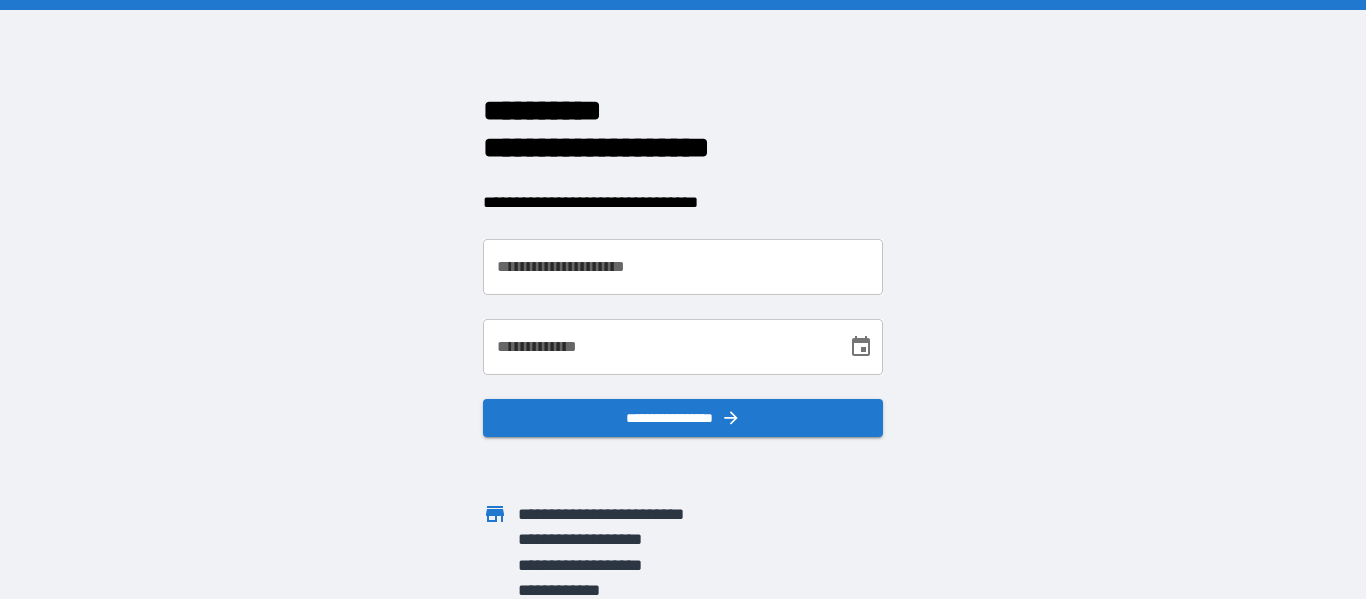 scroll, scrollTop: 0, scrollLeft: 0, axis: both 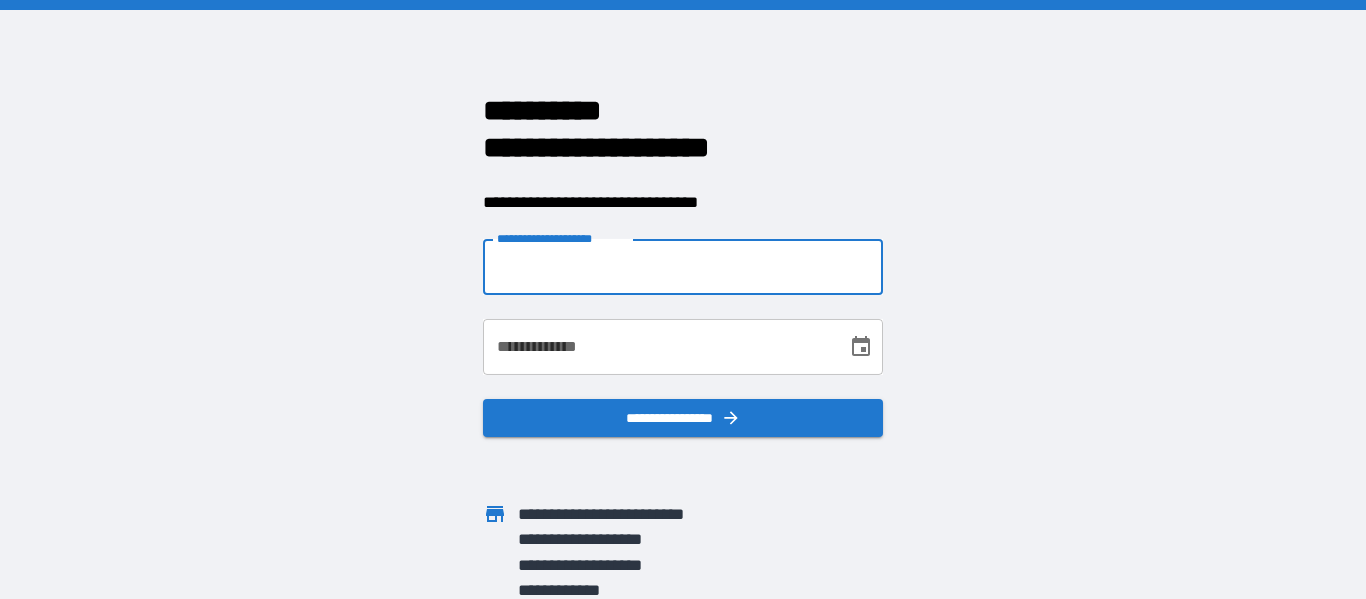 click on "**********" at bounding box center (683, 267) 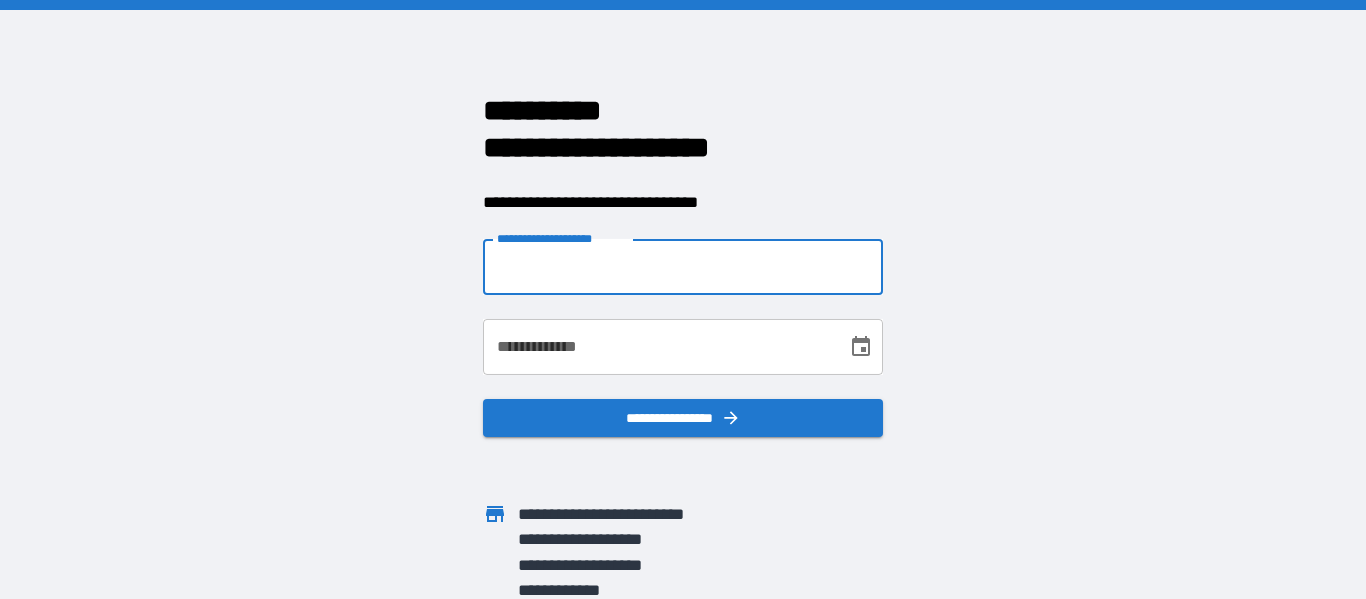 type on "**********" 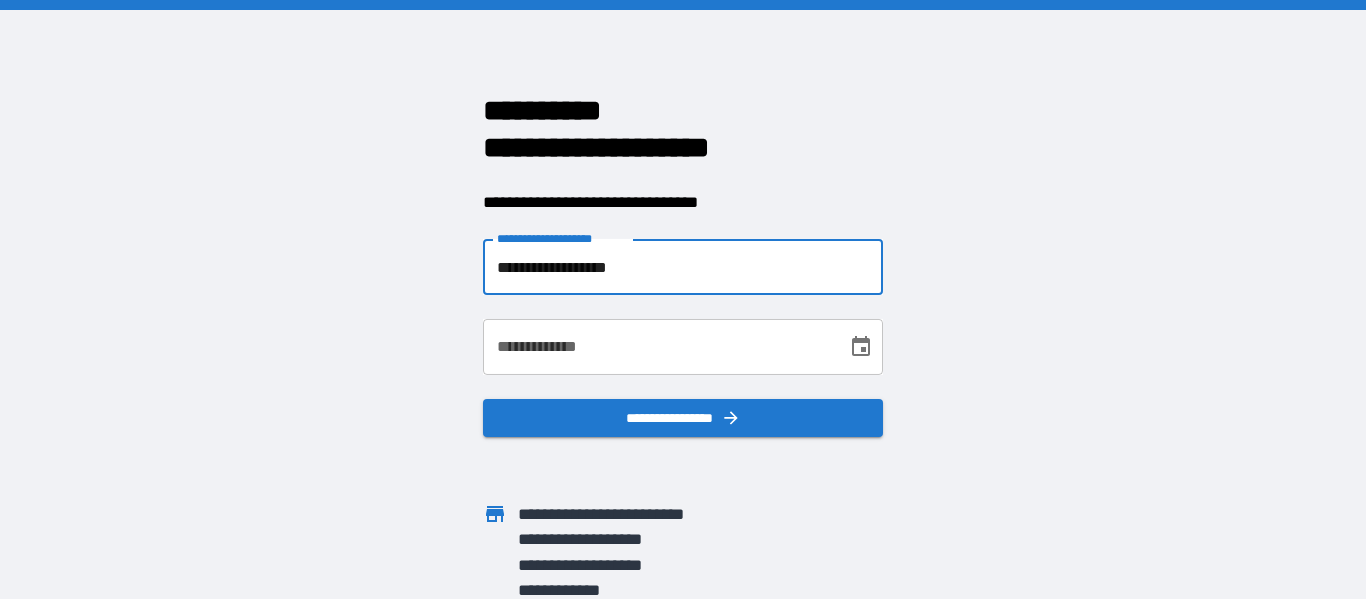 click on "**********" at bounding box center [658, 347] 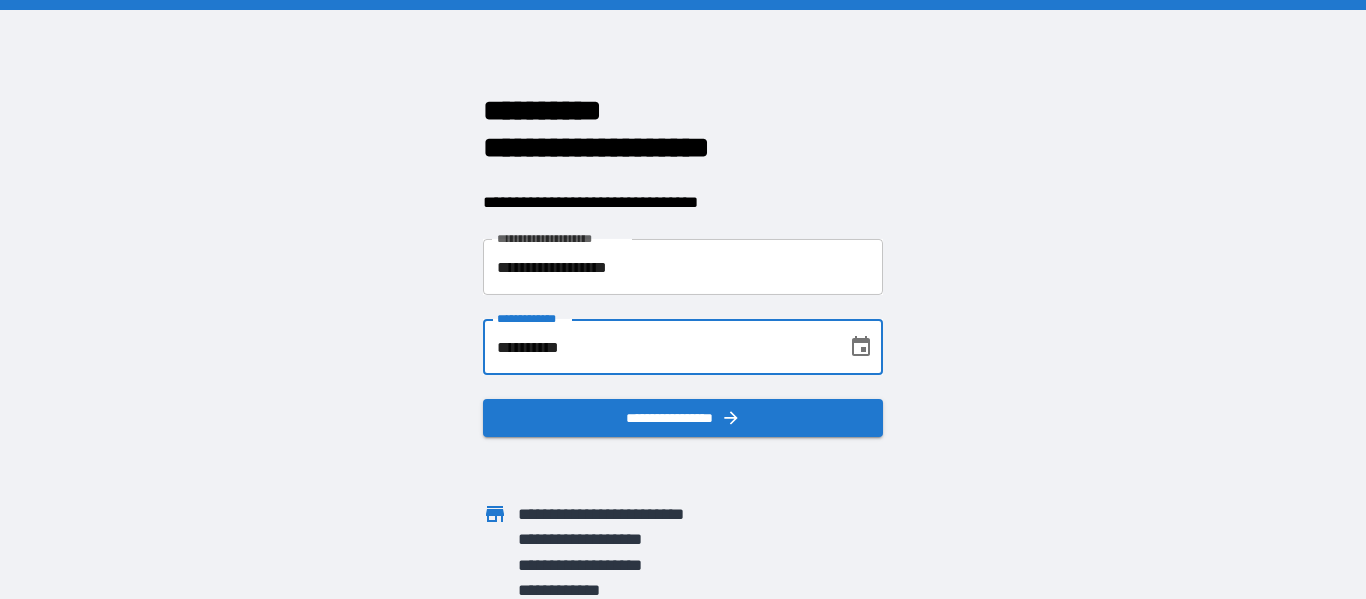 scroll, scrollTop: 6, scrollLeft: 0, axis: vertical 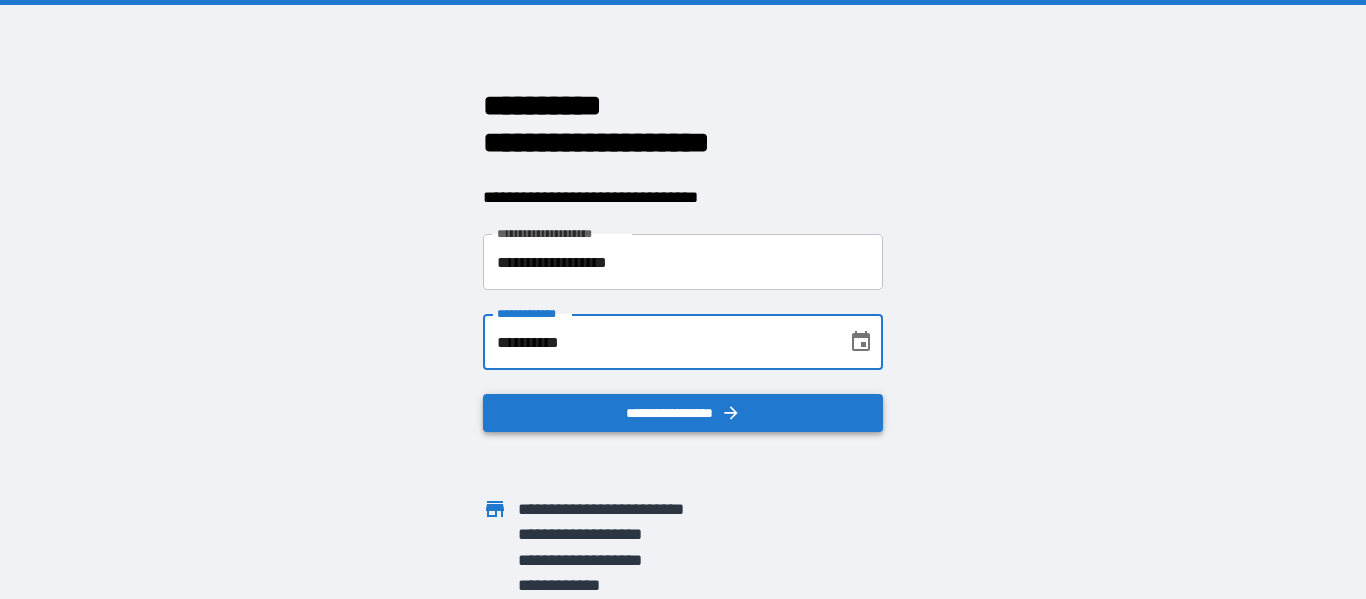 type on "**********" 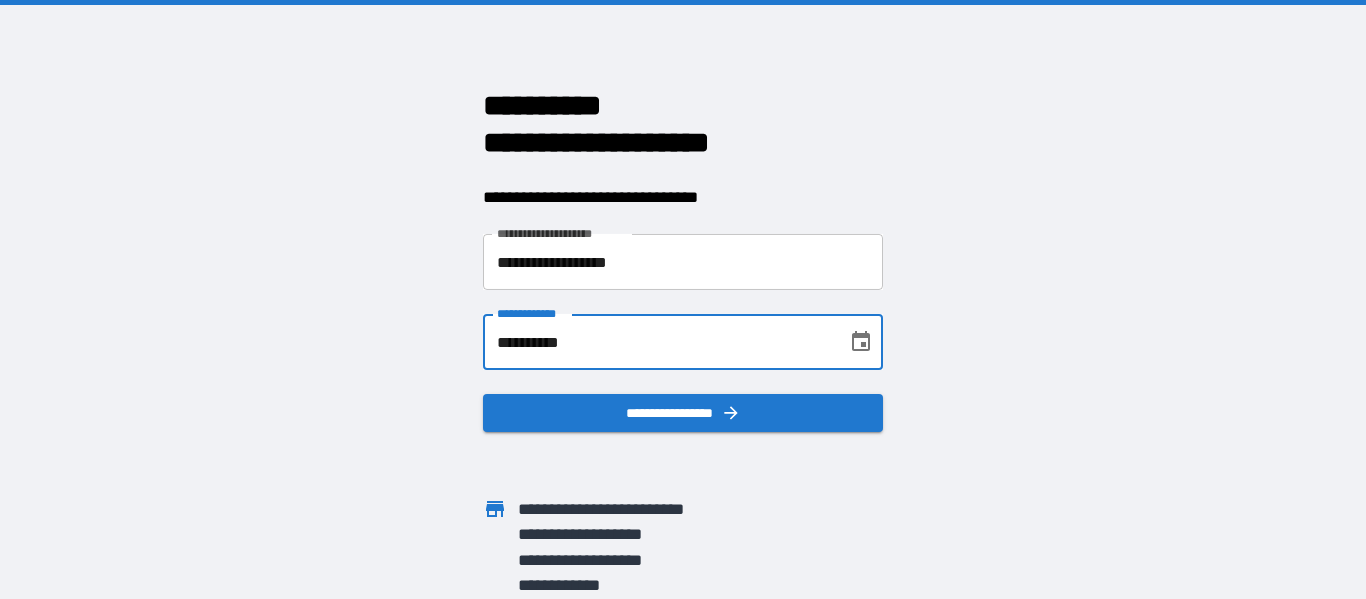 click on "**********" at bounding box center [683, 413] 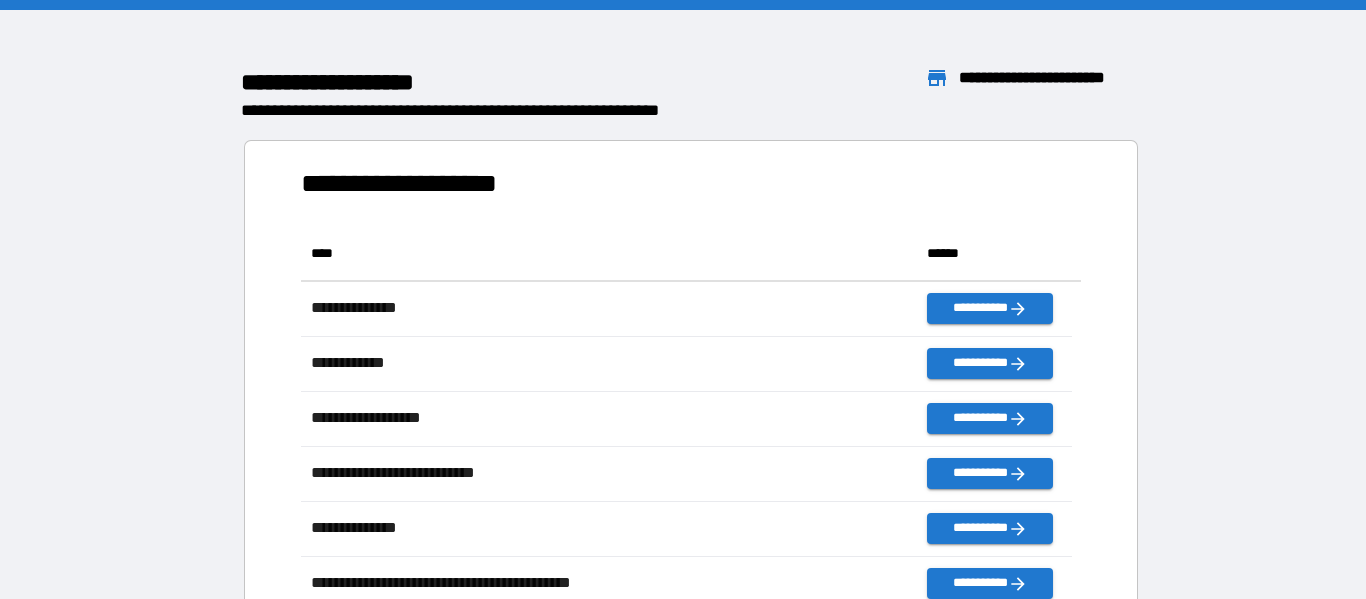 scroll, scrollTop: 16, scrollLeft: 16, axis: both 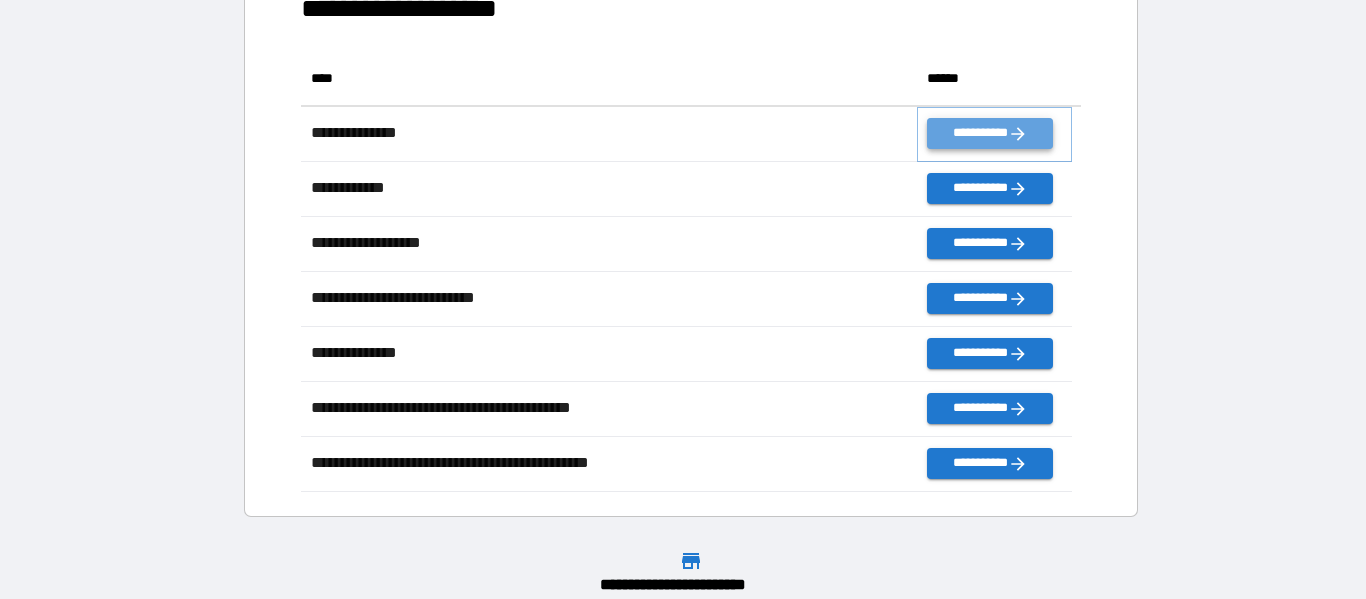 click on "**********" at bounding box center [989, 133] 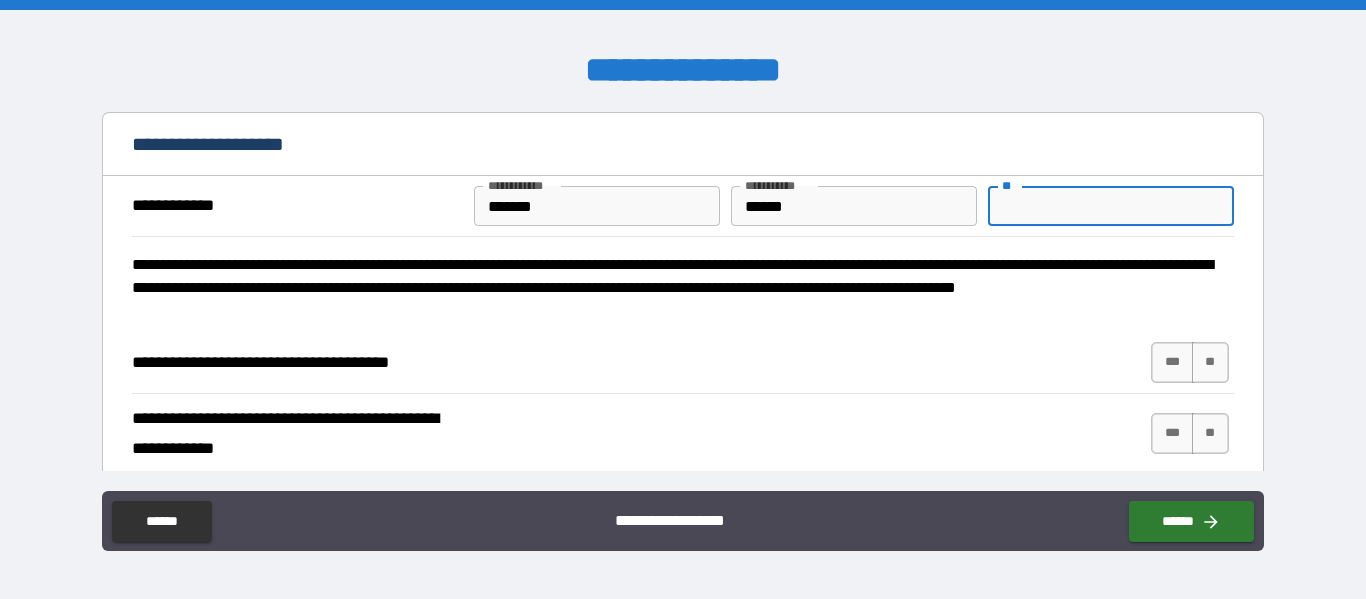 click on "**" at bounding box center [1111, 206] 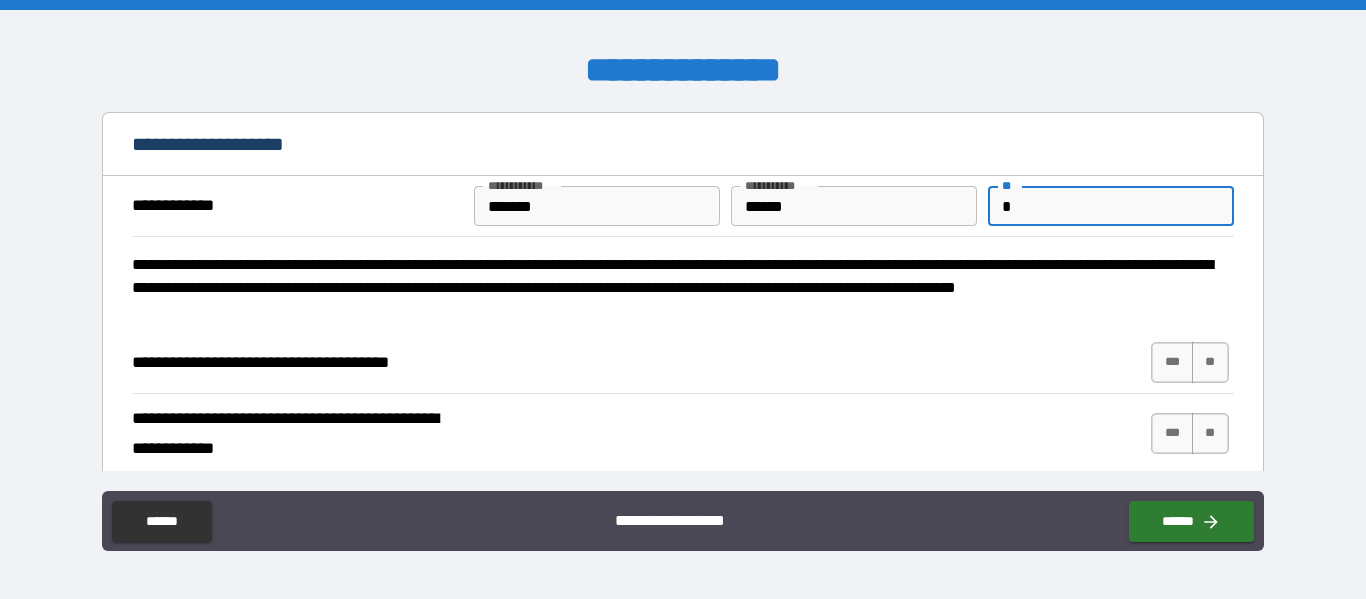type on "*" 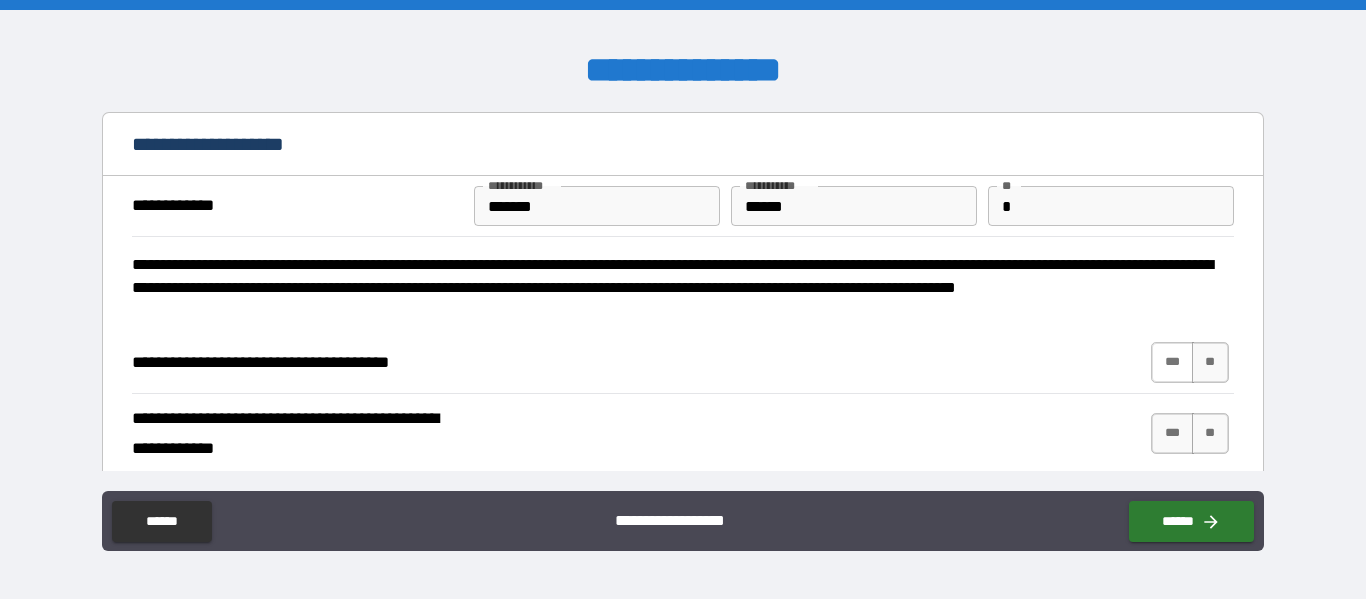 click on "***" at bounding box center [1172, 362] 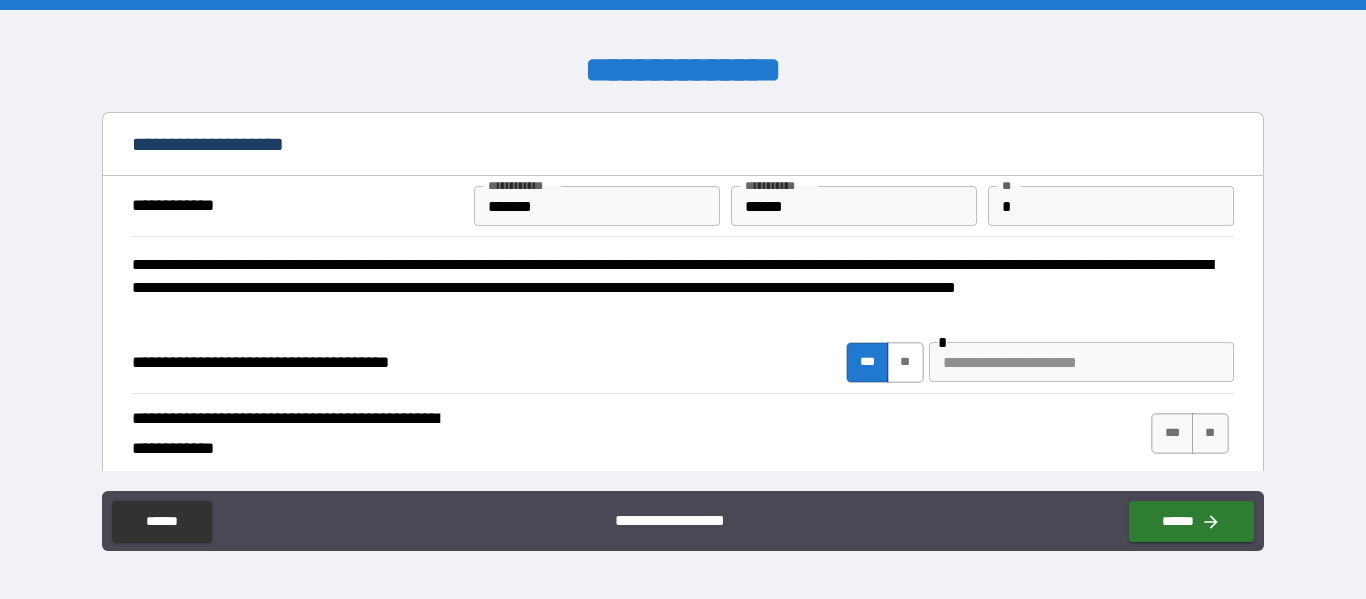 click on "**" at bounding box center [905, 362] 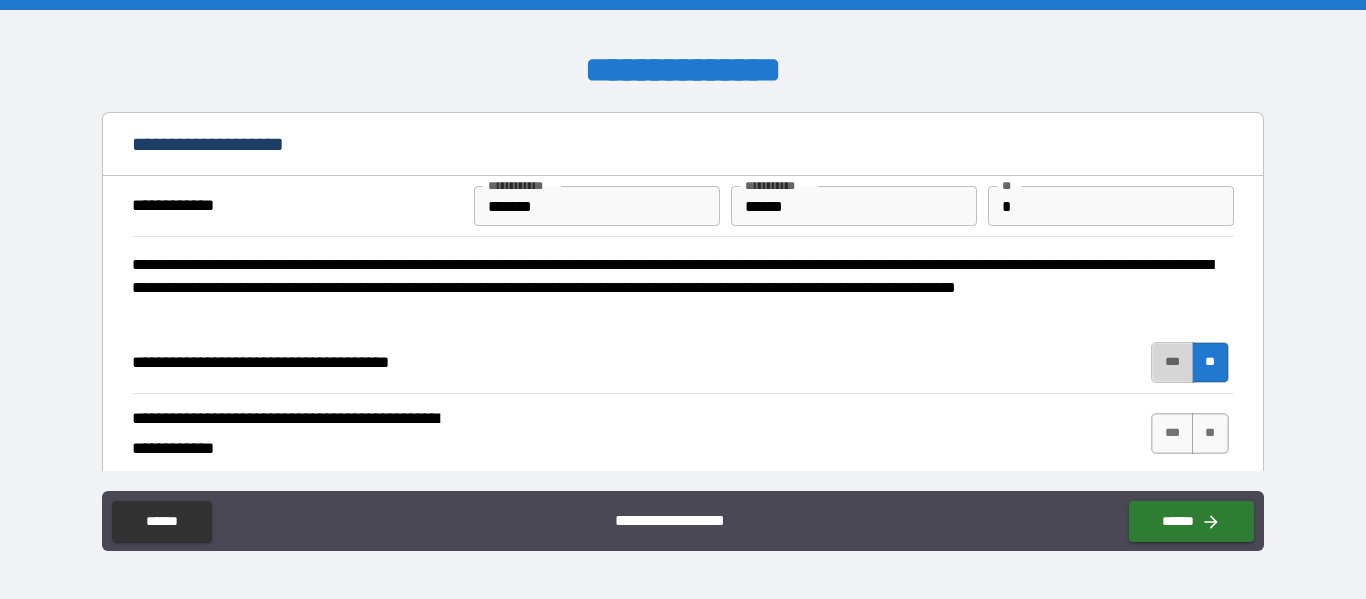 click on "***" at bounding box center [1172, 362] 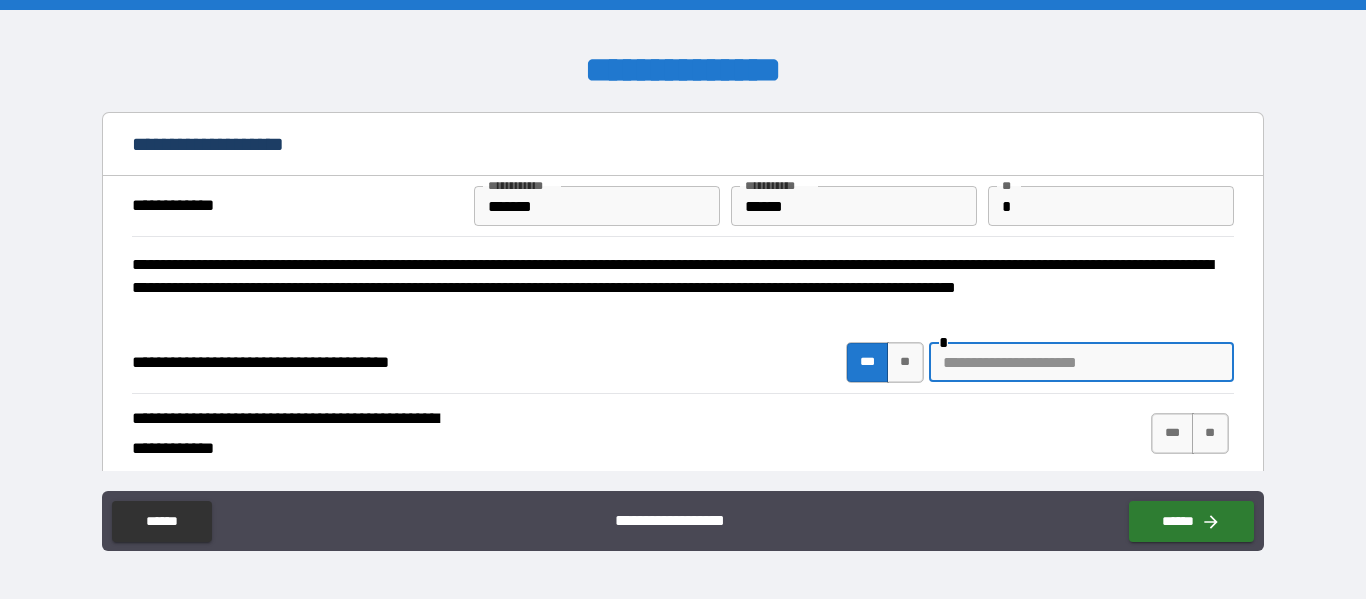 click at bounding box center (1081, 362) 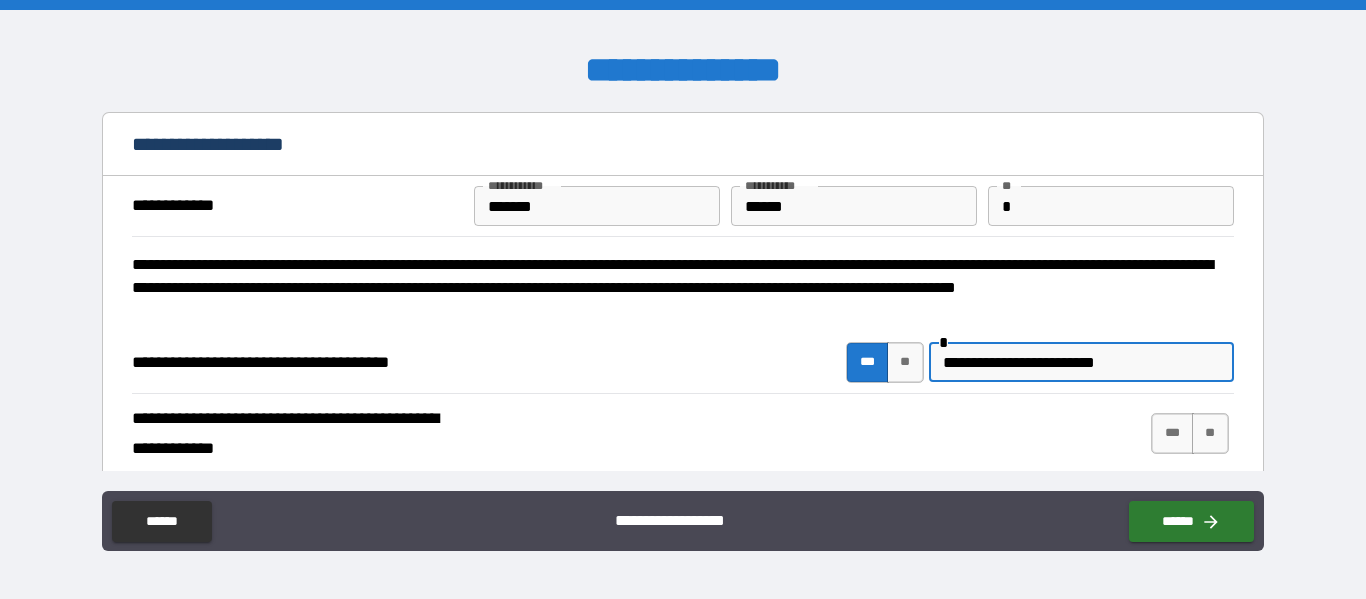 type on "**********" 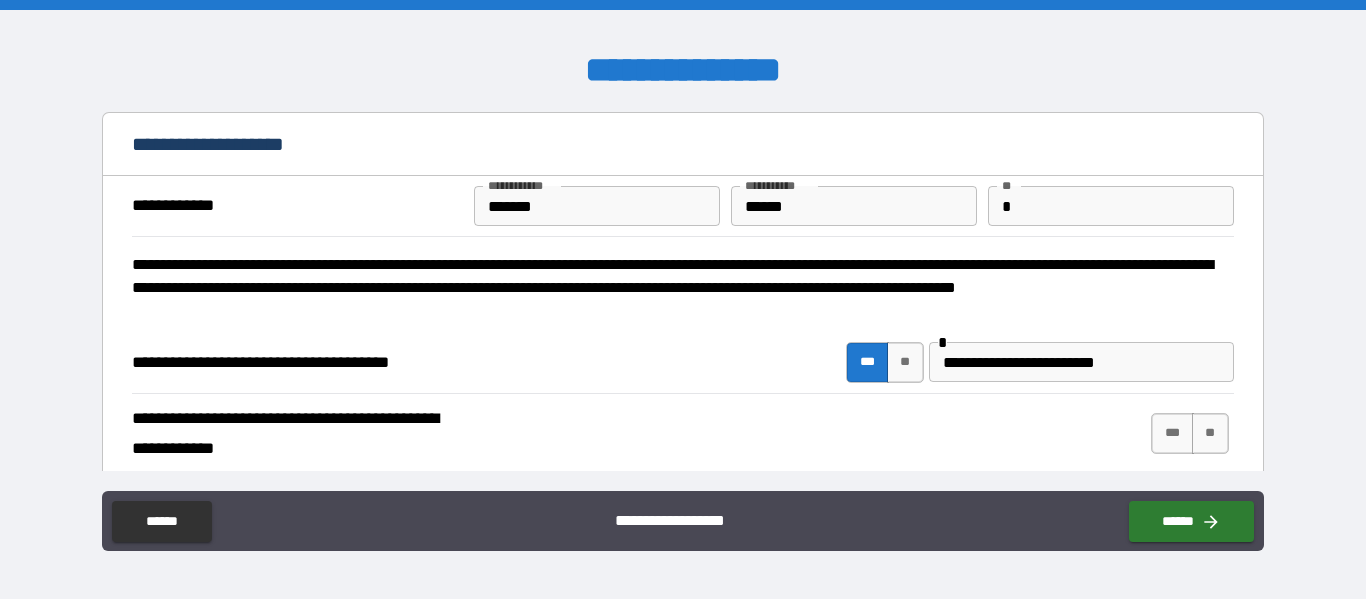 click on "**********" at bounding box center [682, 434] 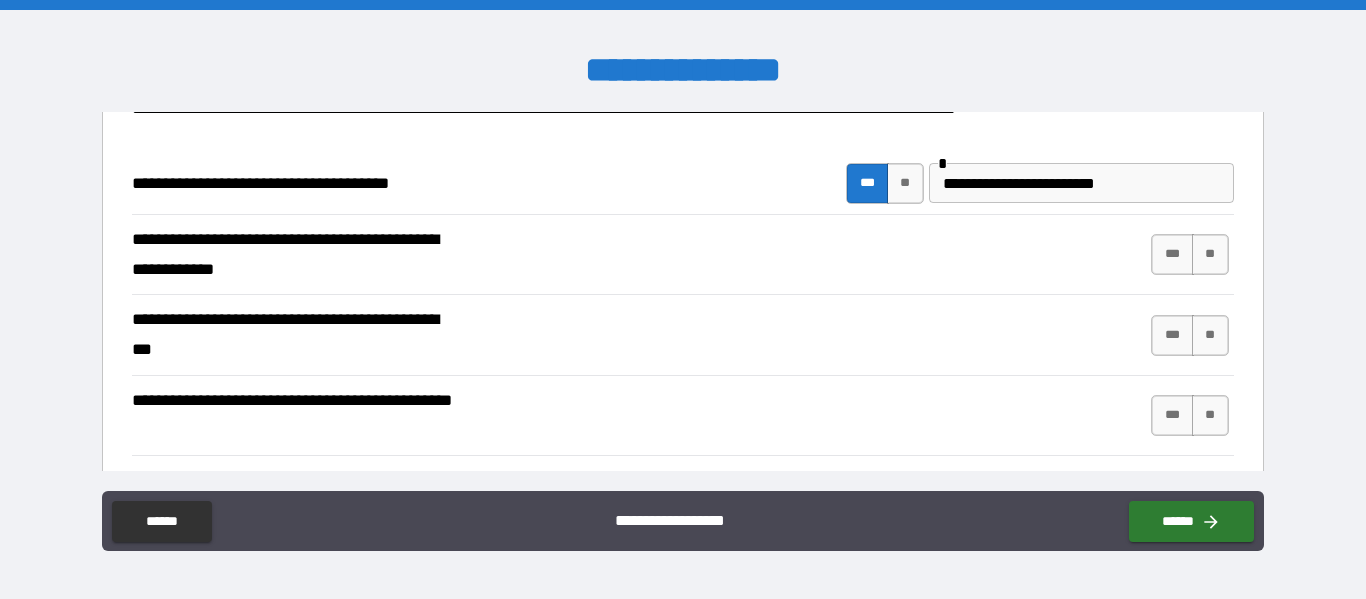 scroll, scrollTop: 192, scrollLeft: 0, axis: vertical 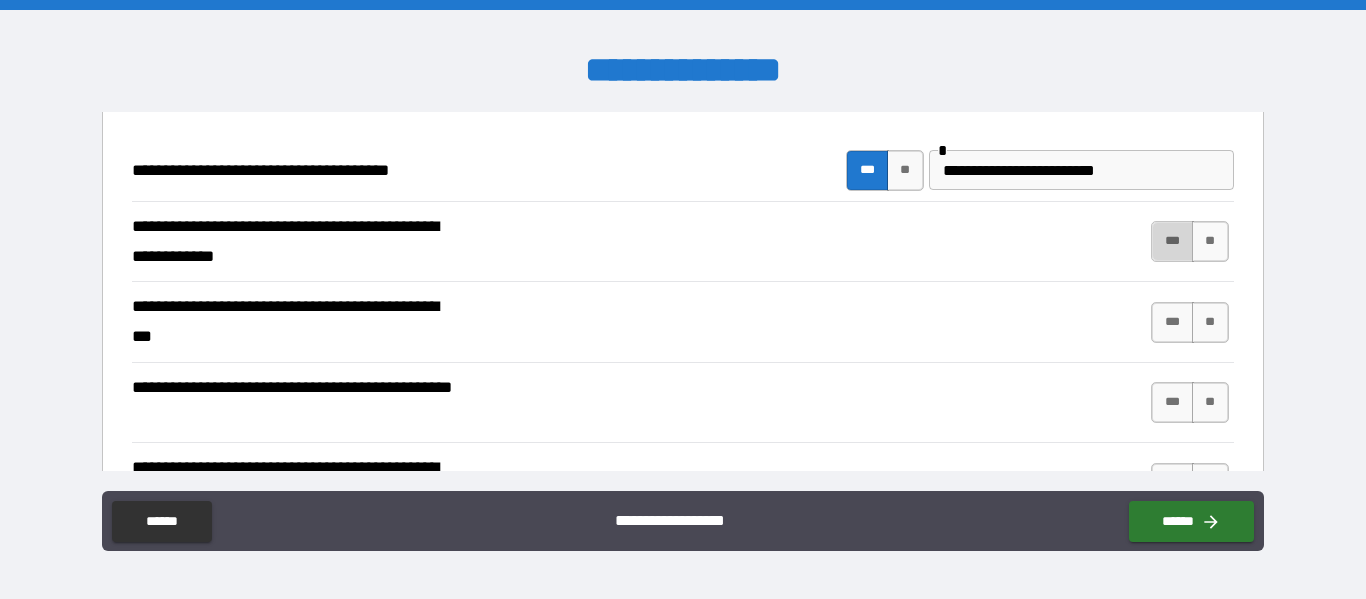 click on "***" at bounding box center (1172, 241) 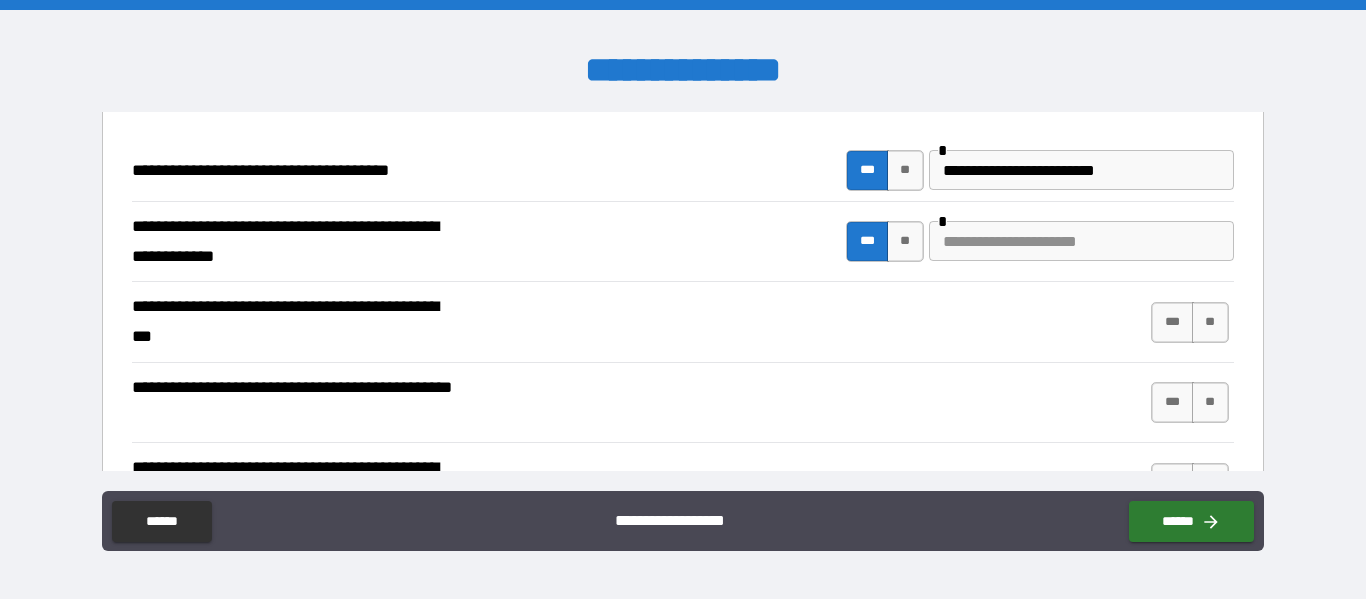 click at bounding box center (1081, 241) 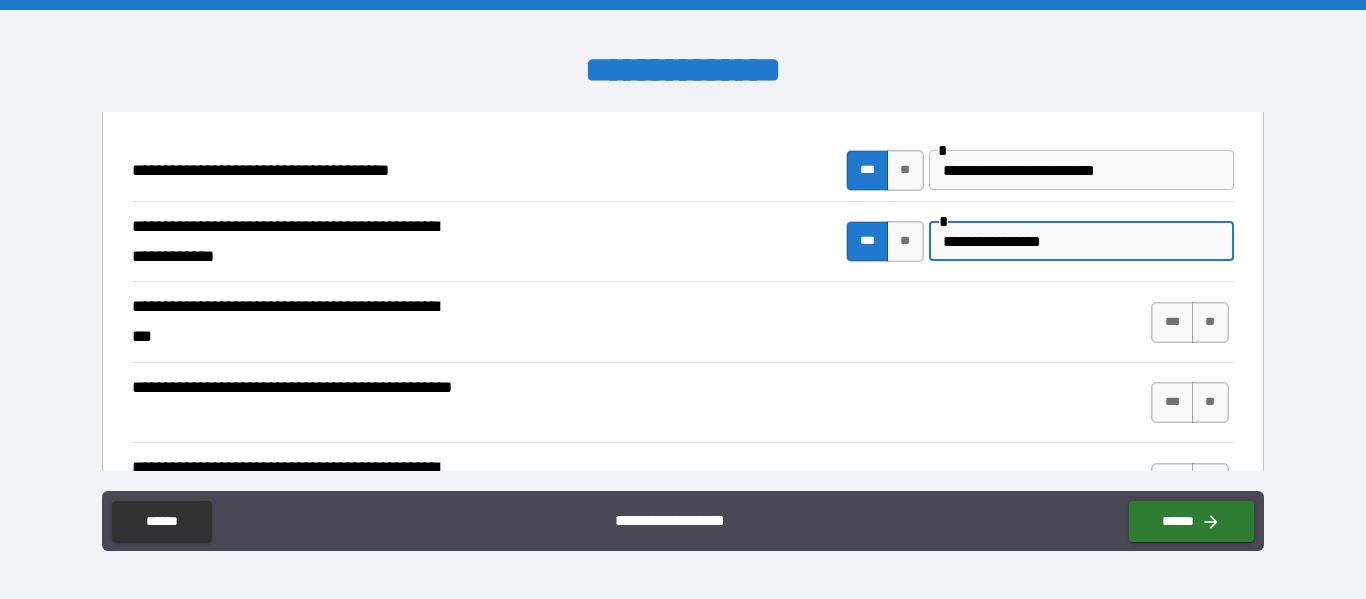 click on "**********" at bounding box center (1081, 241) 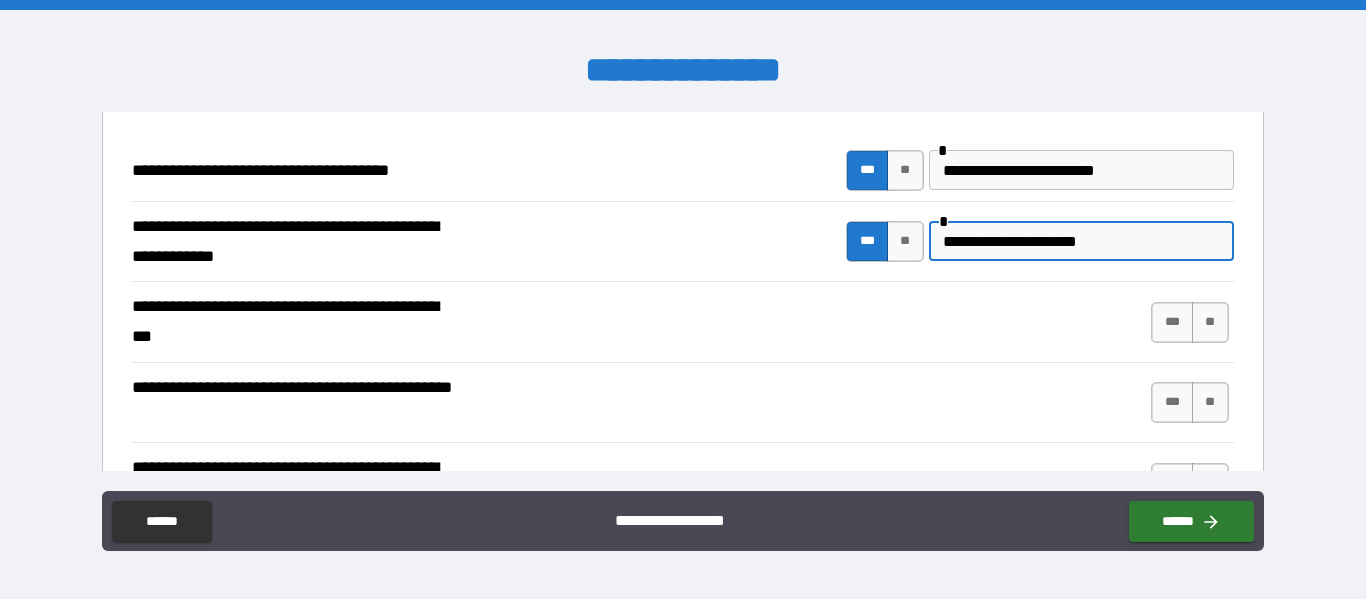 click on "**********" at bounding box center [1081, 241] 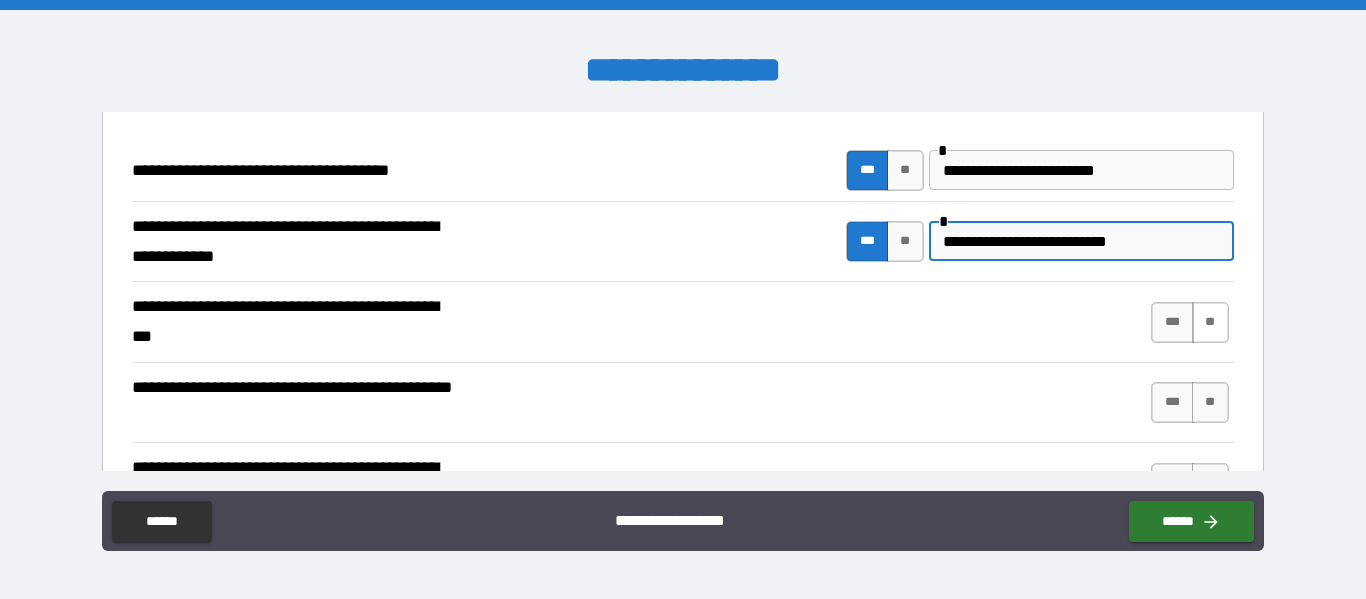 type on "**********" 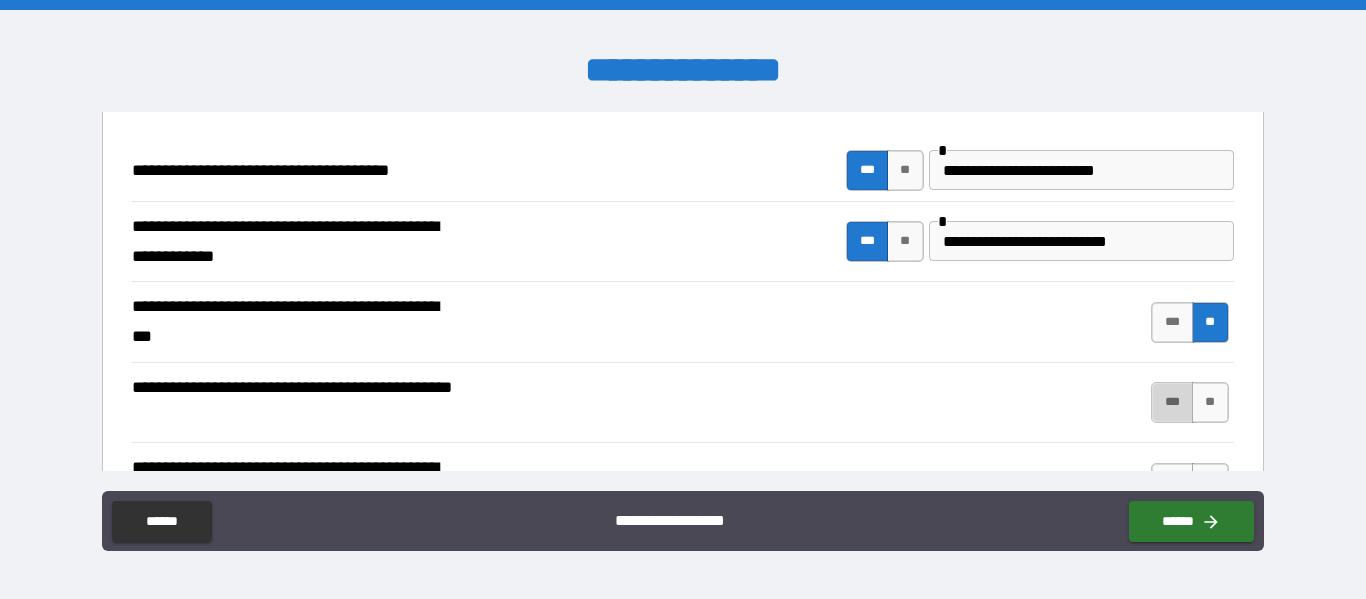click on "***" at bounding box center [1172, 402] 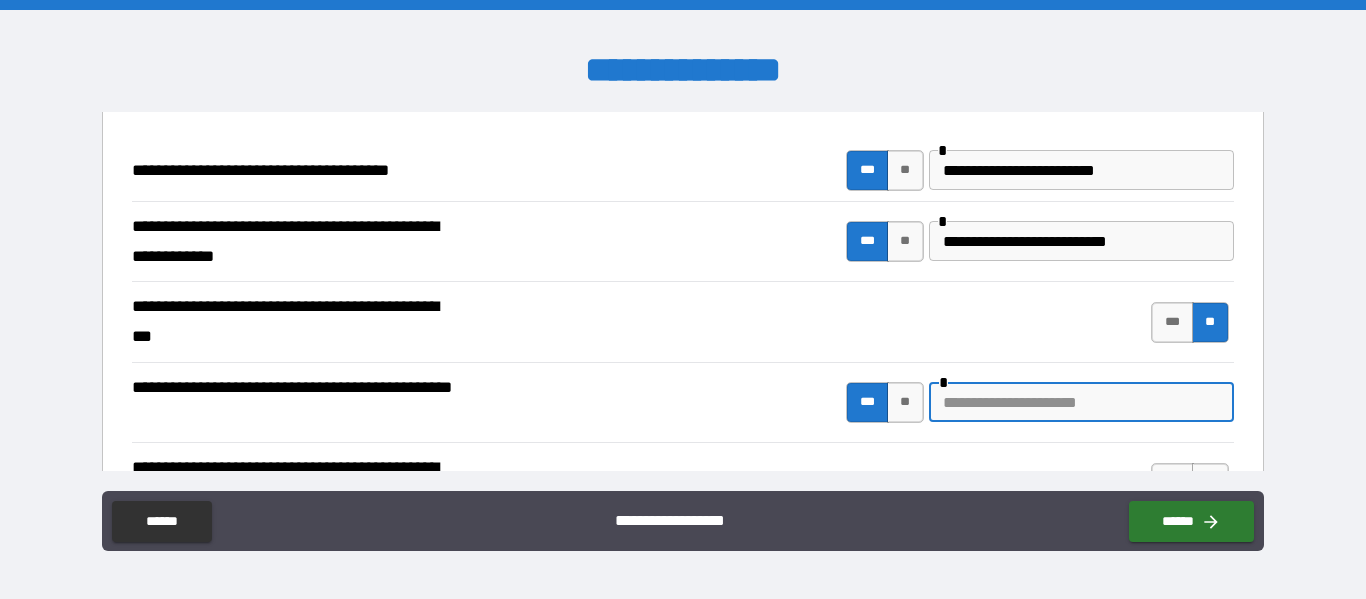 click at bounding box center [1081, 402] 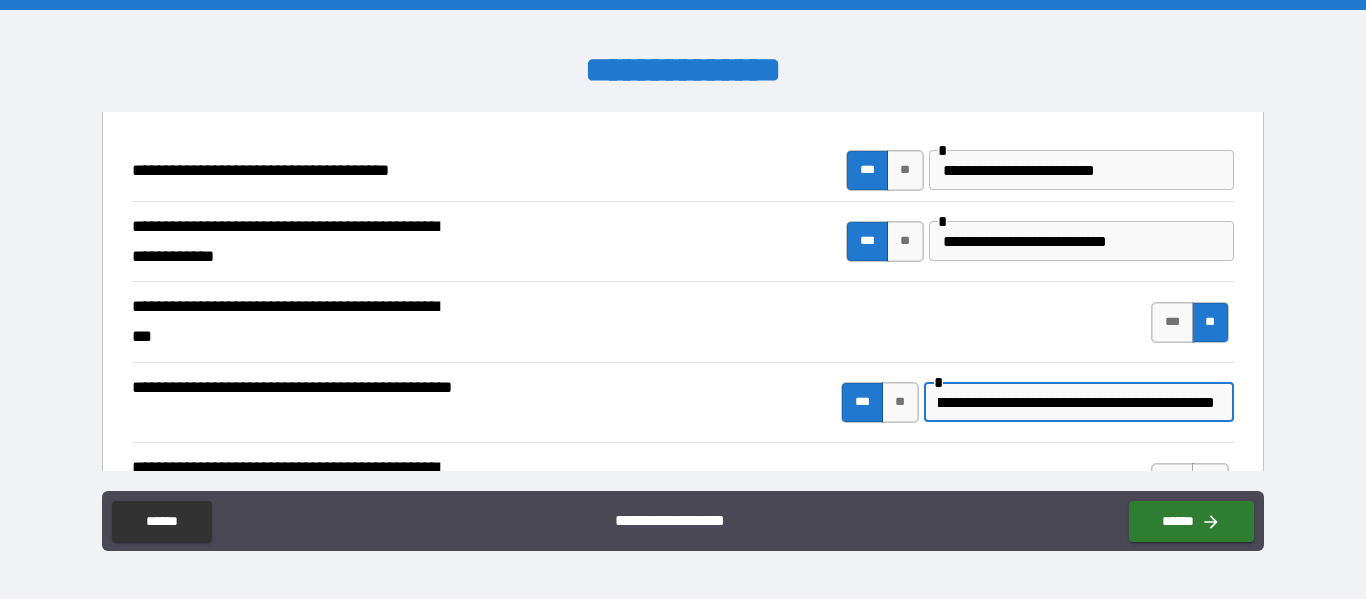 scroll, scrollTop: 0, scrollLeft: 203, axis: horizontal 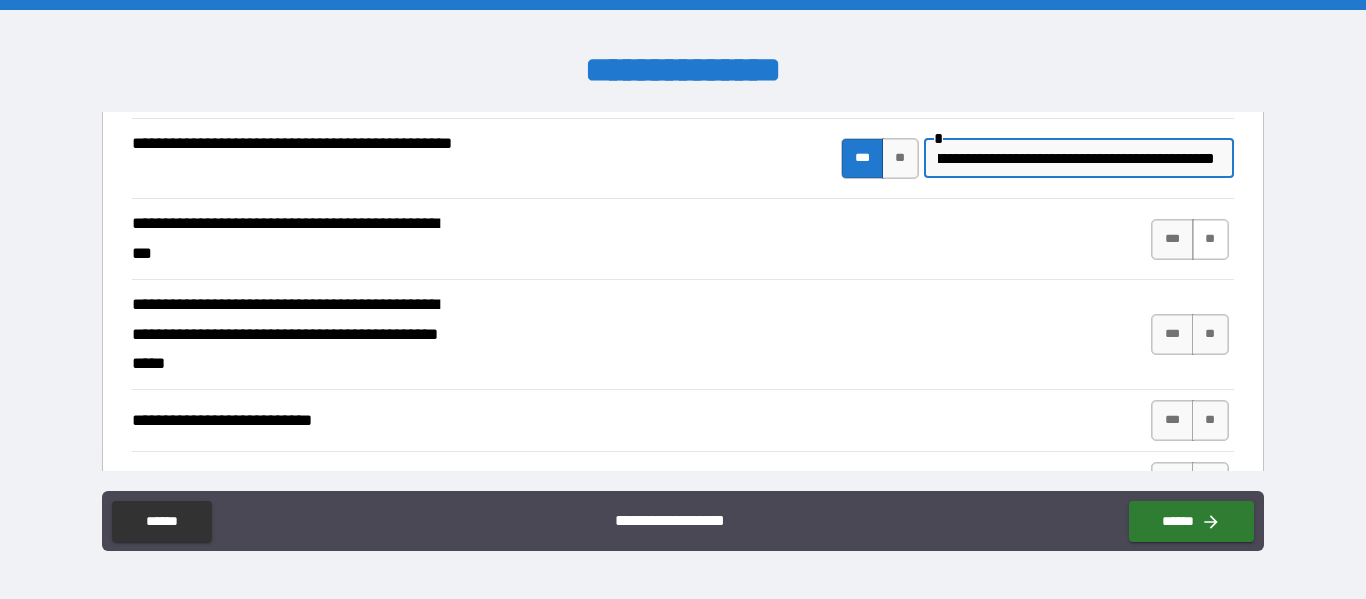 type on "**********" 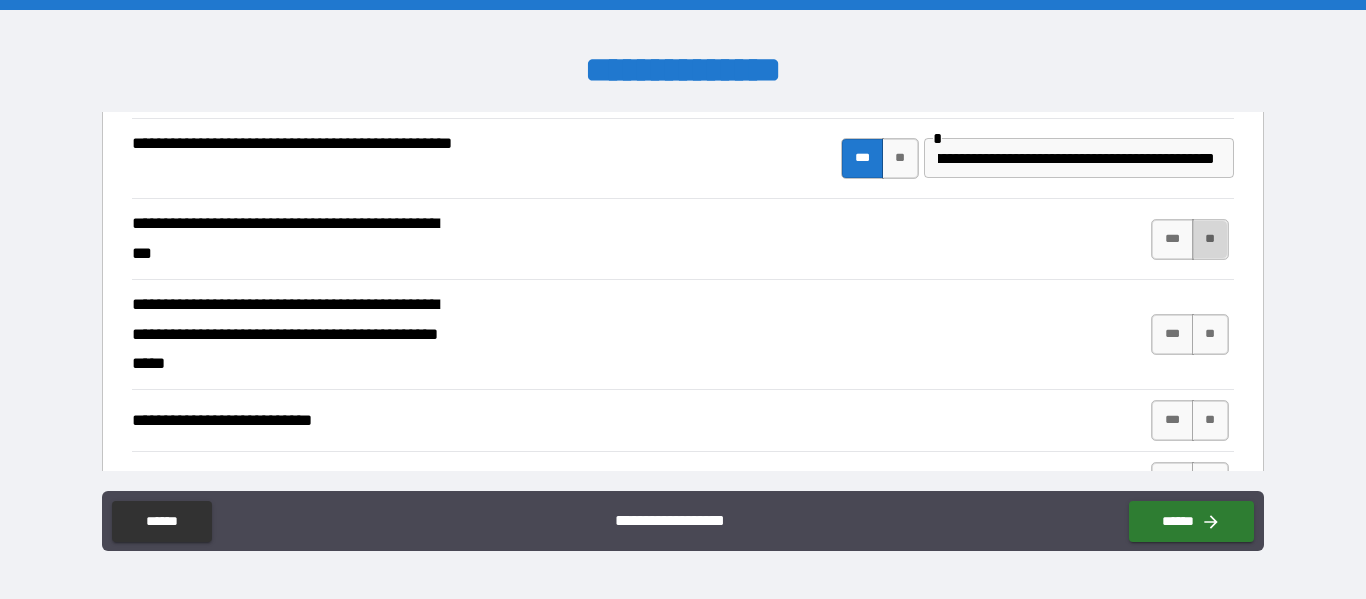click on "**" at bounding box center [1210, 239] 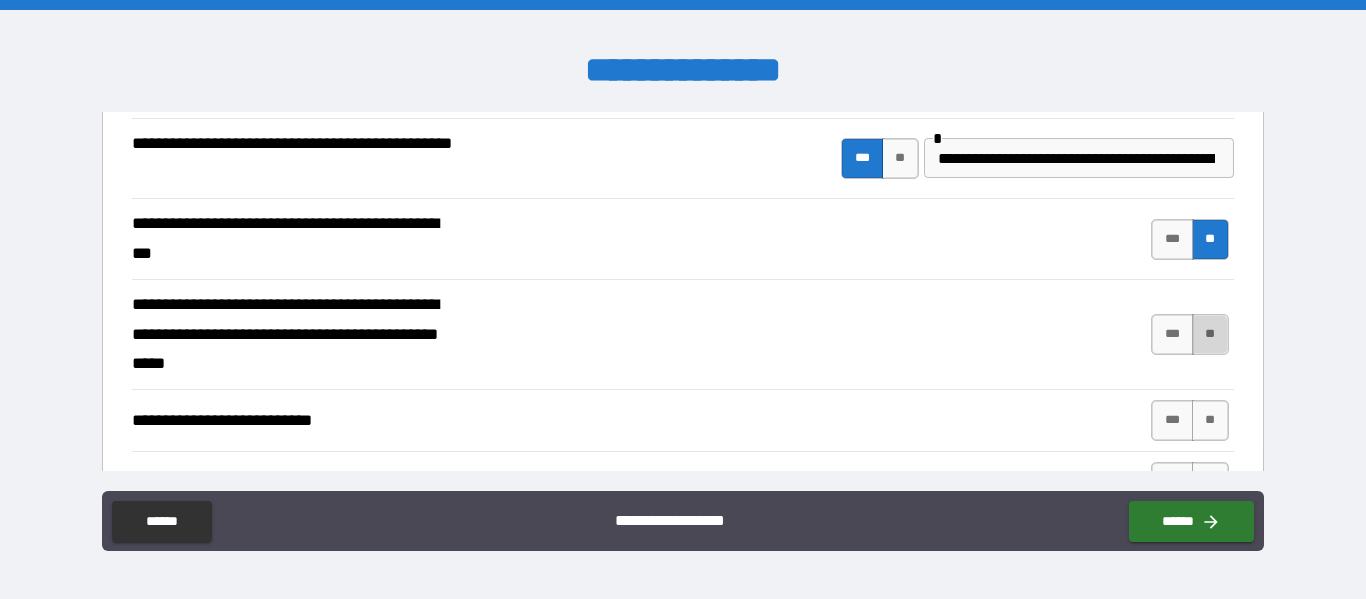 click on "**" at bounding box center [1210, 334] 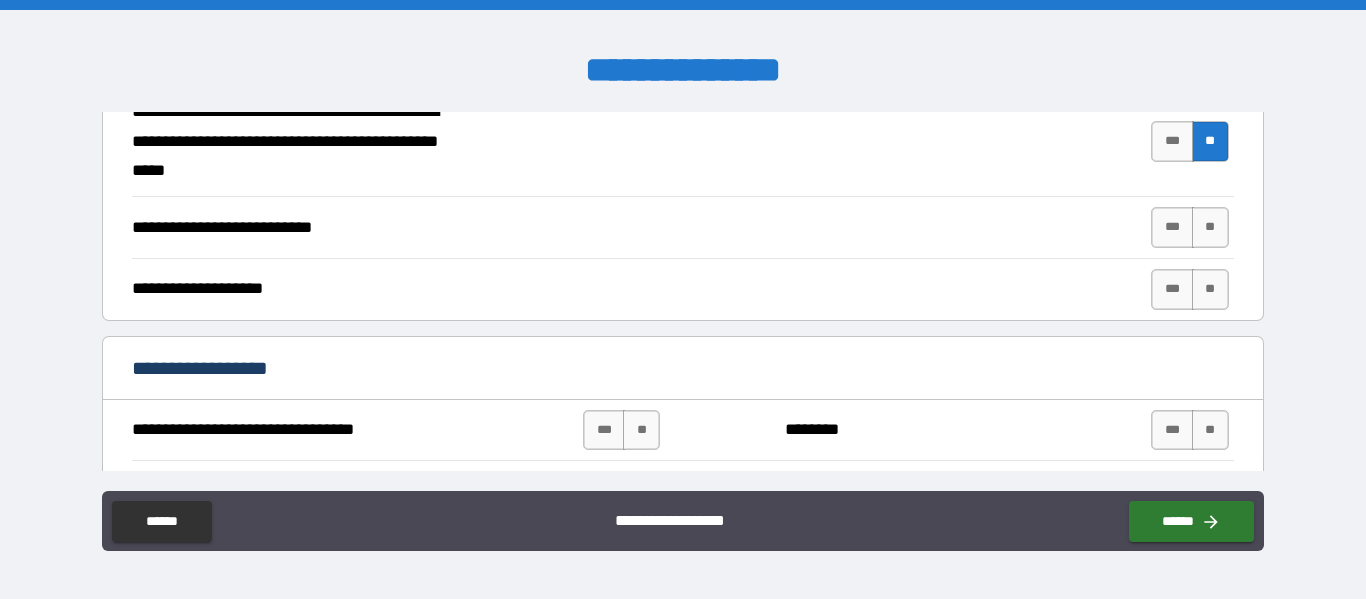 scroll, scrollTop: 633, scrollLeft: 0, axis: vertical 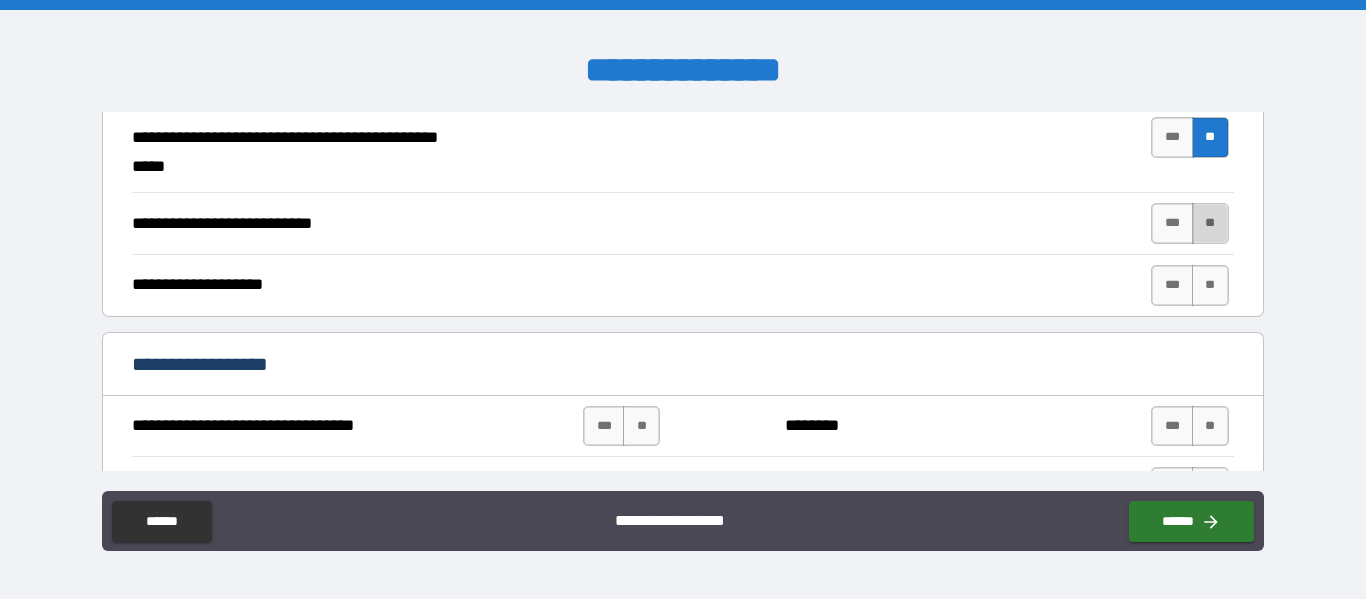 click on "**" at bounding box center [1210, 223] 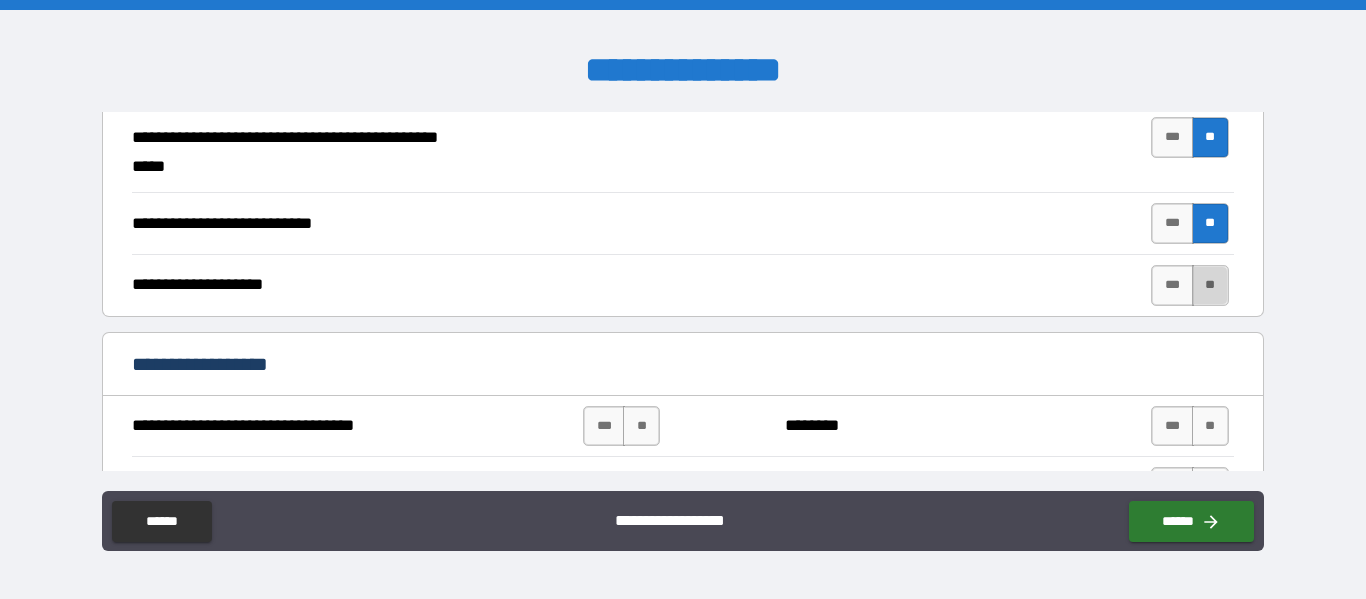 click on "**" at bounding box center (1210, 285) 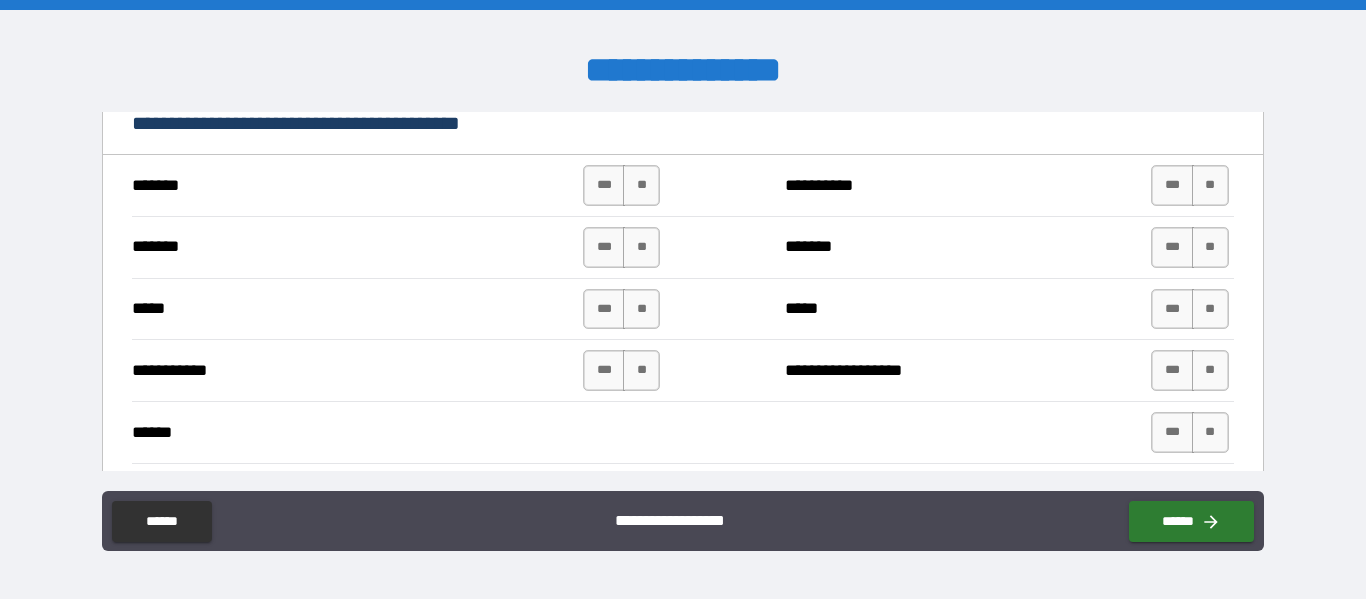 scroll, scrollTop: 910, scrollLeft: 0, axis: vertical 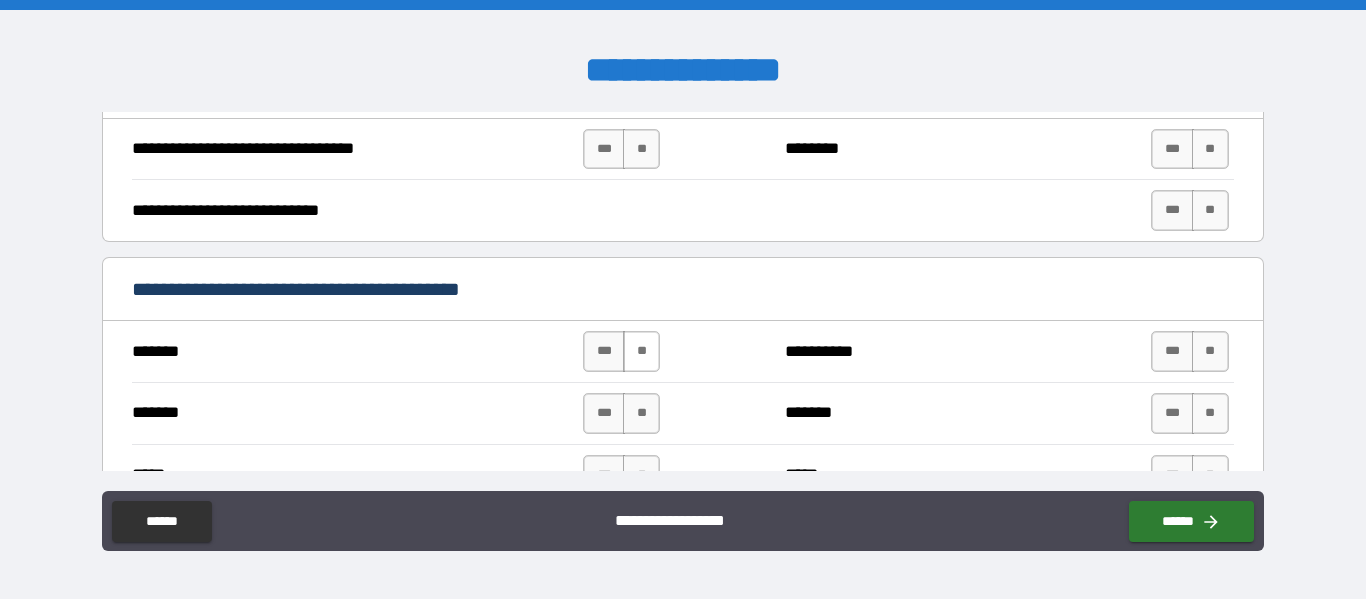click on "**" at bounding box center [641, 351] 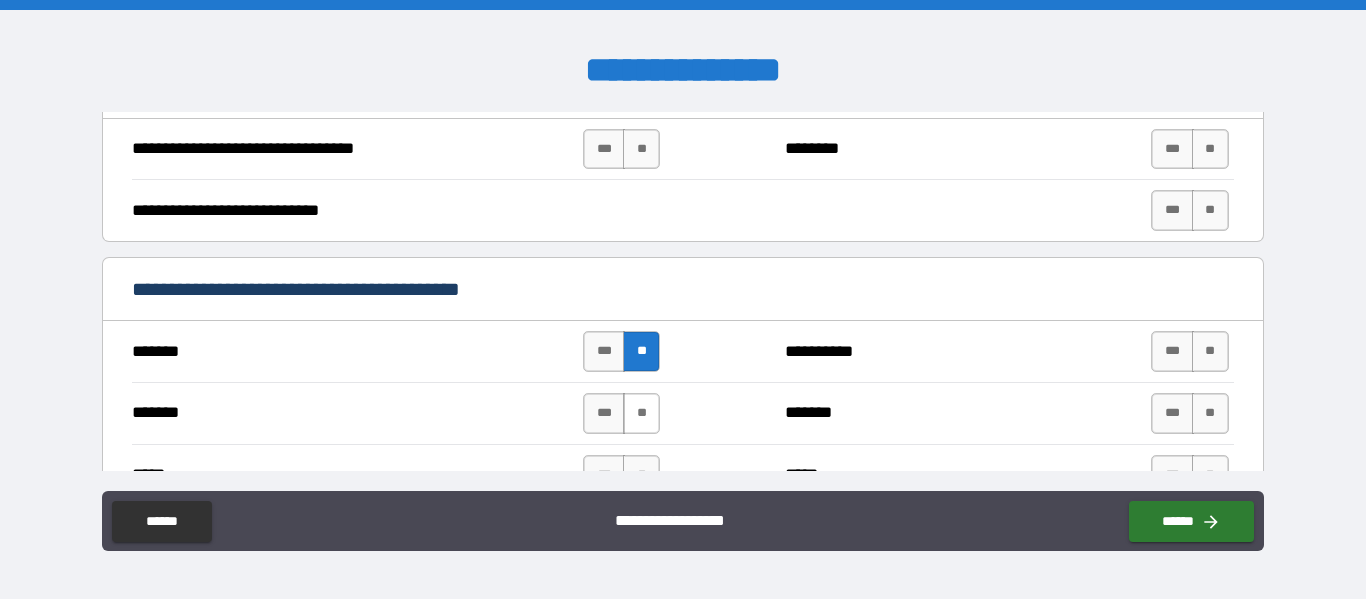 click on "**" at bounding box center (641, 413) 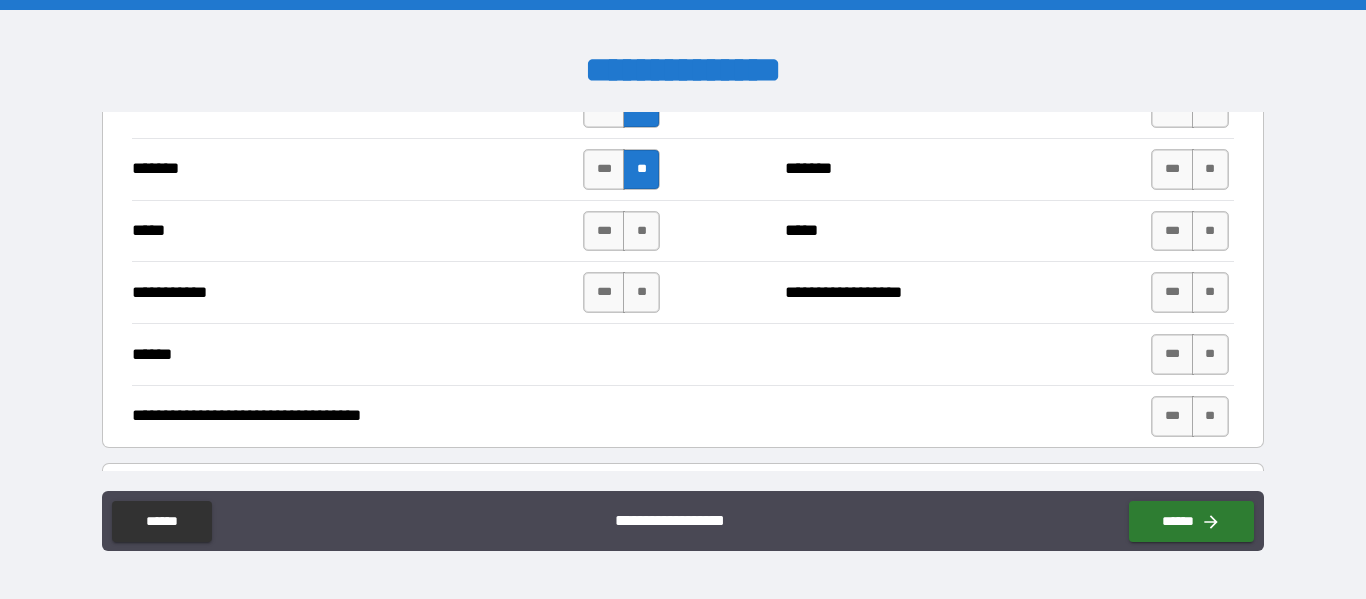 scroll, scrollTop: 1192, scrollLeft: 0, axis: vertical 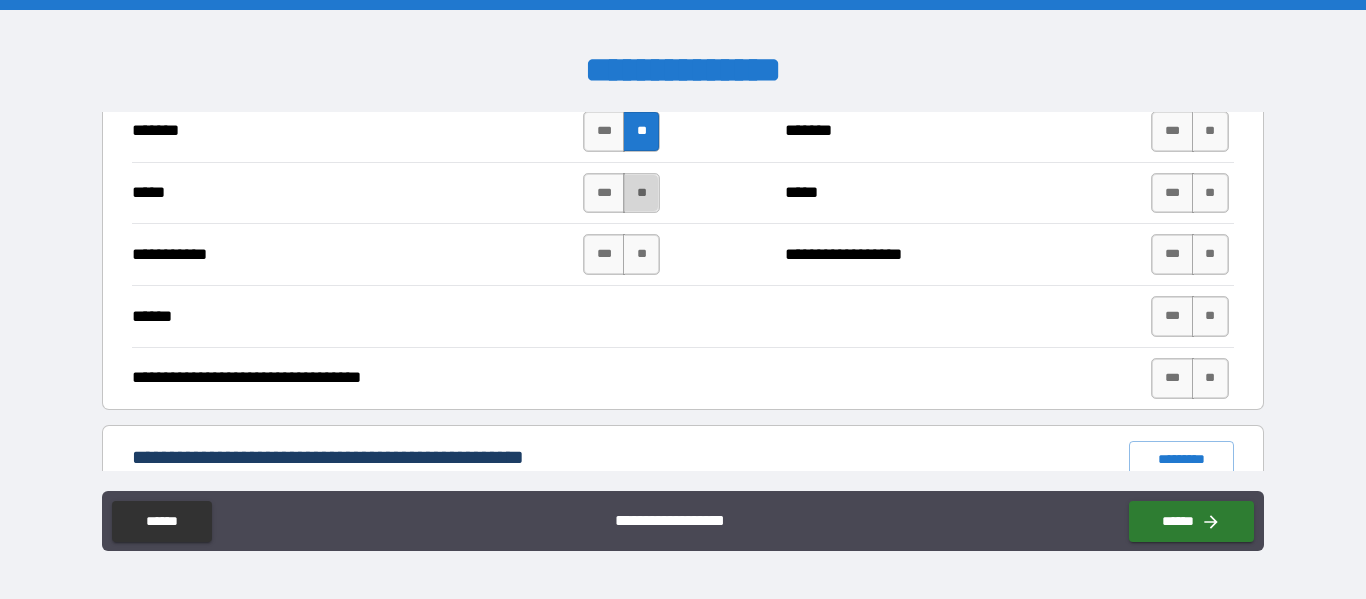 click on "**" at bounding box center (641, 193) 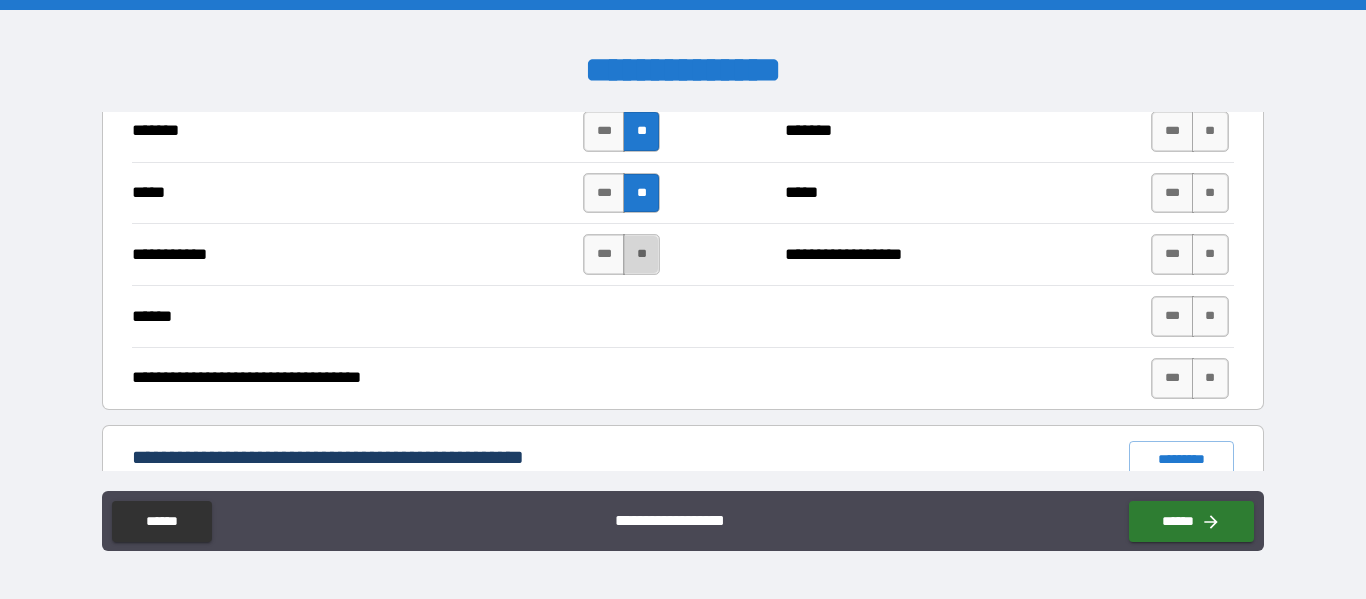 click on "**" at bounding box center (641, 254) 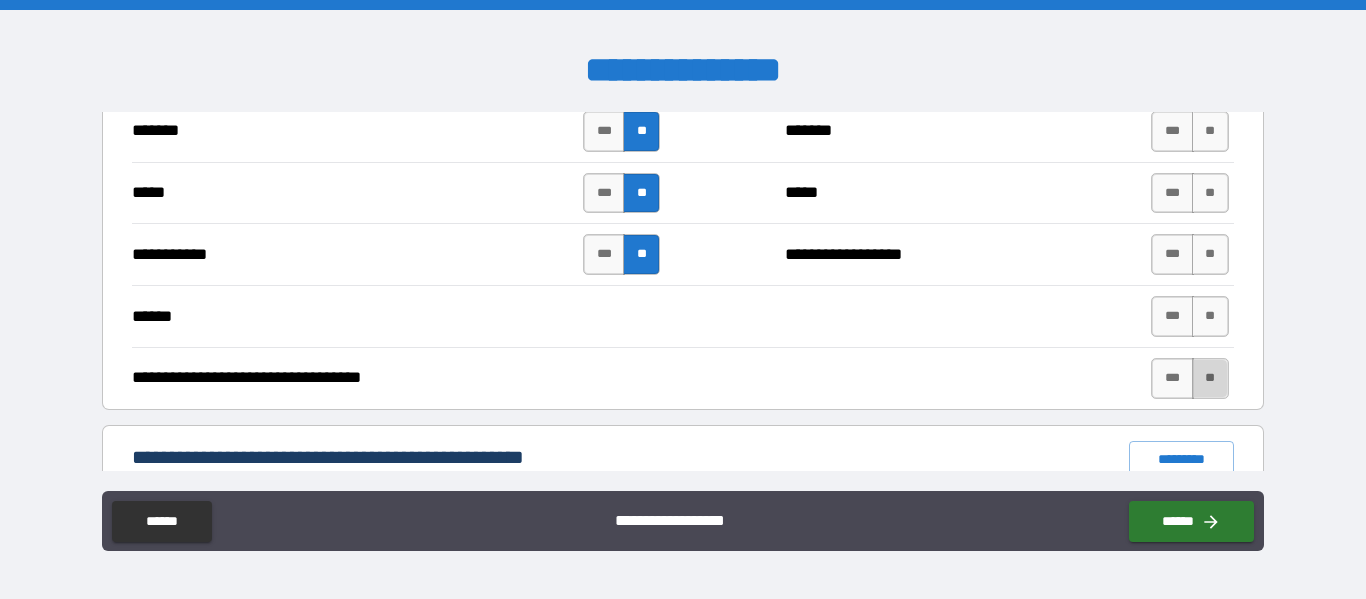click on "**" at bounding box center (1210, 378) 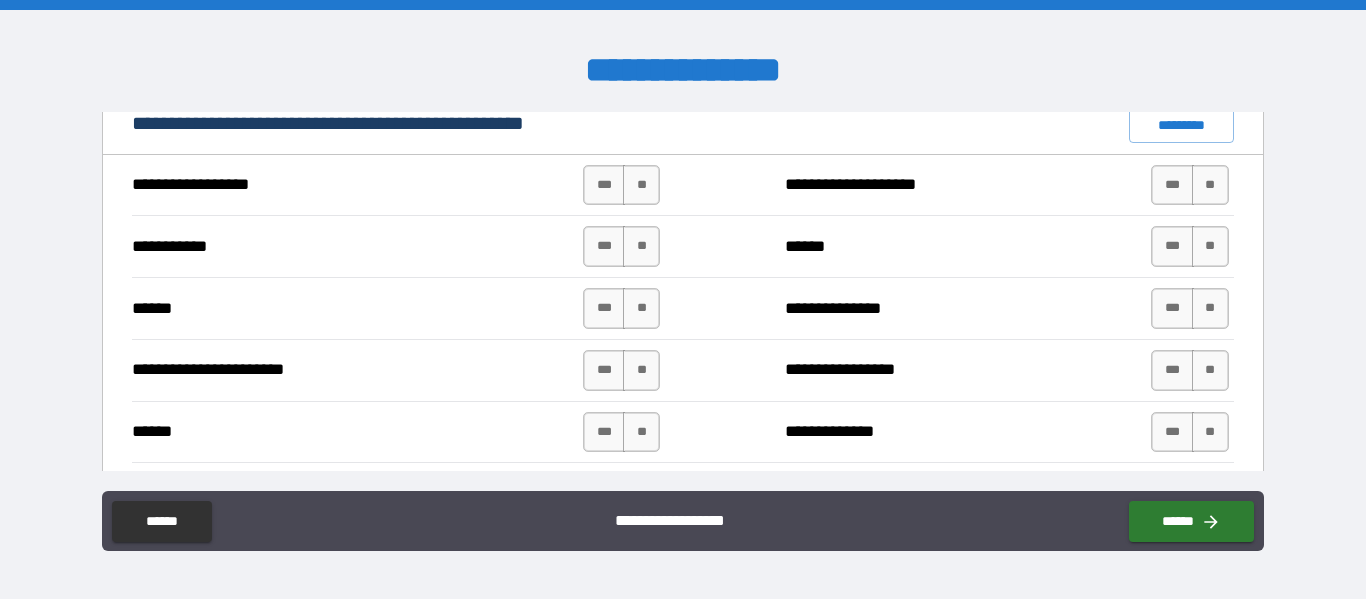 scroll, scrollTop: 1538, scrollLeft: 0, axis: vertical 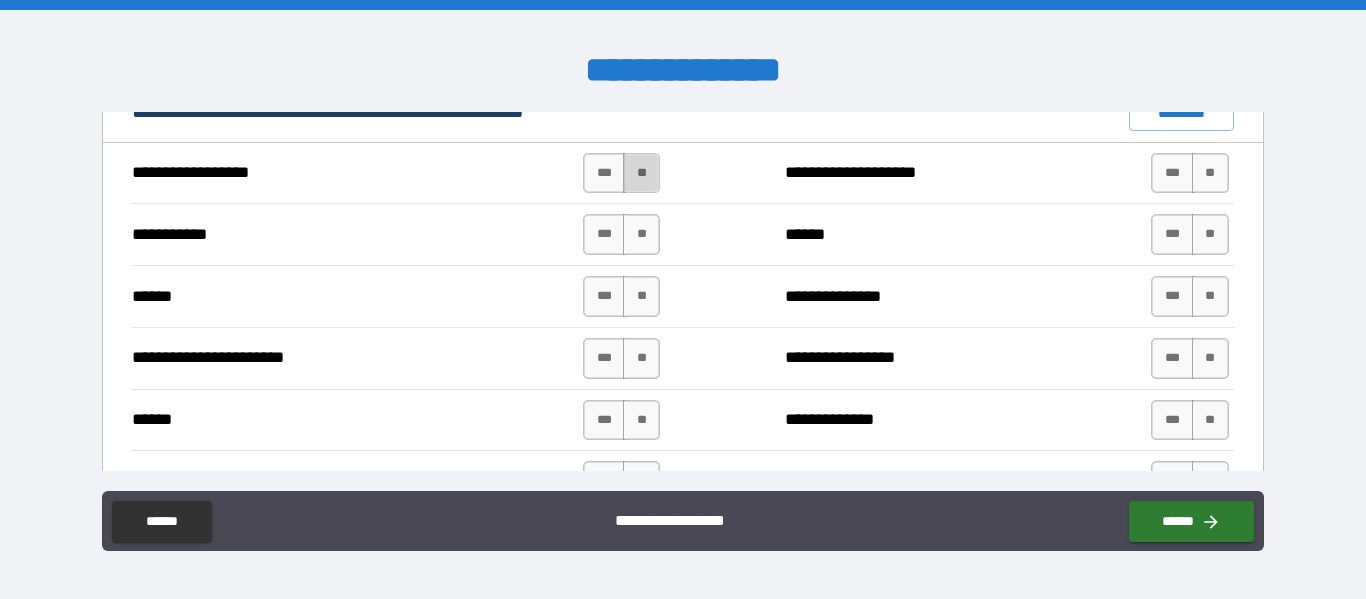 click on "**" at bounding box center [641, 173] 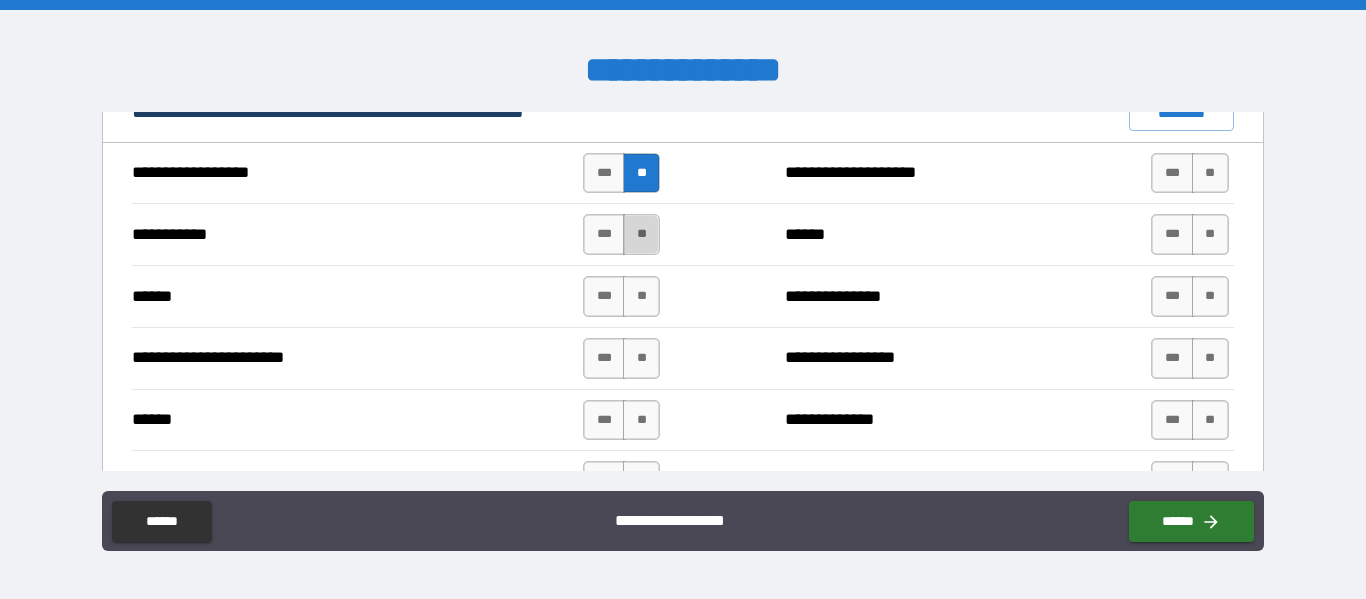 click on "**" at bounding box center [641, 234] 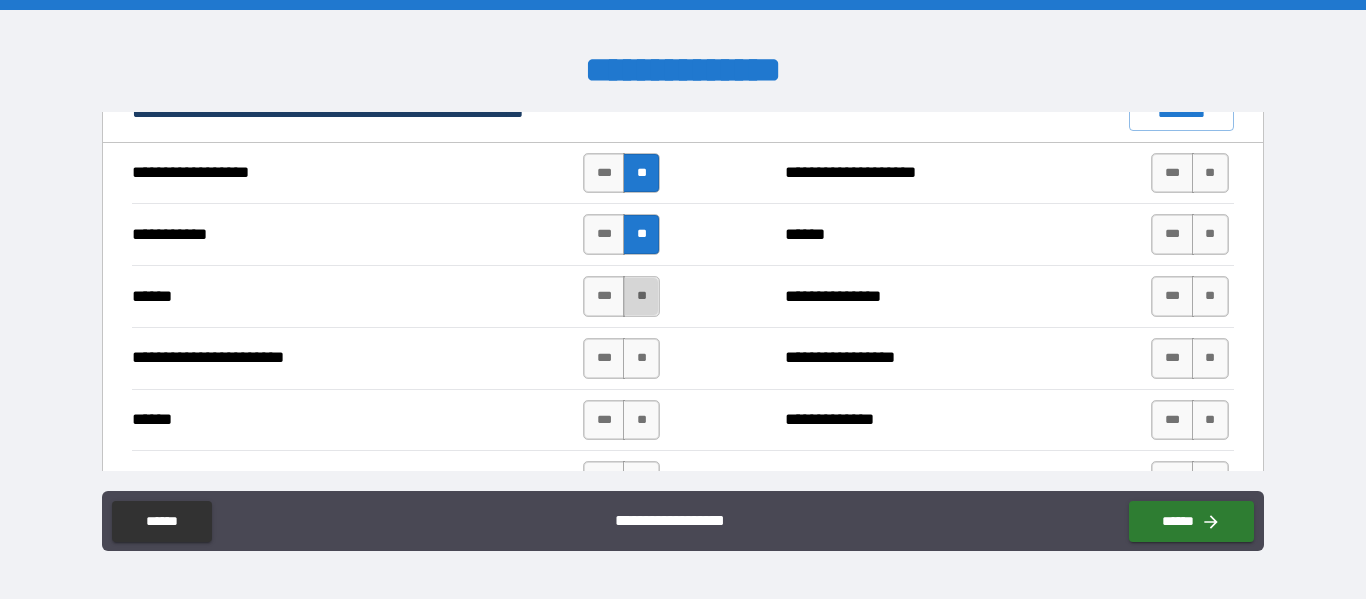 click on "**" at bounding box center (641, 296) 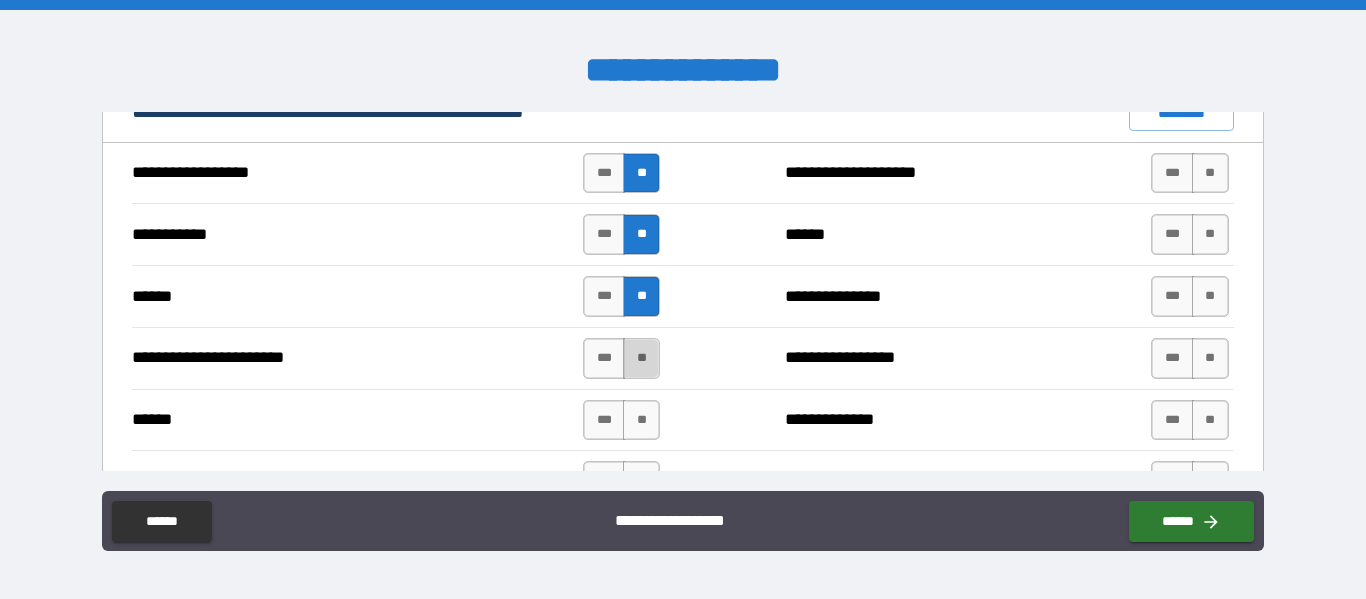 click on "**" at bounding box center [641, 358] 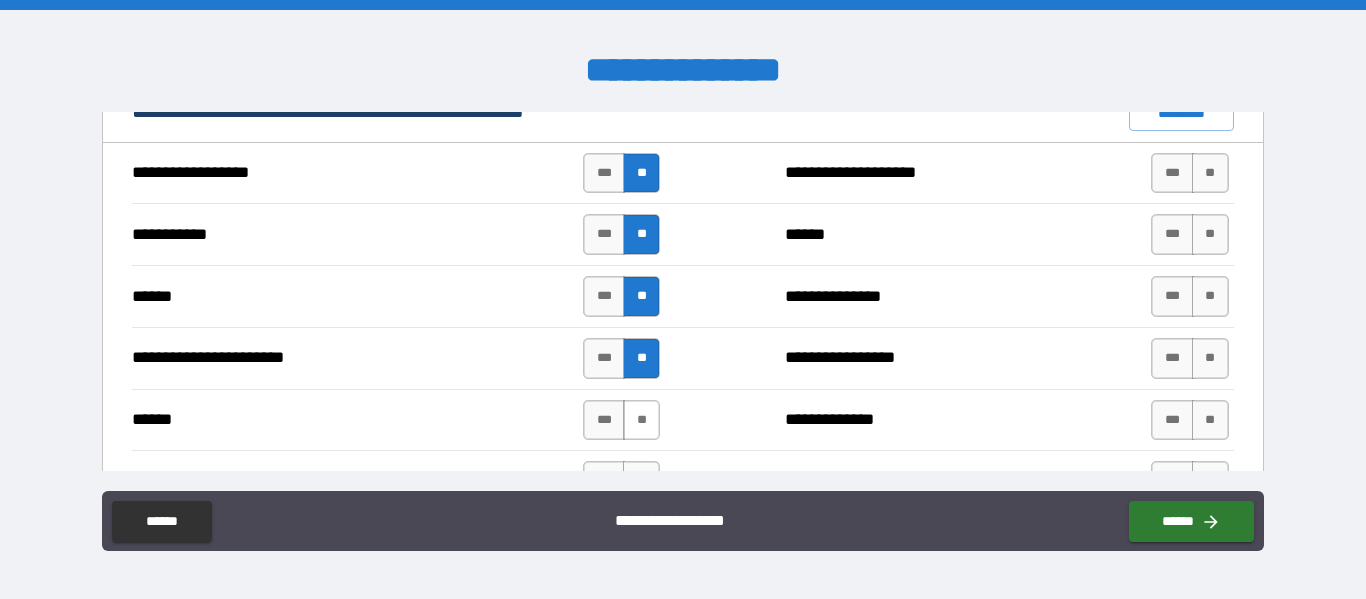 click on "**" at bounding box center (641, 420) 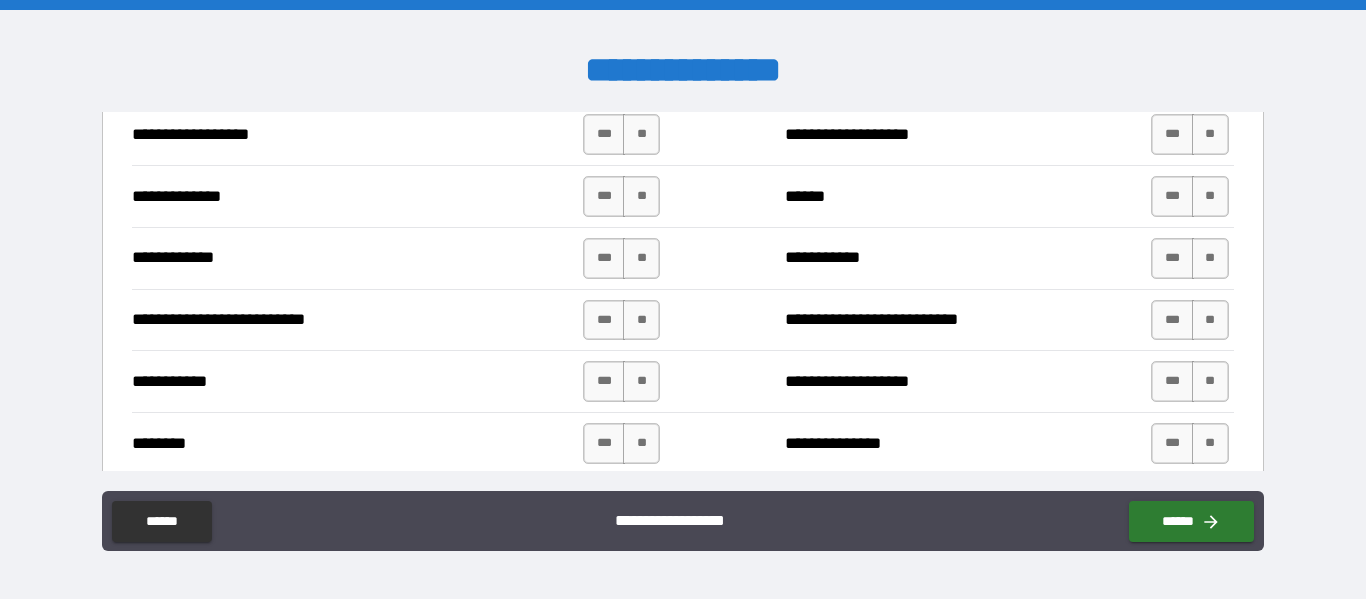 scroll, scrollTop: 1859, scrollLeft: 0, axis: vertical 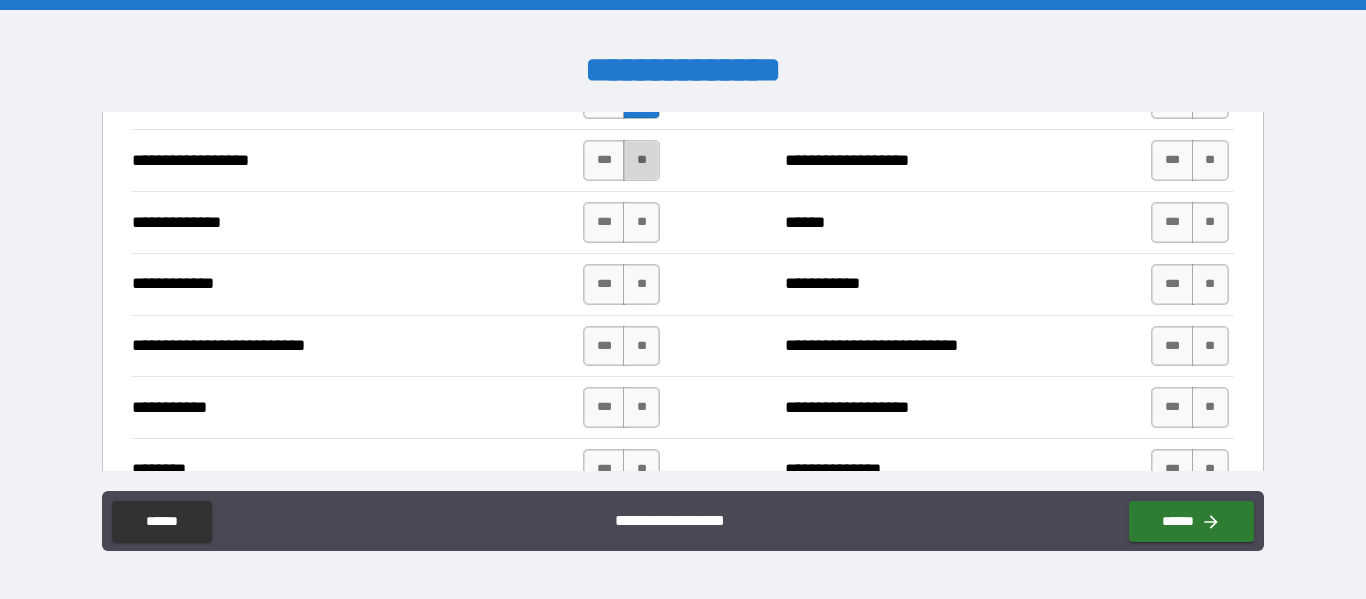 click on "**" at bounding box center [641, 160] 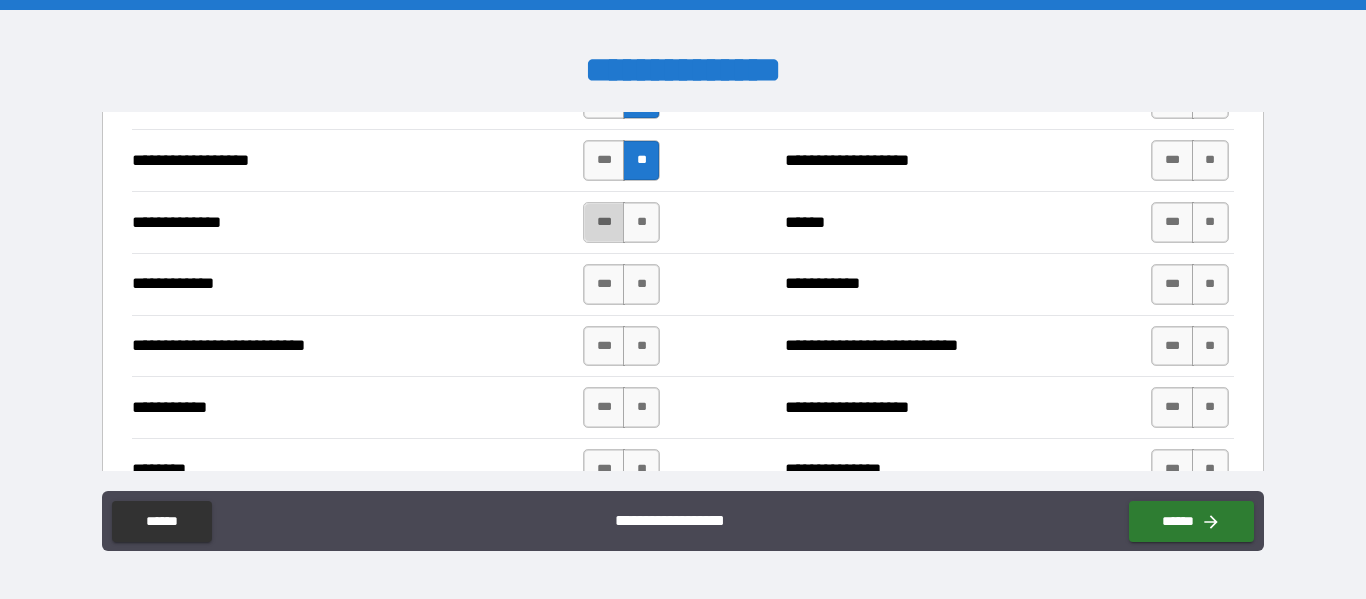 click on "***" at bounding box center (604, 222) 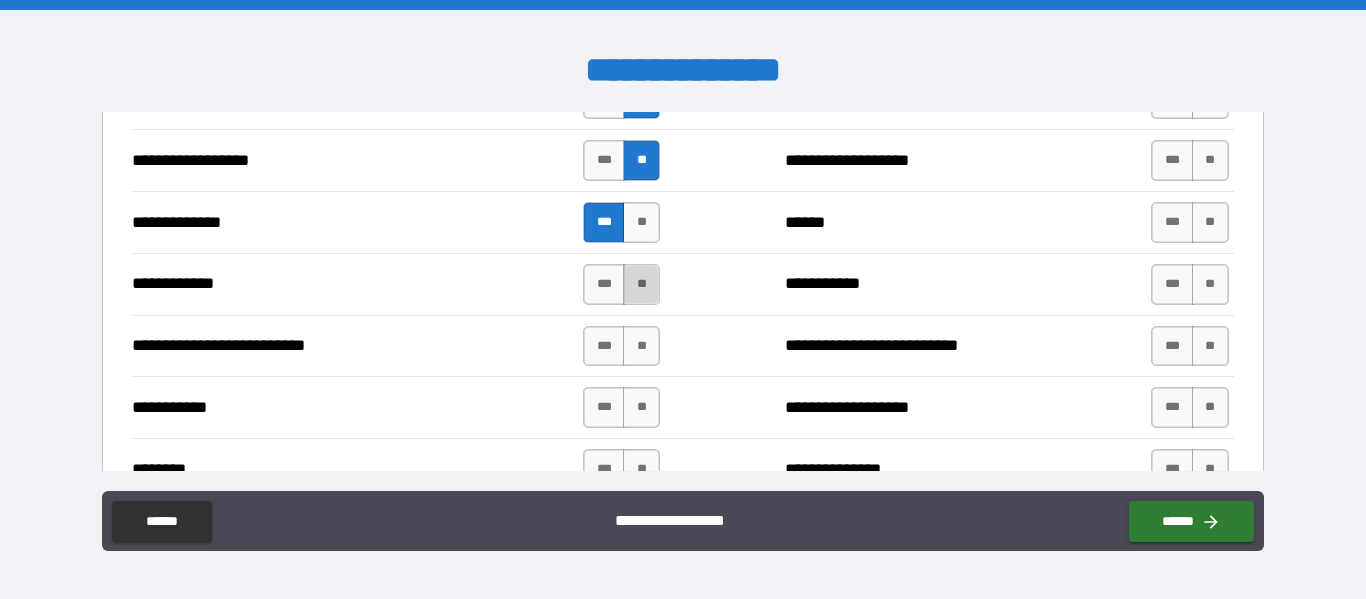click on "**" at bounding box center (641, 284) 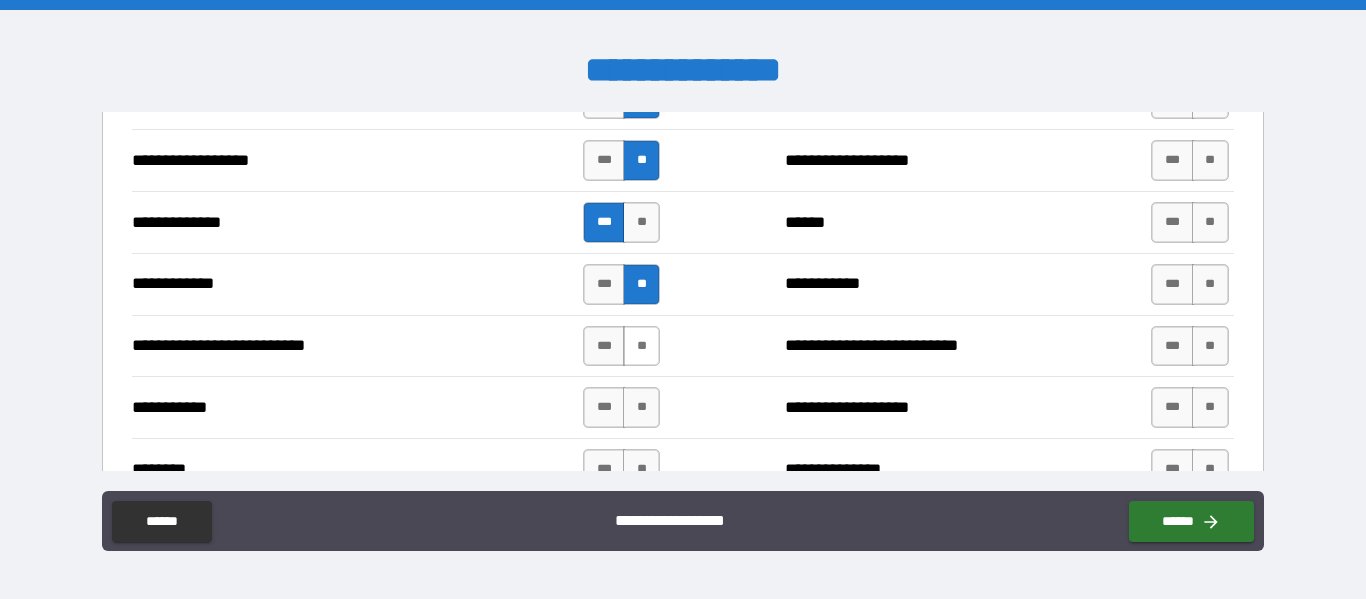 click on "**" at bounding box center [641, 346] 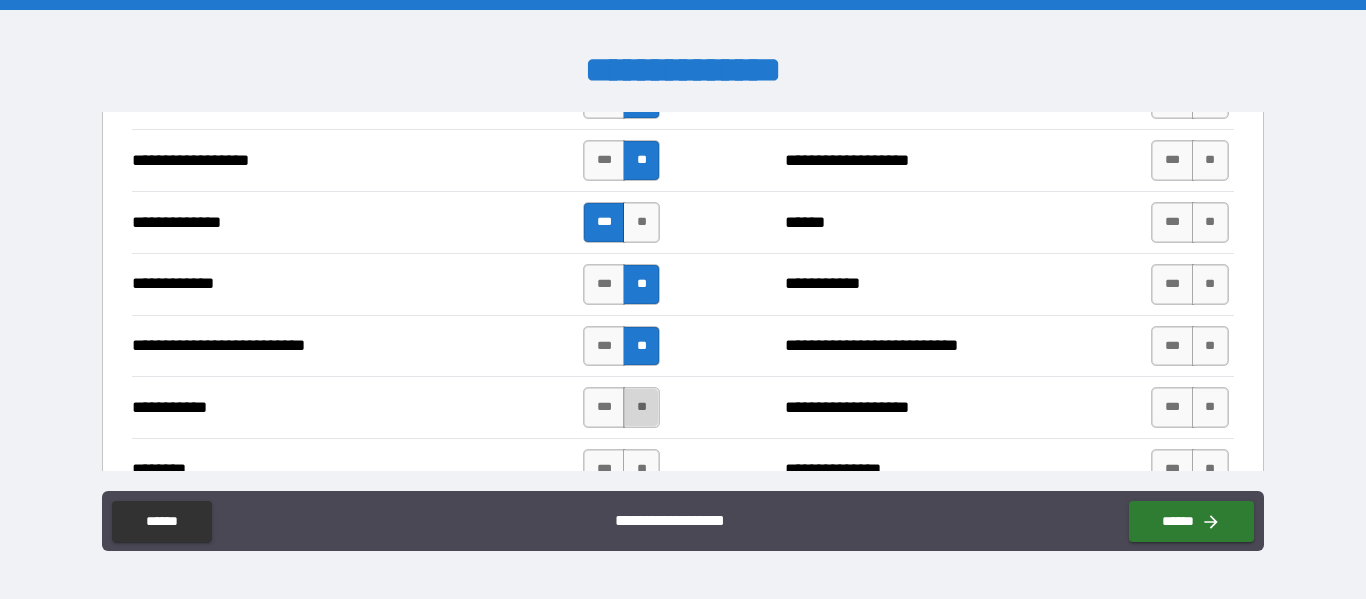 click on "**" at bounding box center (641, 407) 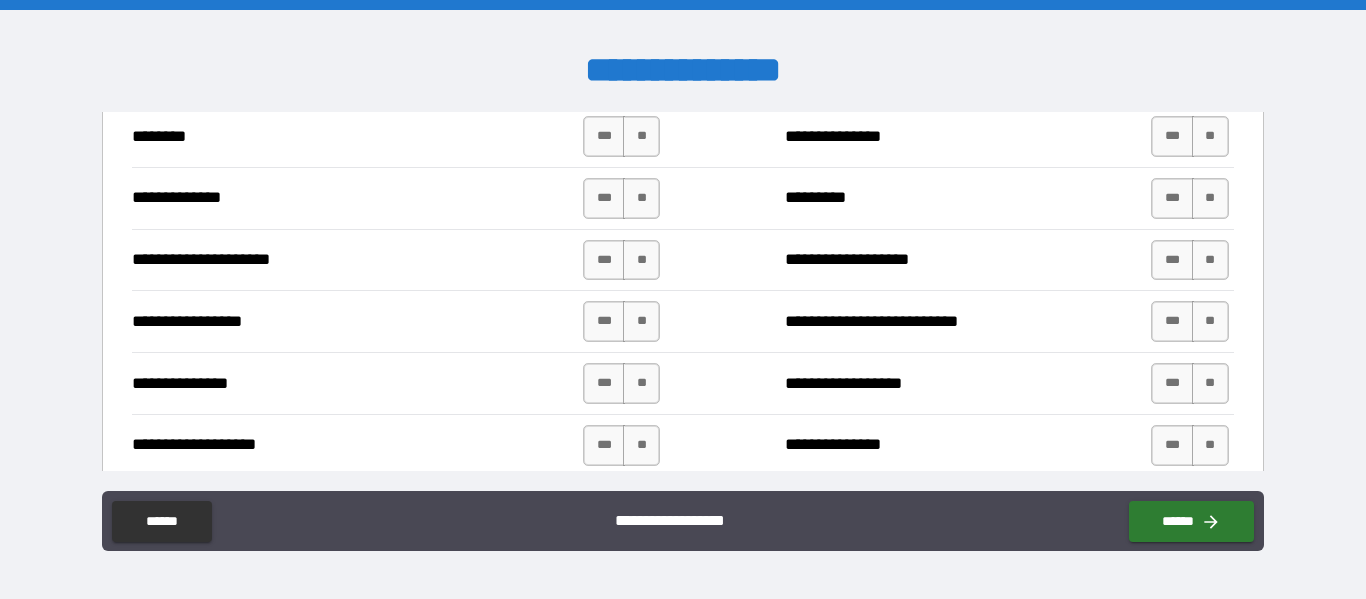 scroll, scrollTop: 2166, scrollLeft: 0, axis: vertical 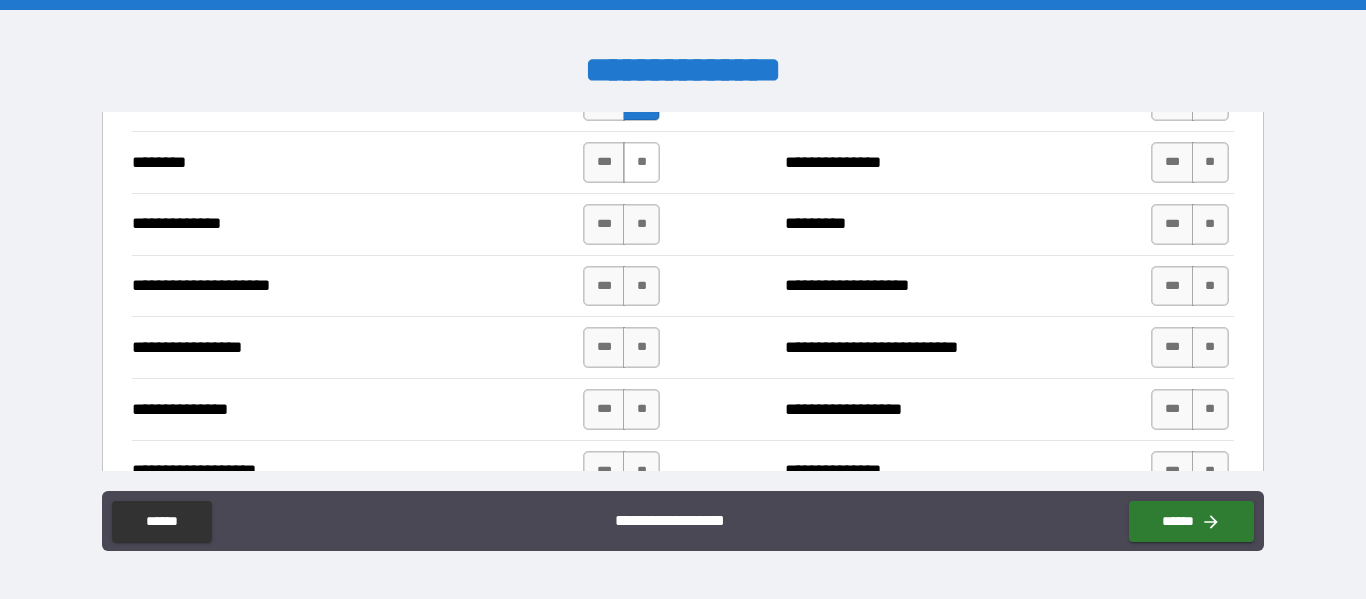 click on "**" at bounding box center (641, 162) 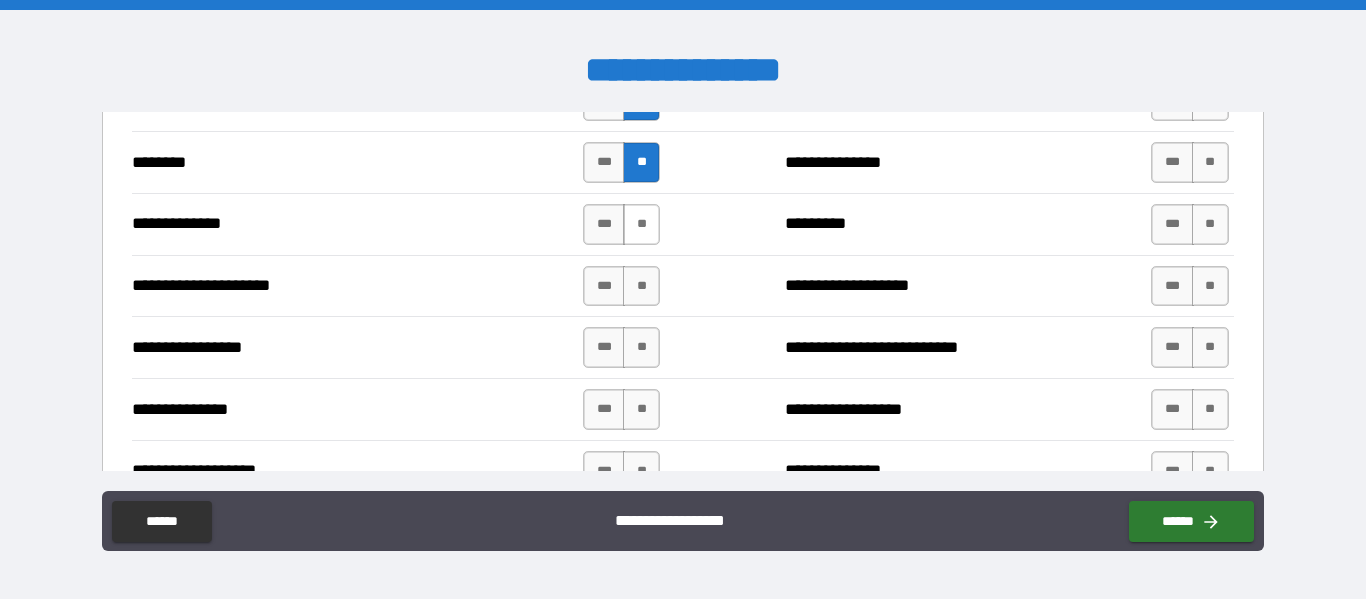 click on "**" at bounding box center [641, 224] 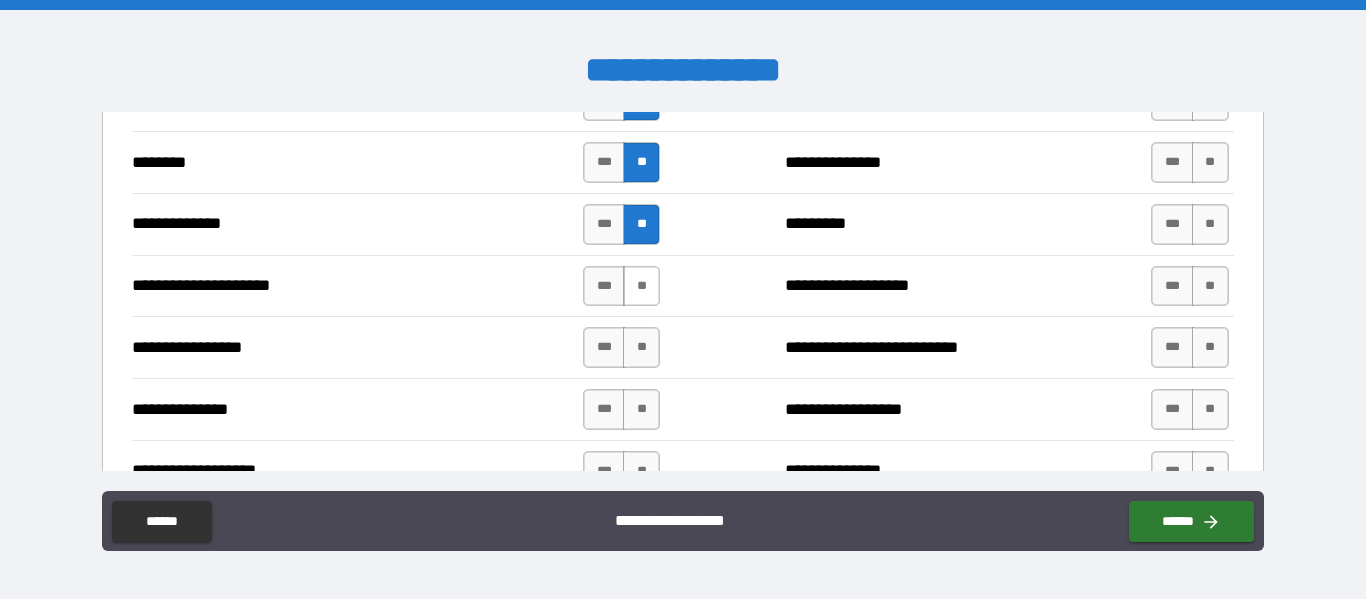 click on "**" at bounding box center (641, 286) 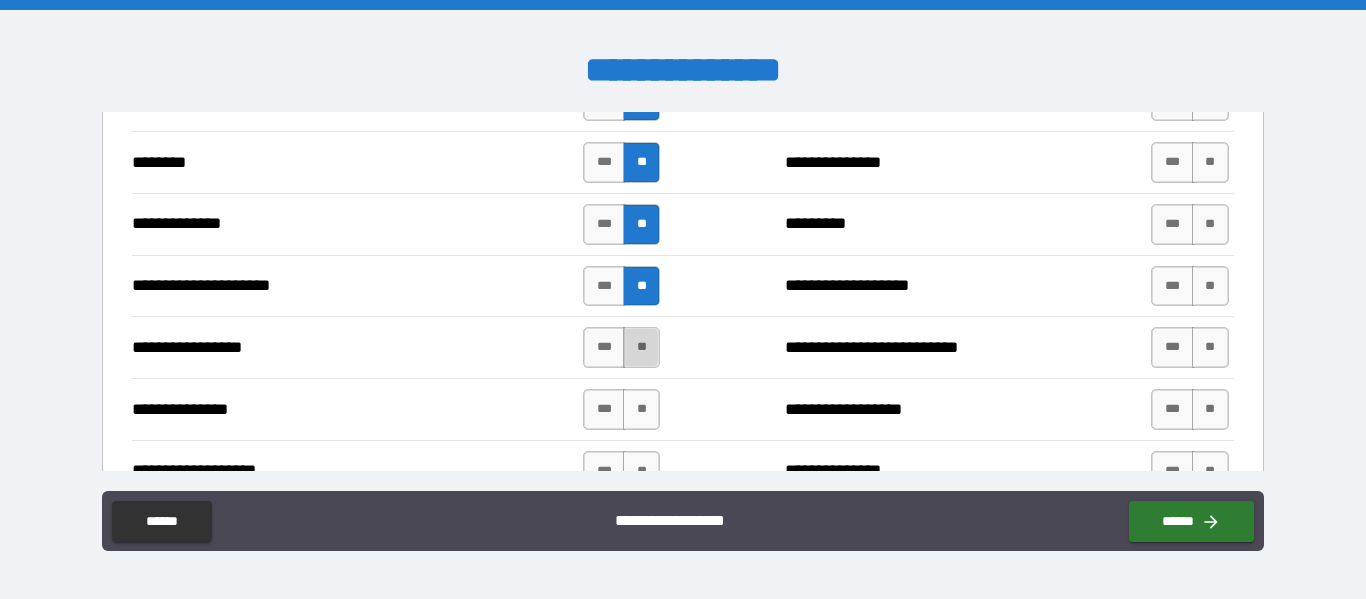 click on "**" at bounding box center [641, 347] 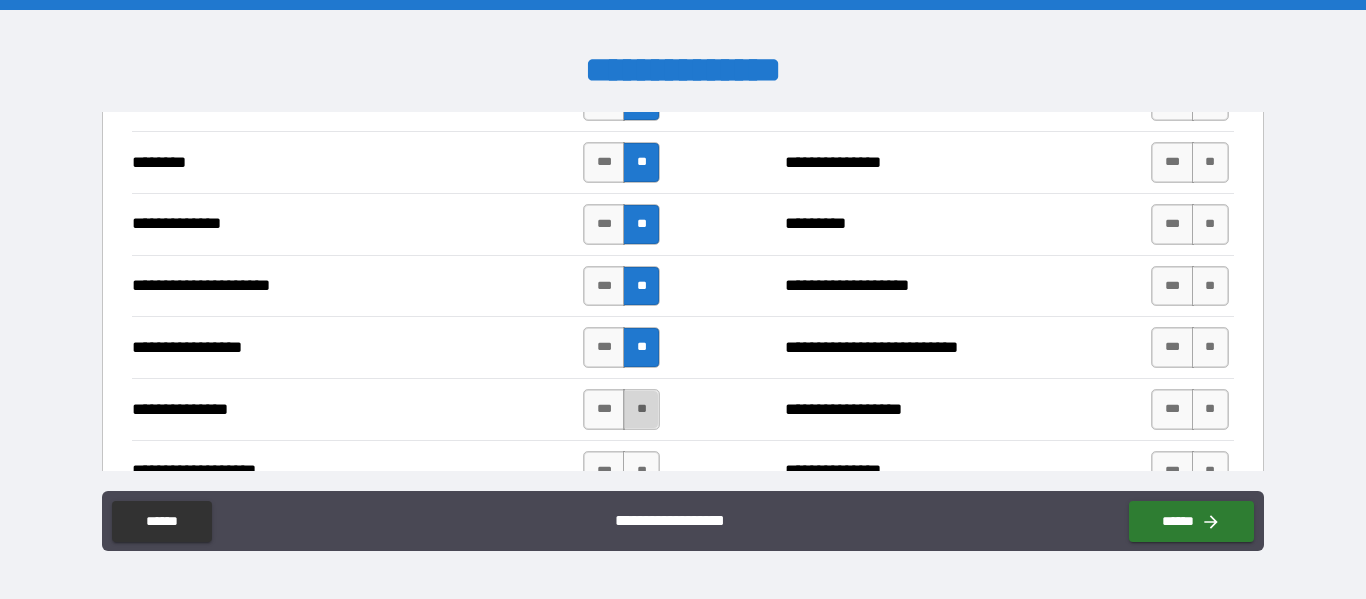 click on "**" at bounding box center [641, 409] 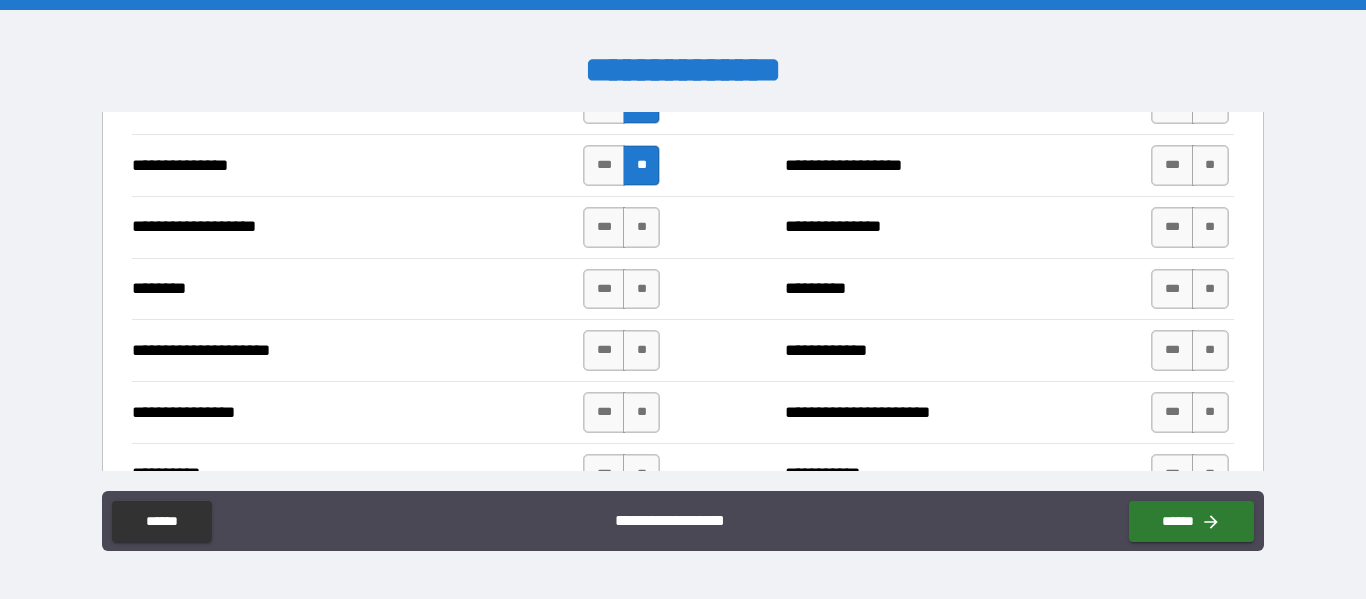 scroll, scrollTop: 2436, scrollLeft: 0, axis: vertical 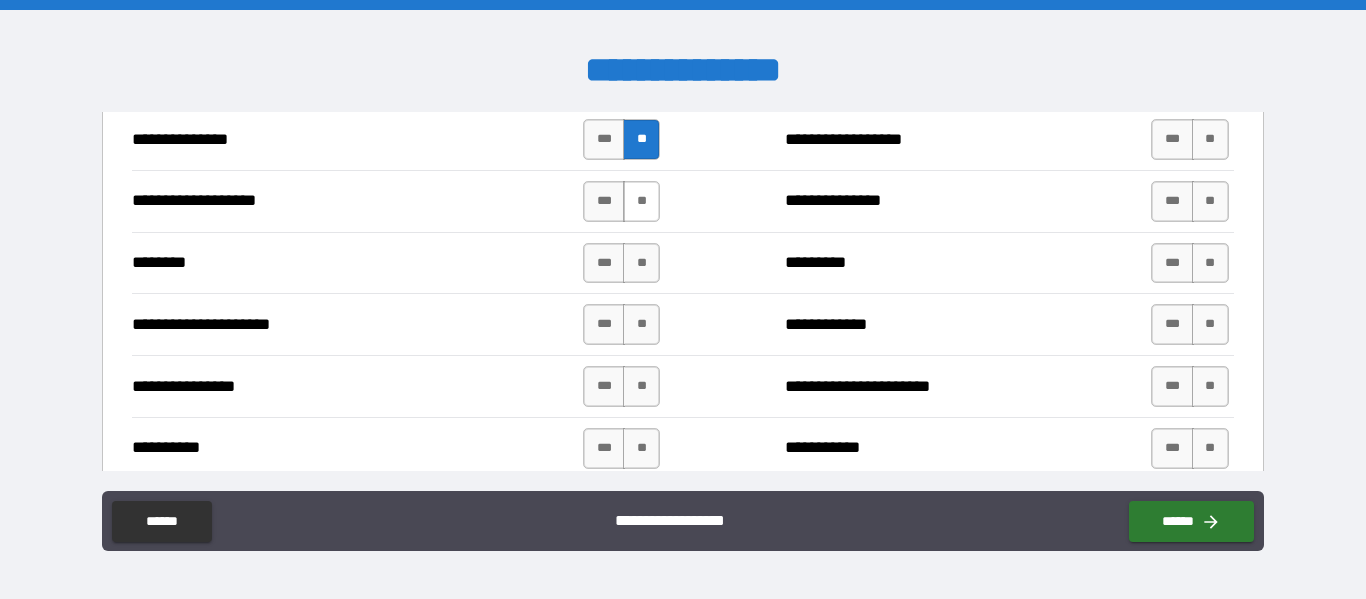 click on "**" at bounding box center (641, 201) 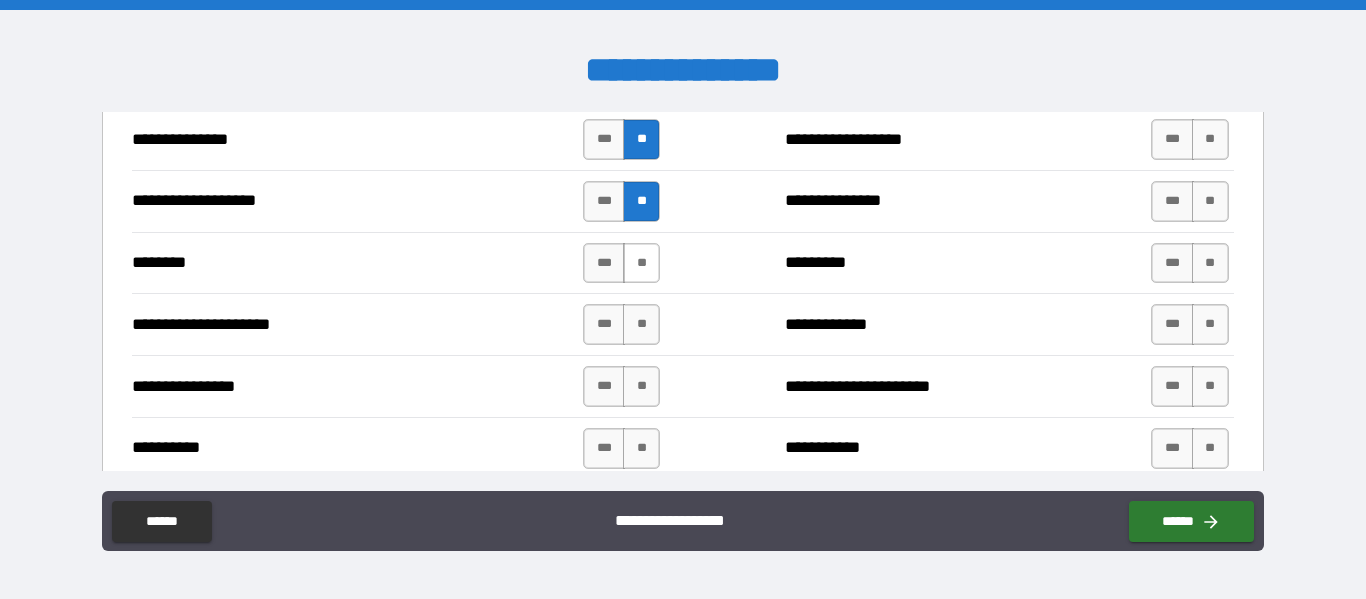 click on "**" at bounding box center (641, 263) 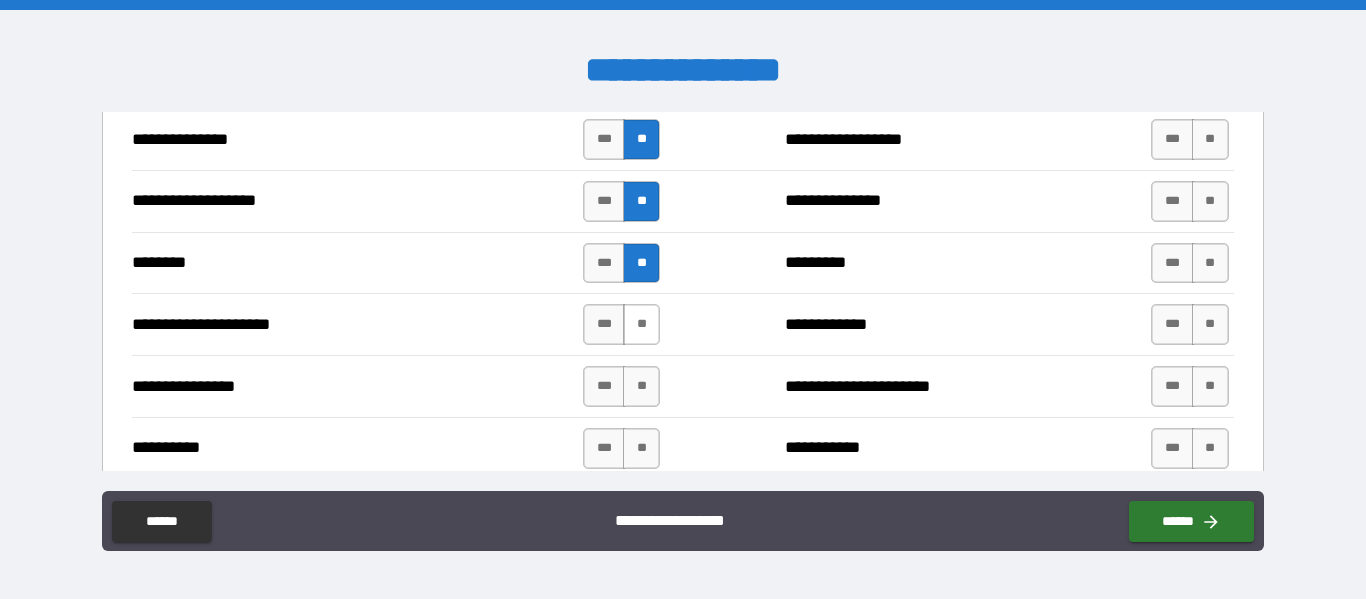 click on "**" at bounding box center [641, 324] 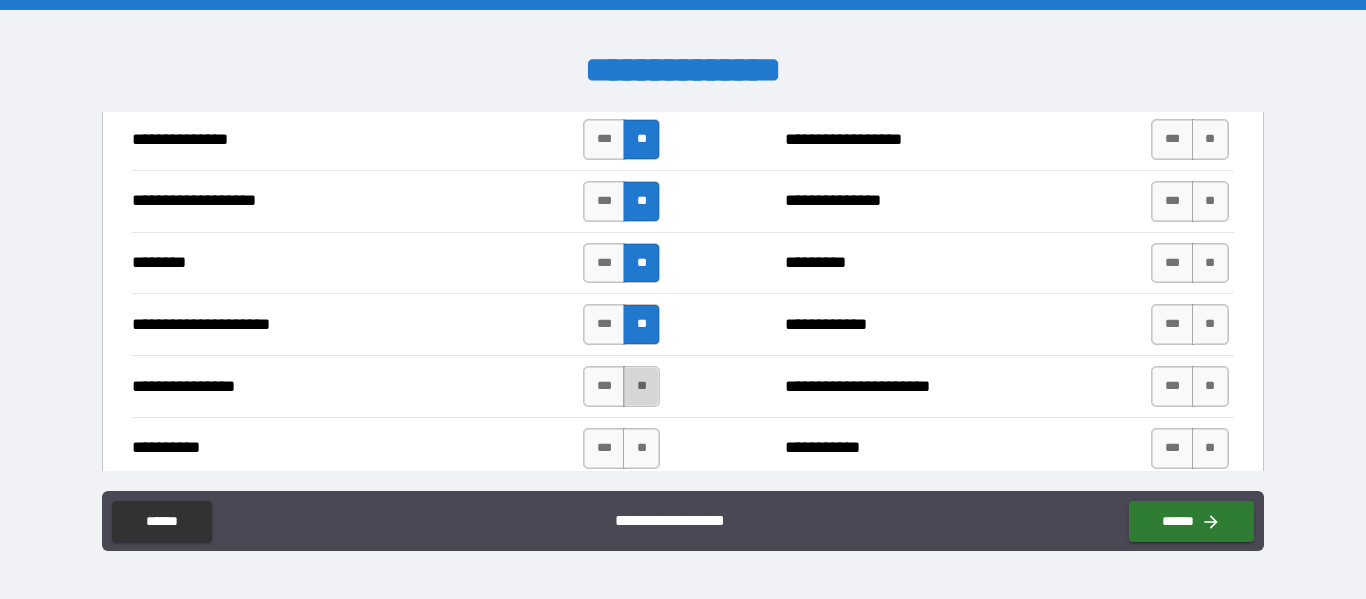 click on "**" at bounding box center [641, 386] 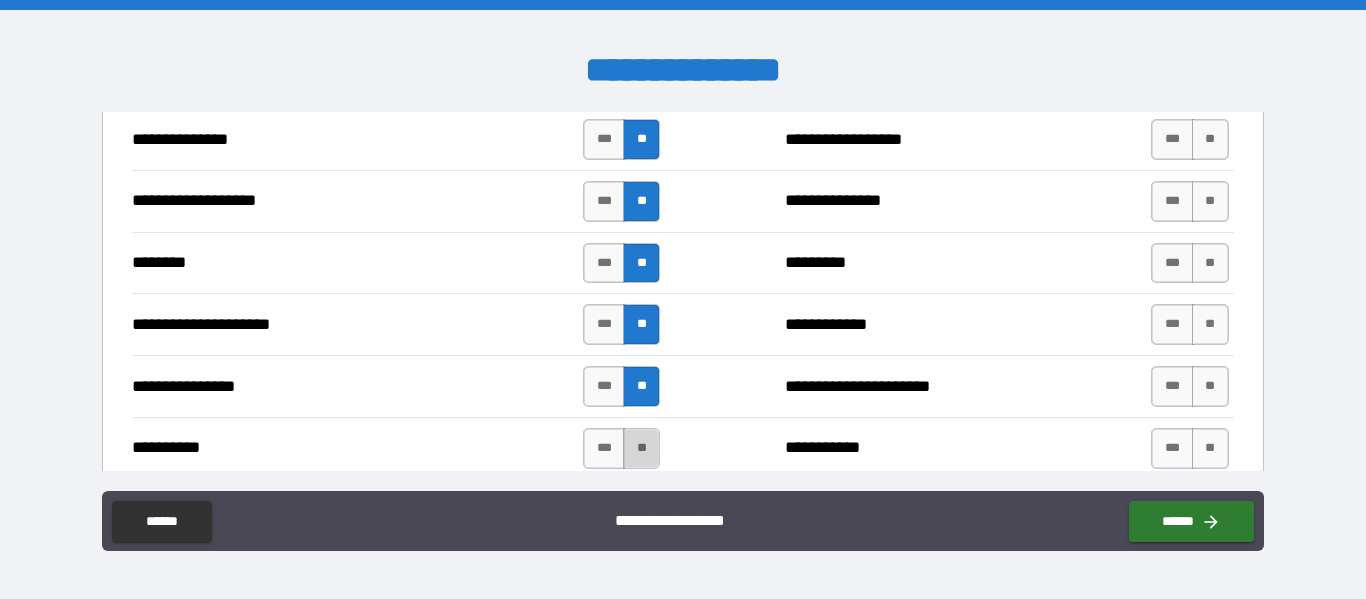 click on "**" at bounding box center [641, 448] 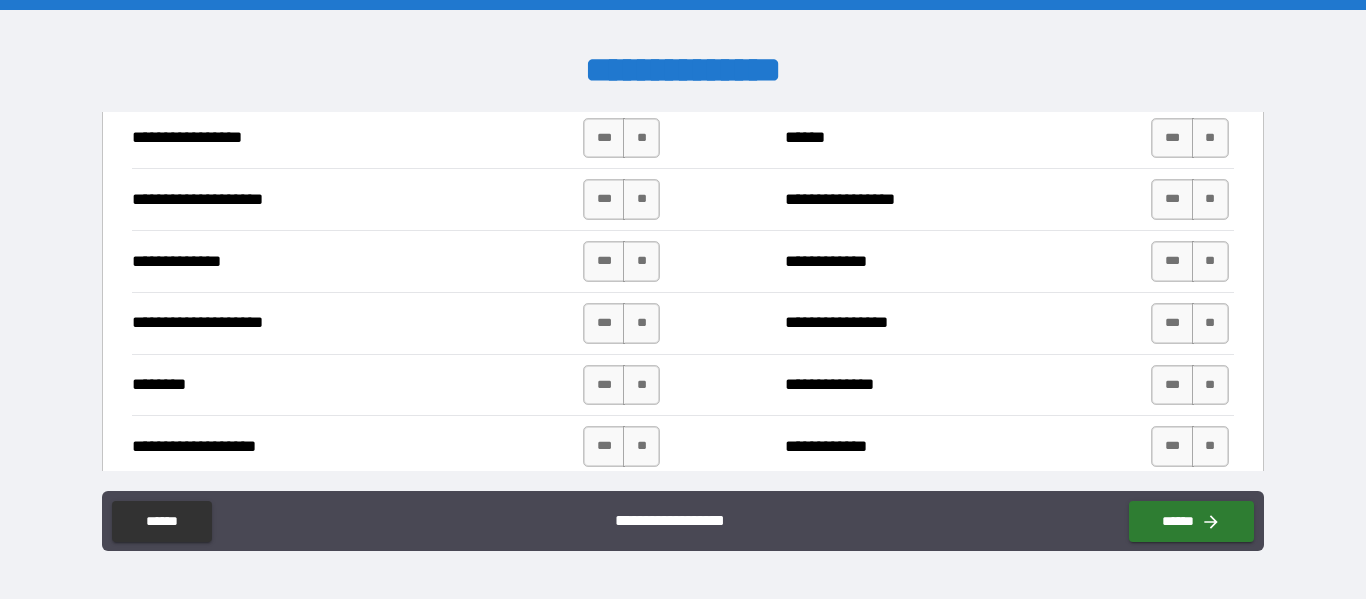 scroll, scrollTop: 2756, scrollLeft: 0, axis: vertical 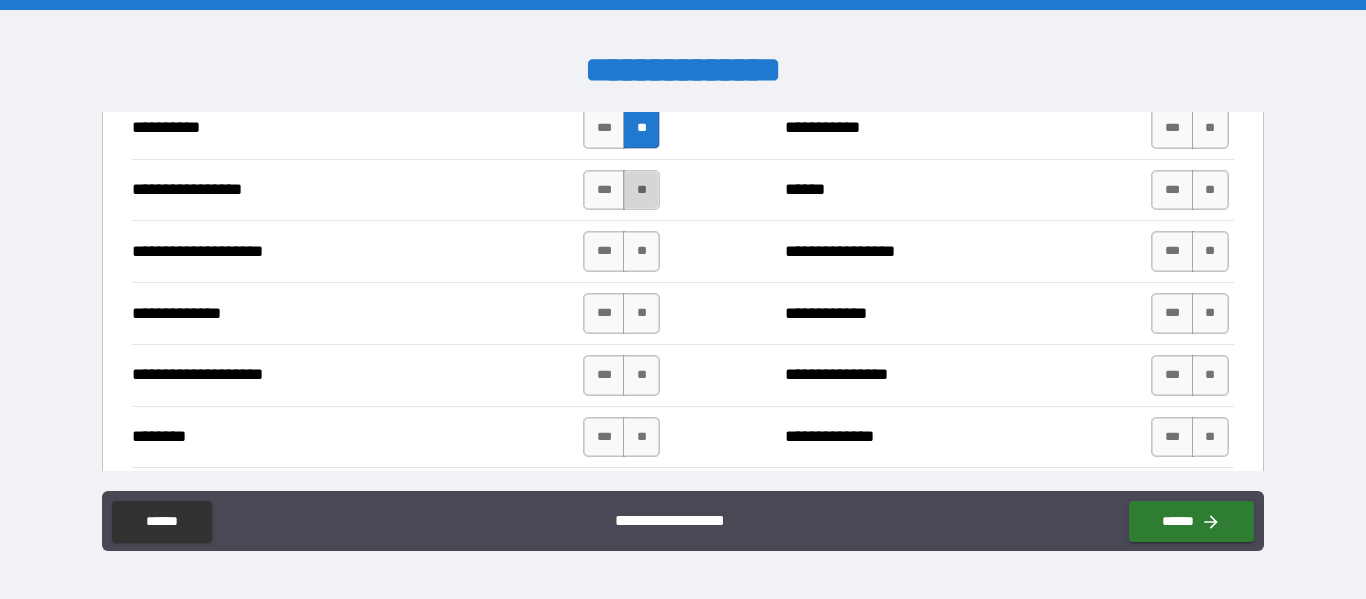 click on "**" at bounding box center (641, 190) 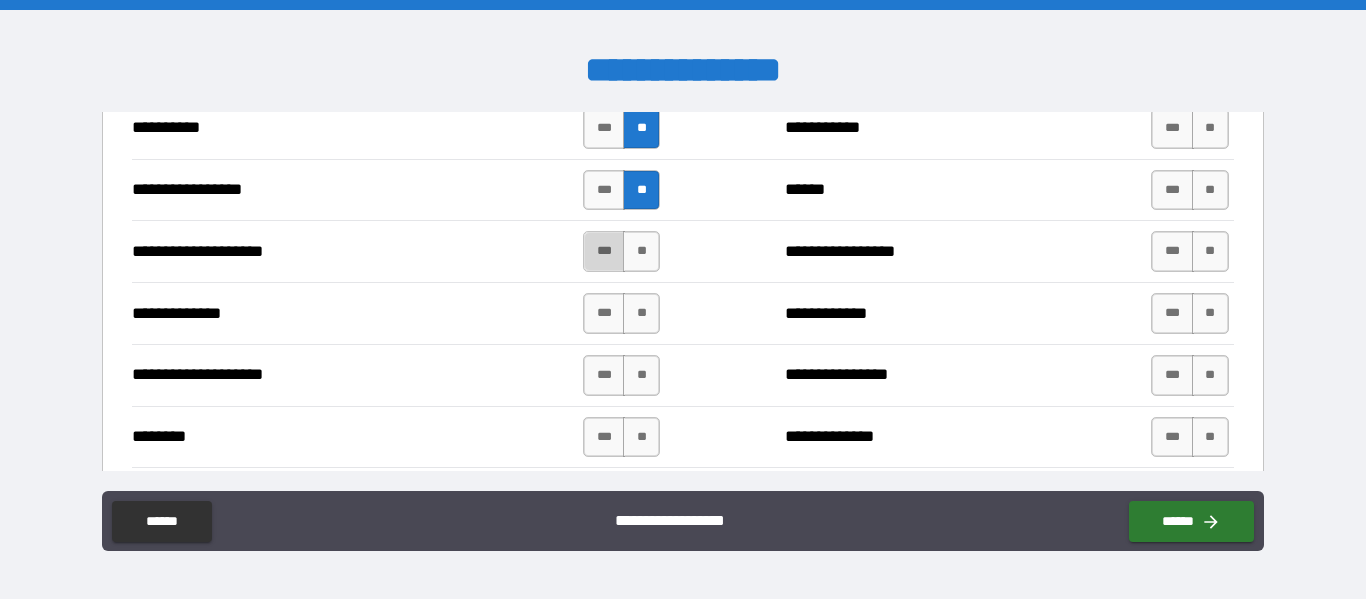 click on "***" at bounding box center (604, 251) 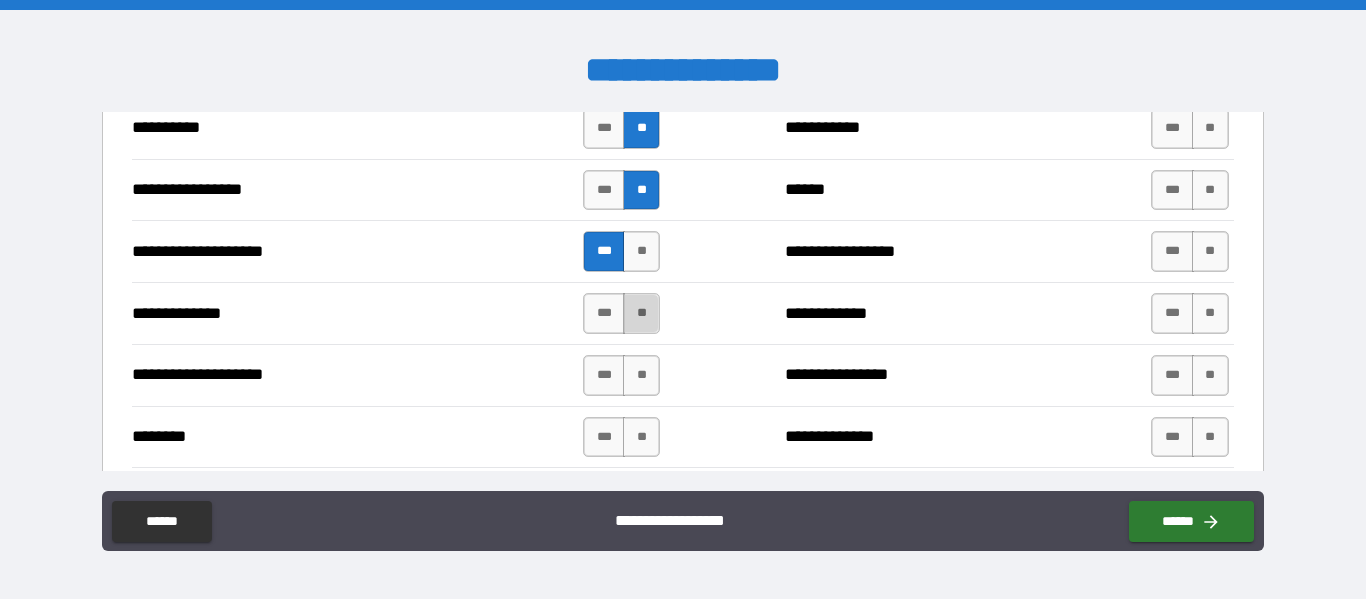click on "**" at bounding box center (641, 313) 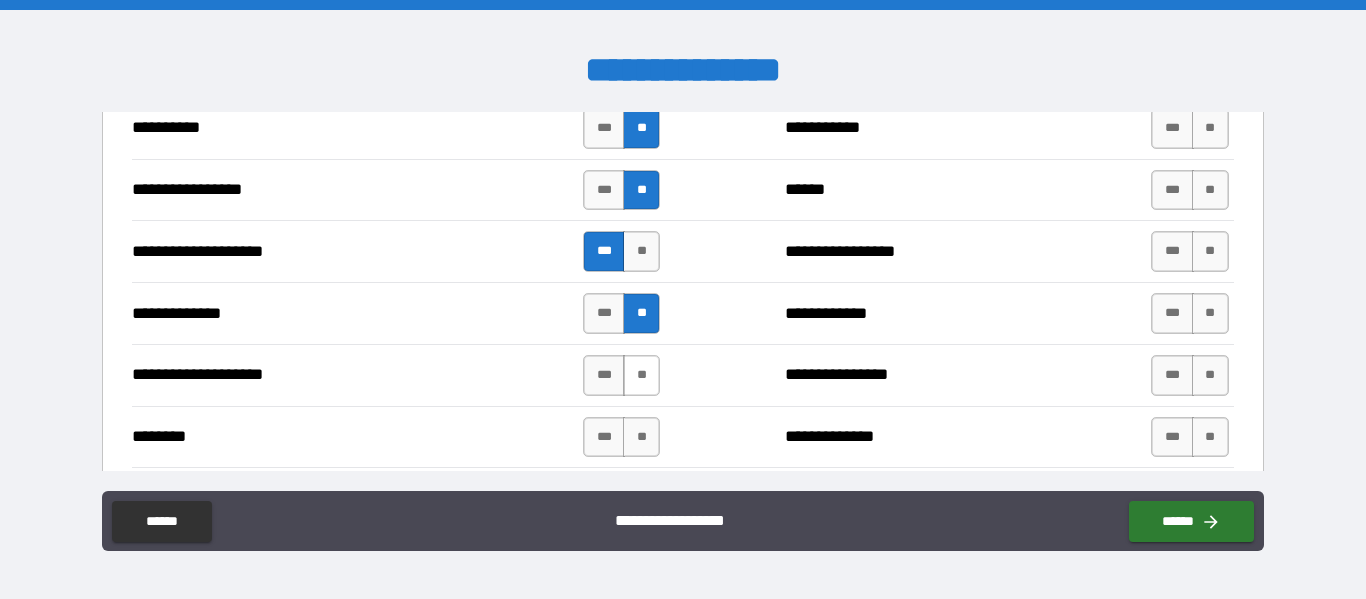 click on "**" at bounding box center [641, 375] 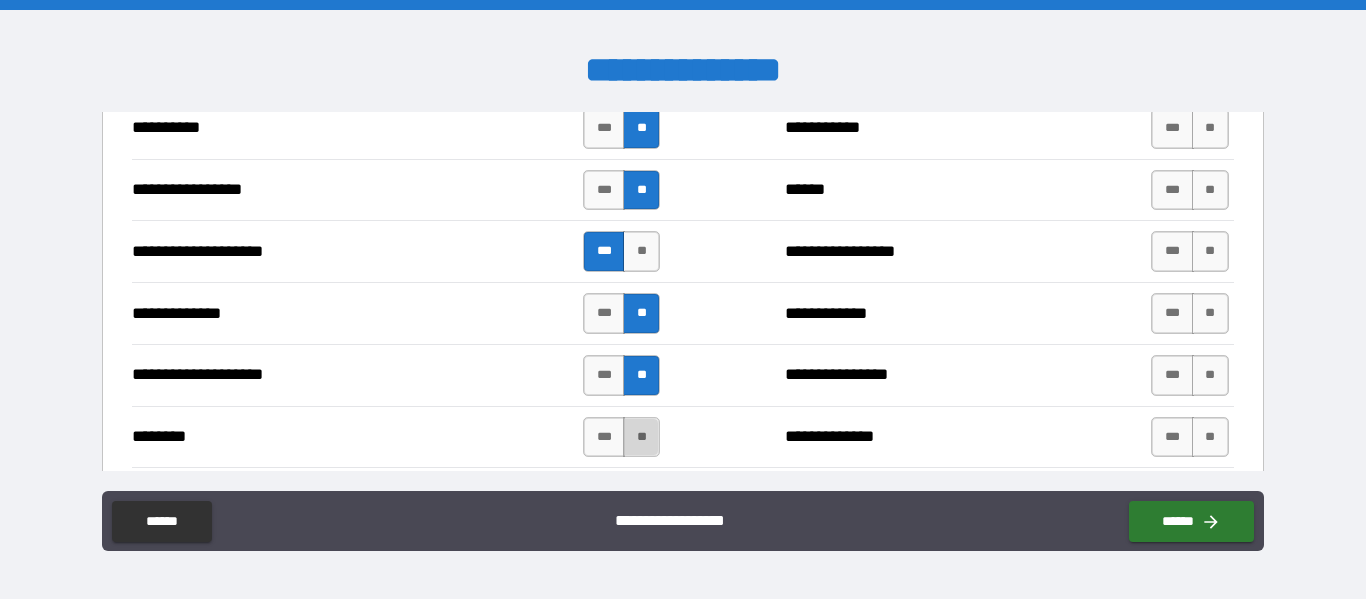 click on "**" at bounding box center [641, 437] 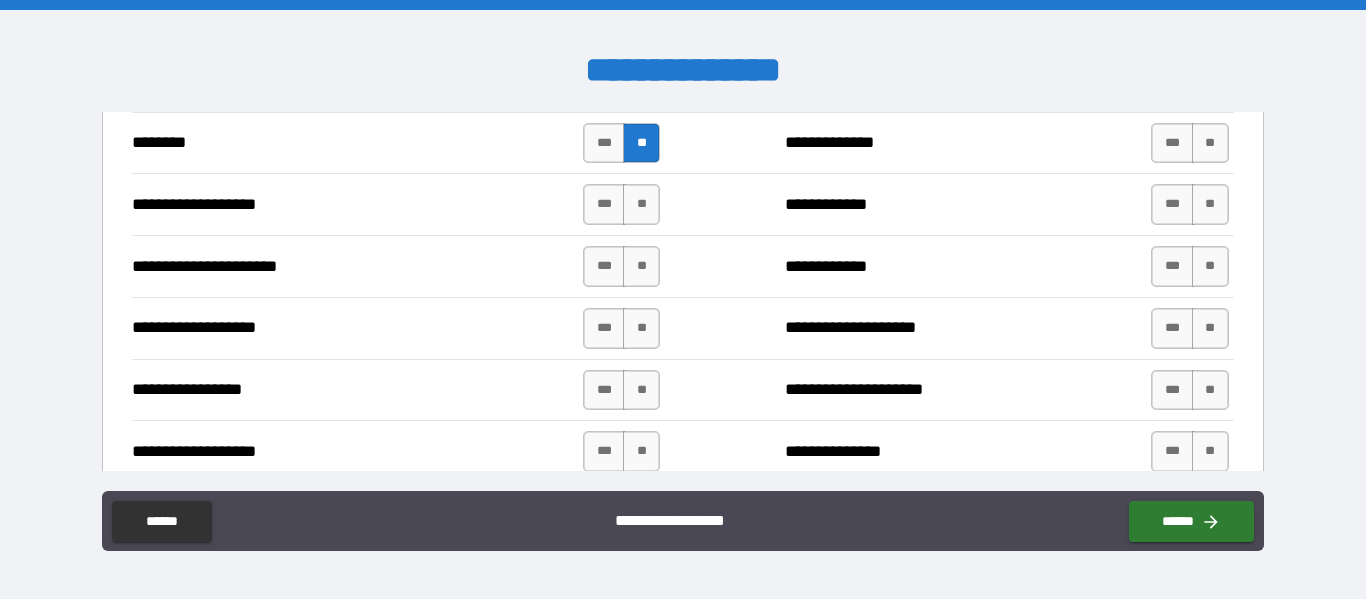 scroll, scrollTop: 3077, scrollLeft: 0, axis: vertical 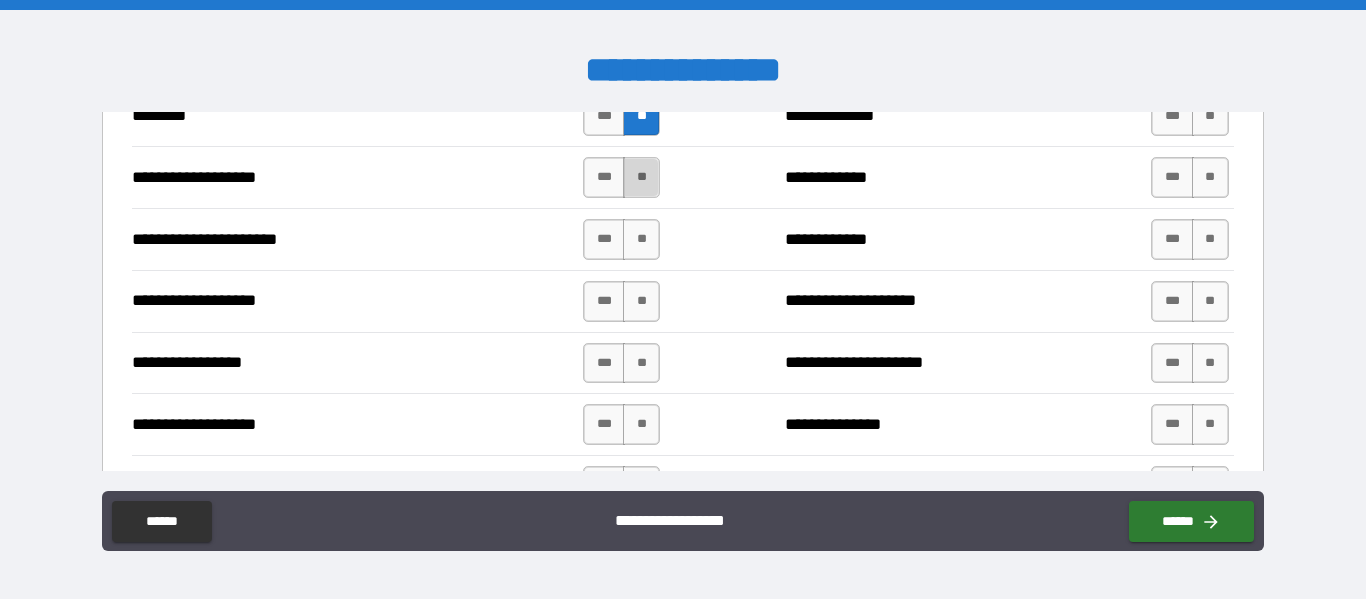 click on "**" at bounding box center (641, 177) 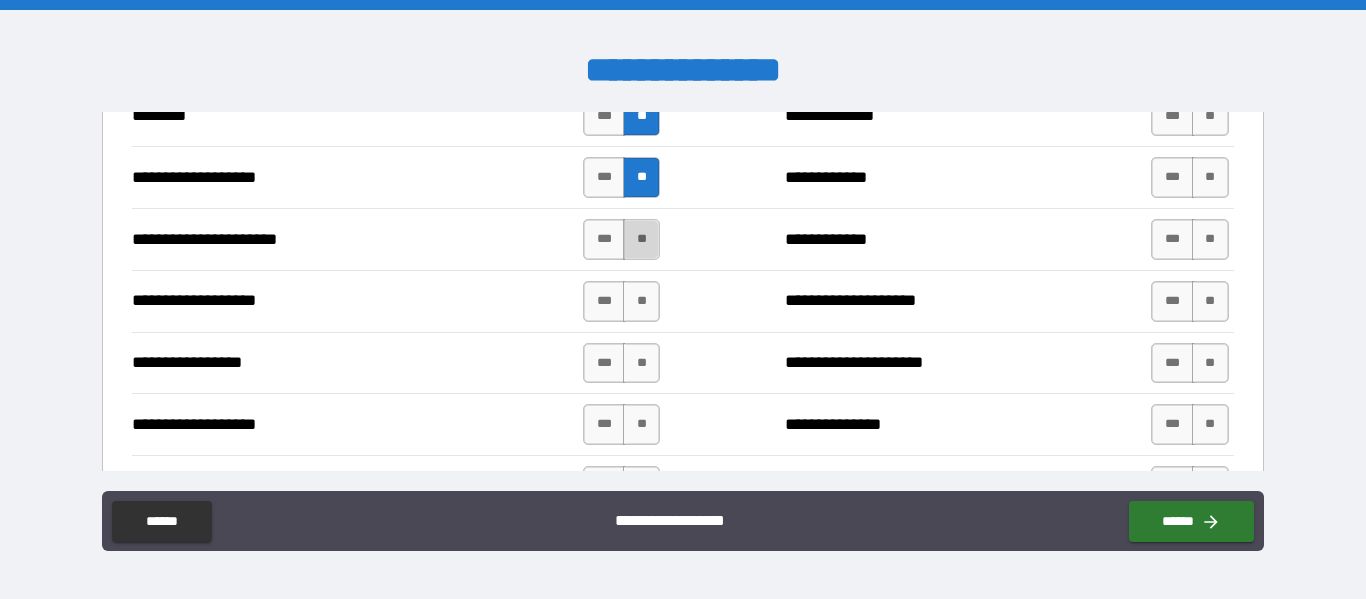 click on "**" at bounding box center [641, 239] 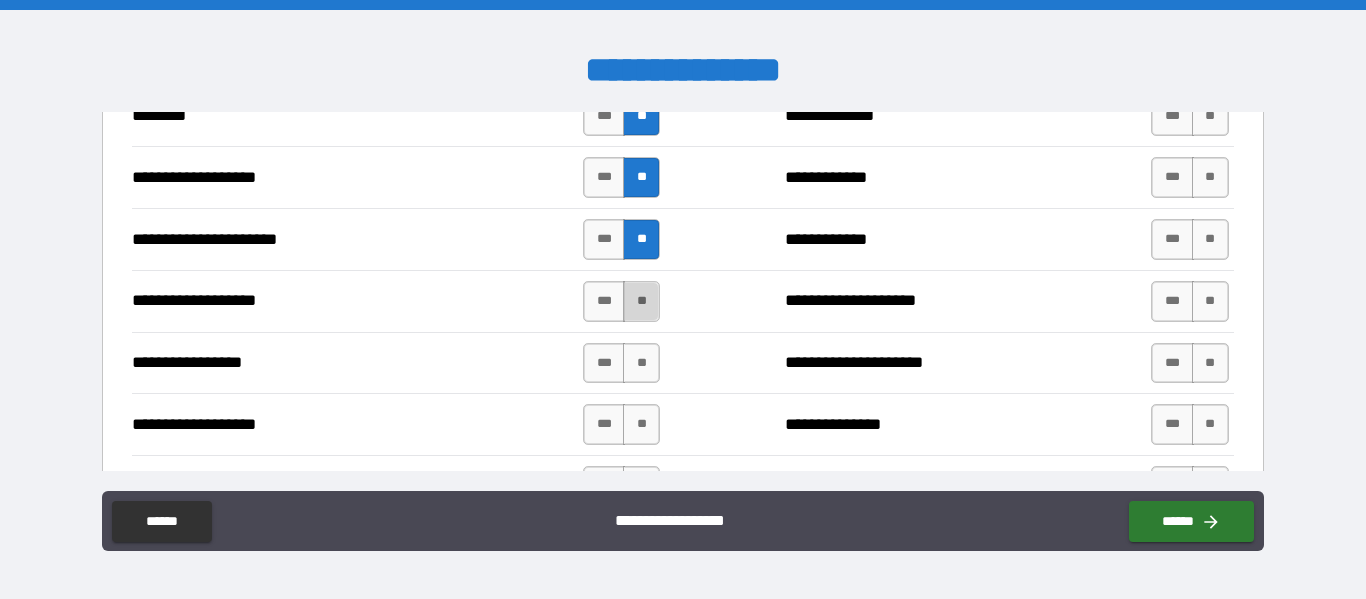 click on "**" at bounding box center (641, 301) 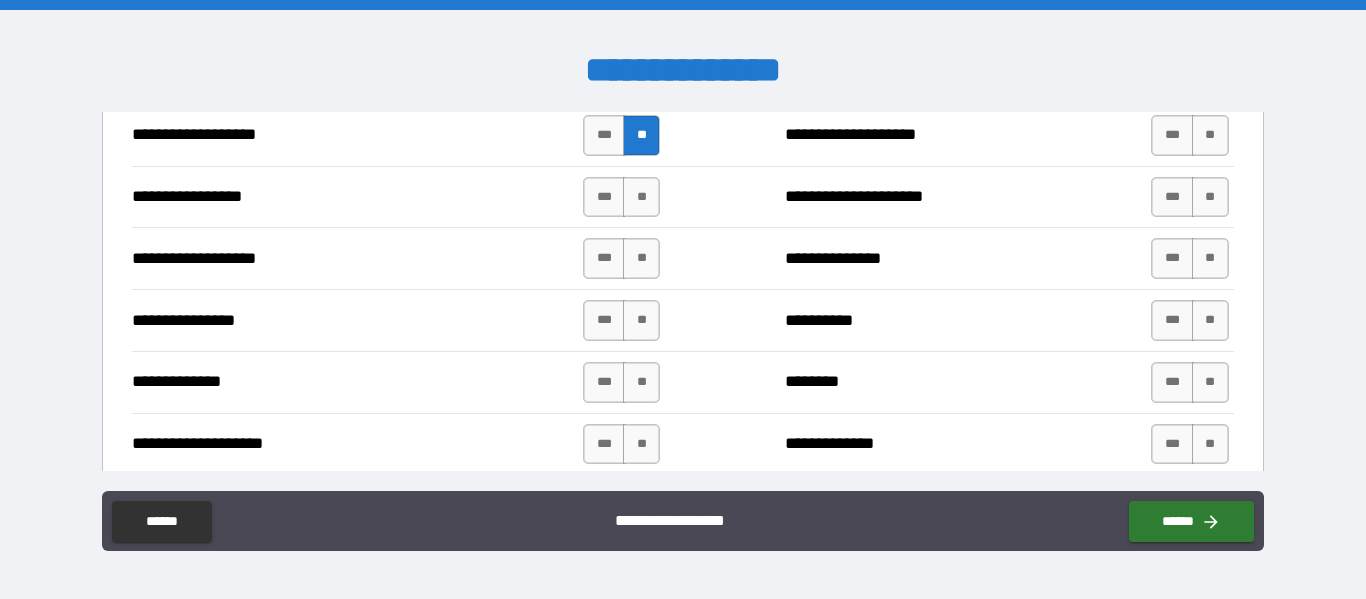 scroll, scrollTop: 3256, scrollLeft: 0, axis: vertical 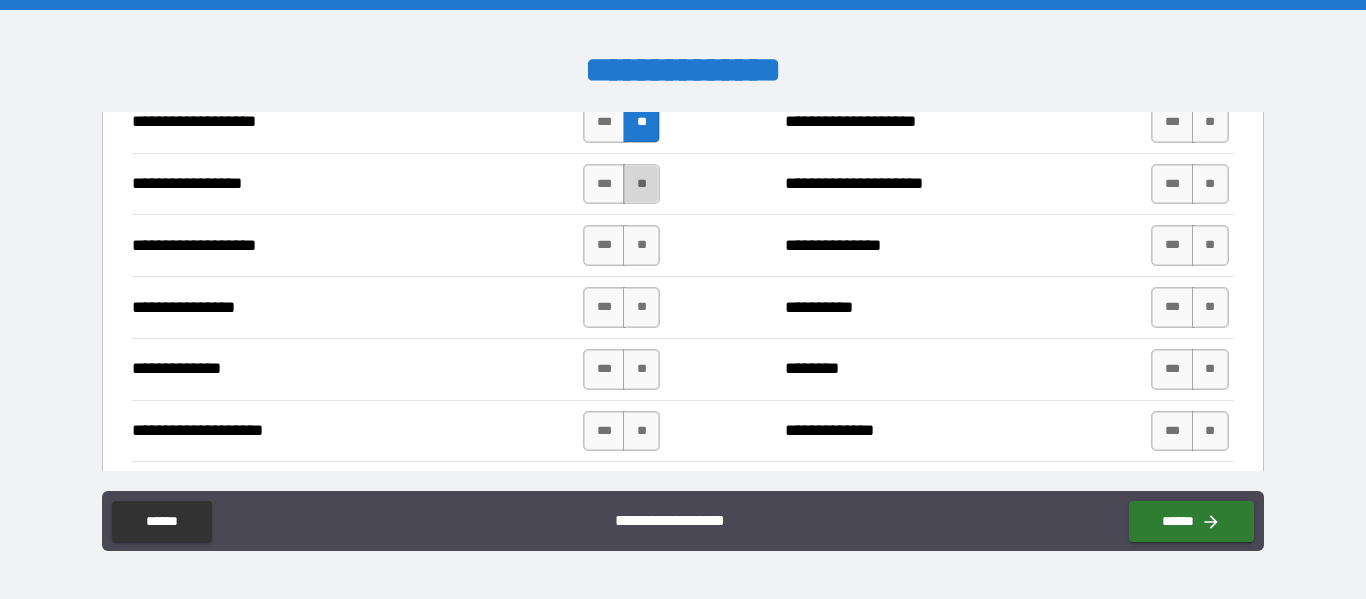 click on "**" at bounding box center [641, 184] 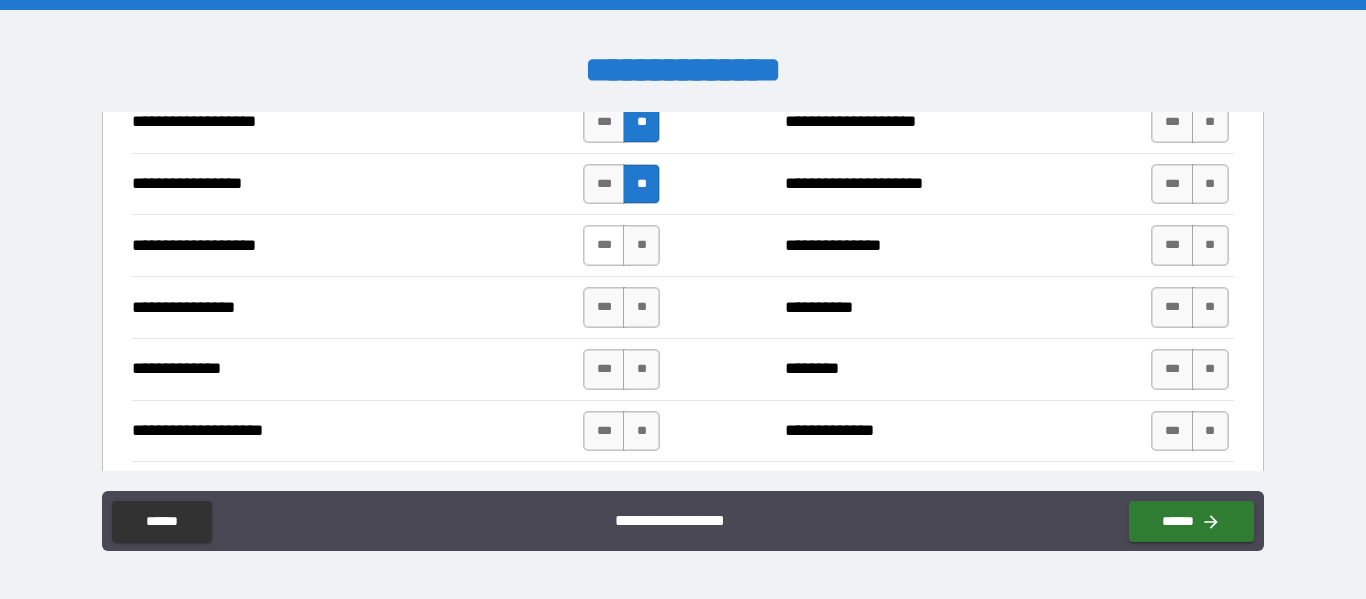 click on "***" at bounding box center (604, 245) 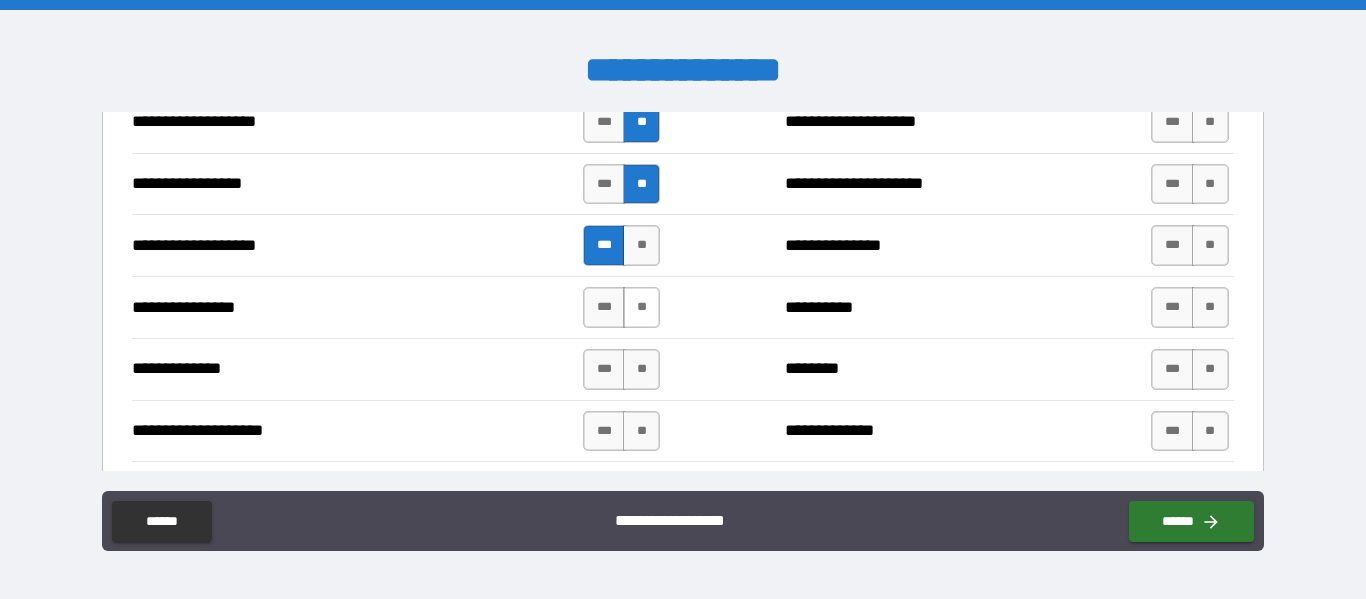 click on "**" at bounding box center [641, 307] 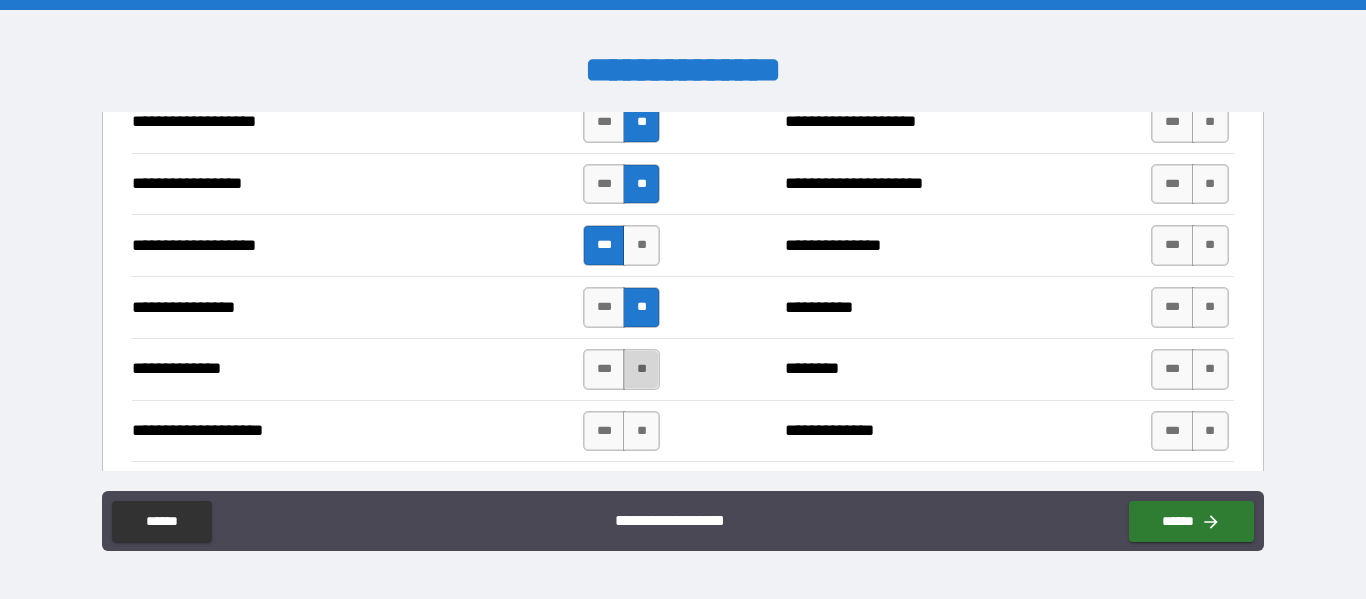 click on "**" at bounding box center (641, 369) 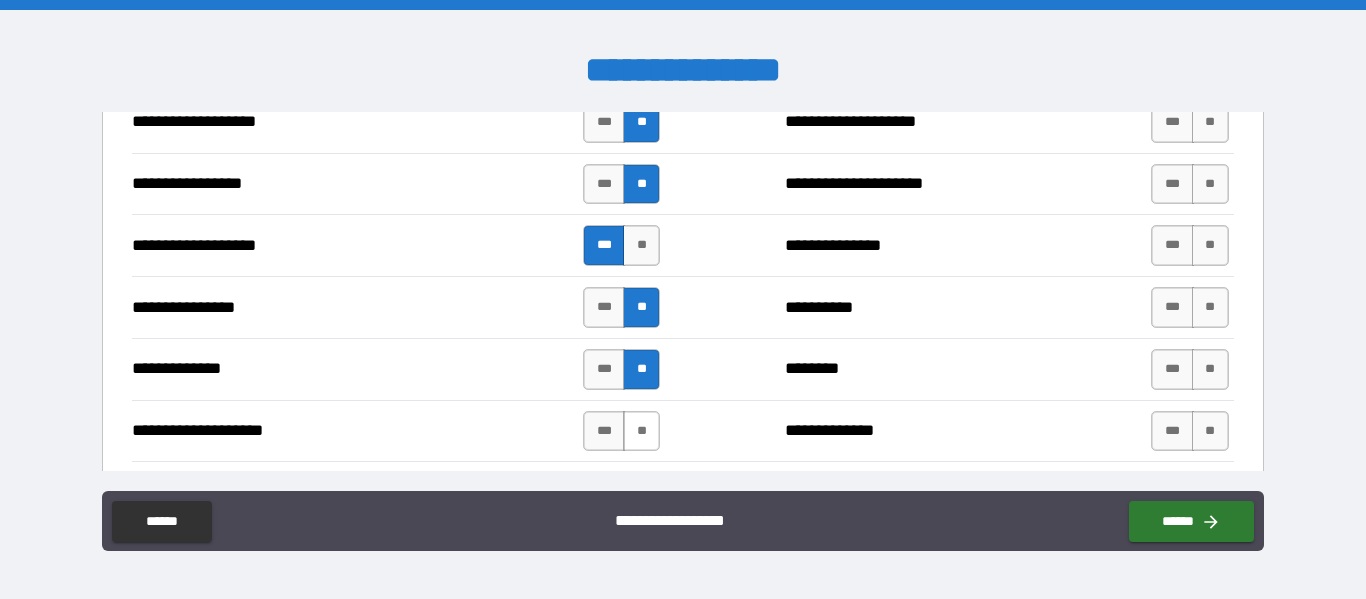 click on "**" at bounding box center (641, 431) 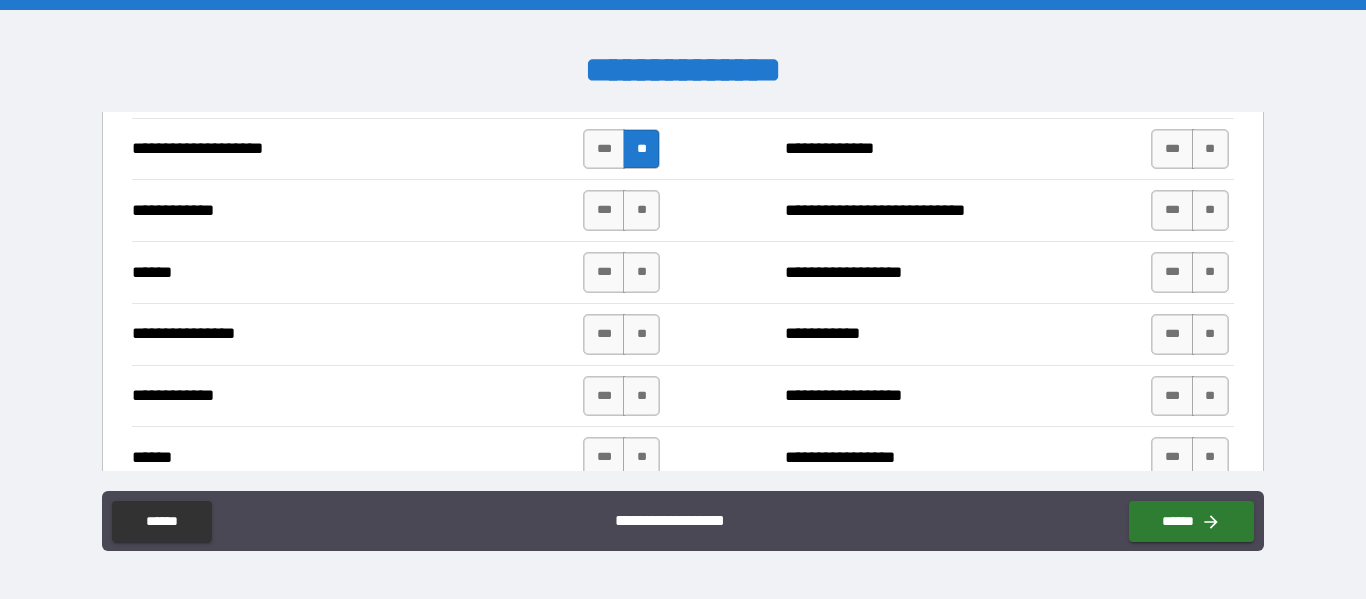 scroll, scrollTop: 3551, scrollLeft: 0, axis: vertical 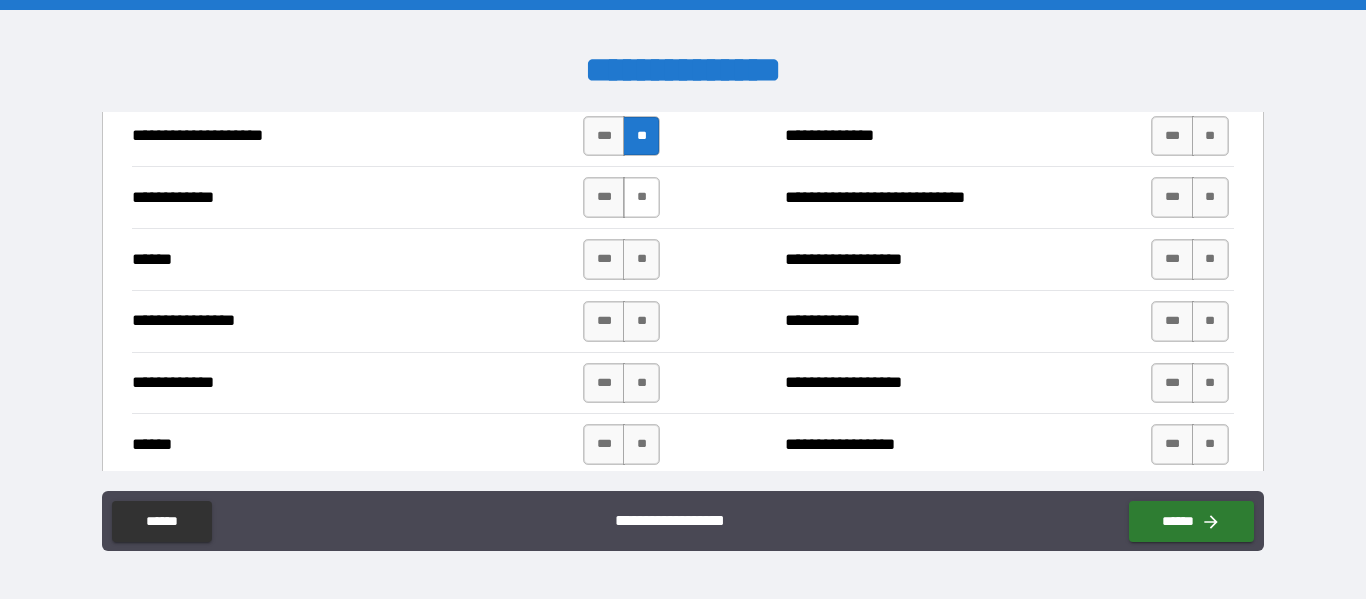 click on "**" at bounding box center [641, 197] 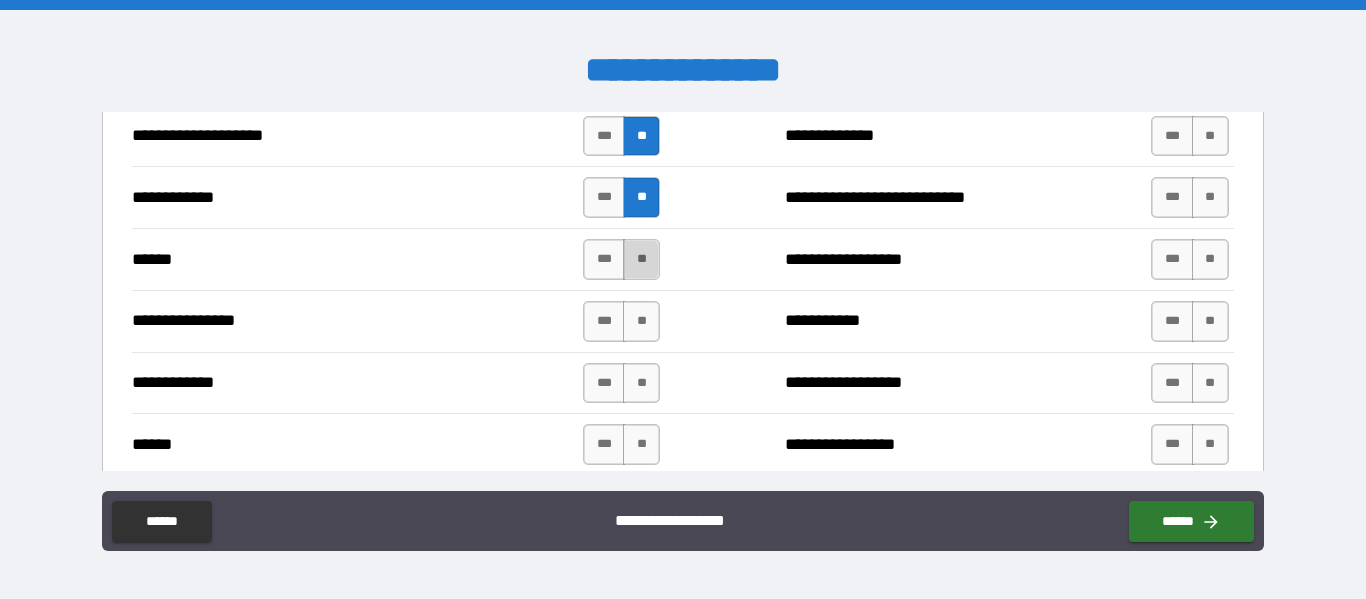 click on "**" at bounding box center [641, 259] 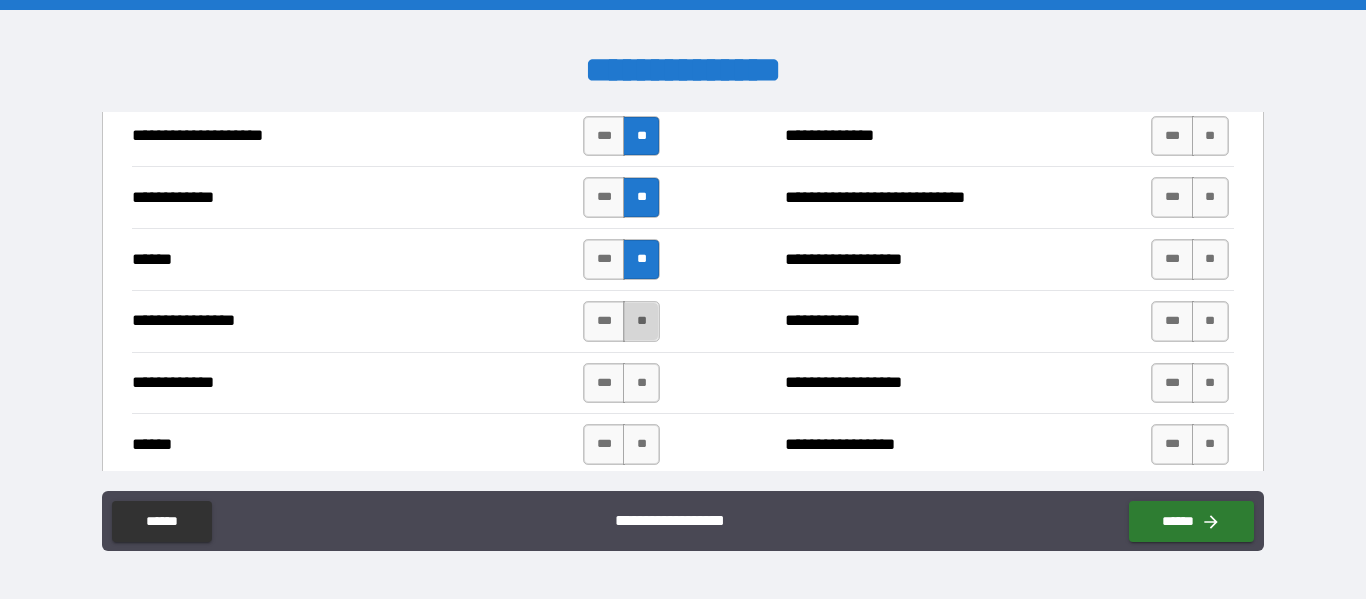click on "**" at bounding box center [641, 321] 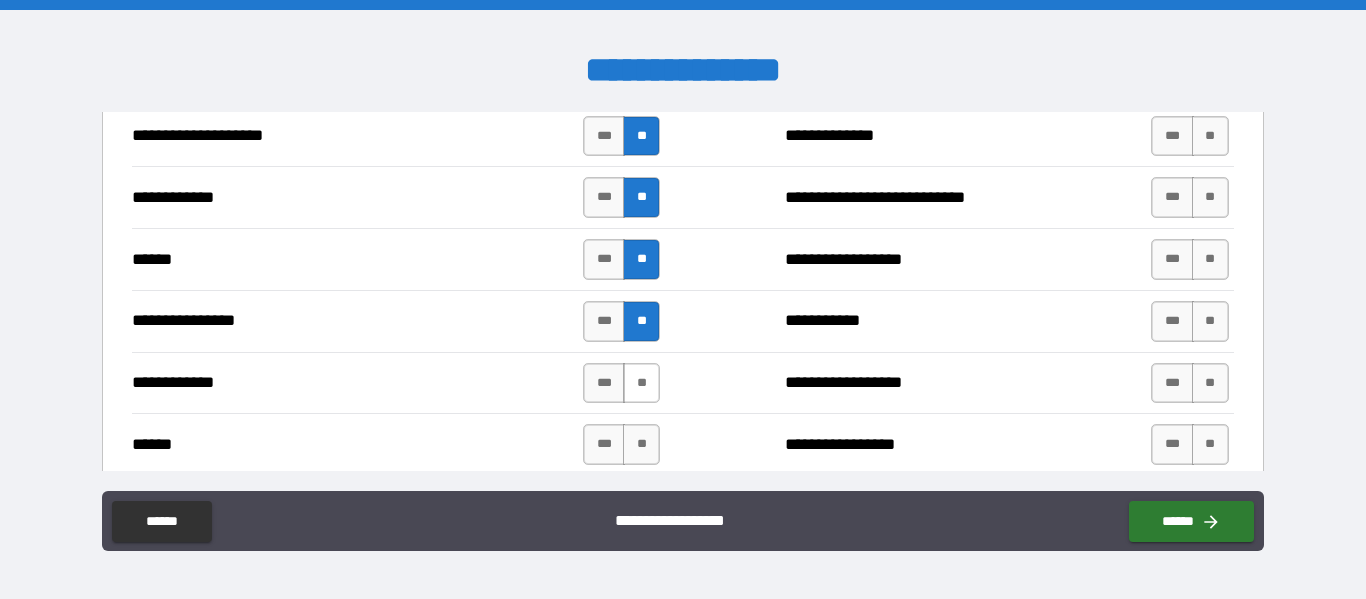click on "**" at bounding box center (641, 383) 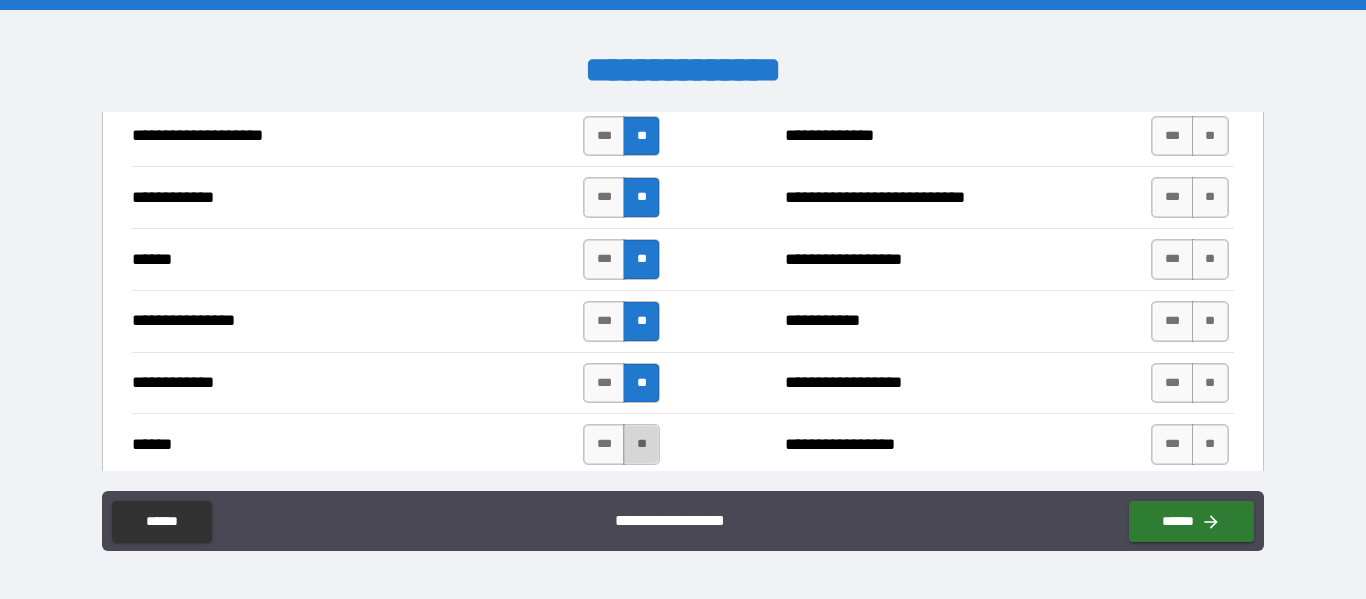 click on "**" at bounding box center (641, 444) 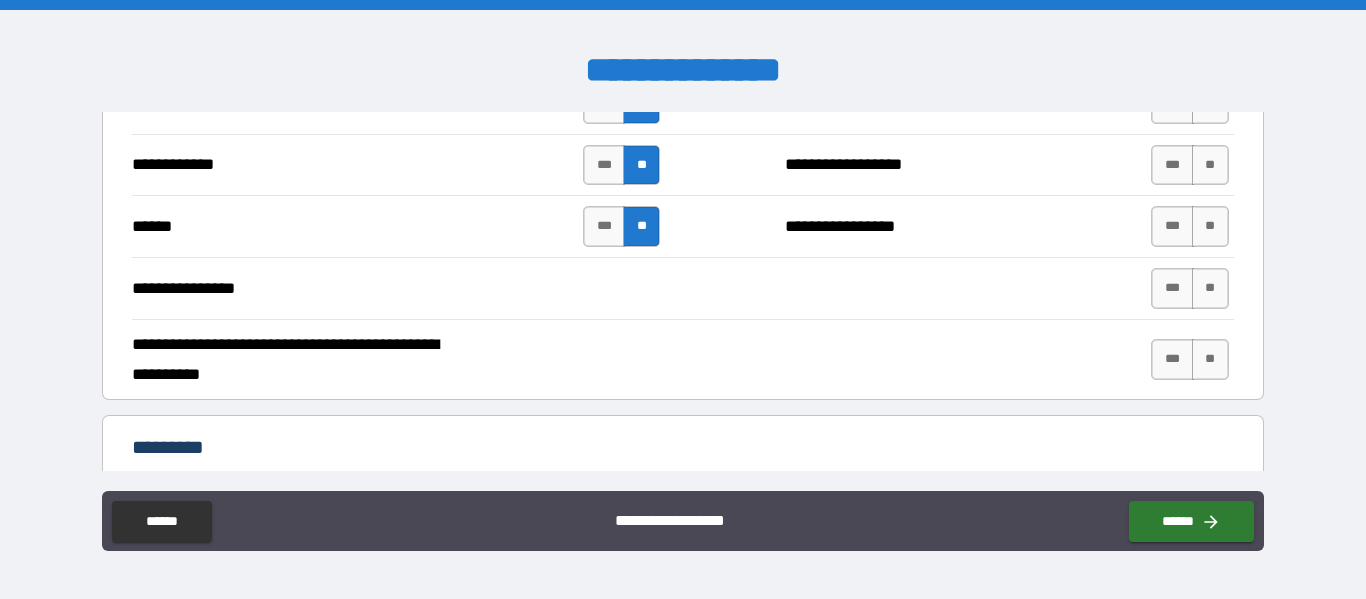 scroll, scrollTop: 3832, scrollLeft: 0, axis: vertical 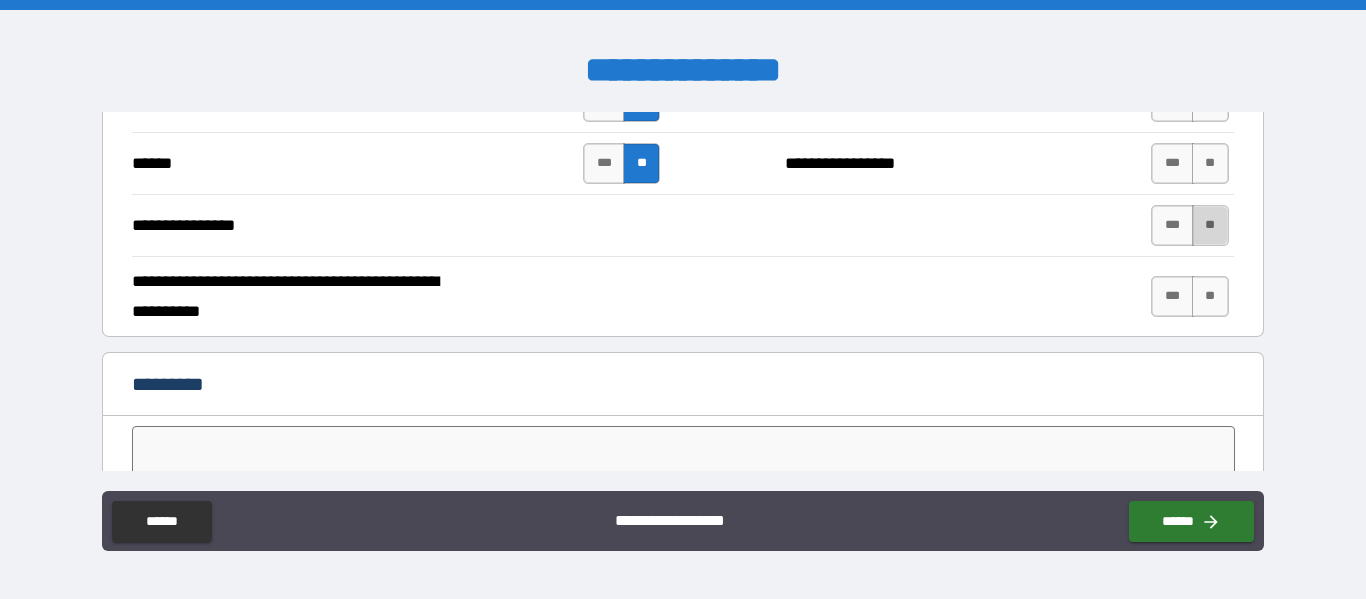 click on "**" at bounding box center (1210, 225) 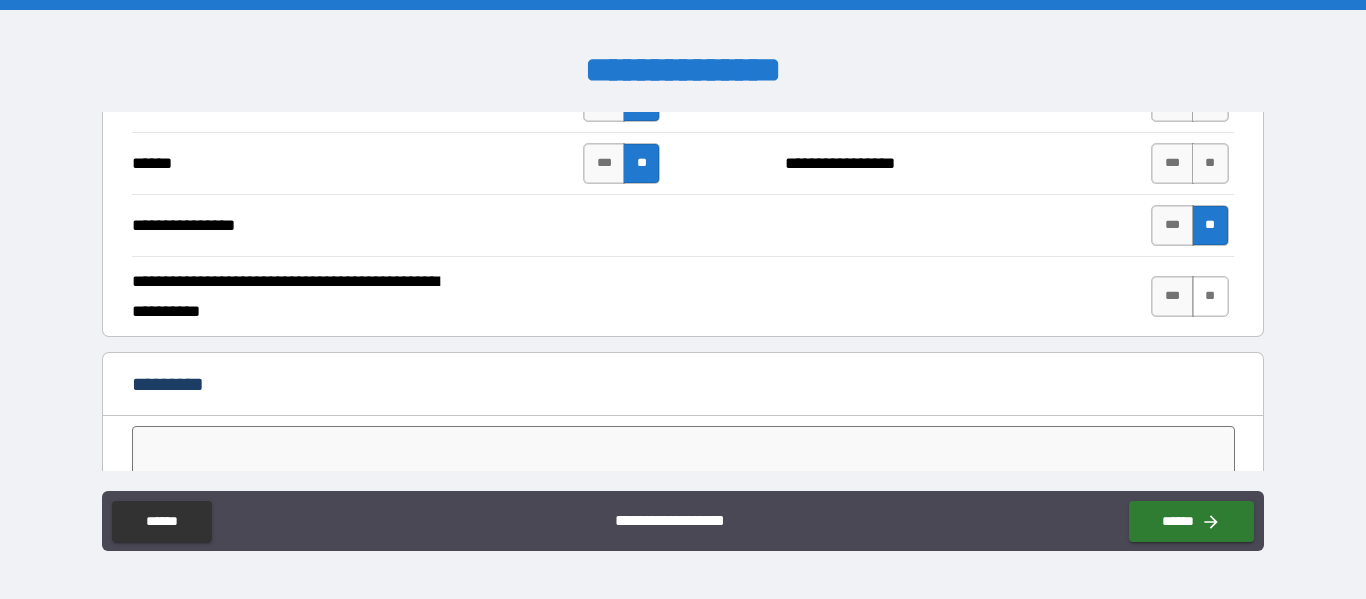 click on "**" at bounding box center [1210, 296] 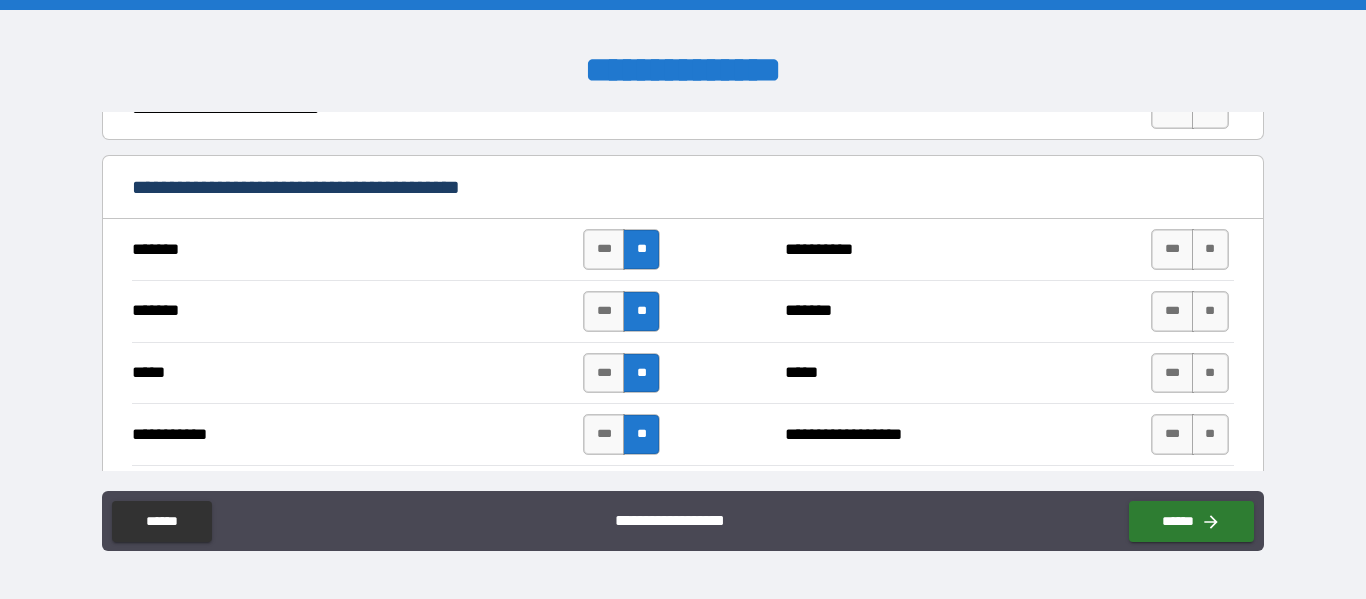 scroll, scrollTop: 1026, scrollLeft: 0, axis: vertical 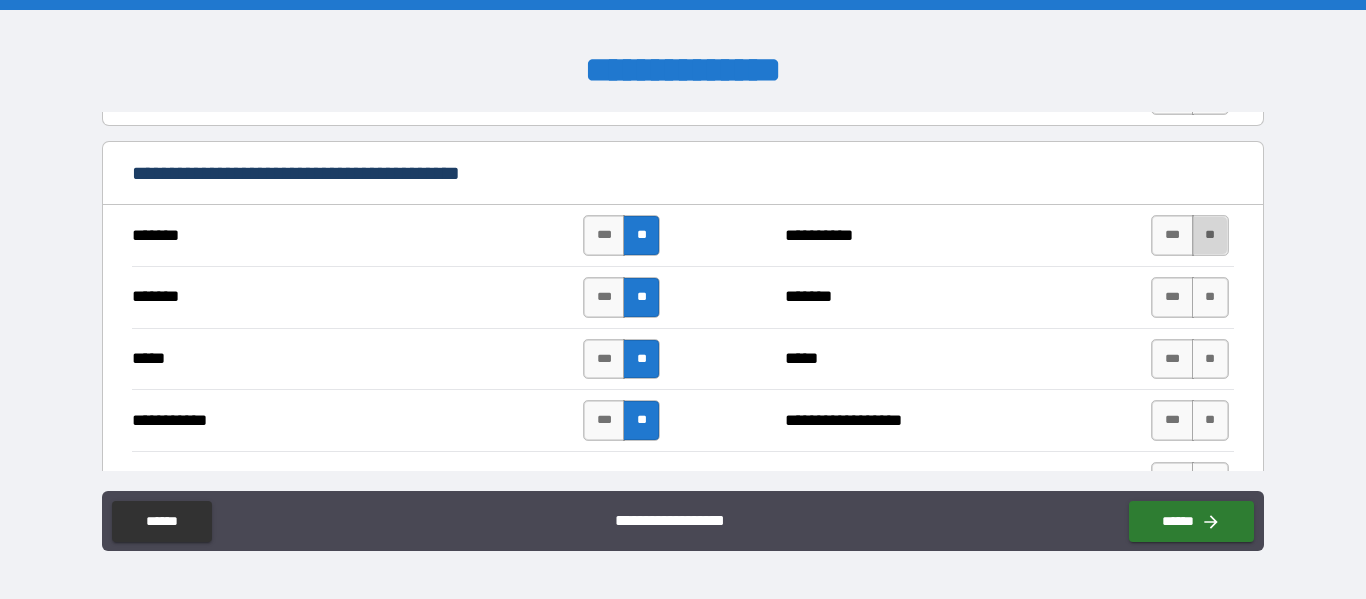 click on "**" at bounding box center (1210, 235) 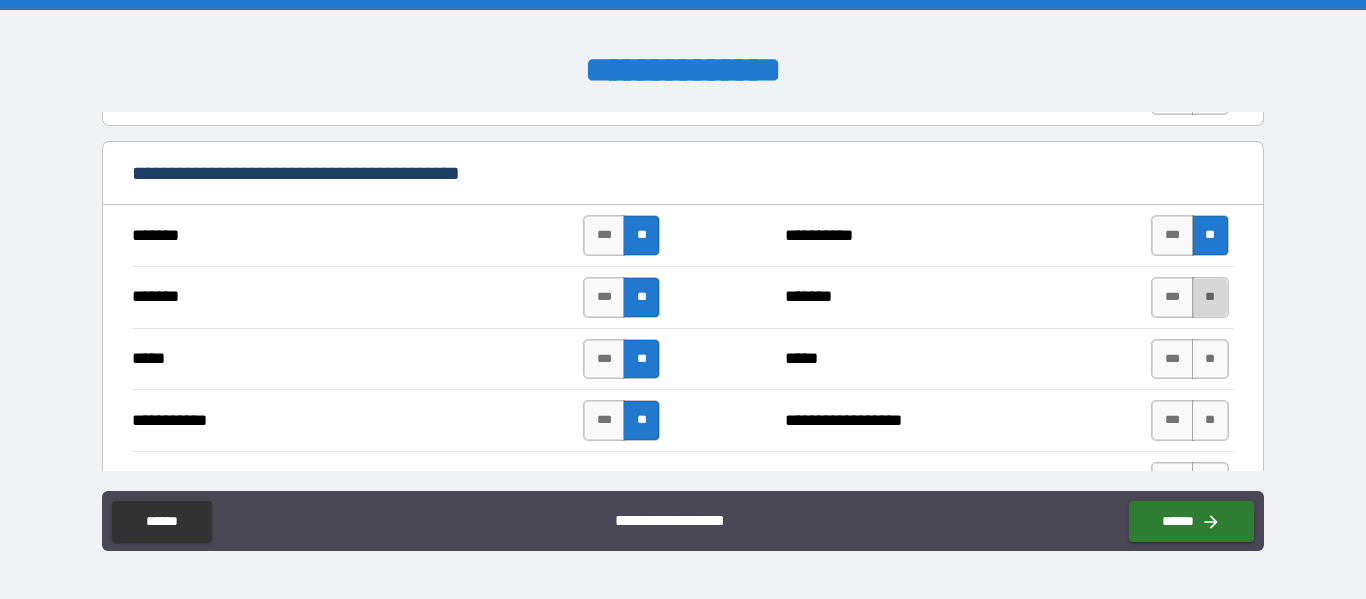 click on "**" at bounding box center [1210, 297] 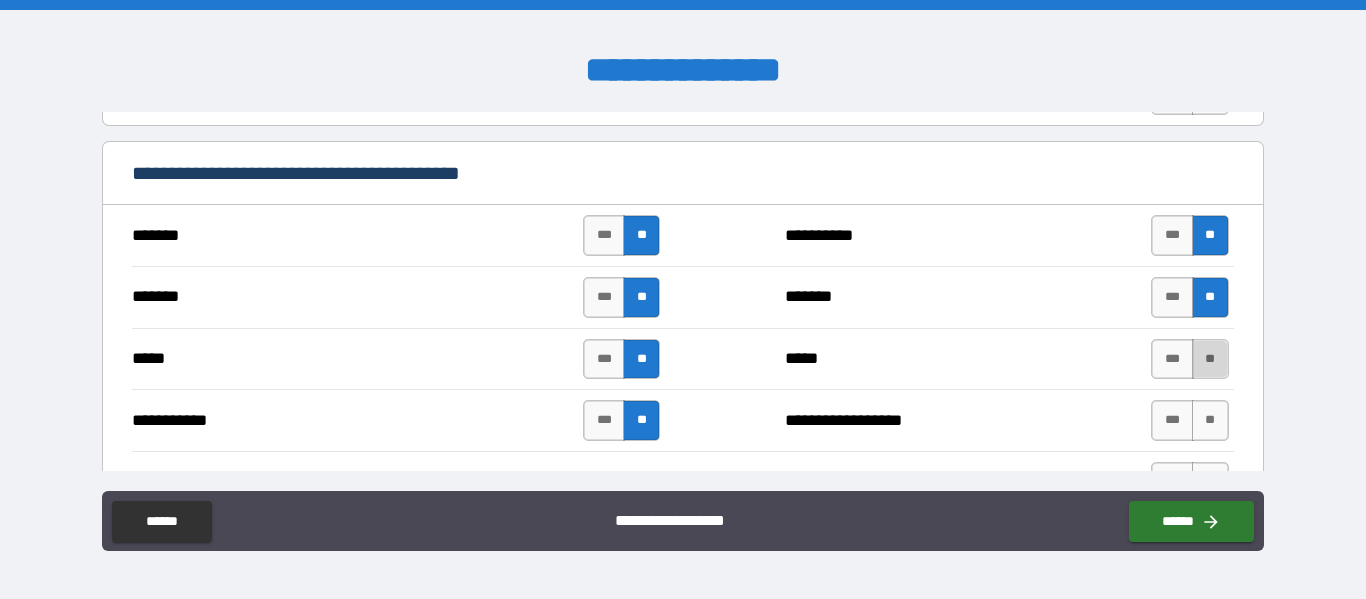 click on "**" at bounding box center (1210, 359) 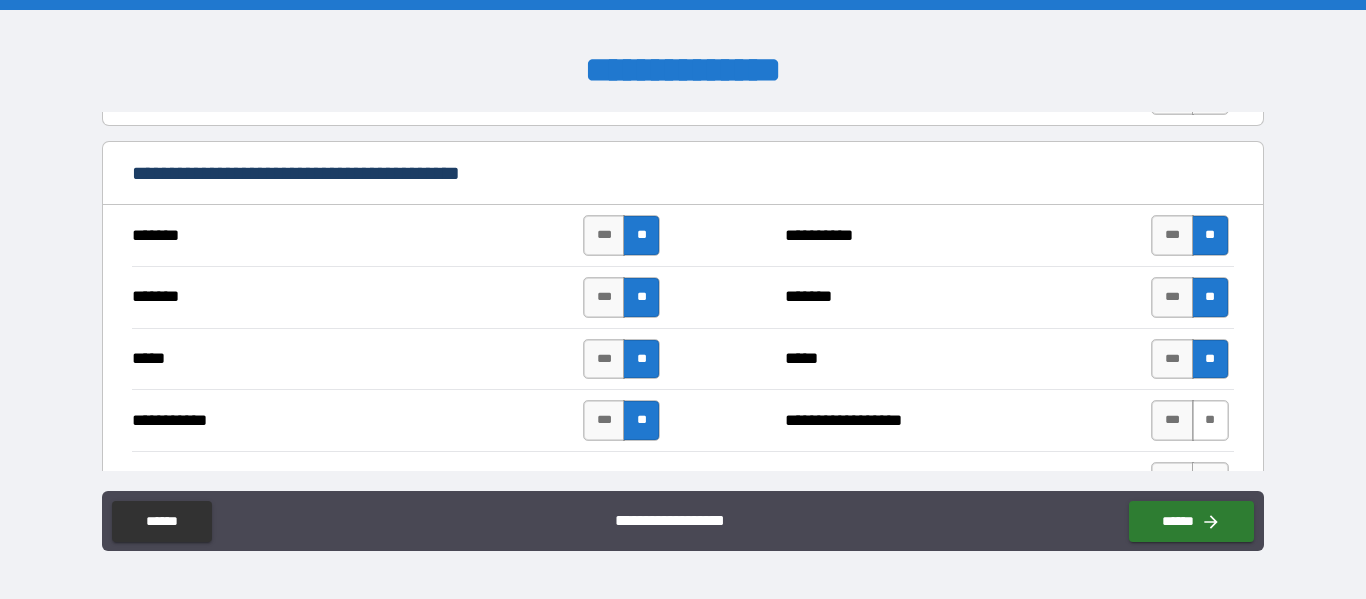 click on "**" at bounding box center (1210, 420) 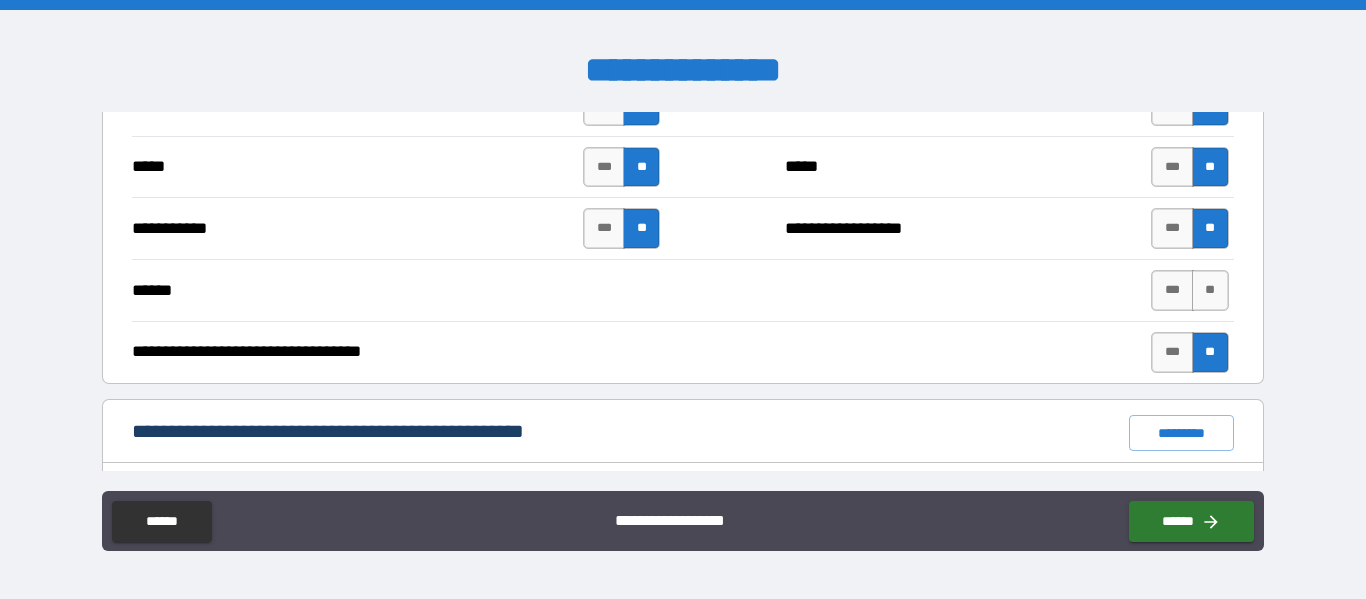 scroll, scrollTop: 1282, scrollLeft: 0, axis: vertical 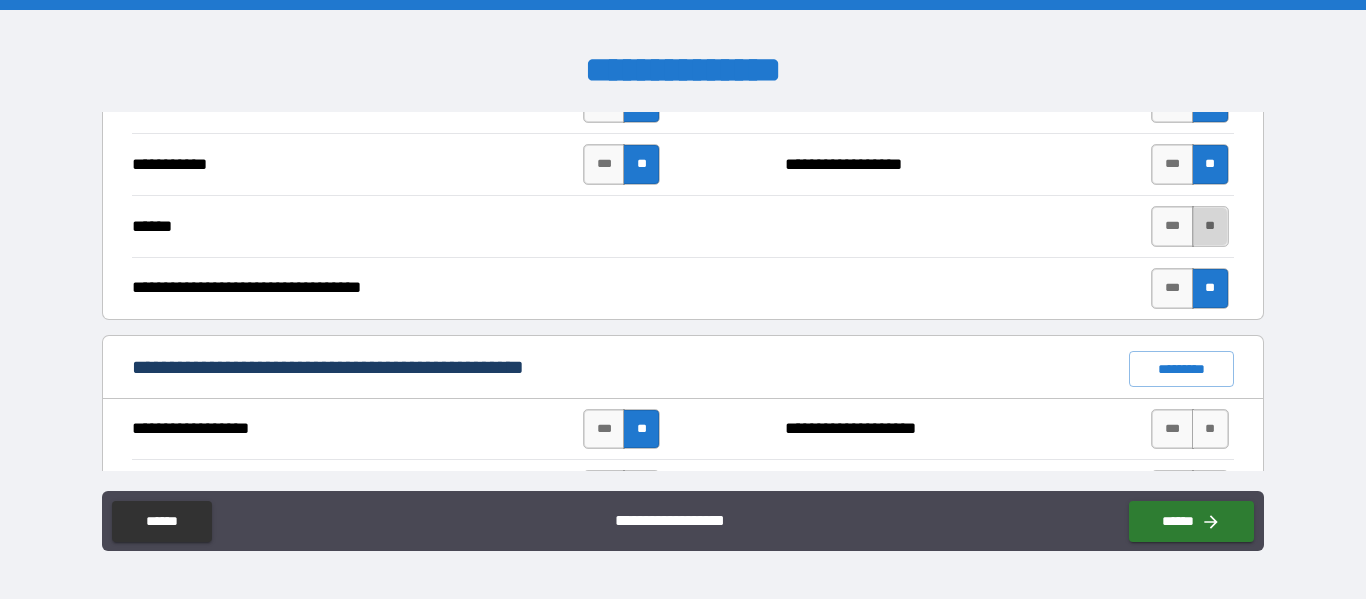 click on "**" at bounding box center (1210, 226) 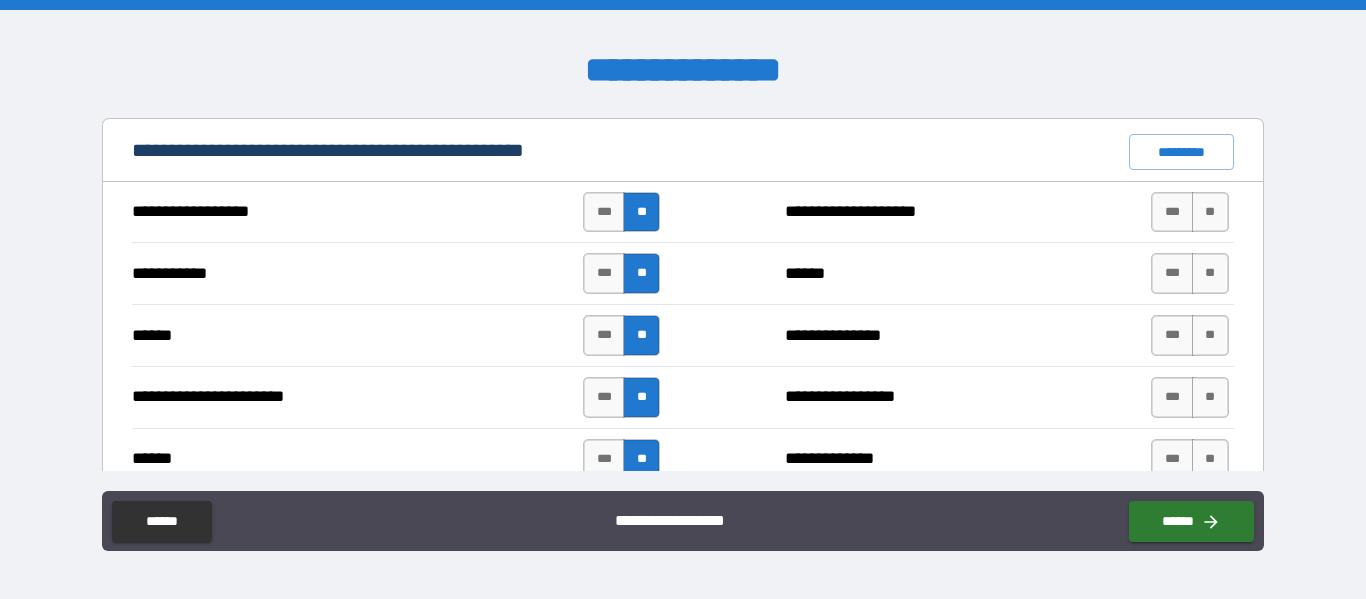 scroll, scrollTop: 1461, scrollLeft: 0, axis: vertical 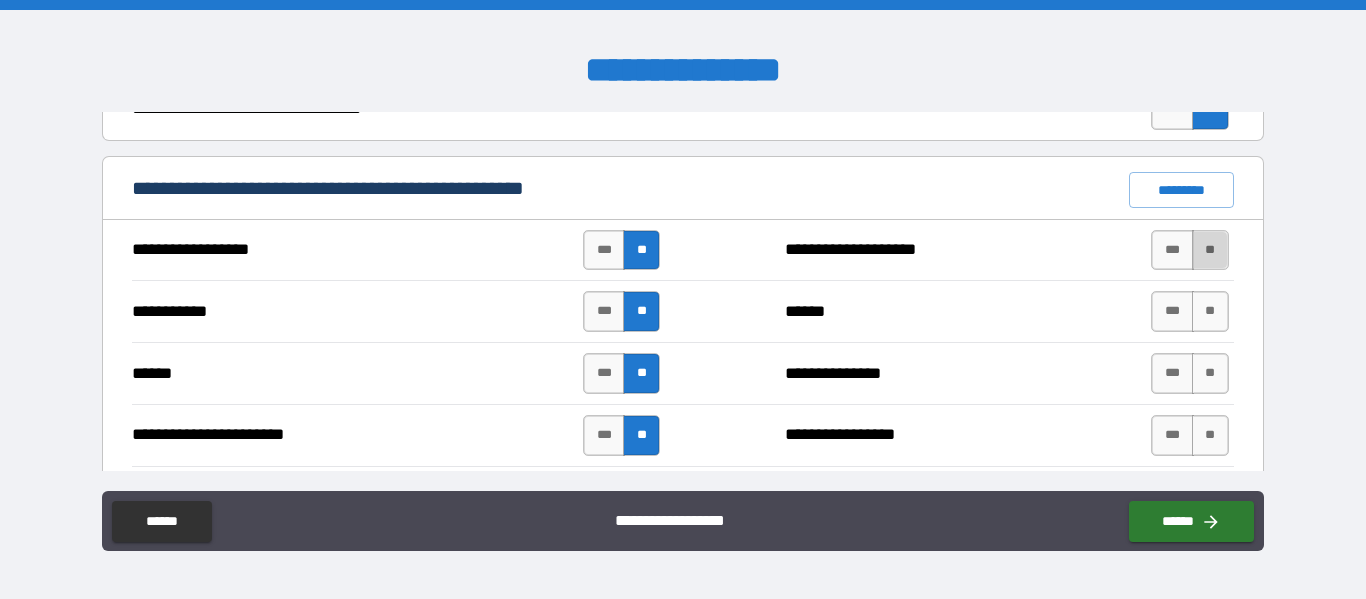 click on "**" at bounding box center (1210, 250) 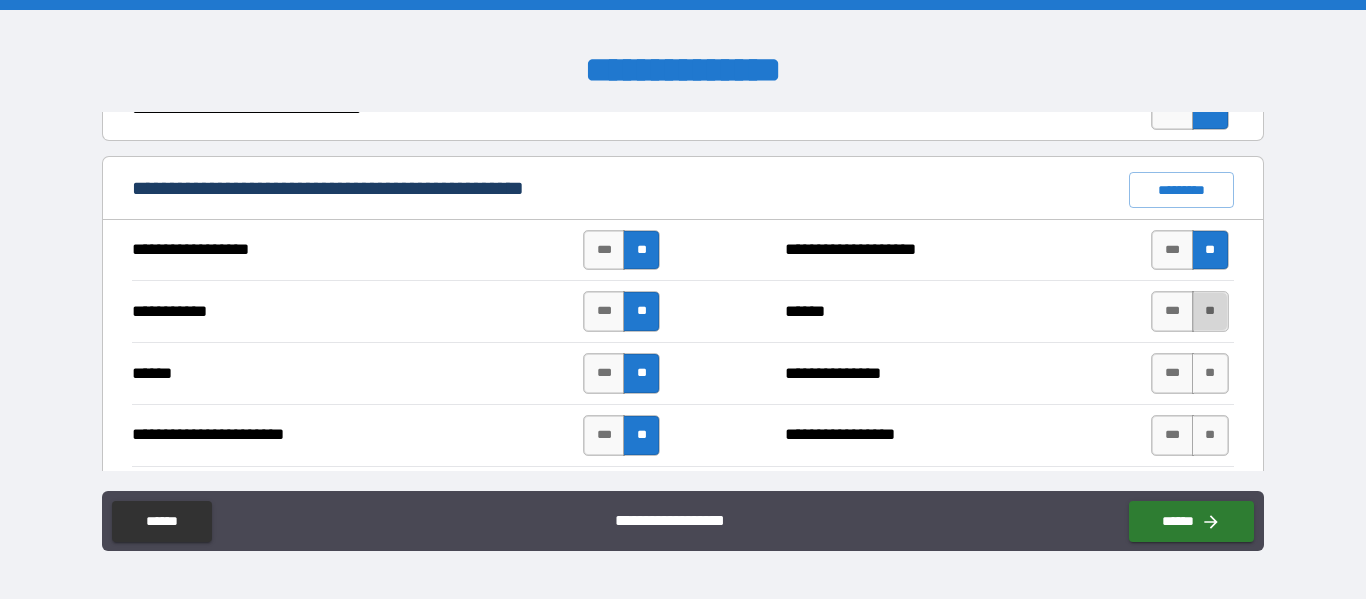 click on "**" at bounding box center (1210, 311) 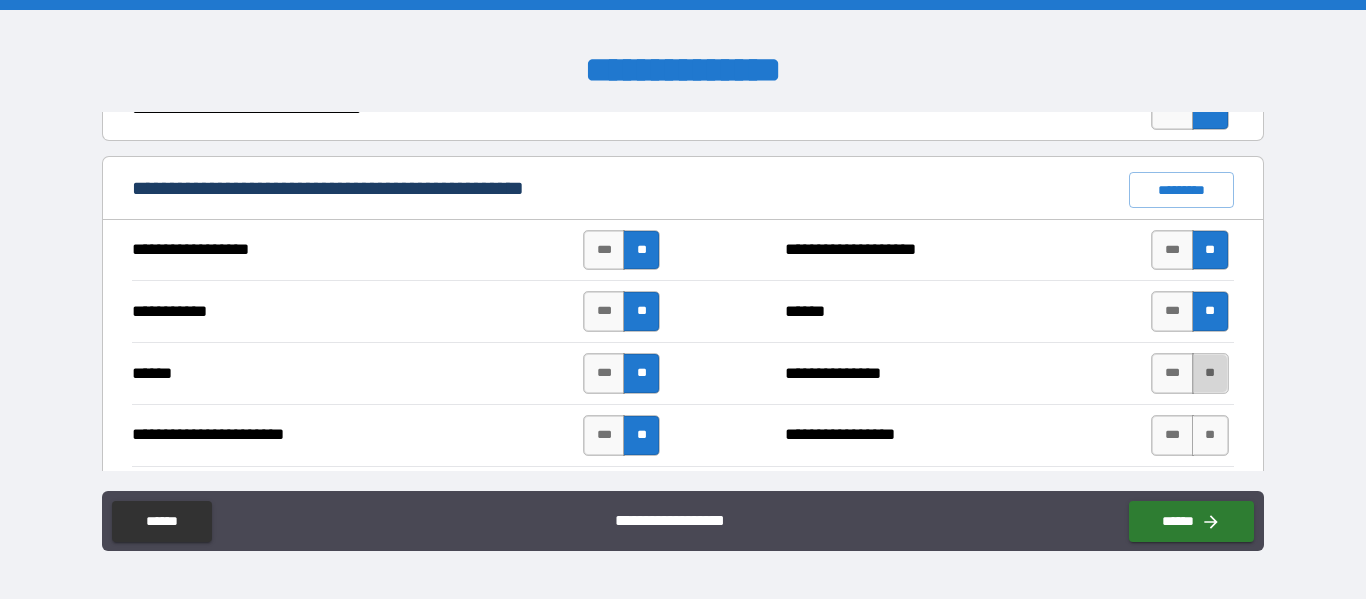 click on "**" at bounding box center (1210, 373) 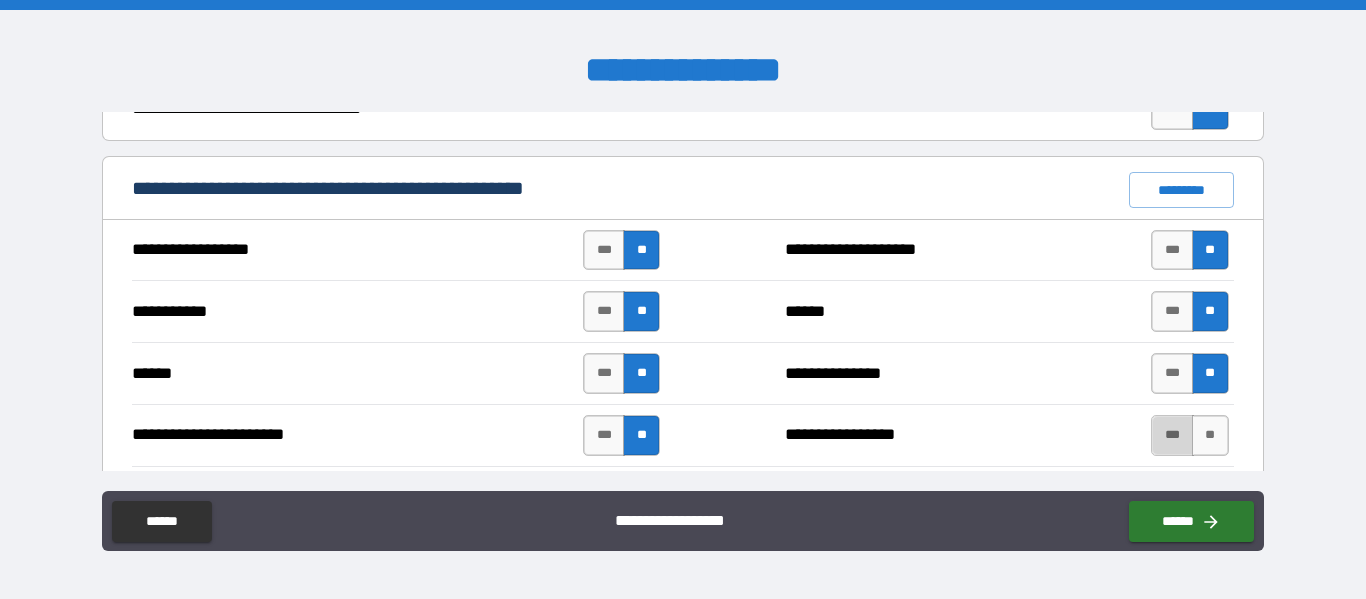 click on "***" at bounding box center [1172, 435] 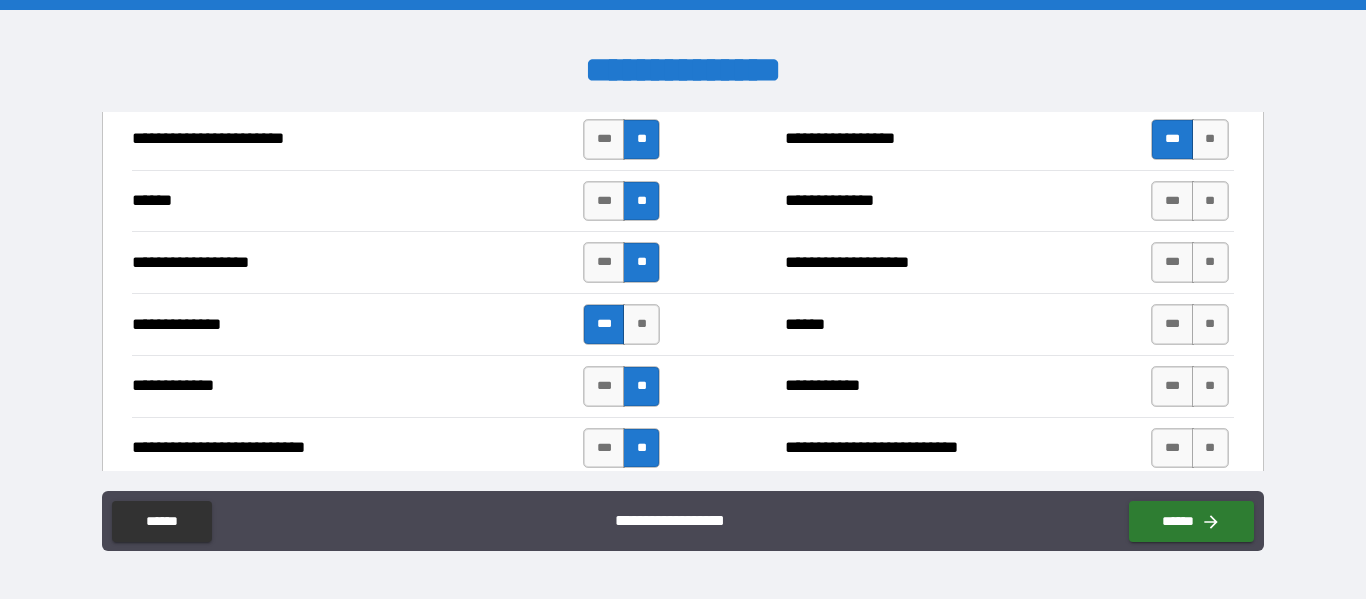 scroll, scrollTop: 1769, scrollLeft: 0, axis: vertical 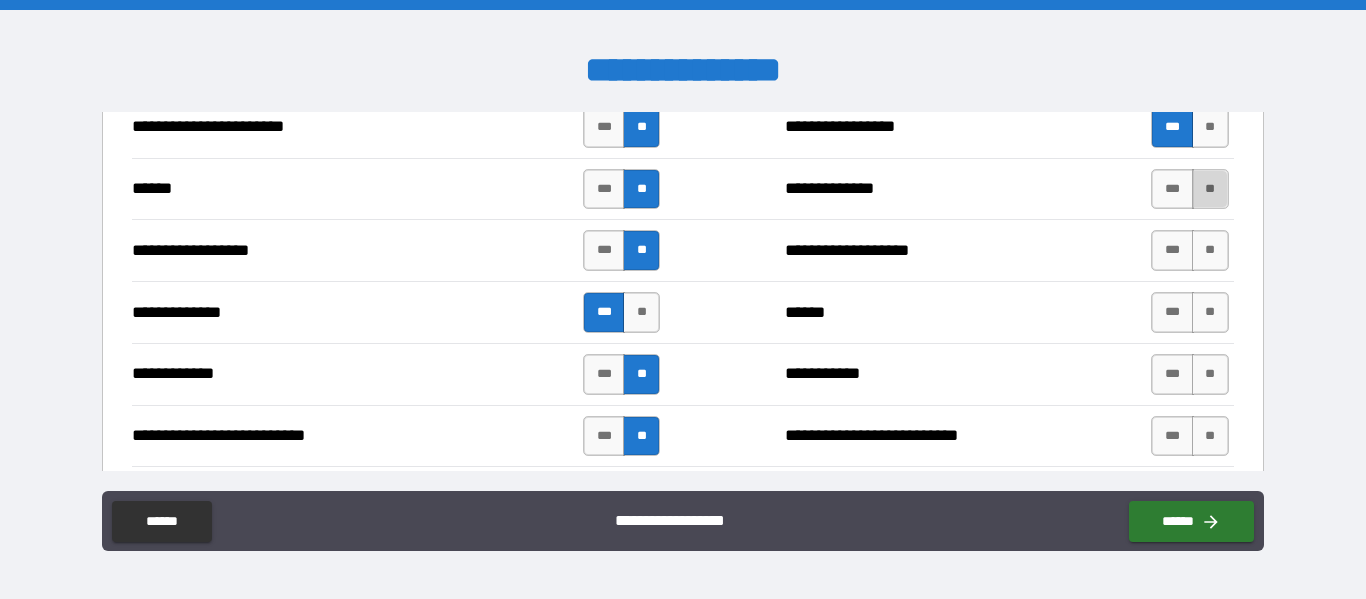click on "**" at bounding box center [1210, 189] 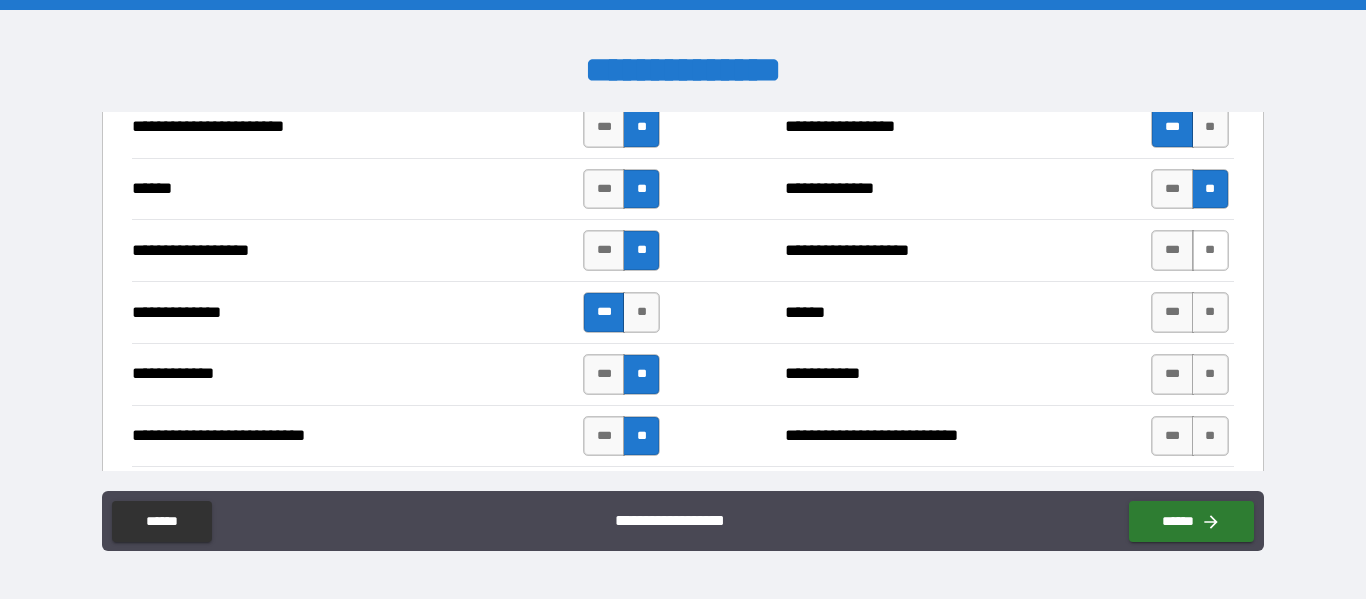 click on "**" at bounding box center [1210, 250] 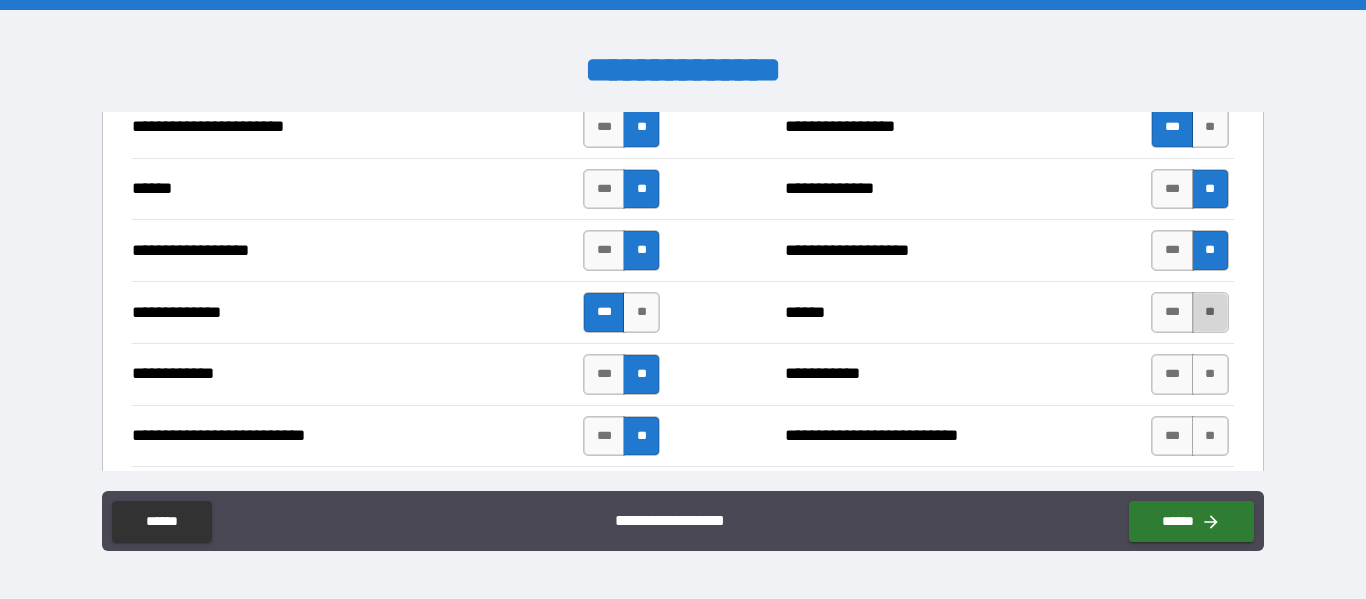 click on "**" at bounding box center [1210, 312] 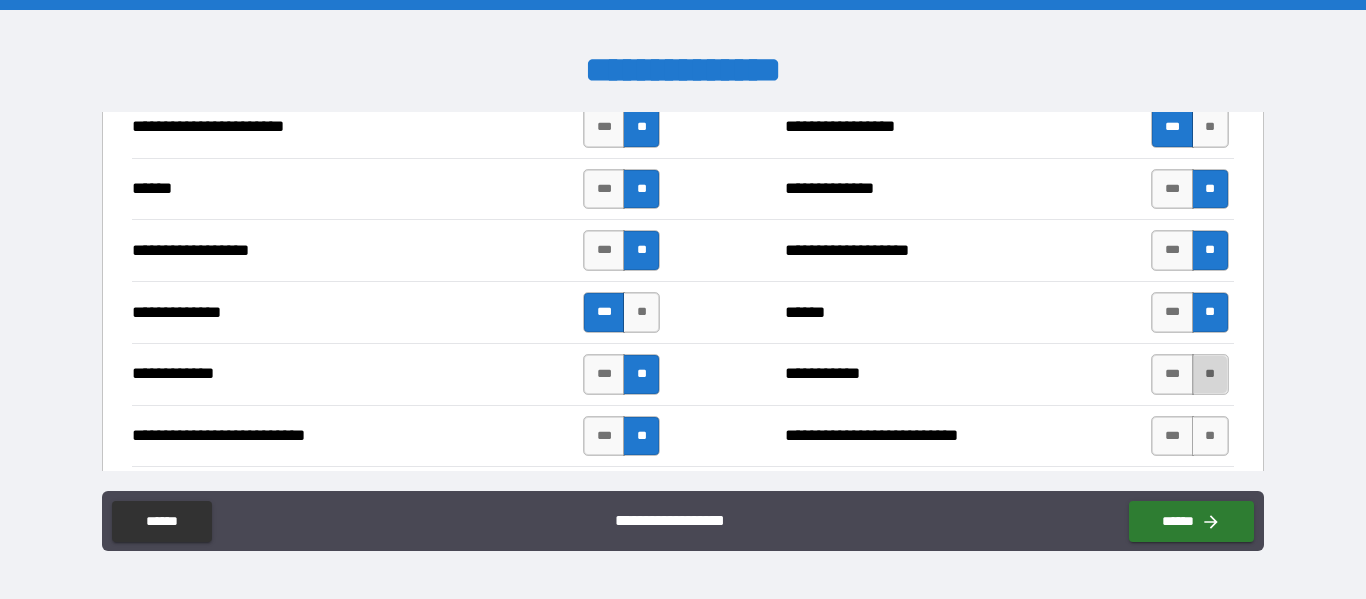 click on "**" at bounding box center (1210, 374) 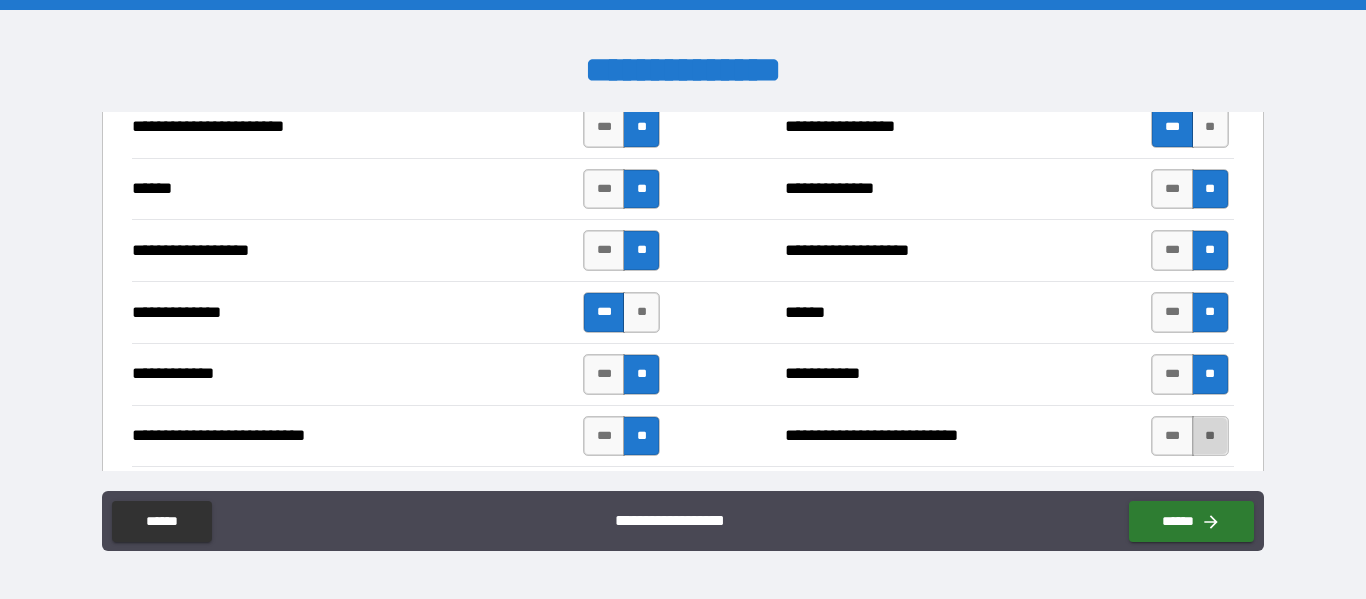 click on "**" at bounding box center [1210, 436] 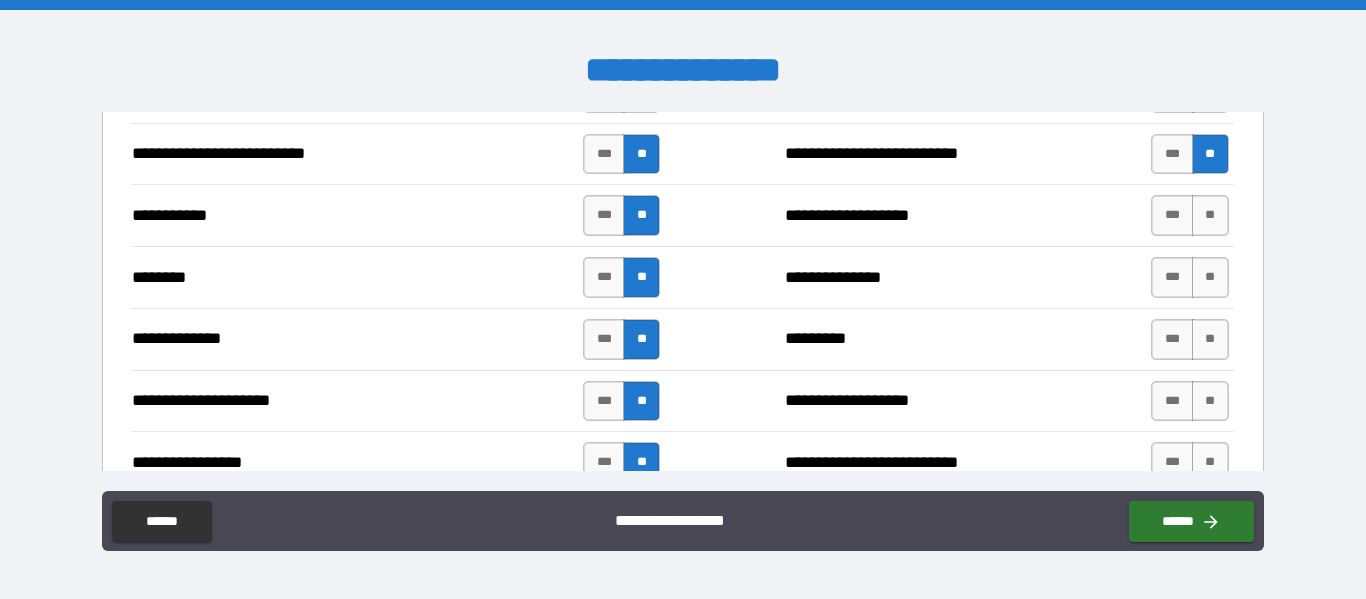 scroll, scrollTop: 2064, scrollLeft: 0, axis: vertical 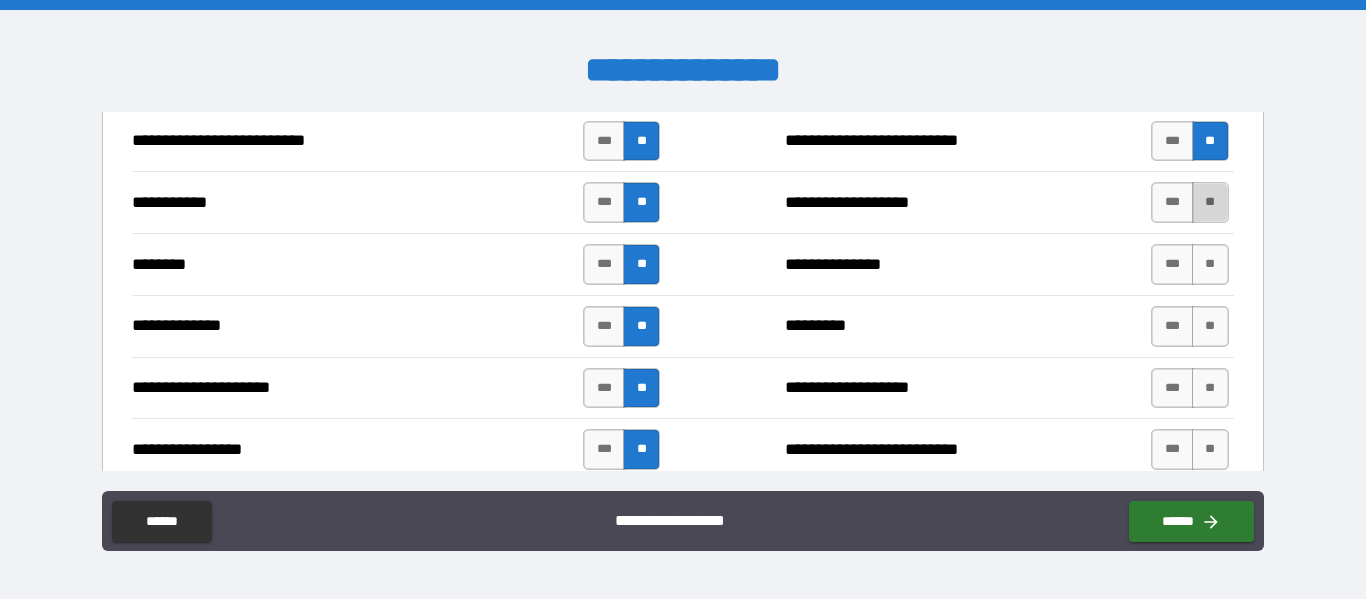 click on "**" at bounding box center (1210, 202) 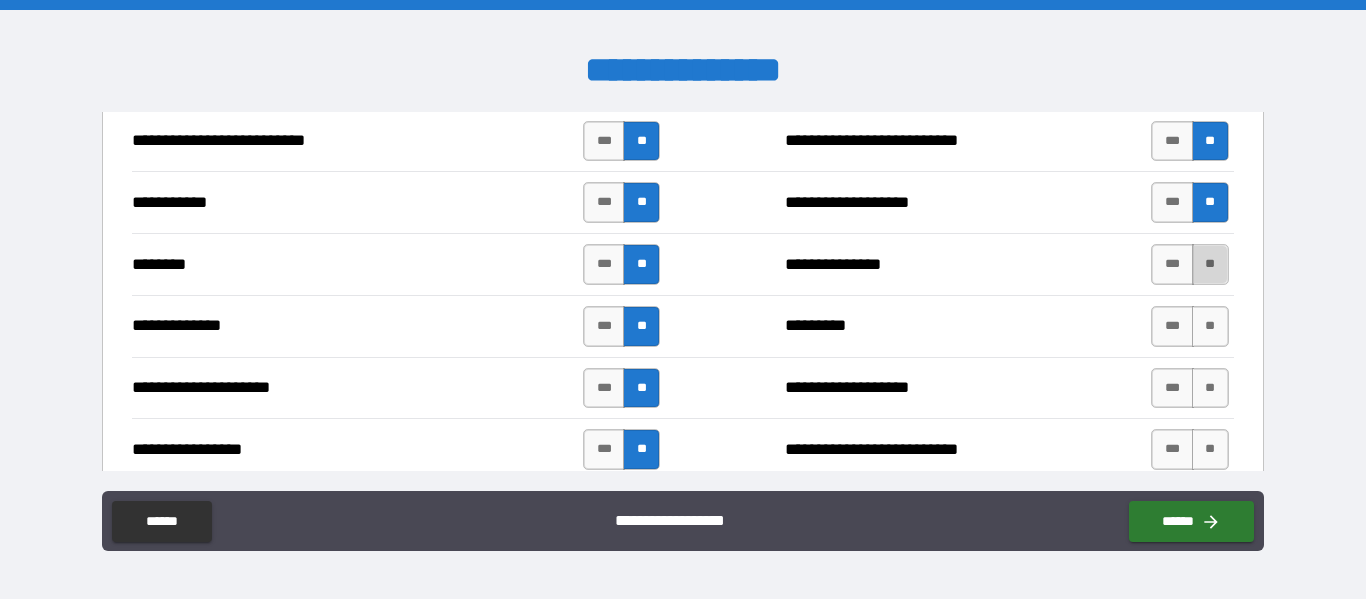 click on "**" at bounding box center (1210, 264) 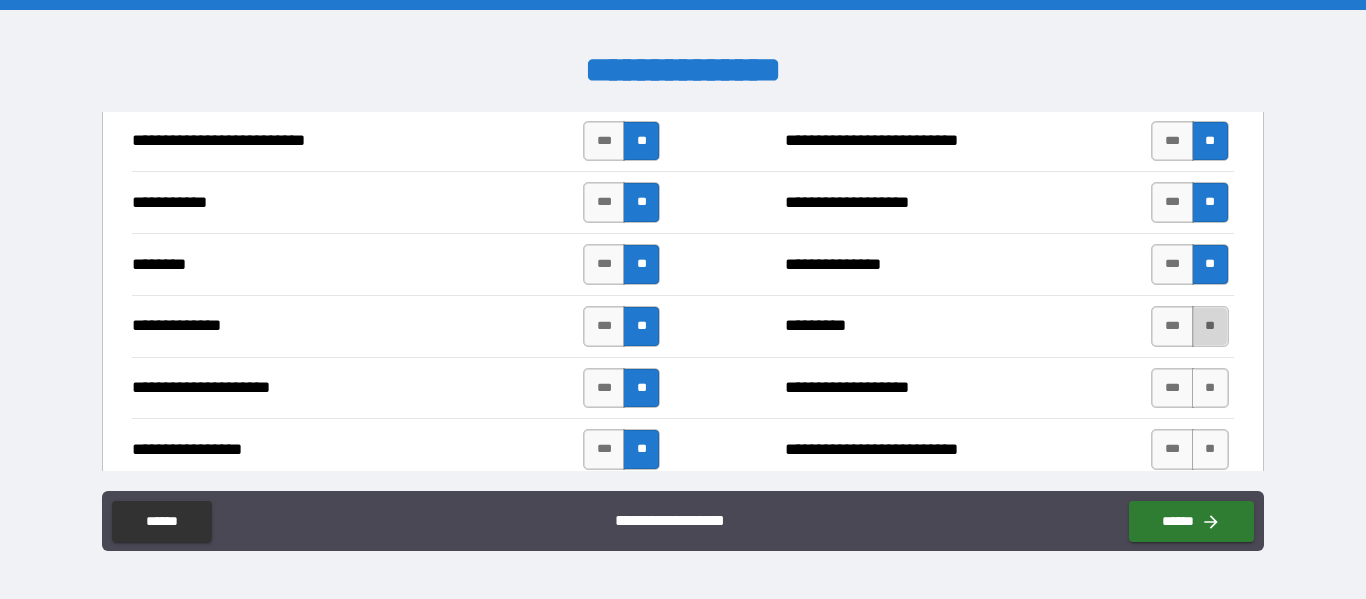 click on "**" at bounding box center [1210, 326] 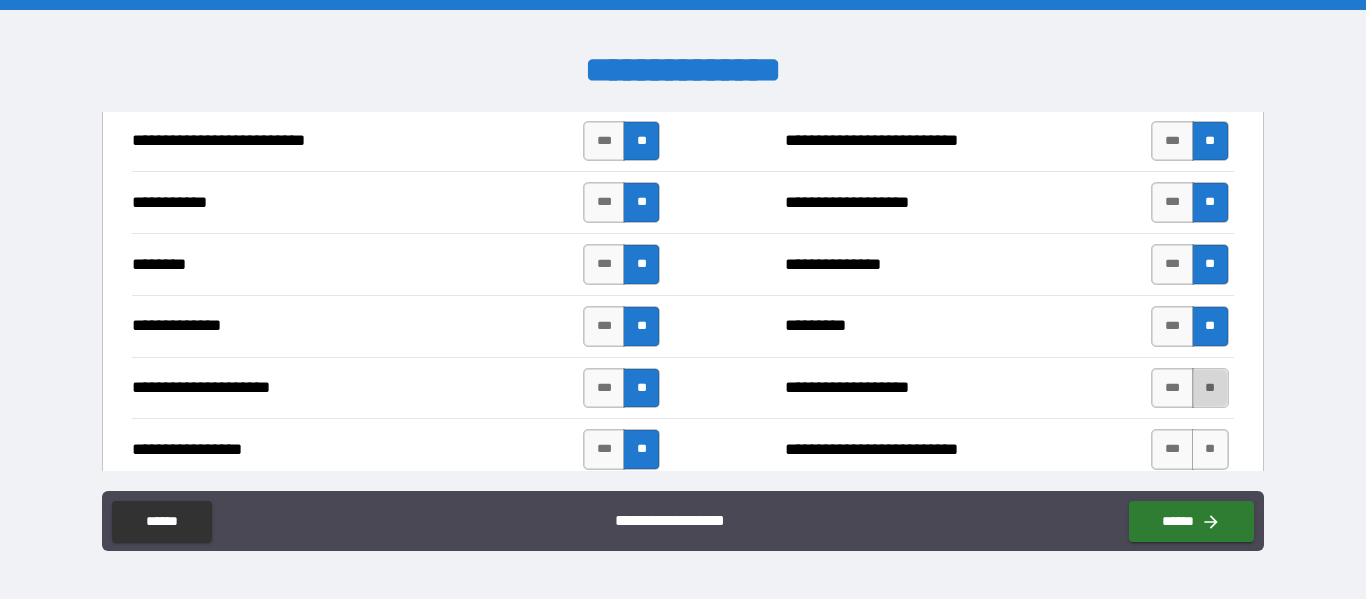 click on "**" at bounding box center [1210, 388] 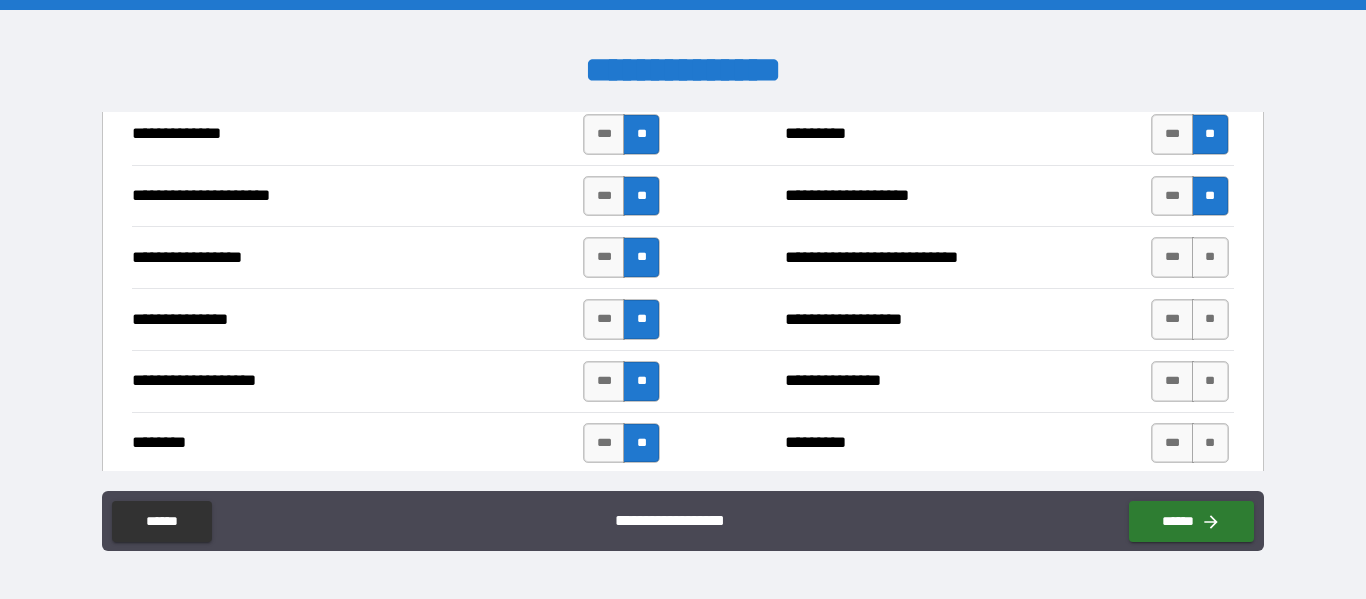scroll, scrollTop: 2269, scrollLeft: 0, axis: vertical 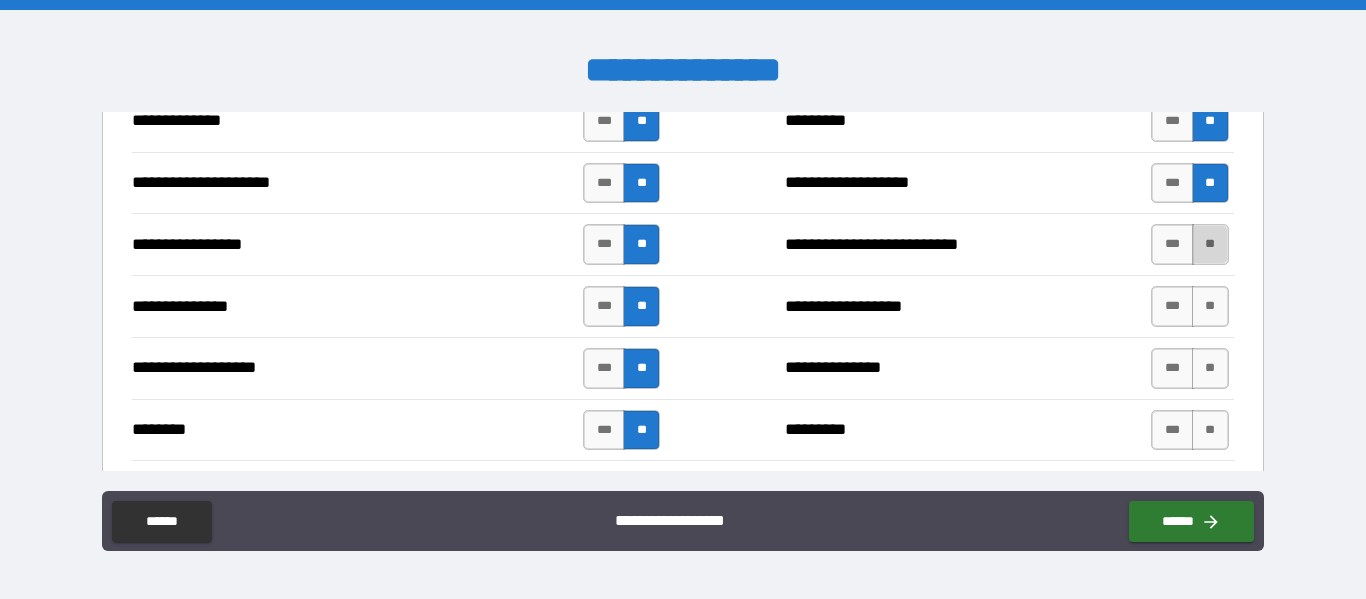 click on "**" at bounding box center (1210, 244) 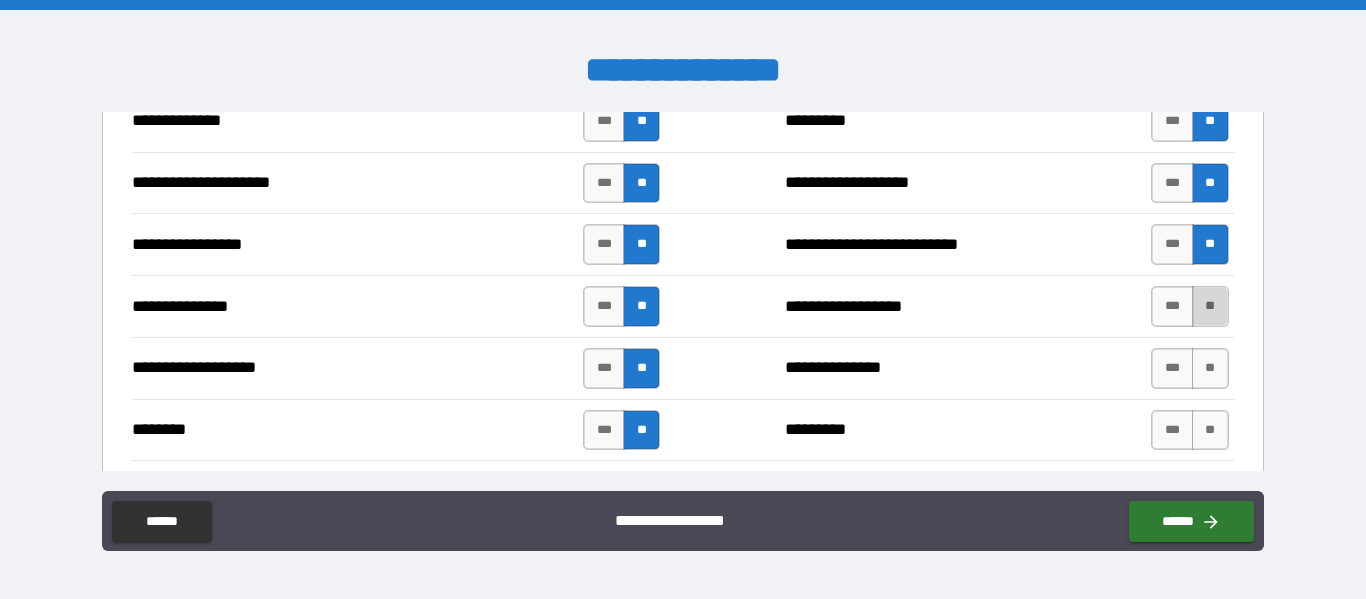 click on "**" at bounding box center (1210, 306) 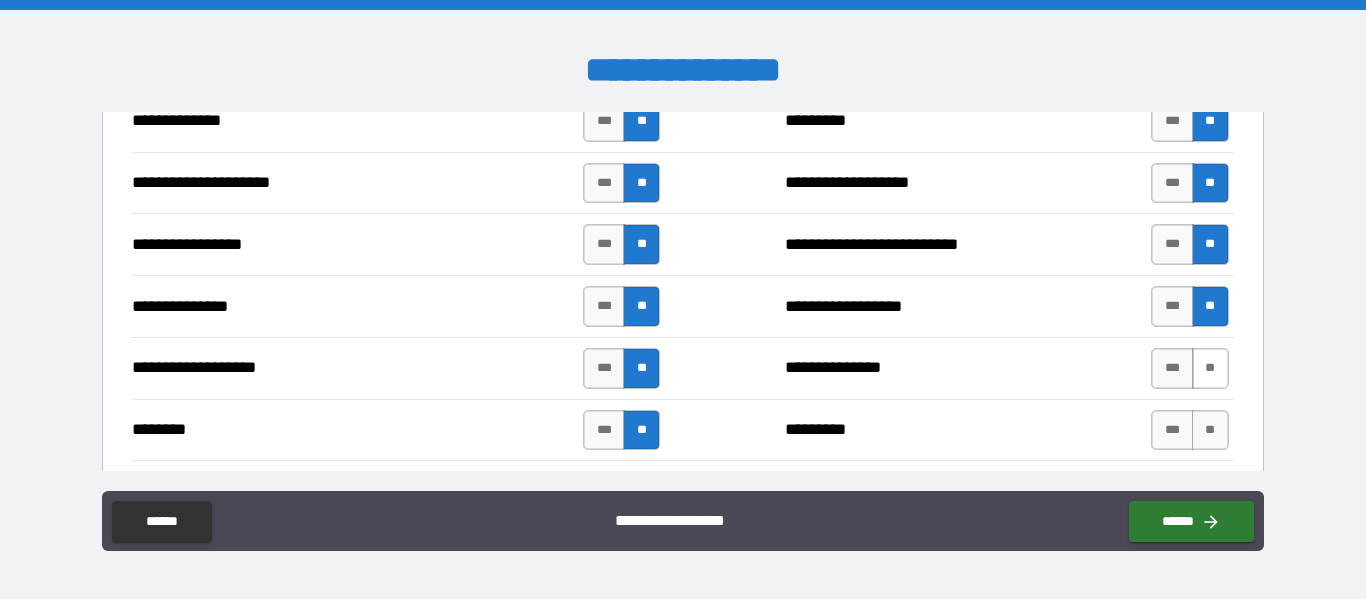click on "**" at bounding box center [1210, 368] 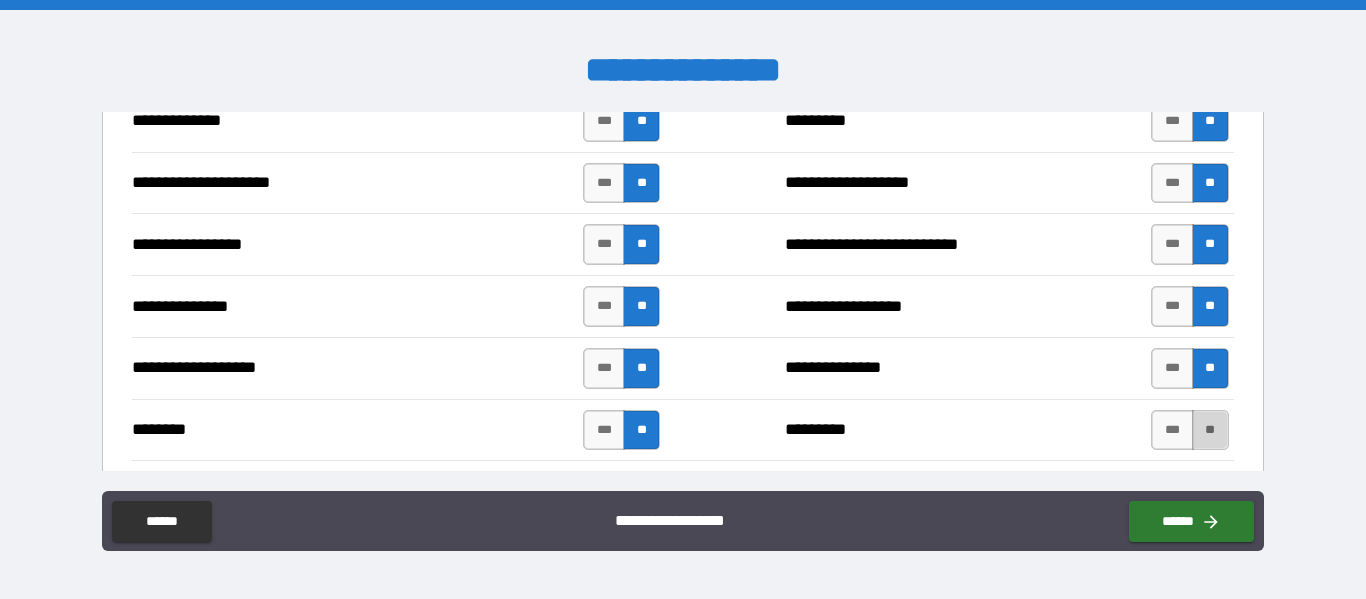 click on "**" at bounding box center (1210, 430) 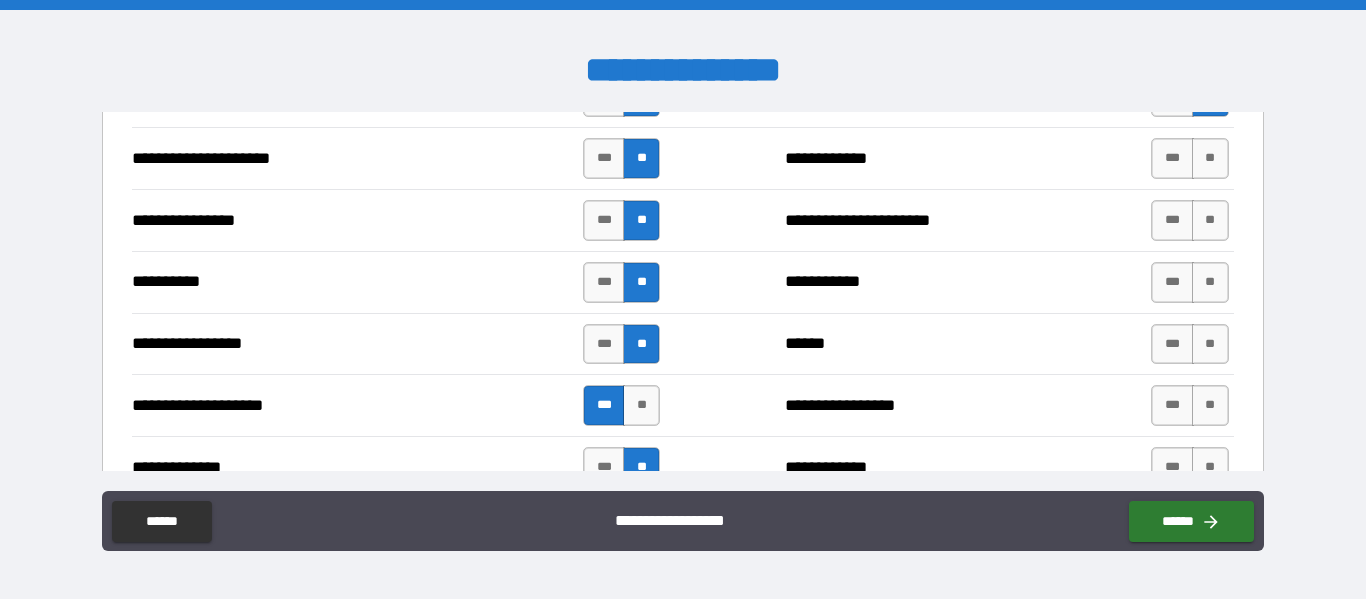 scroll, scrollTop: 2615, scrollLeft: 0, axis: vertical 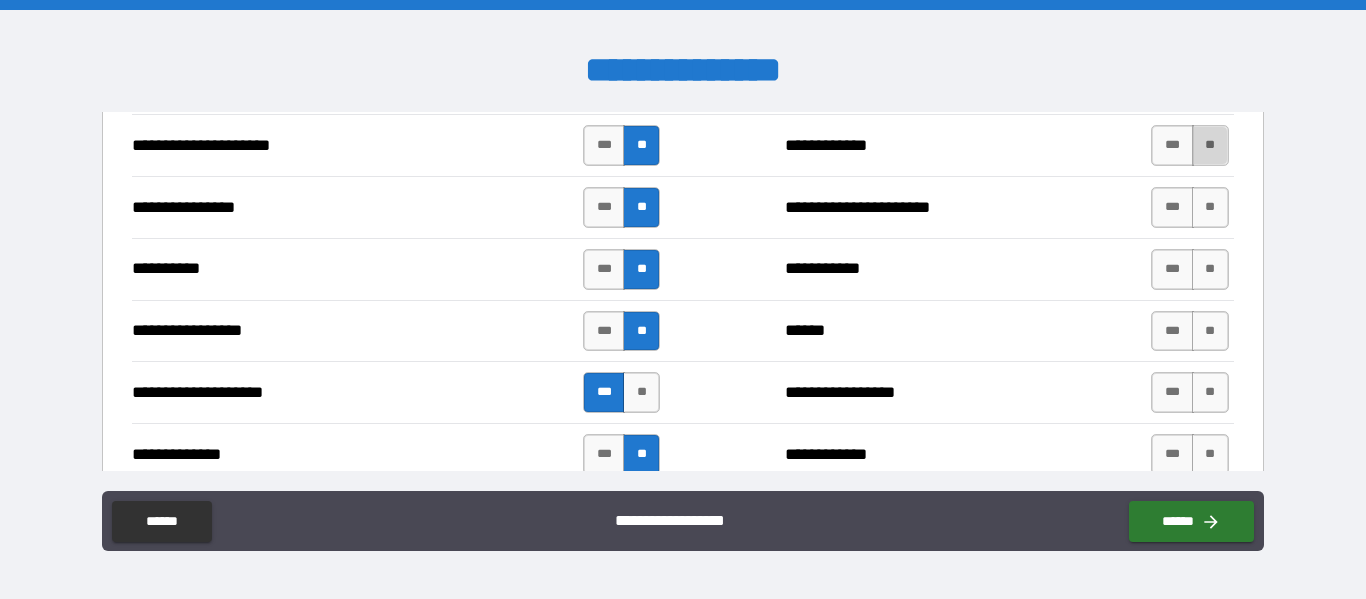 click on "**" at bounding box center (1210, 145) 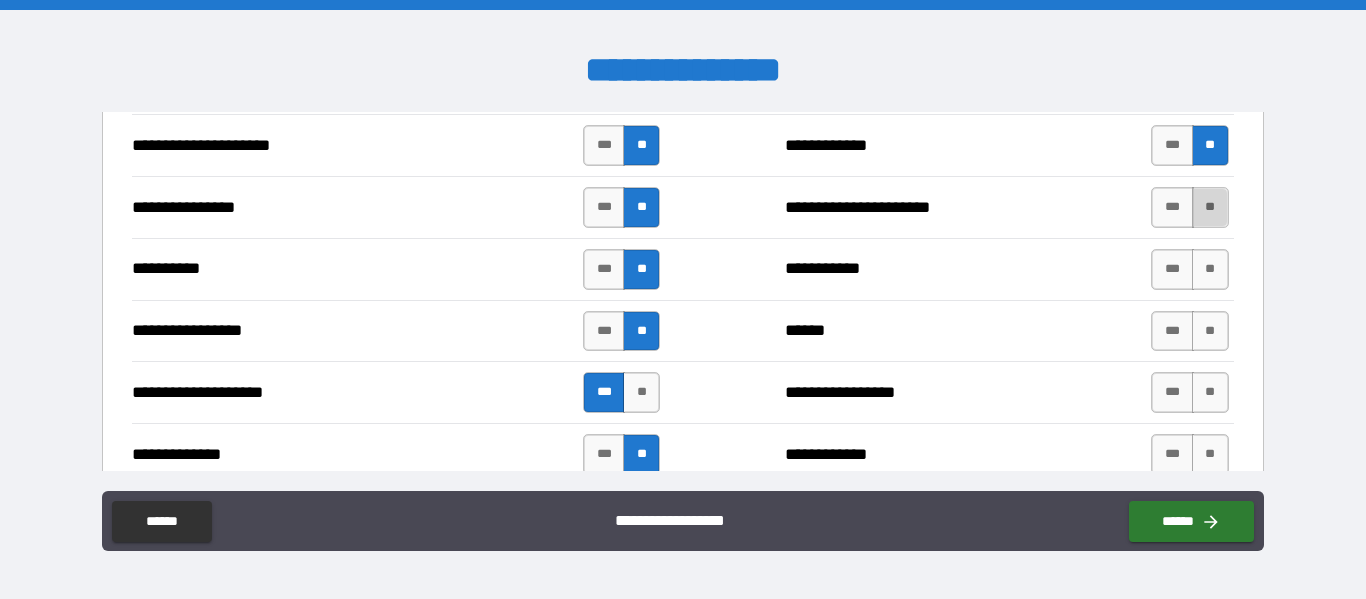click on "**" at bounding box center (1210, 207) 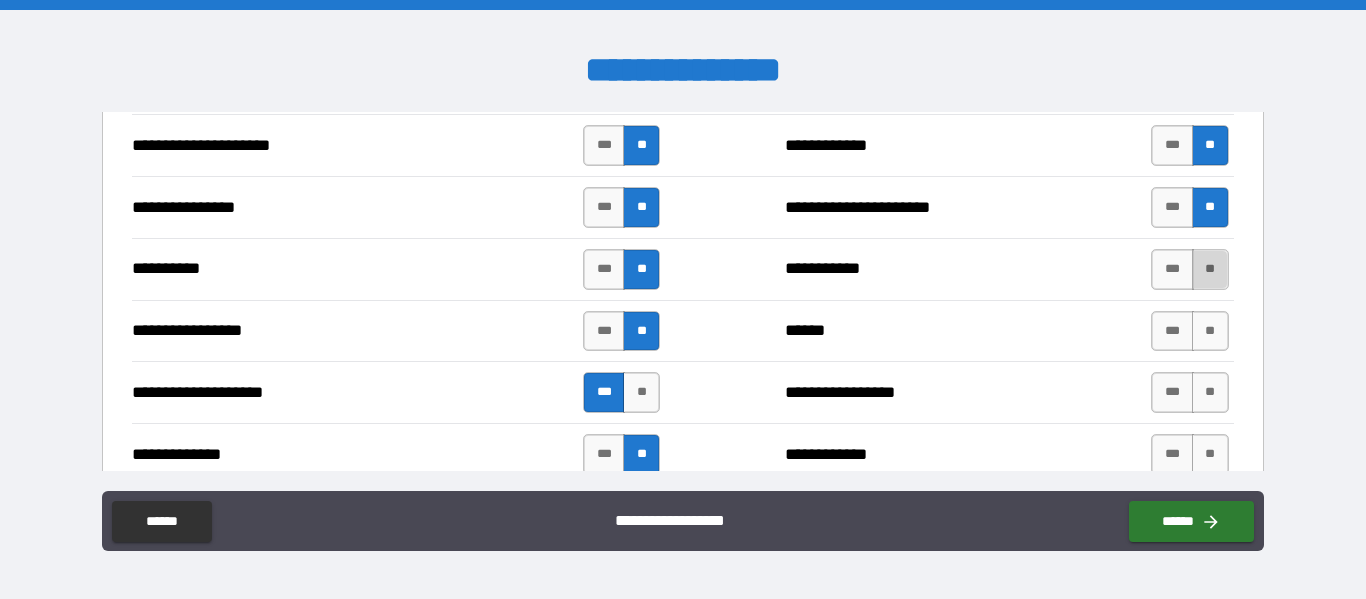 drag, startPoint x: 1196, startPoint y: 271, endPoint x: 1196, endPoint y: 286, distance: 15 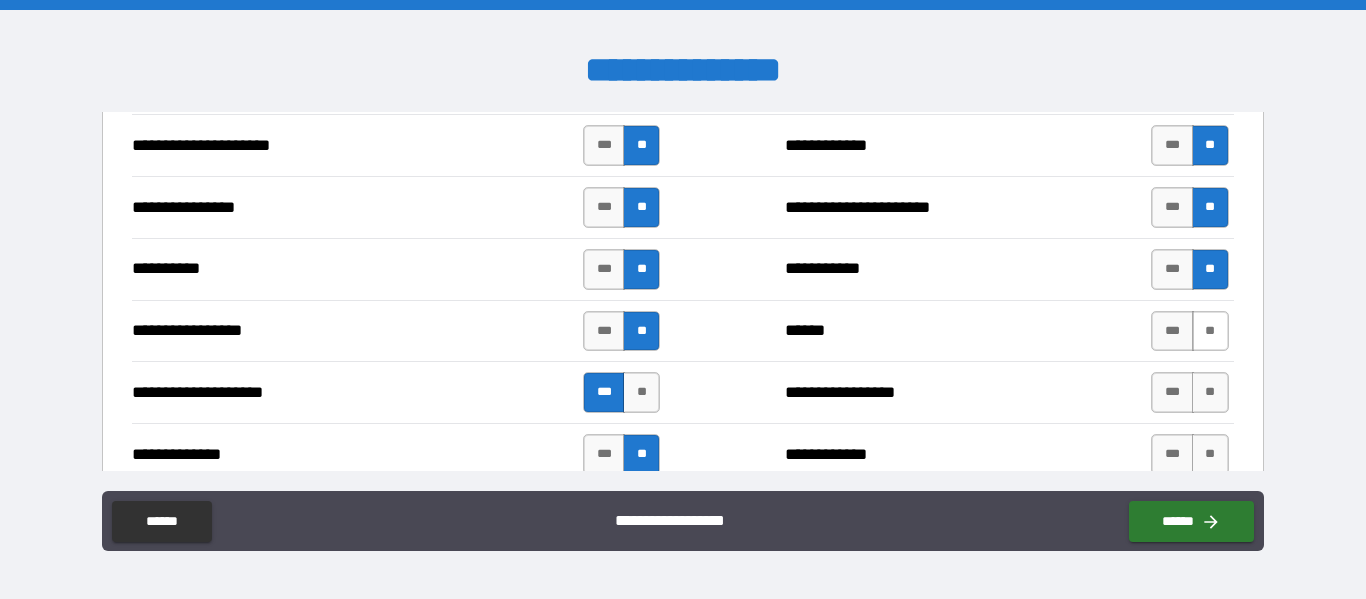 click on "**" at bounding box center (1210, 331) 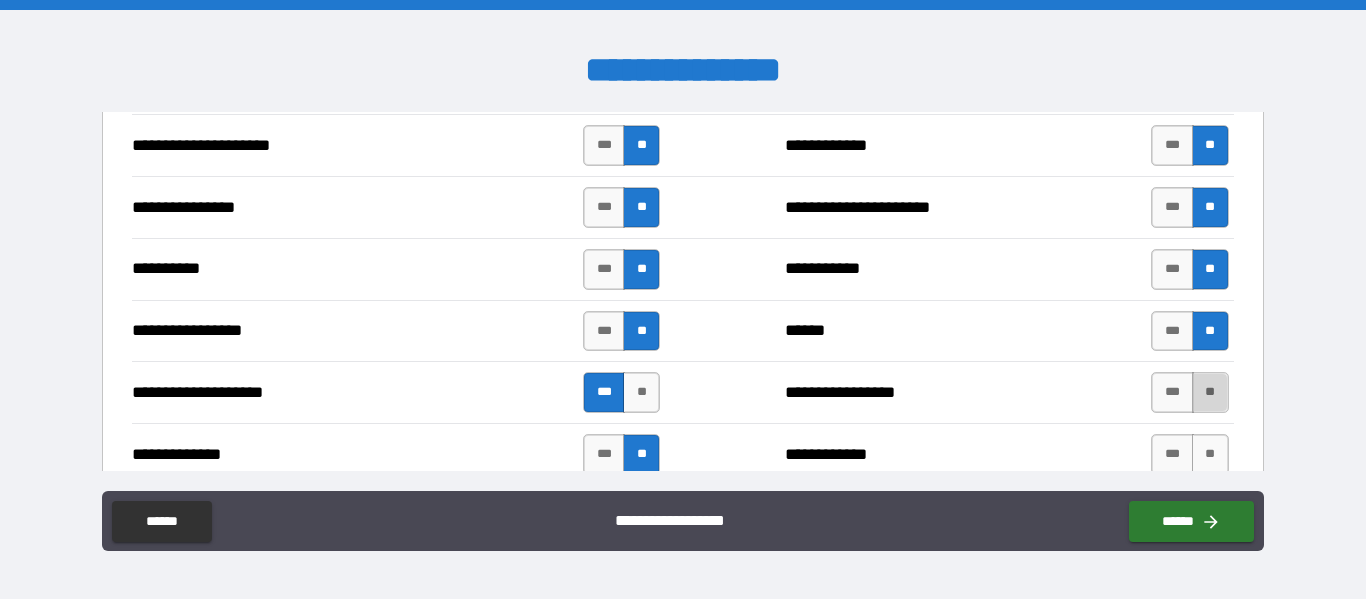 click on "**" at bounding box center (1210, 392) 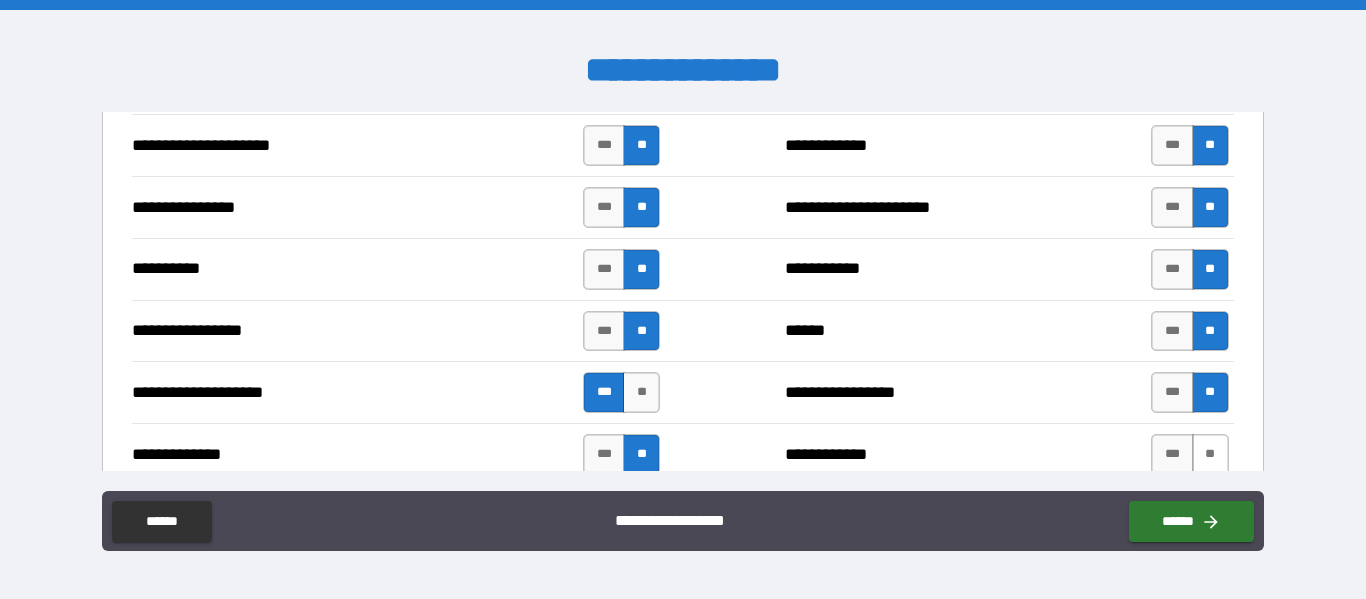 click on "**" at bounding box center [1210, 454] 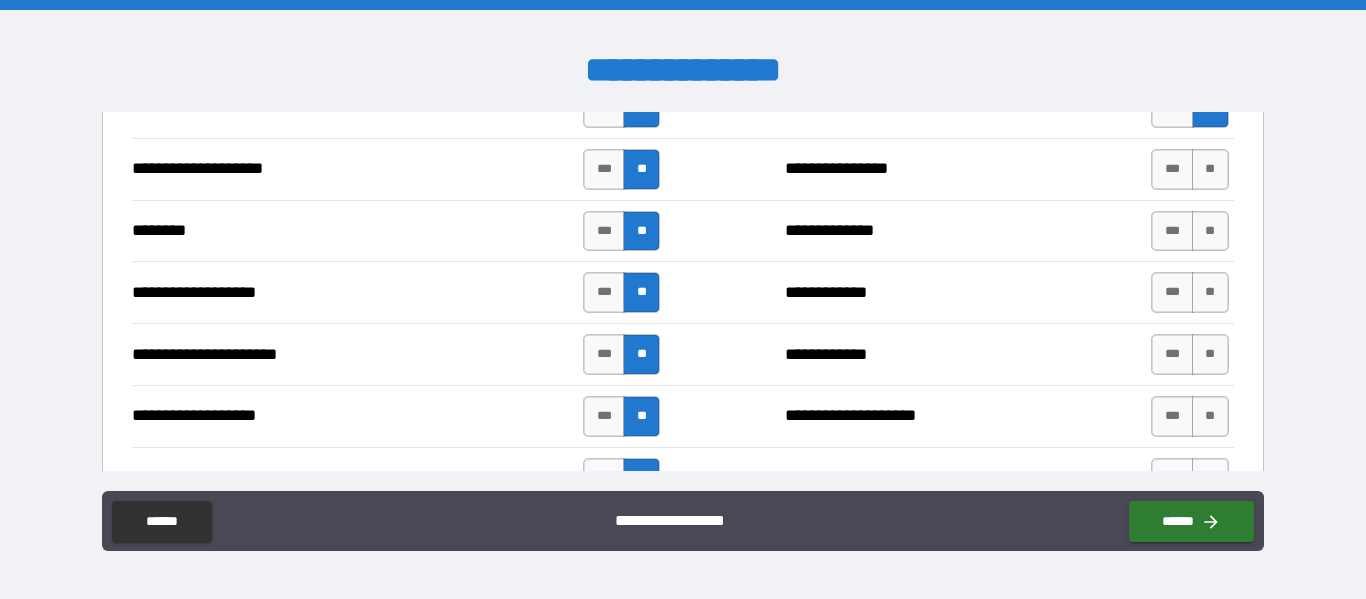 scroll, scrollTop: 2986, scrollLeft: 0, axis: vertical 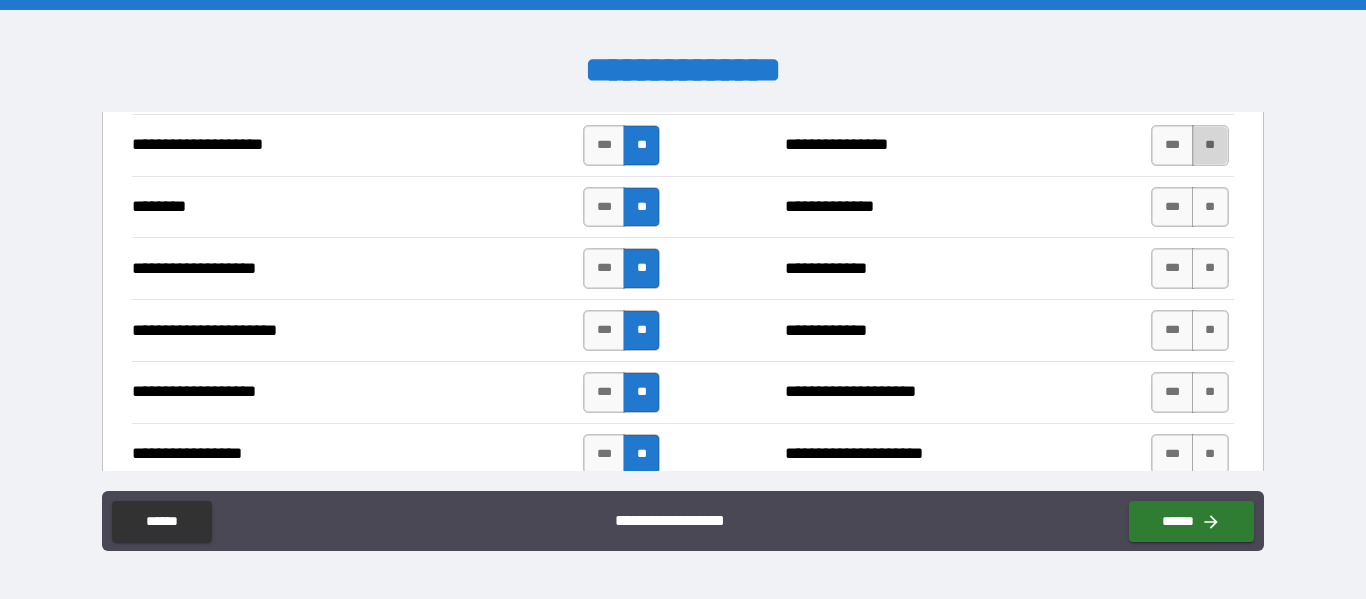 click on "**" at bounding box center (1210, 145) 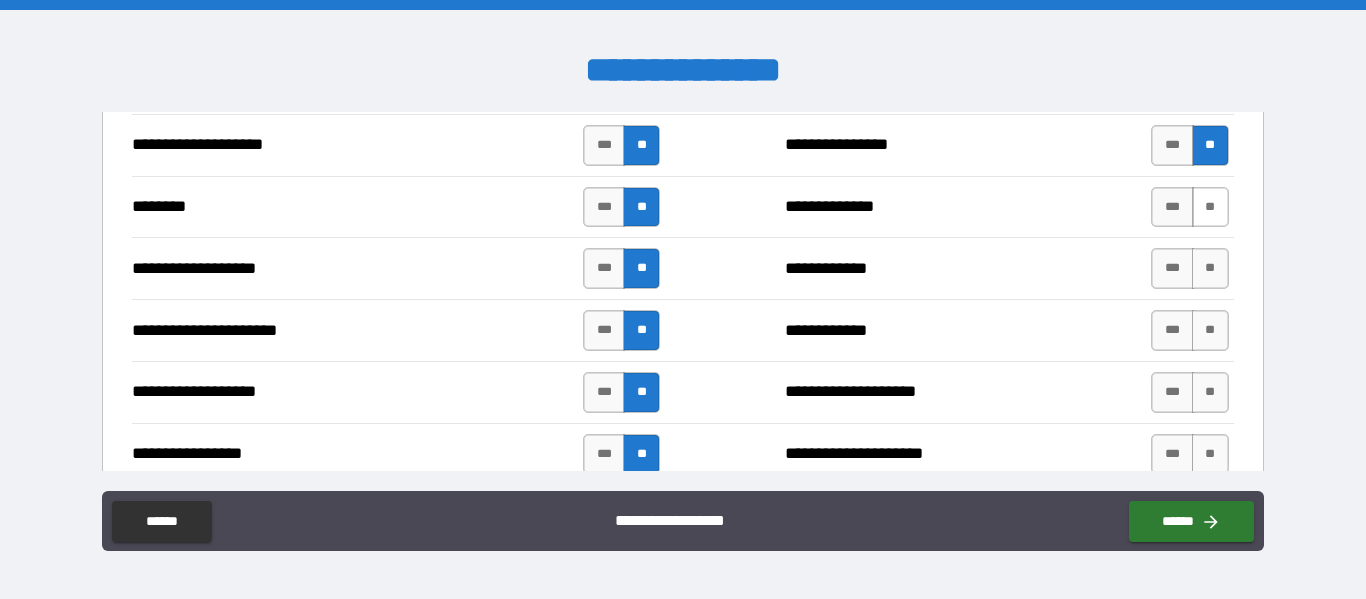 click on "**" at bounding box center (1210, 207) 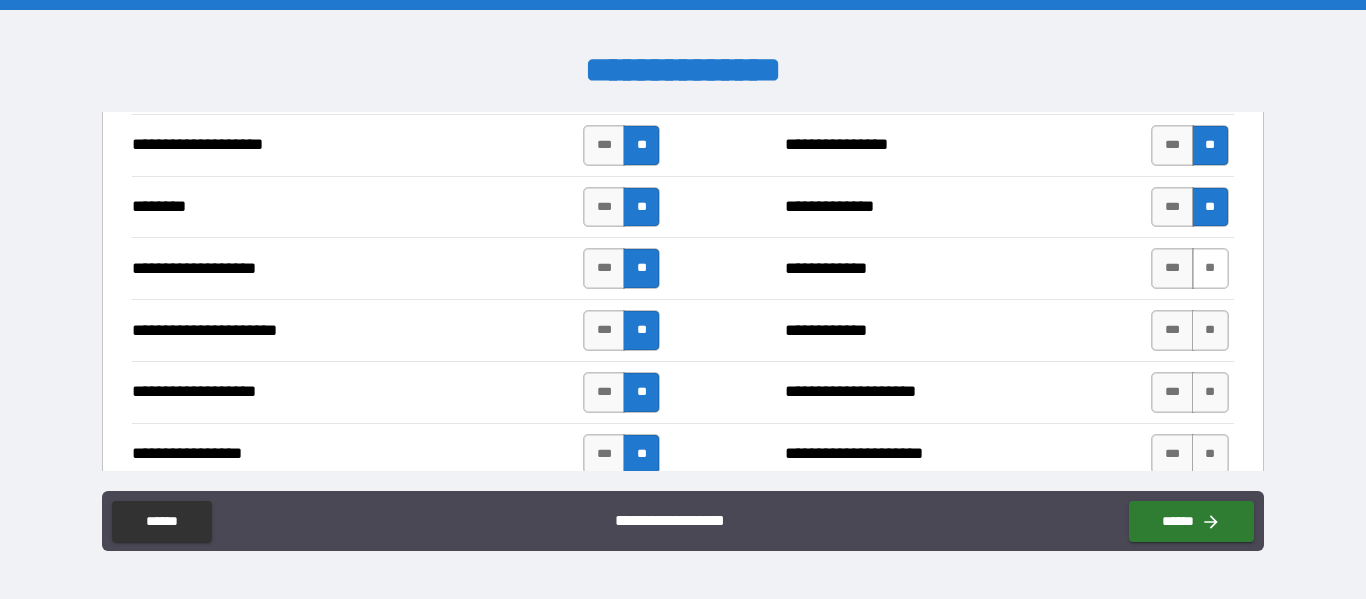 click on "**" at bounding box center (1210, 268) 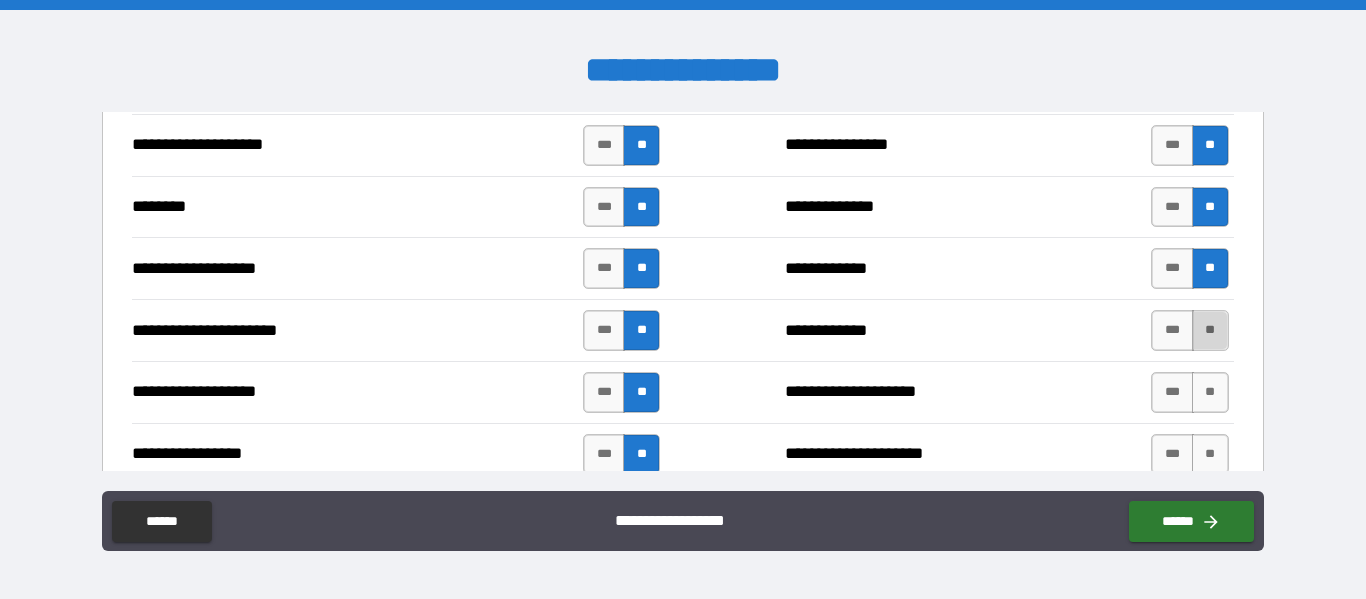 click on "**" at bounding box center [1210, 330] 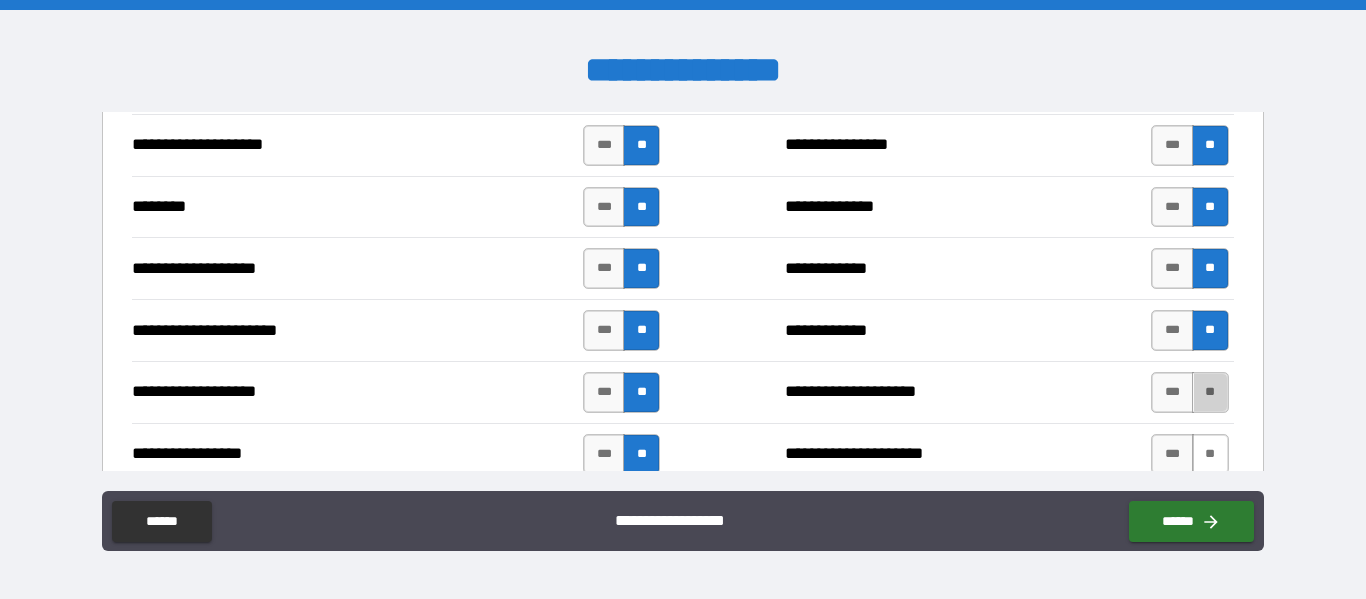 drag, startPoint x: 1192, startPoint y: 393, endPoint x: 1196, endPoint y: 447, distance: 54.147945 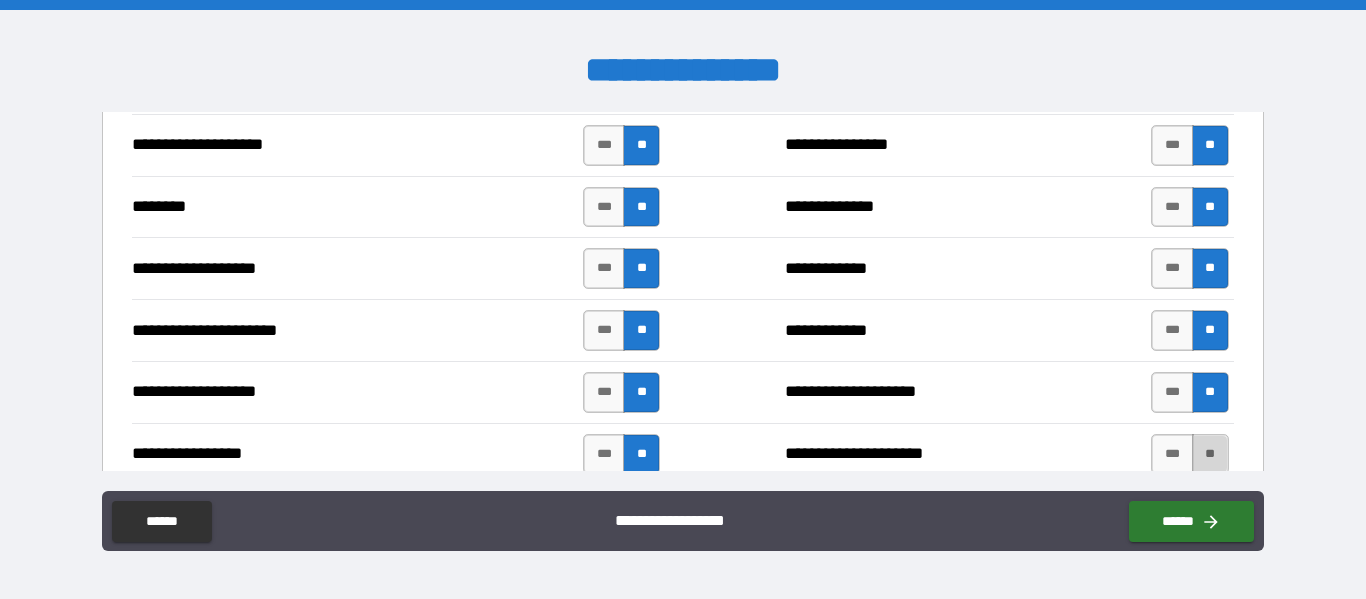 click on "**" at bounding box center [1210, 454] 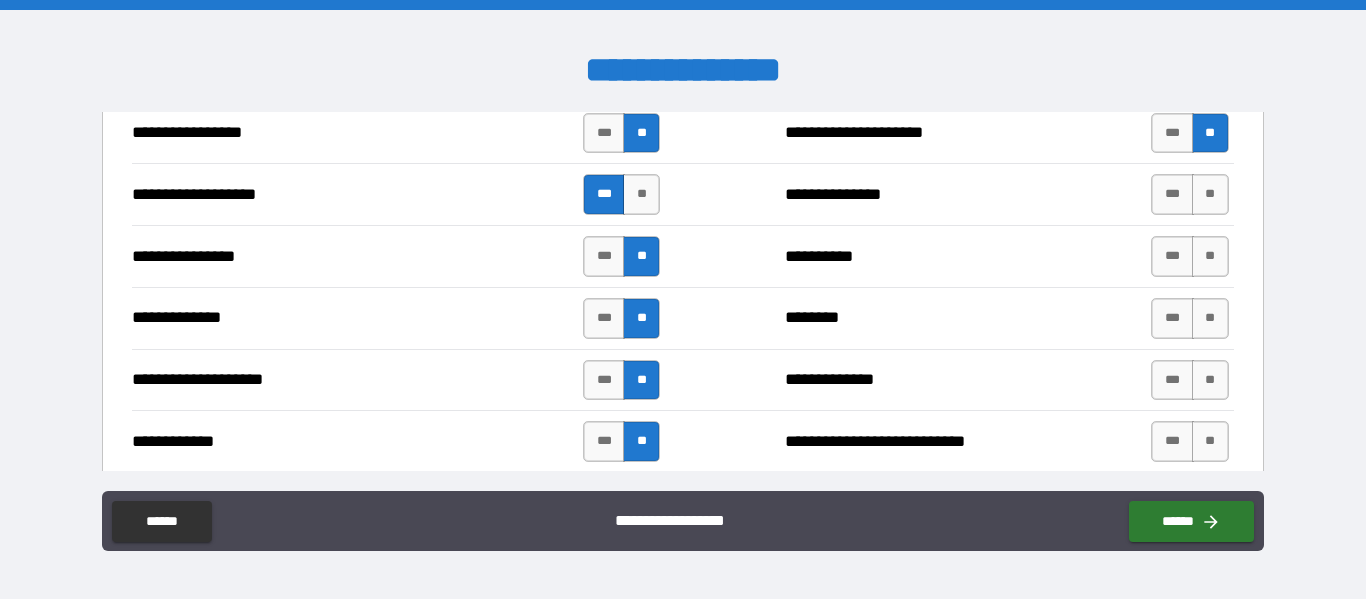 scroll, scrollTop: 3320, scrollLeft: 0, axis: vertical 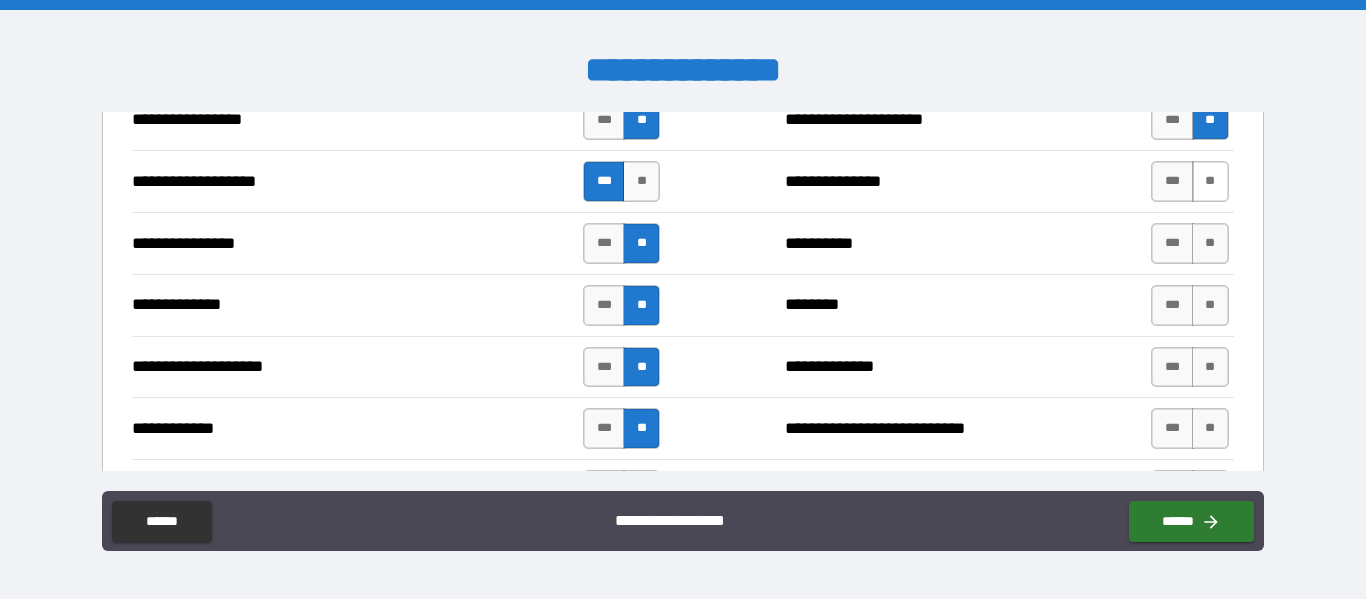 click on "**" at bounding box center [1210, 181] 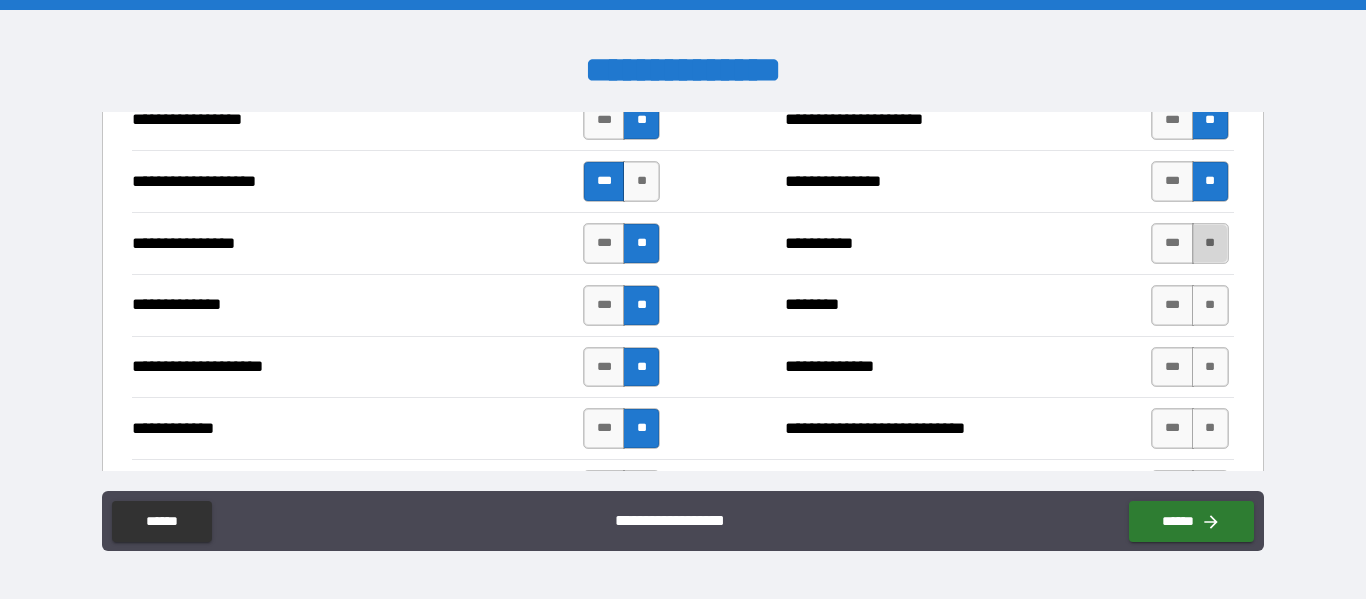 click on "**" at bounding box center (1210, 243) 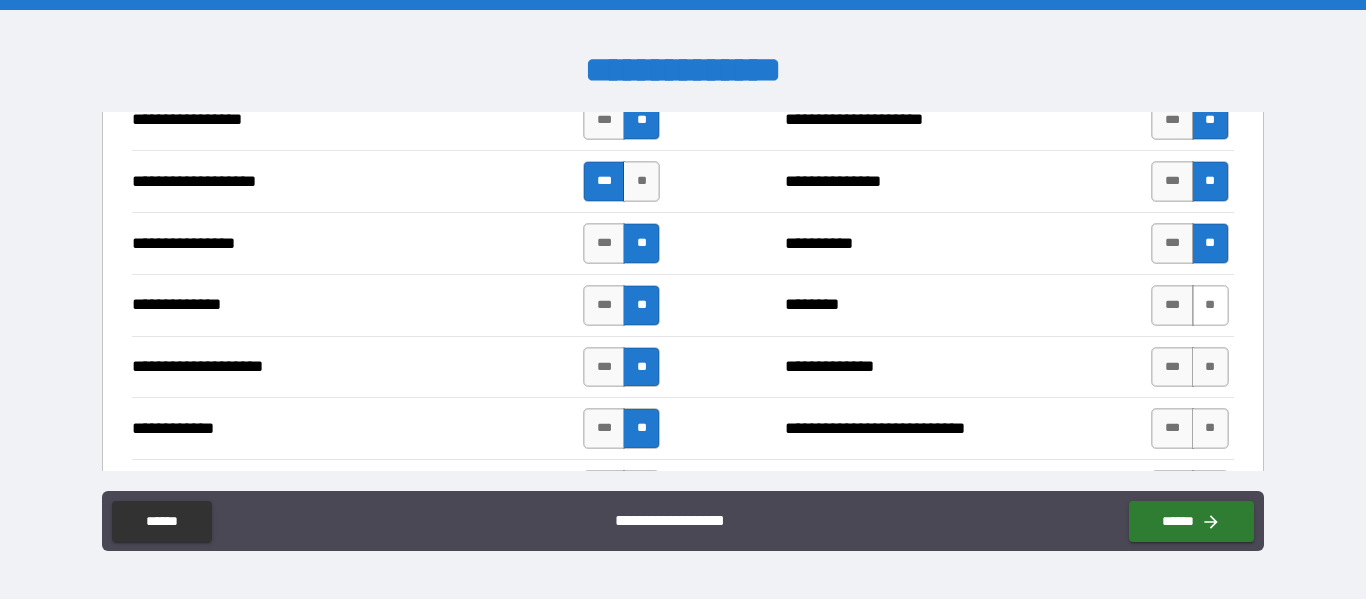 click on "**" at bounding box center [1210, 305] 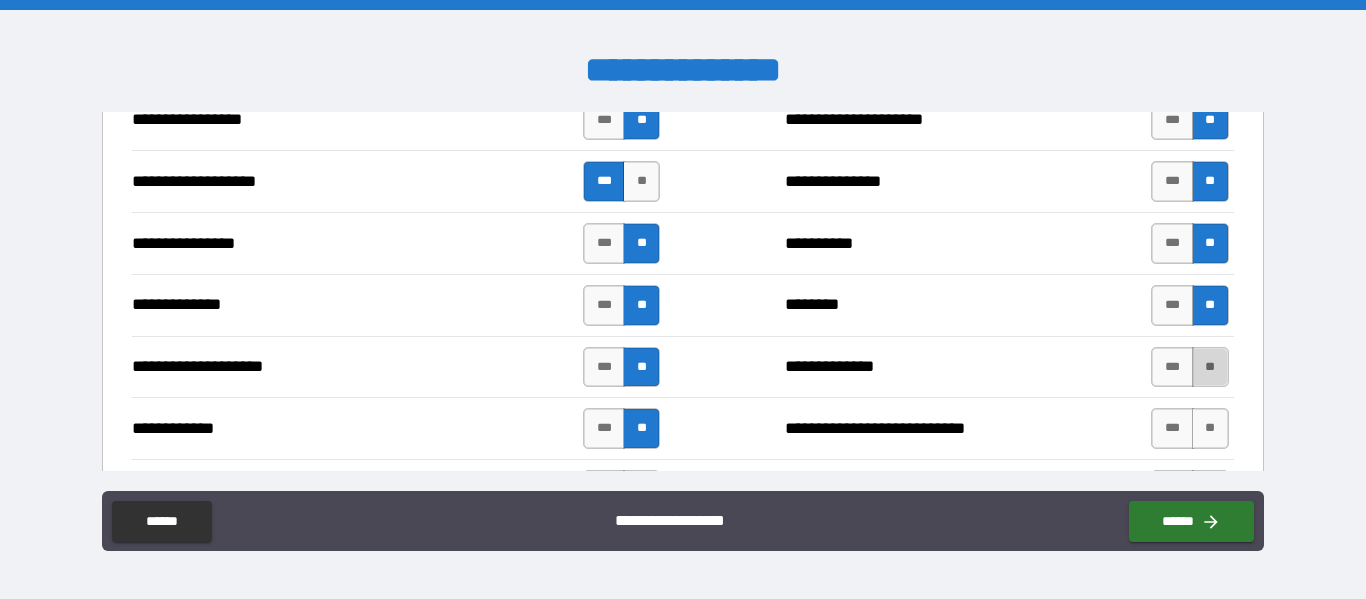 click on "**" at bounding box center (1210, 367) 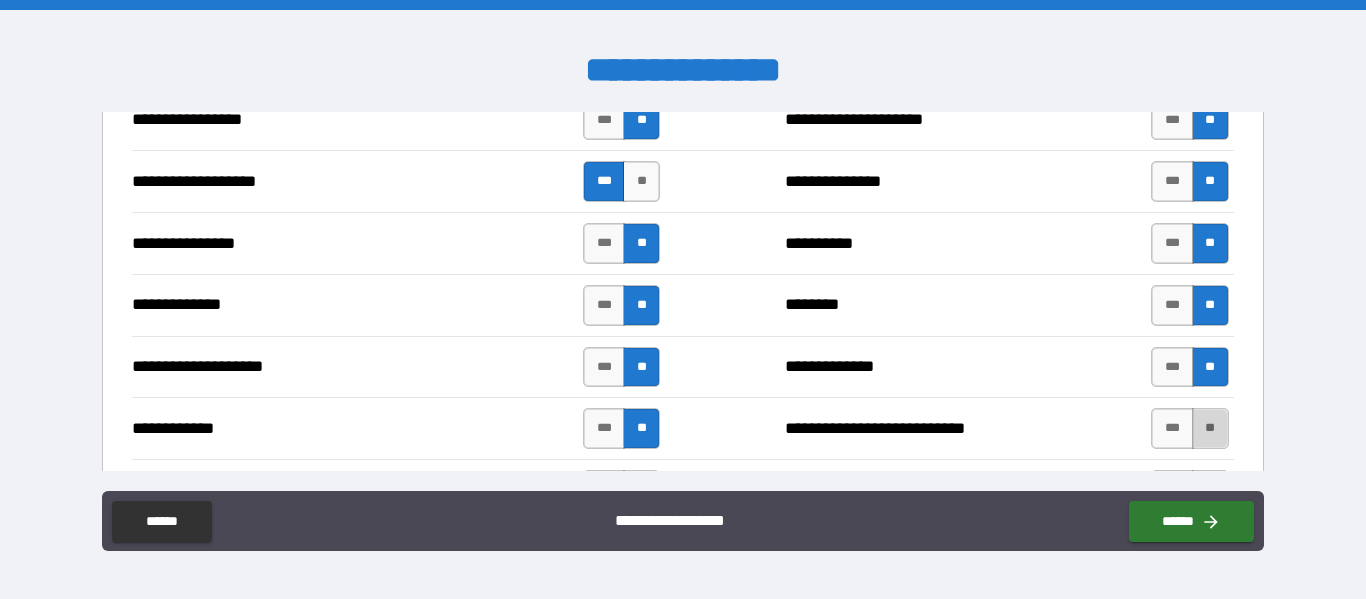 click on "**" at bounding box center [1210, 428] 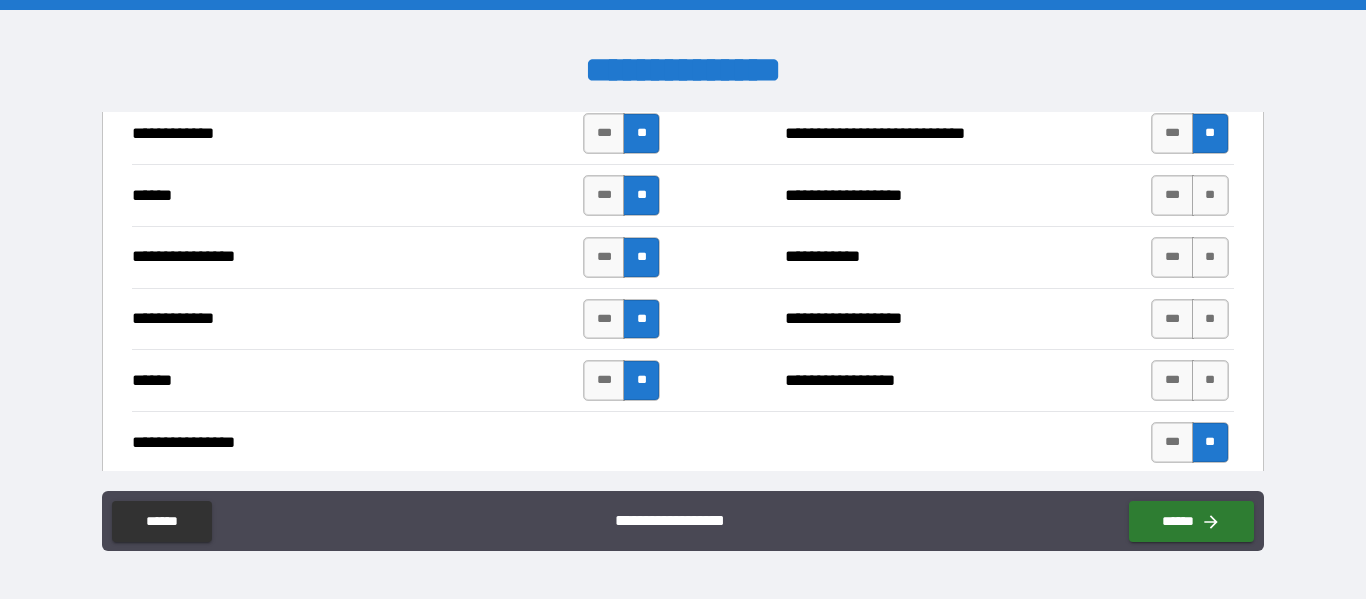 scroll, scrollTop: 3628, scrollLeft: 0, axis: vertical 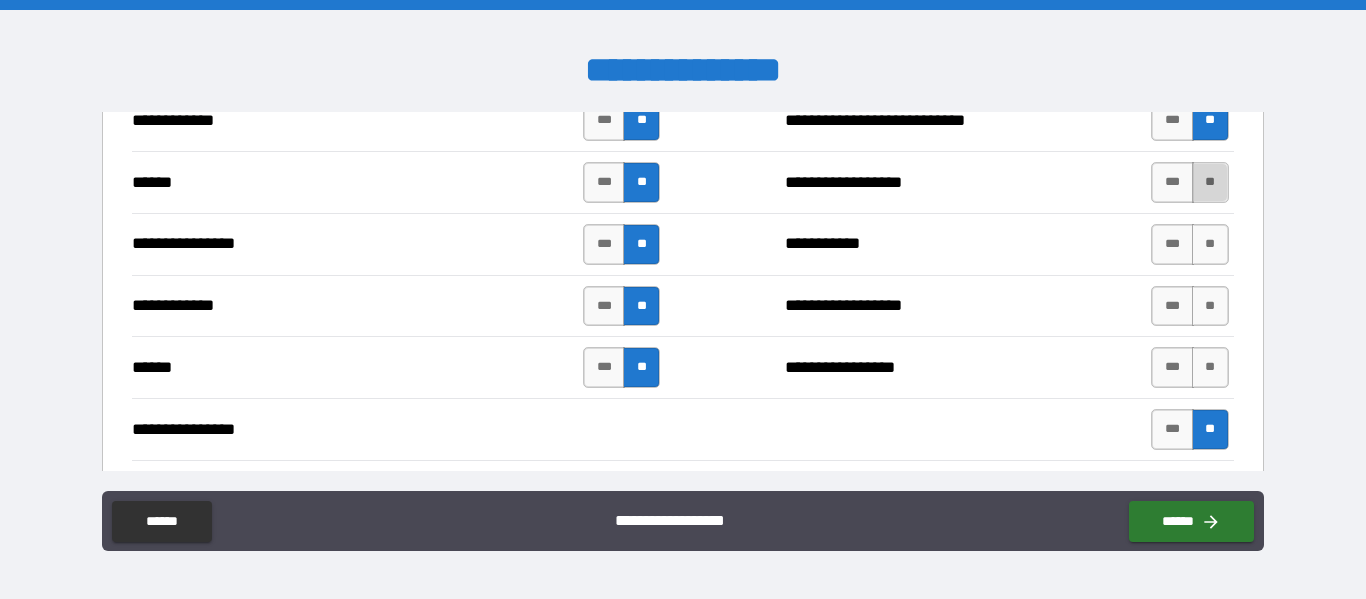 click on "**" at bounding box center [1210, 182] 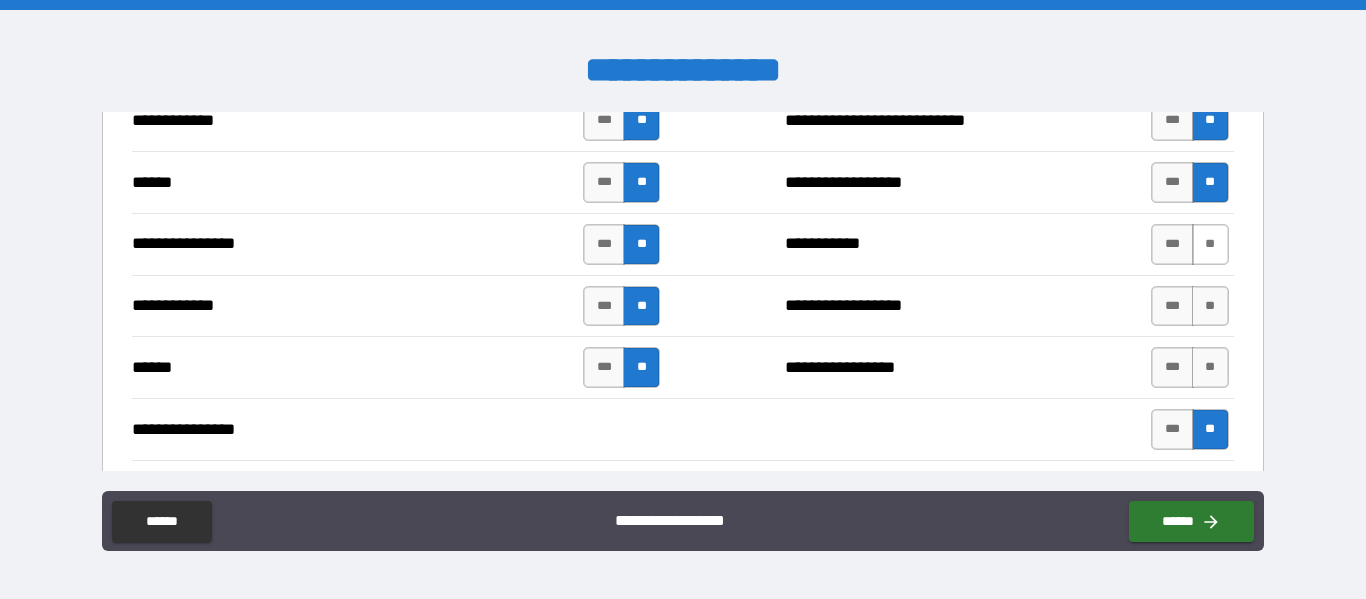click on "**" at bounding box center [1210, 244] 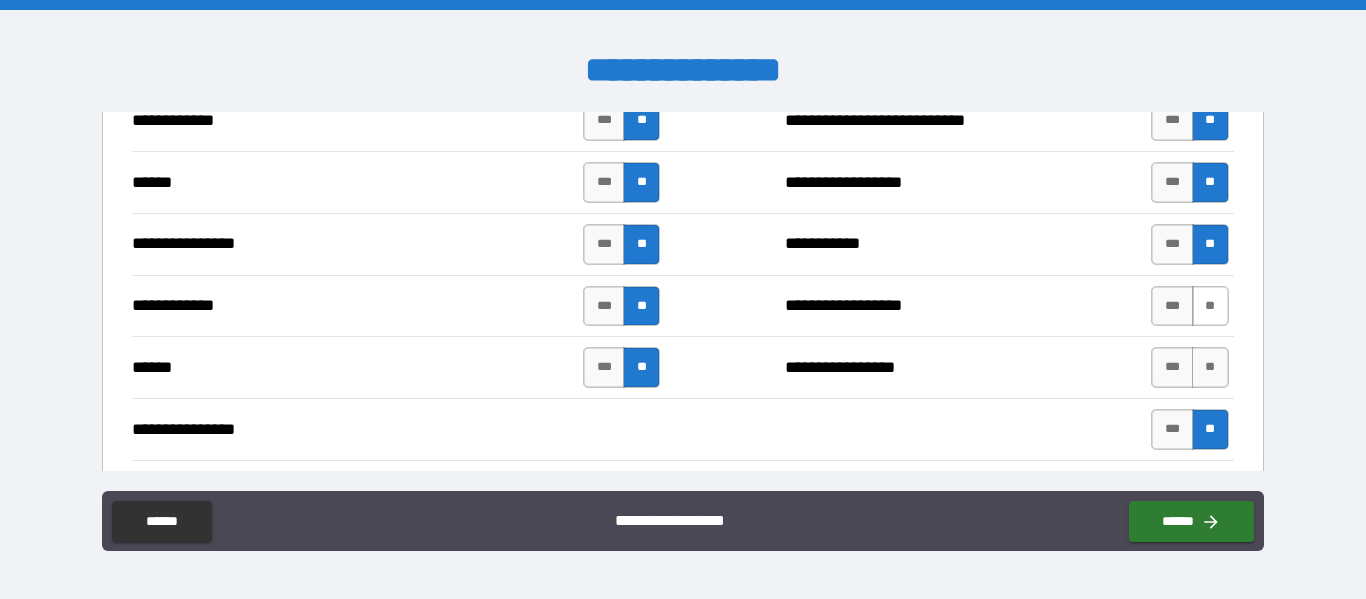 click on "**" at bounding box center [1210, 306] 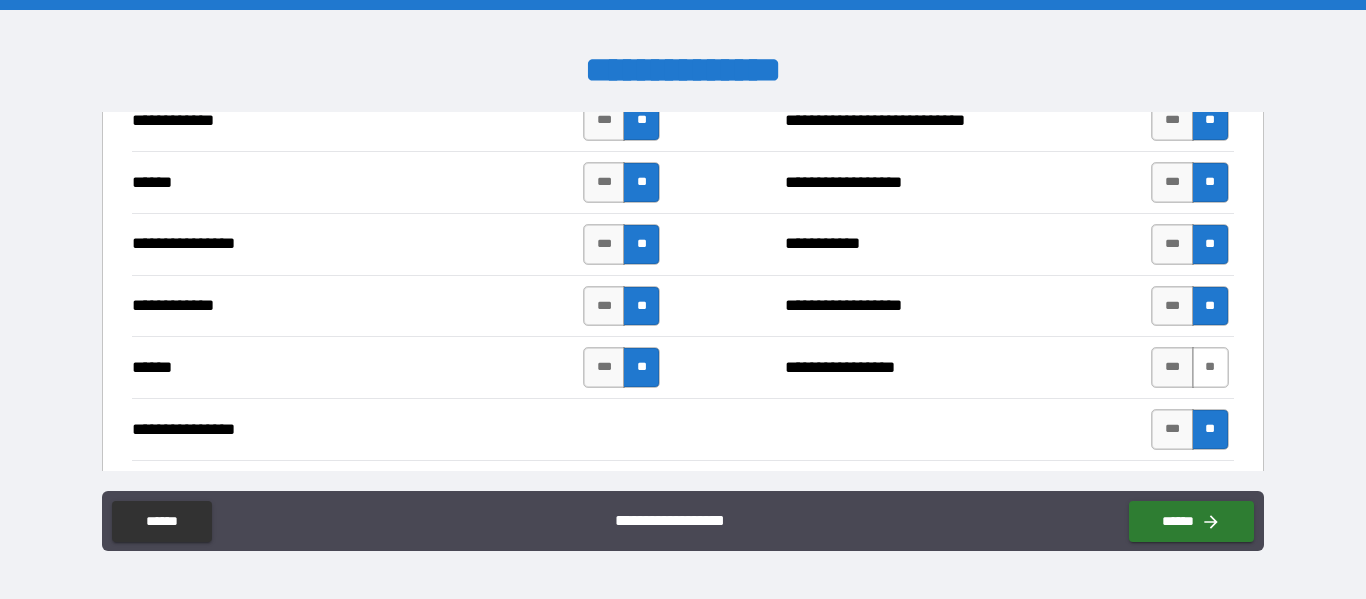 click on "**" at bounding box center [1210, 367] 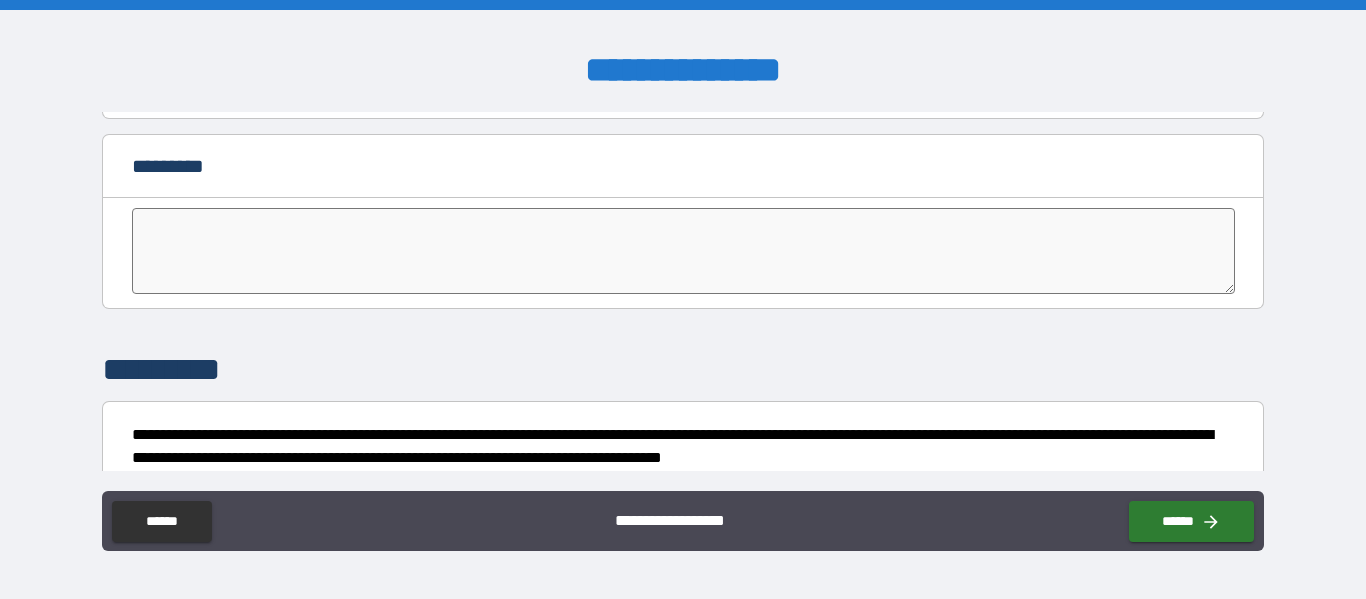 scroll, scrollTop: 4243, scrollLeft: 0, axis: vertical 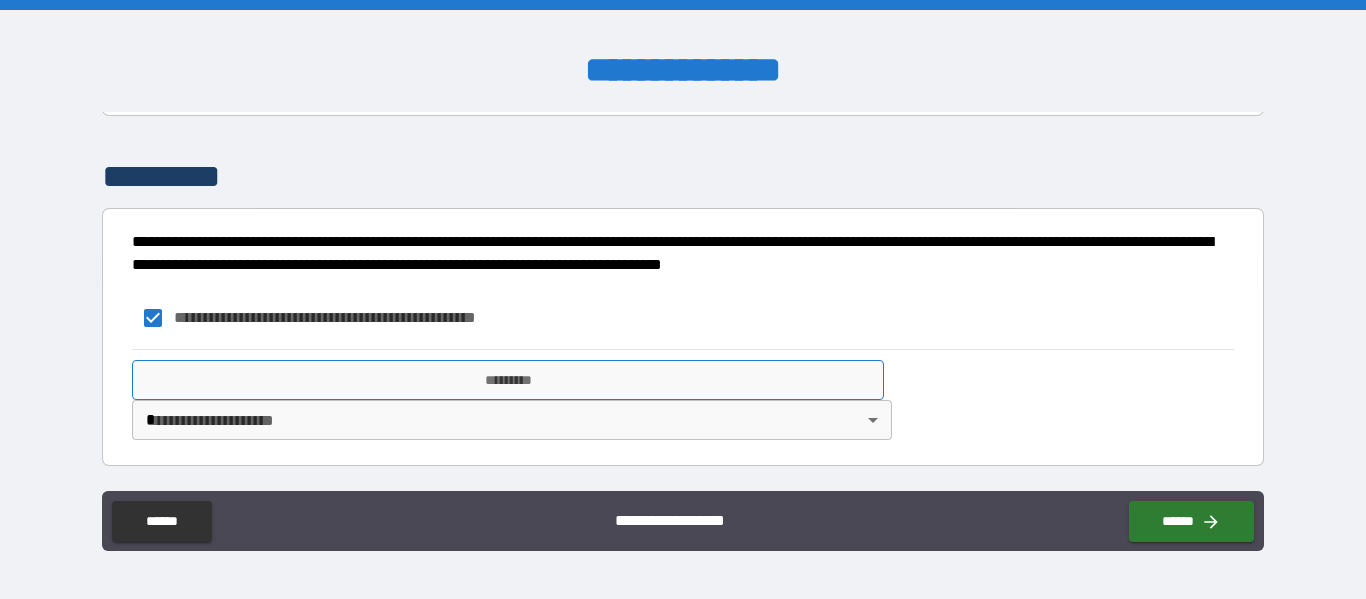 click on "*********" at bounding box center (508, 380) 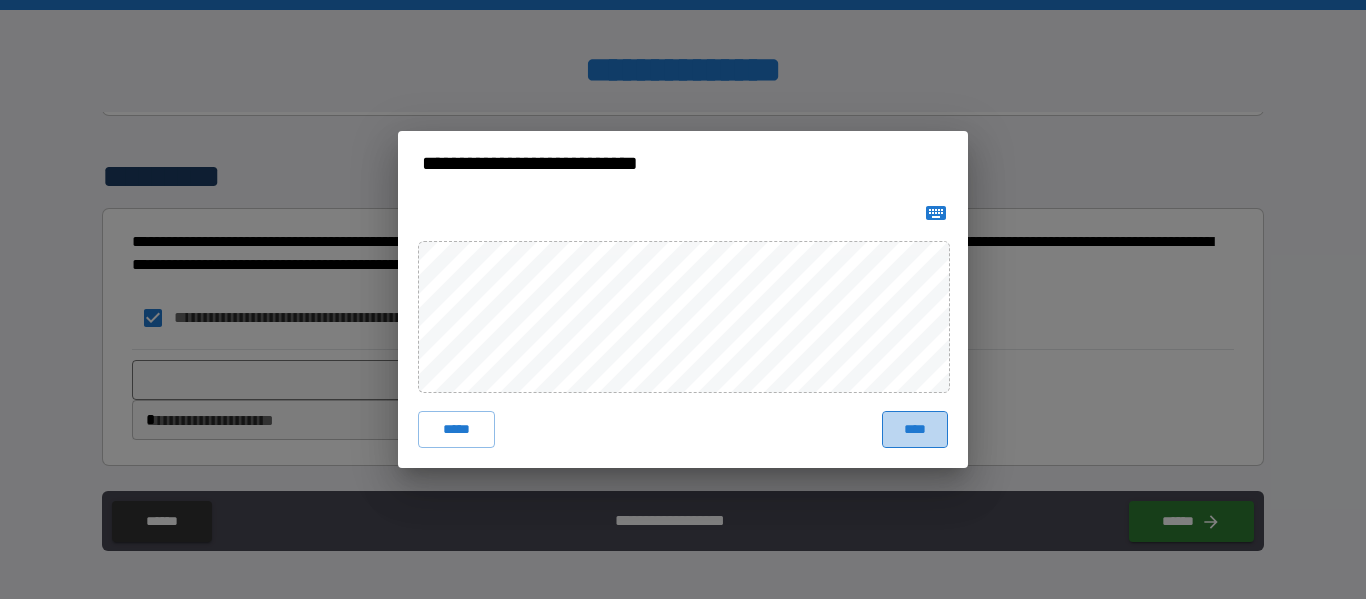 click on "****" at bounding box center (915, 429) 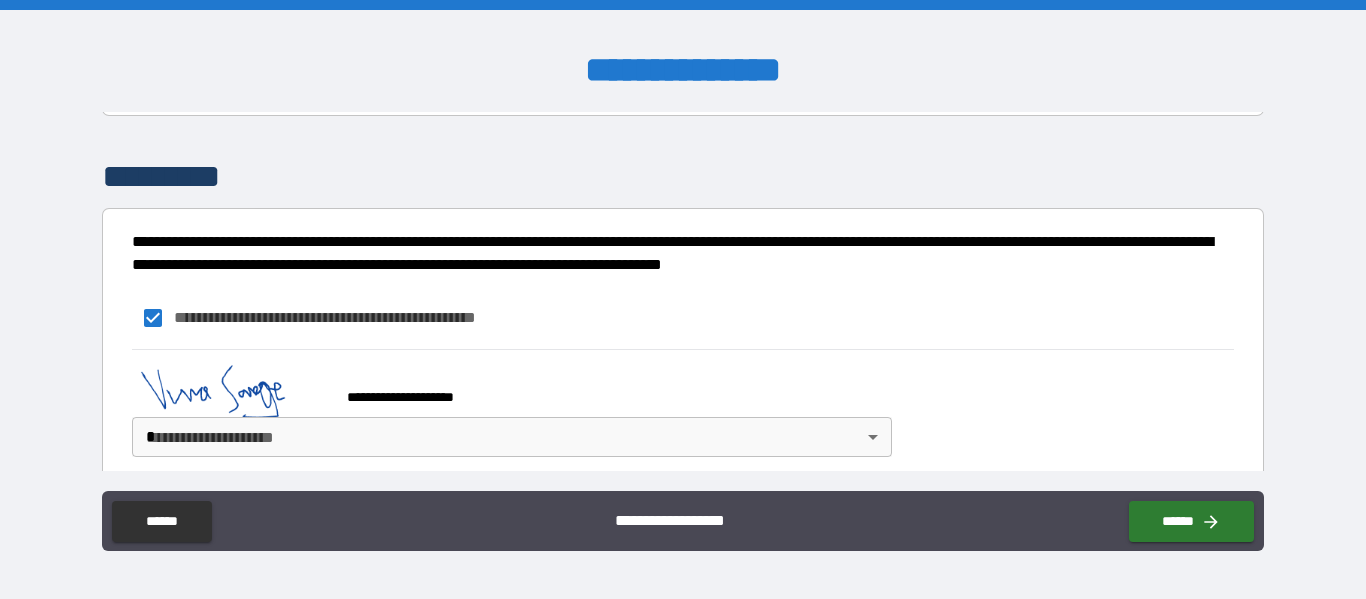 click on "**********" at bounding box center (683, 299) 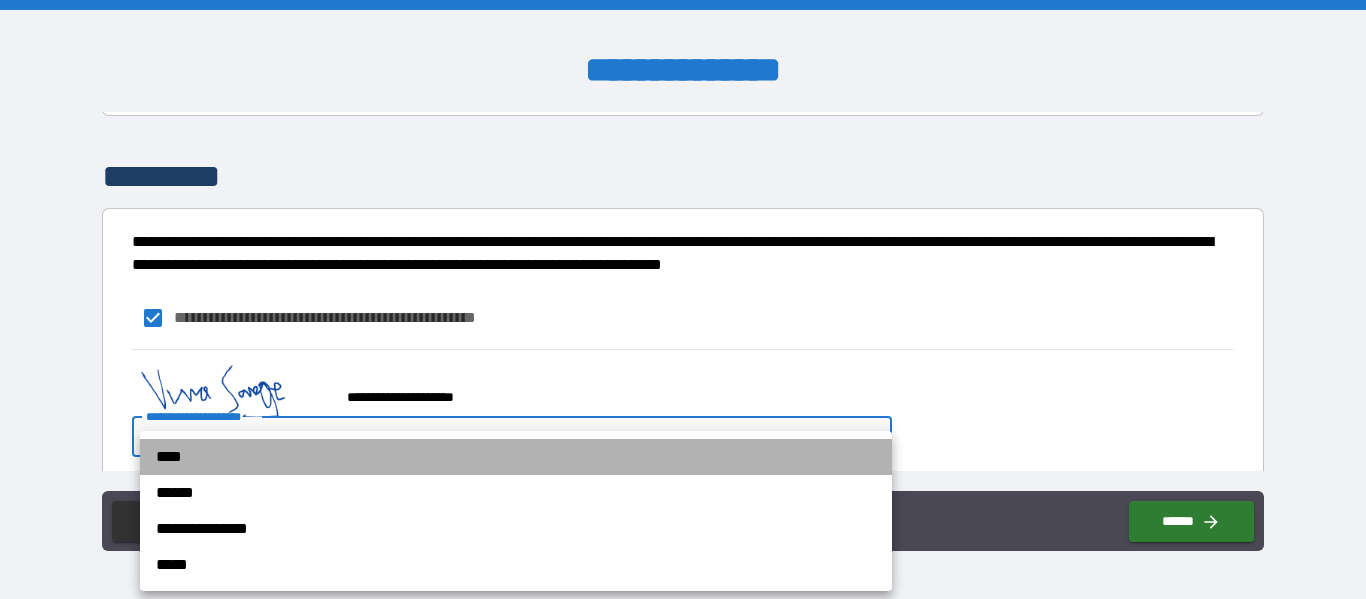 click on "****" at bounding box center (516, 457) 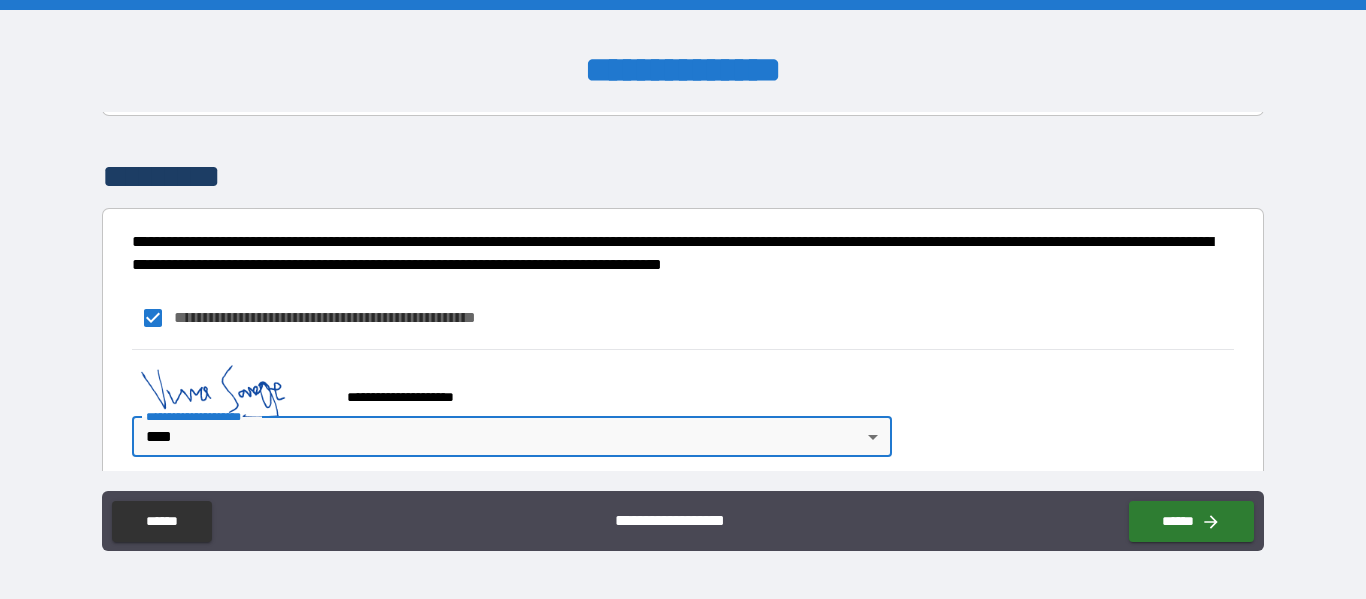 scroll, scrollTop: 4260, scrollLeft: 0, axis: vertical 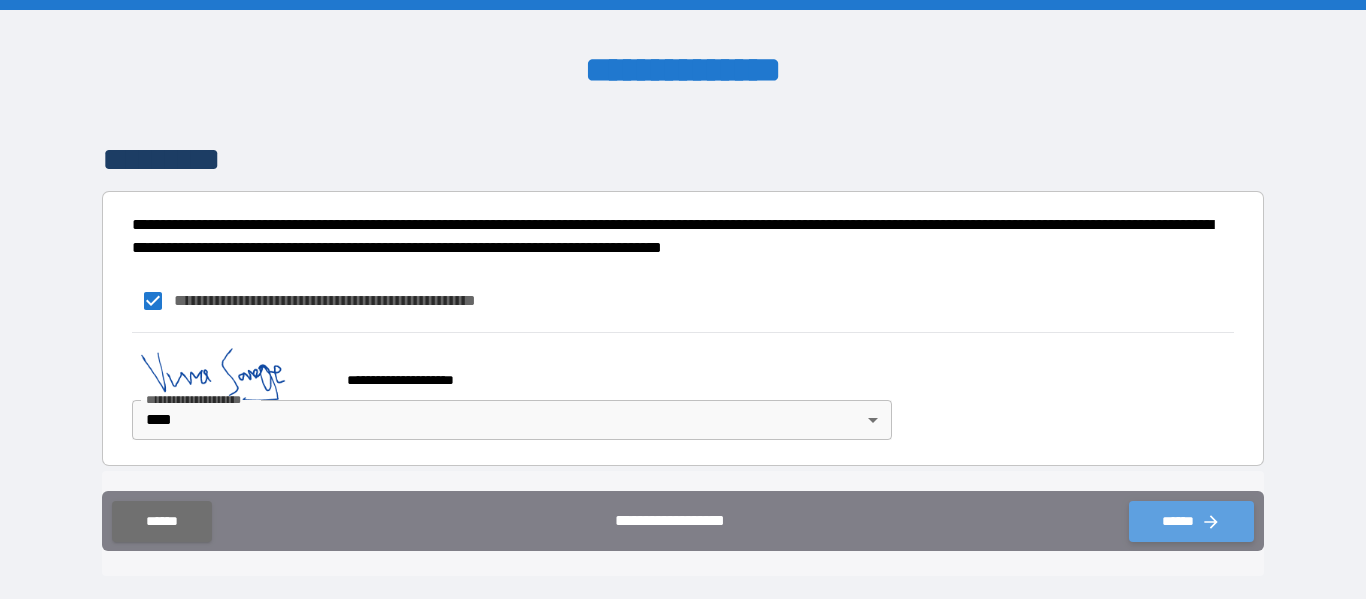 click on "******" at bounding box center (1191, 521) 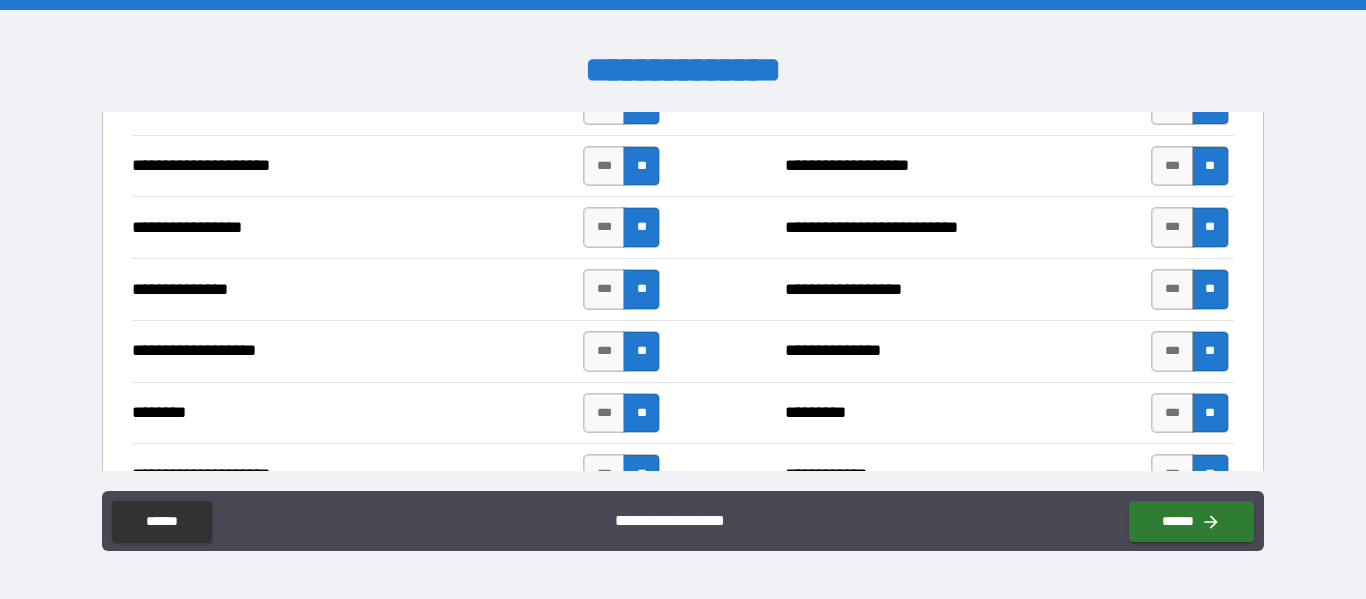 scroll, scrollTop: 1747, scrollLeft: 0, axis: vertical 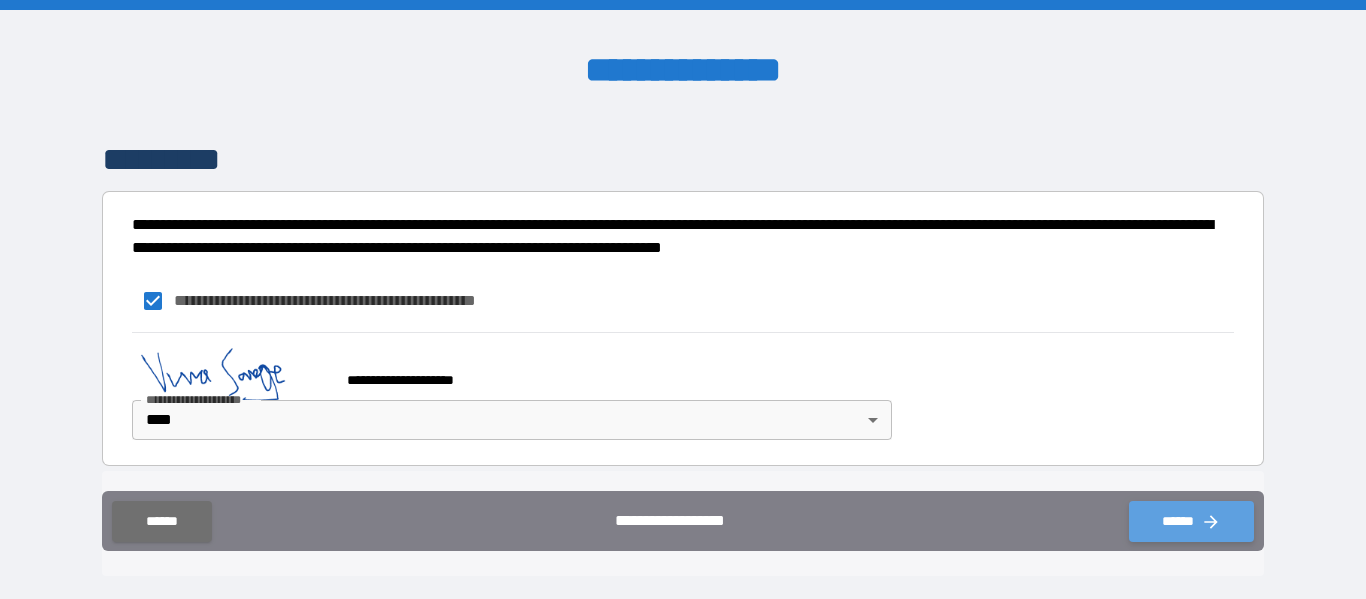 click on "******" at bounding box center (1191, 521) 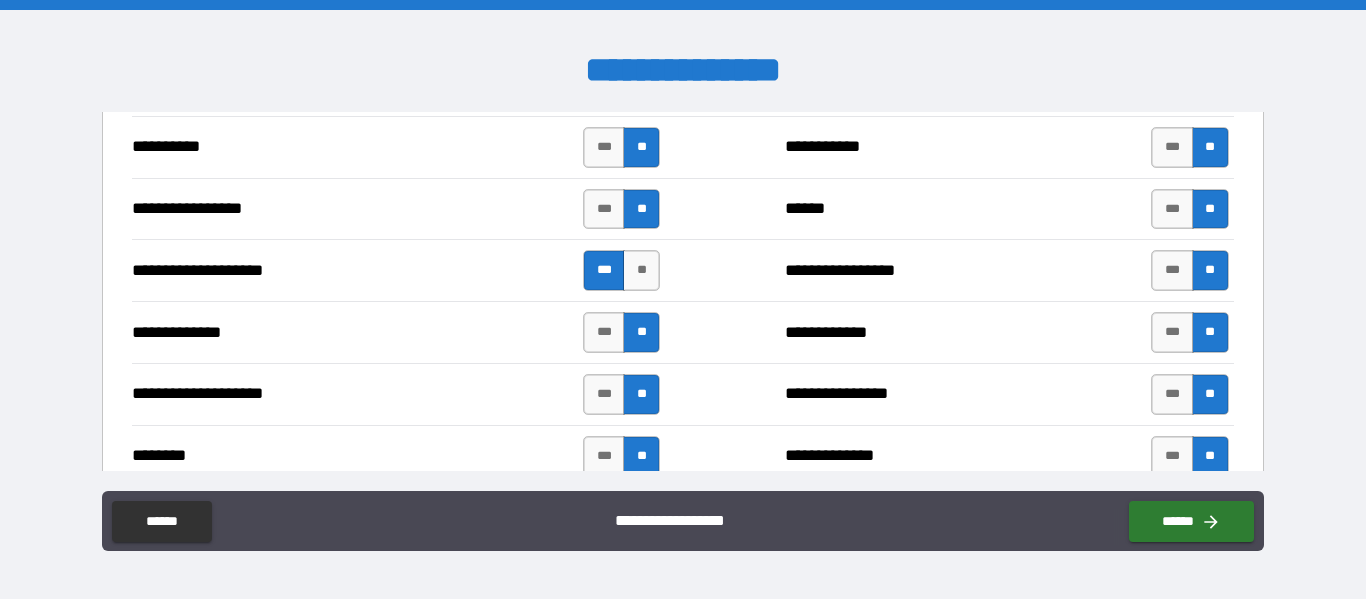 scroll, scrollTop: 2689, scrollLeft: 0, axis: vertical 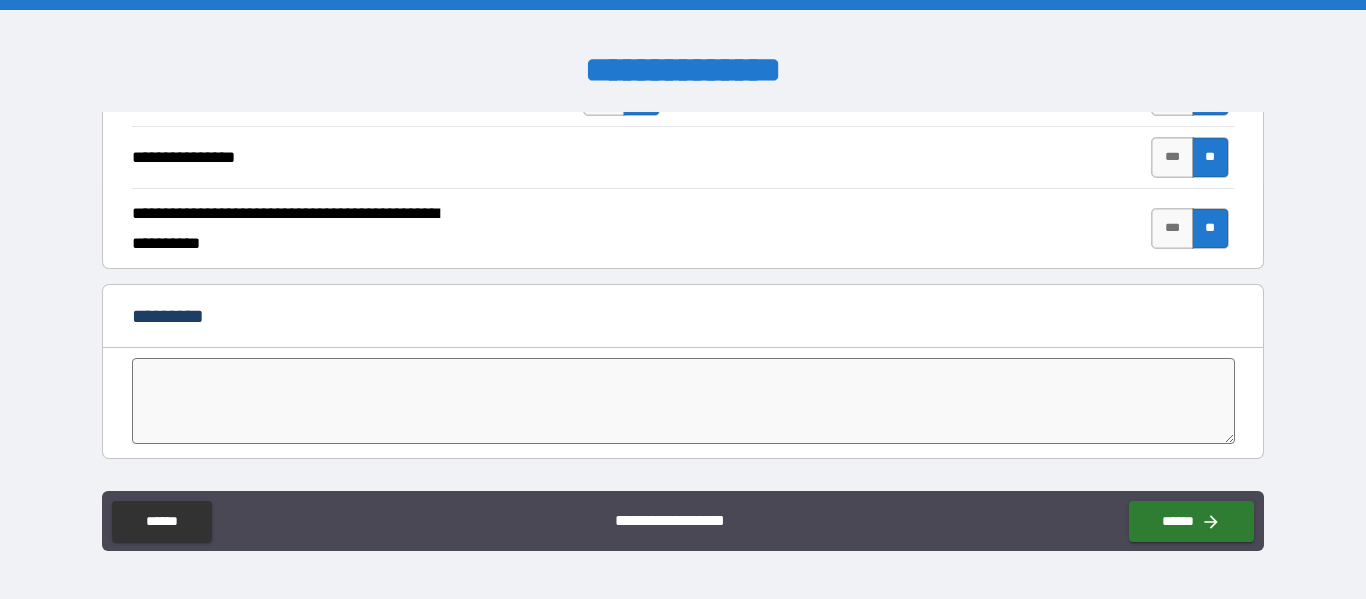 click at bounding box center [683, 401] 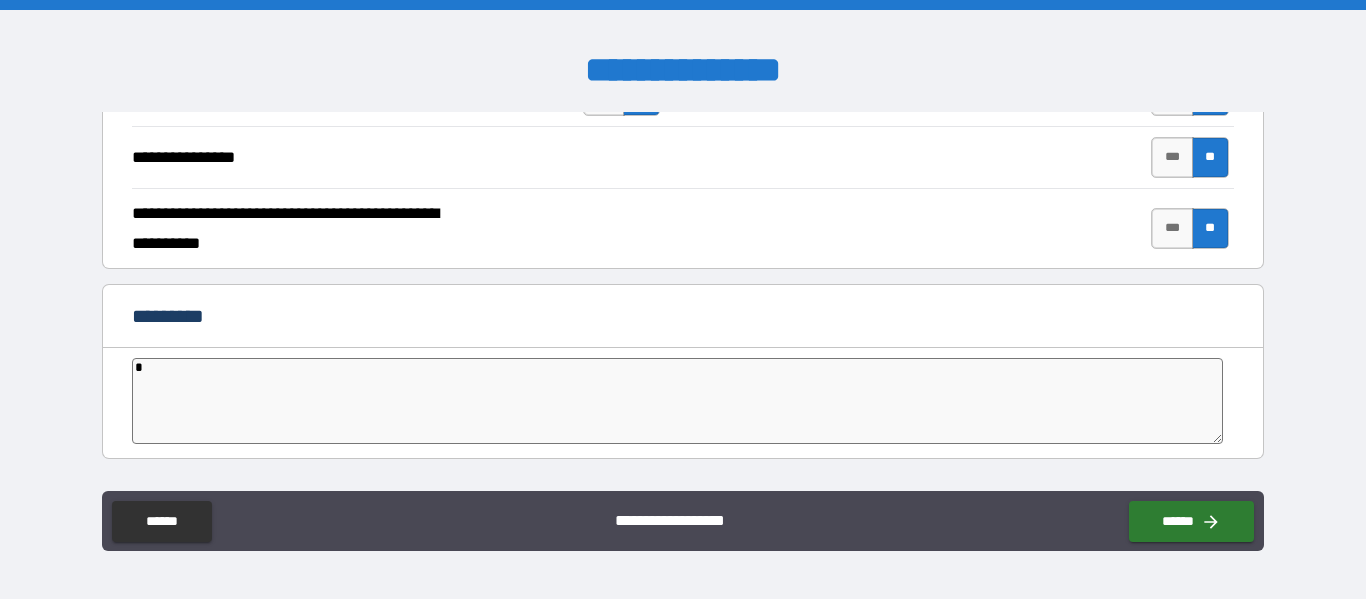 type on "*" 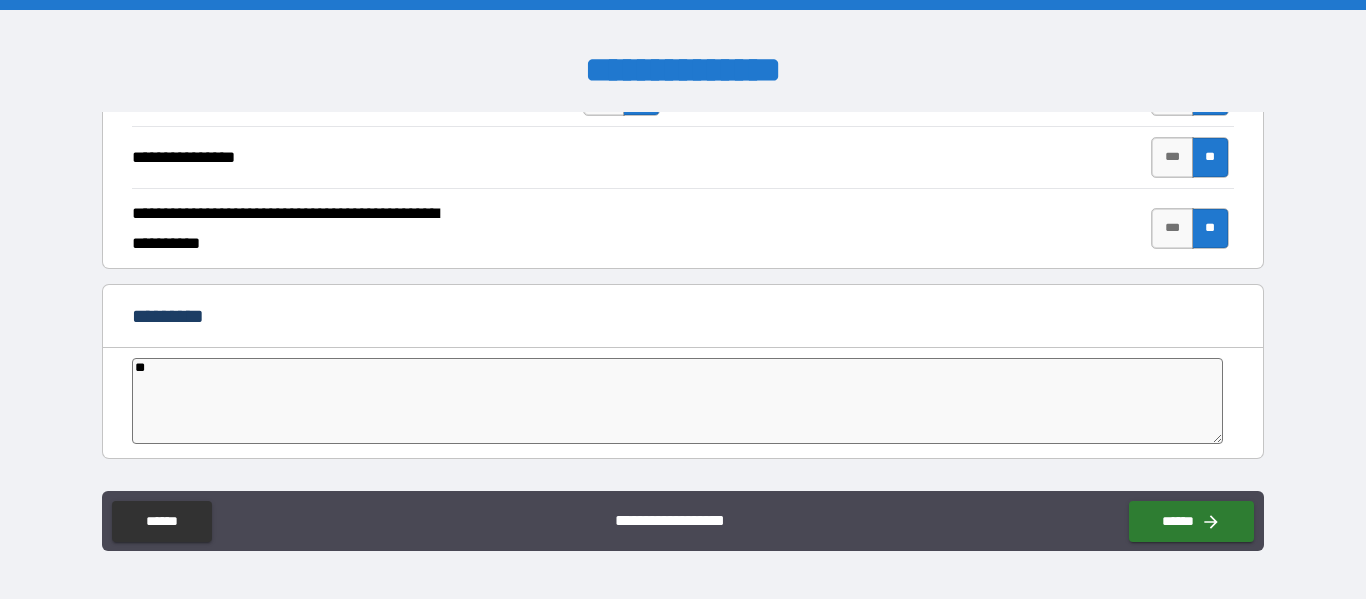 type on "*" 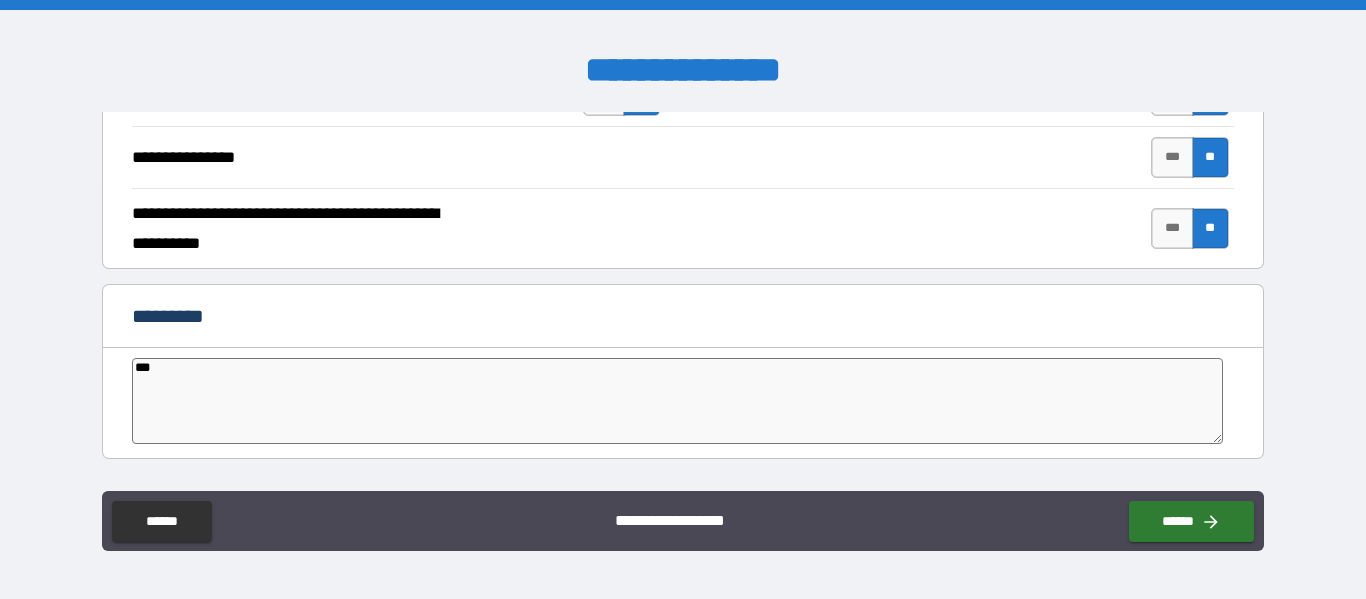 type on "*" 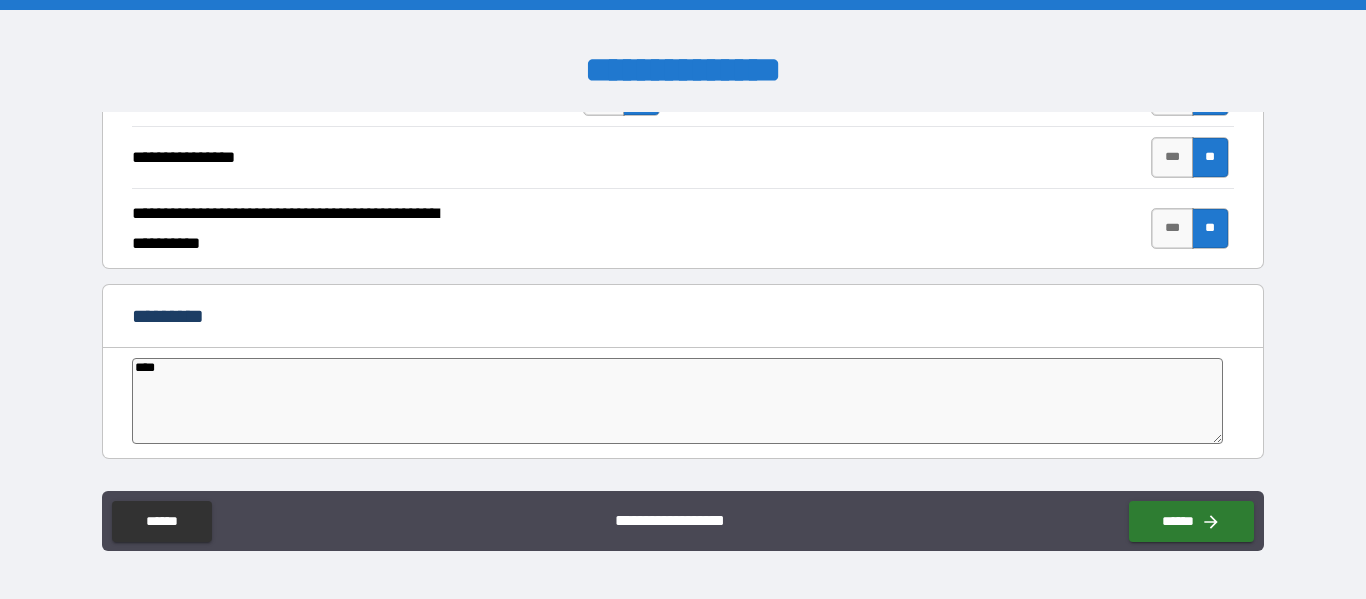 type on "*" 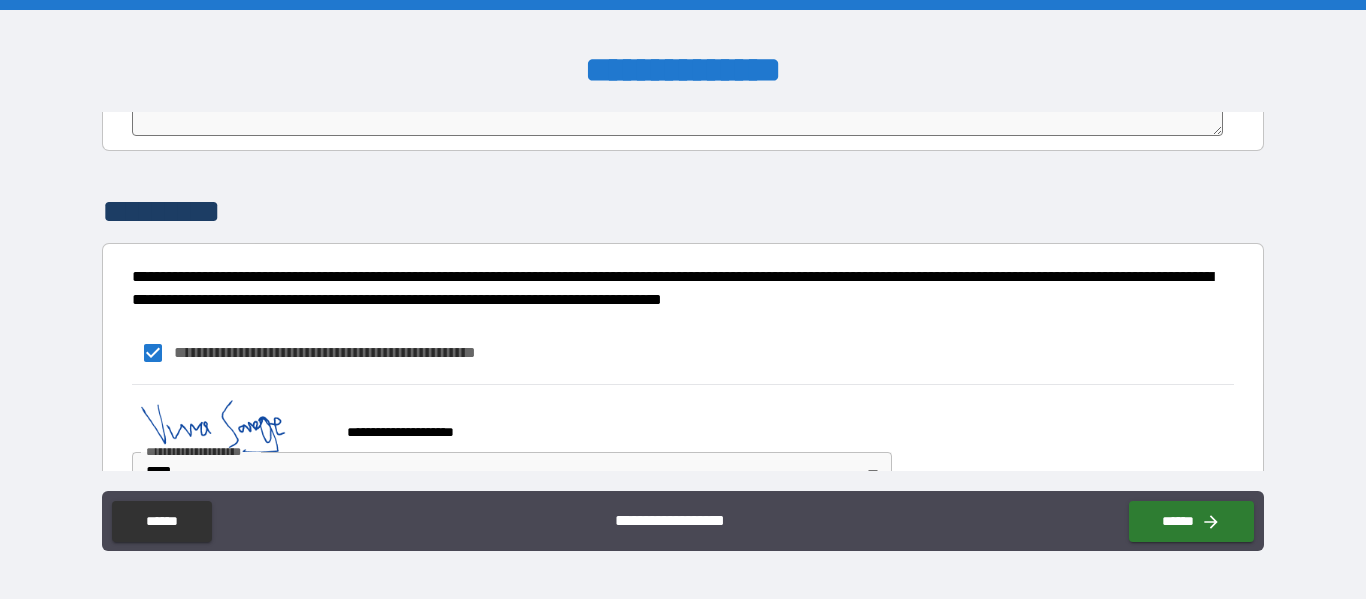scroll, scrollTop: 4260, scrollLeft: 0, axis: vertical 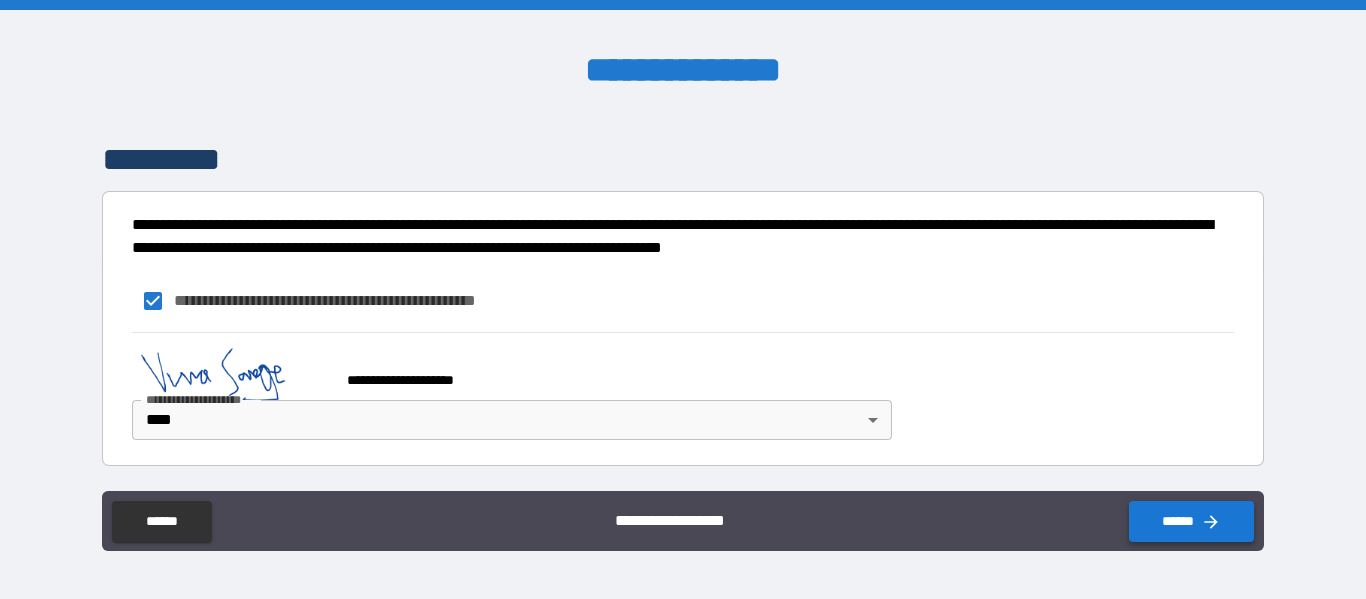 type on "****" 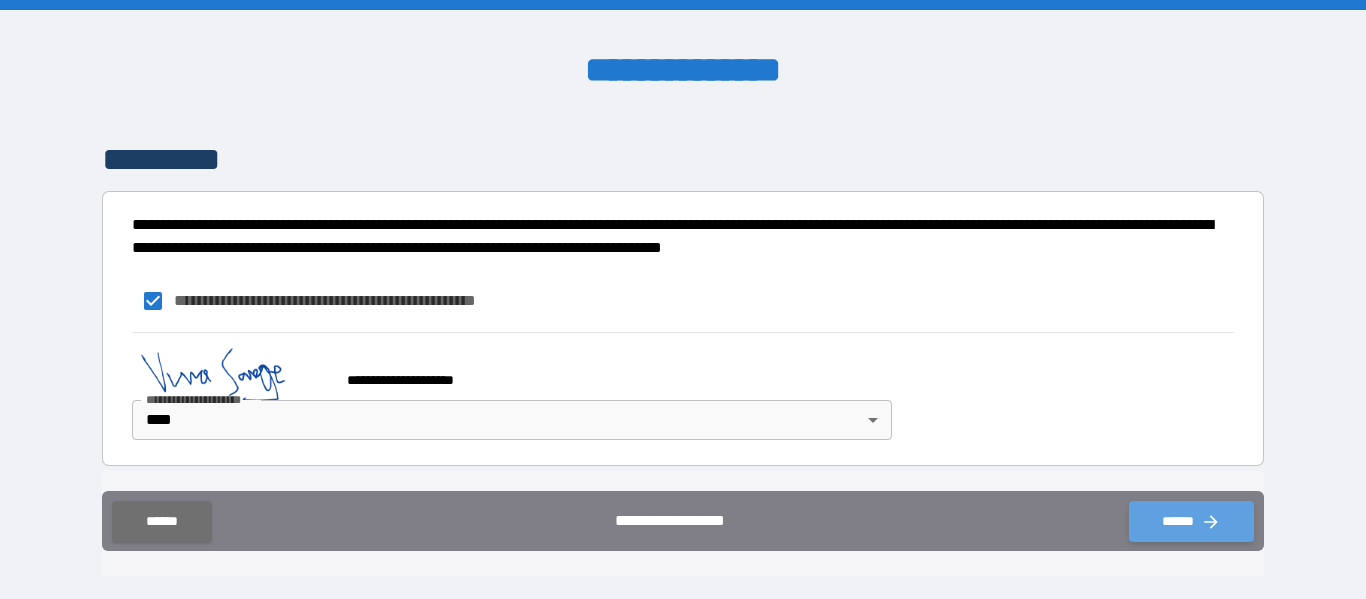 click on "******" at bounding box center [1191, 521] 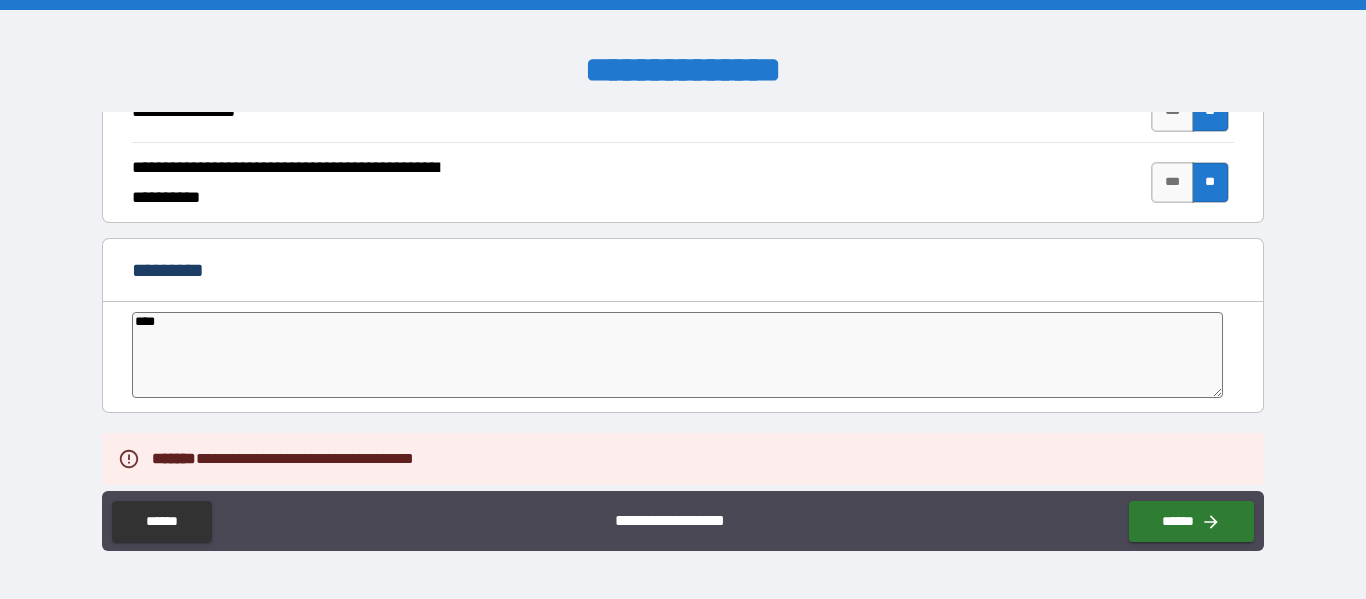 scroll, scrollTop: 3003, scrollLeft: 0, axis: vertical 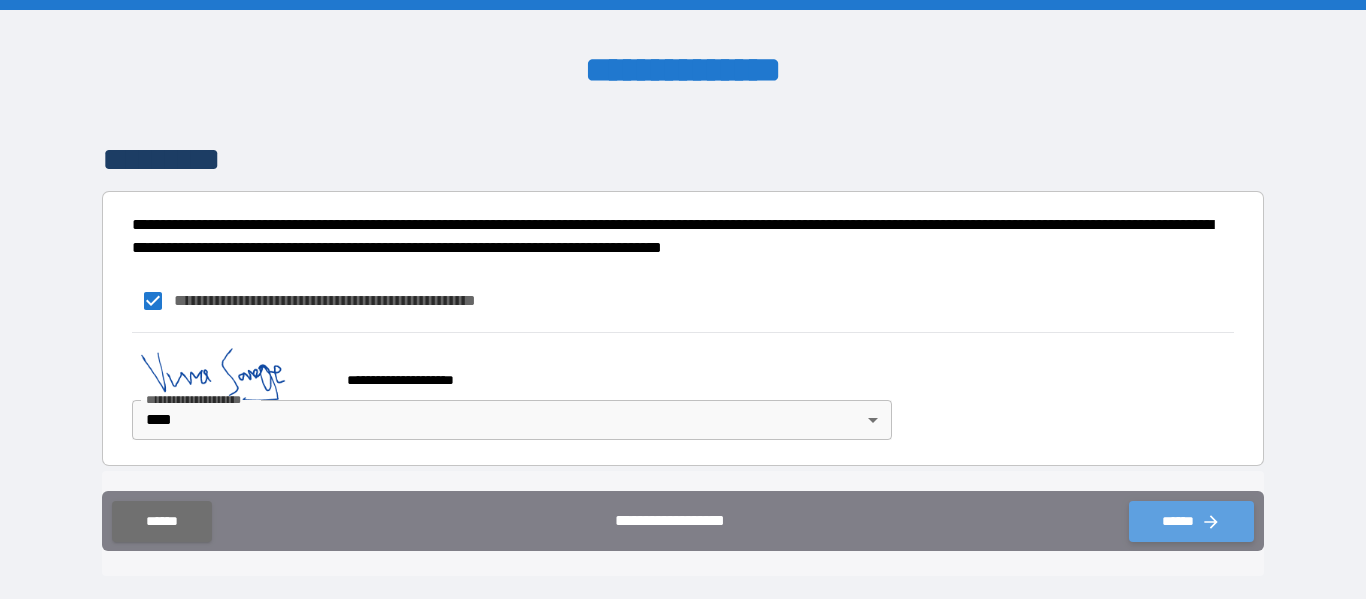 click on "******" at bounding box center [1191, 521] 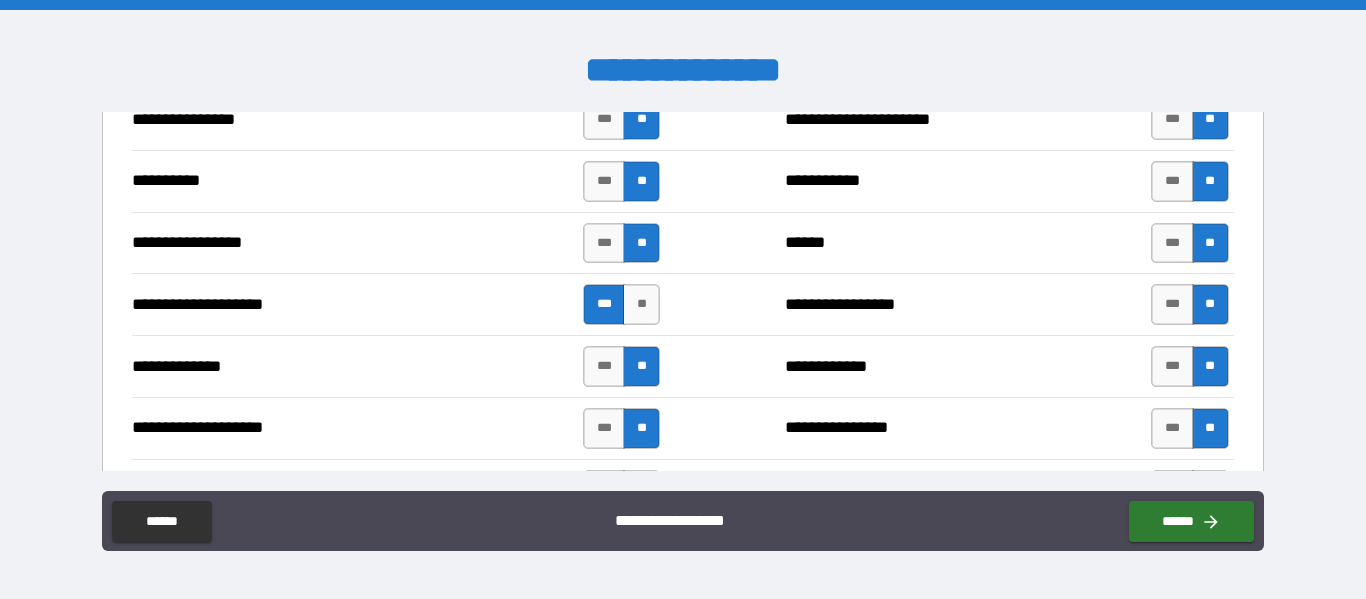 scroll, scrollTop: 2689, scrollLeft: 0, axis: vertical 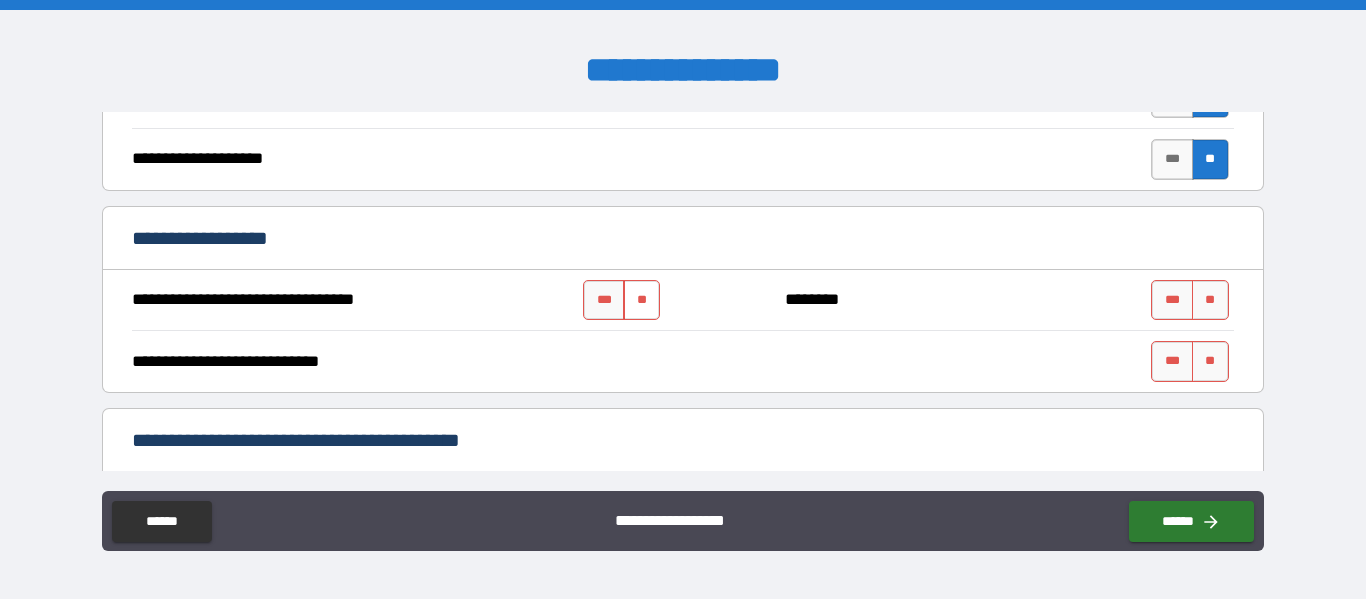 click on "**" at bounding box center (641, 300) 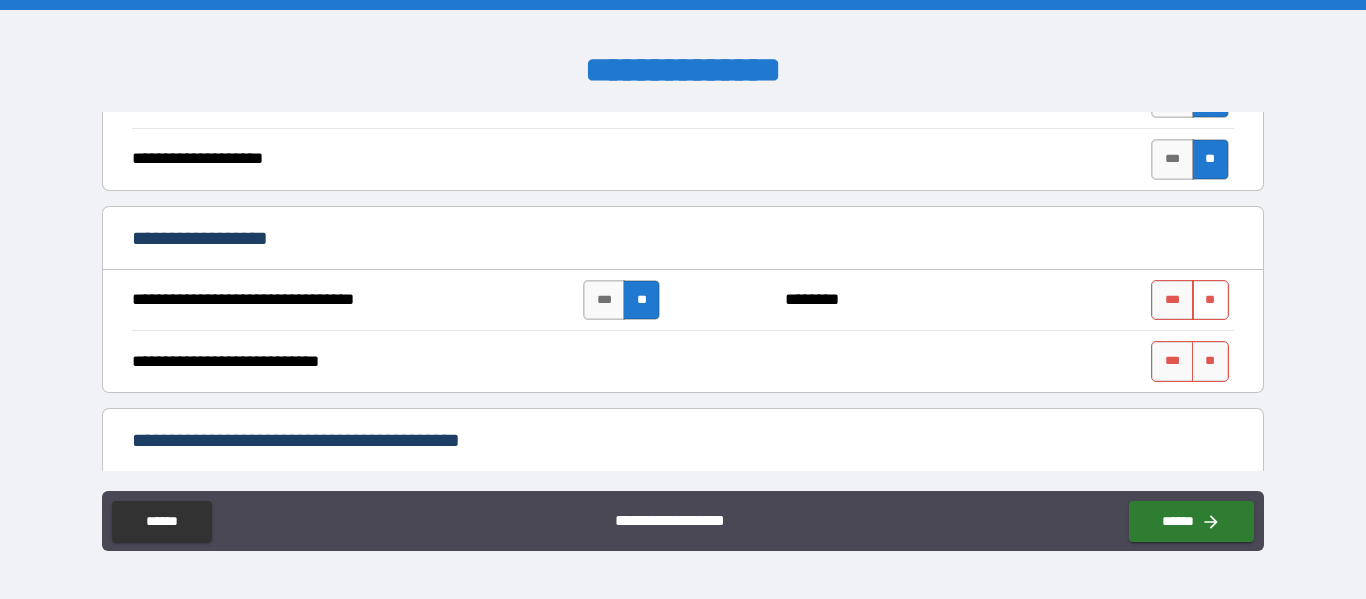 click on "**" at bounding box center (1210, 300) 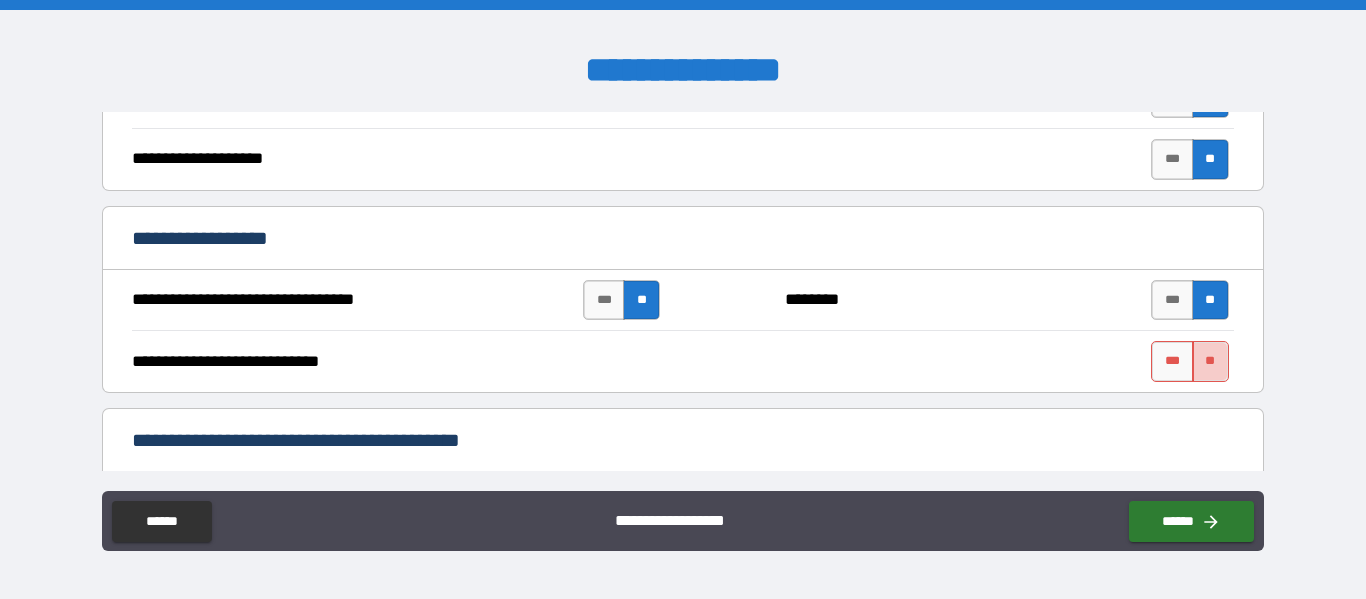 click on "**" at bounding box center (1210, 361) 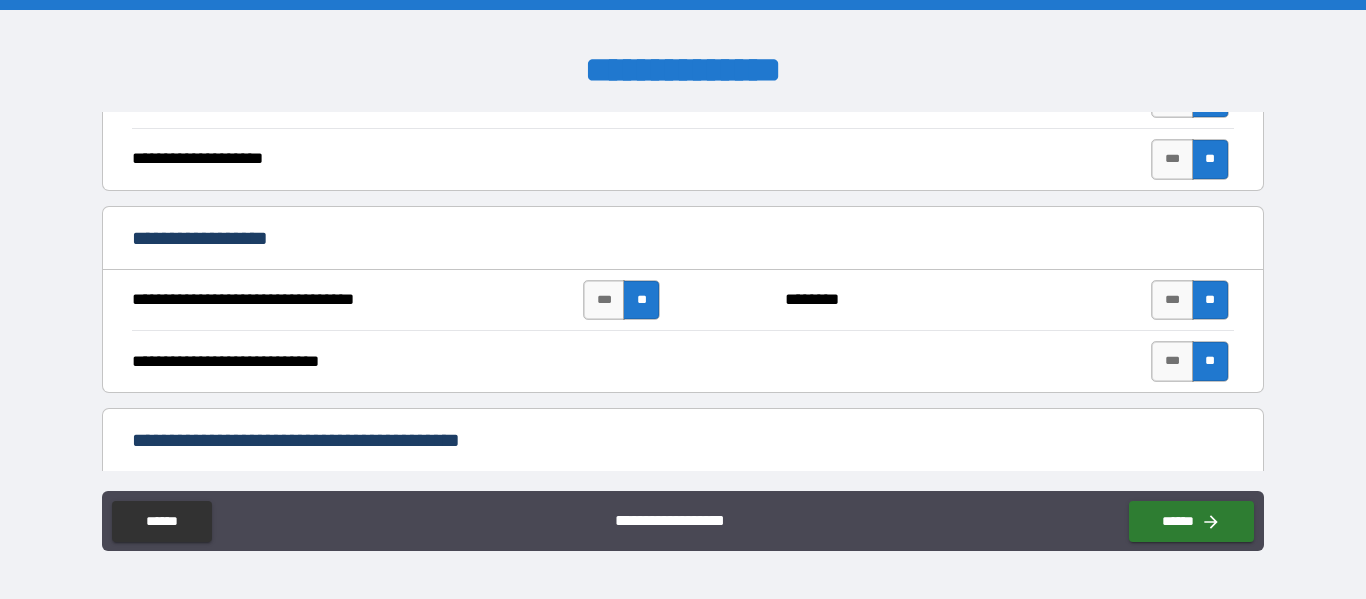 type on "*" 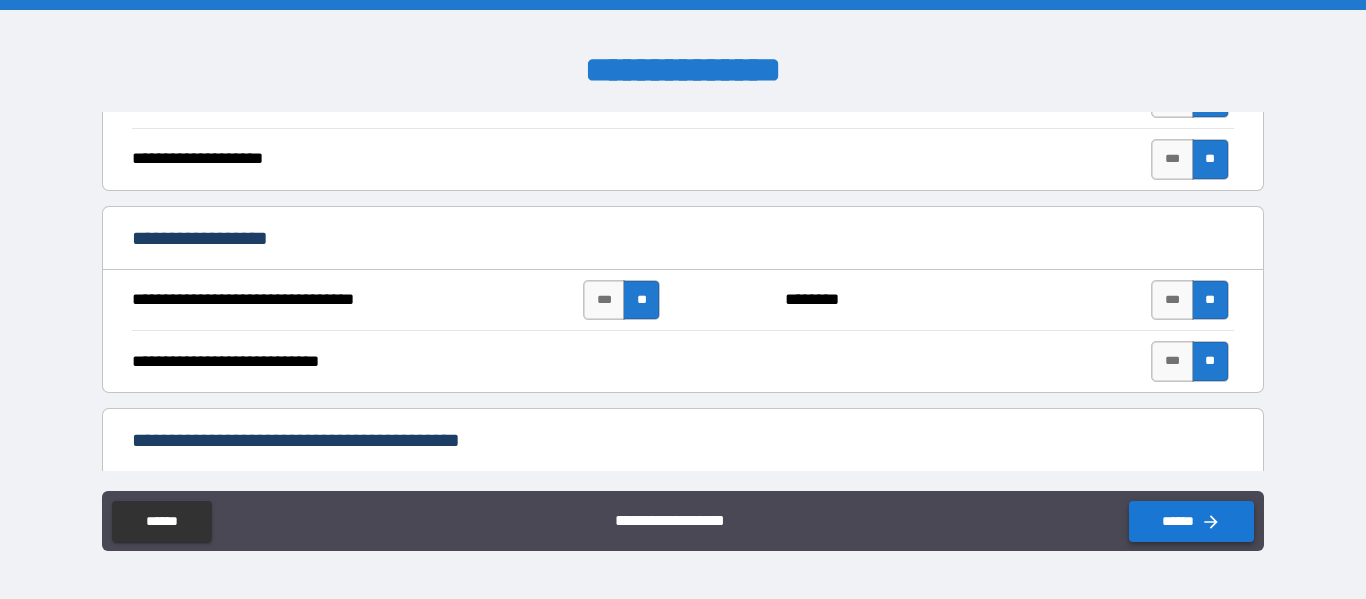 click on "******" at bounding box center [1191, 521] 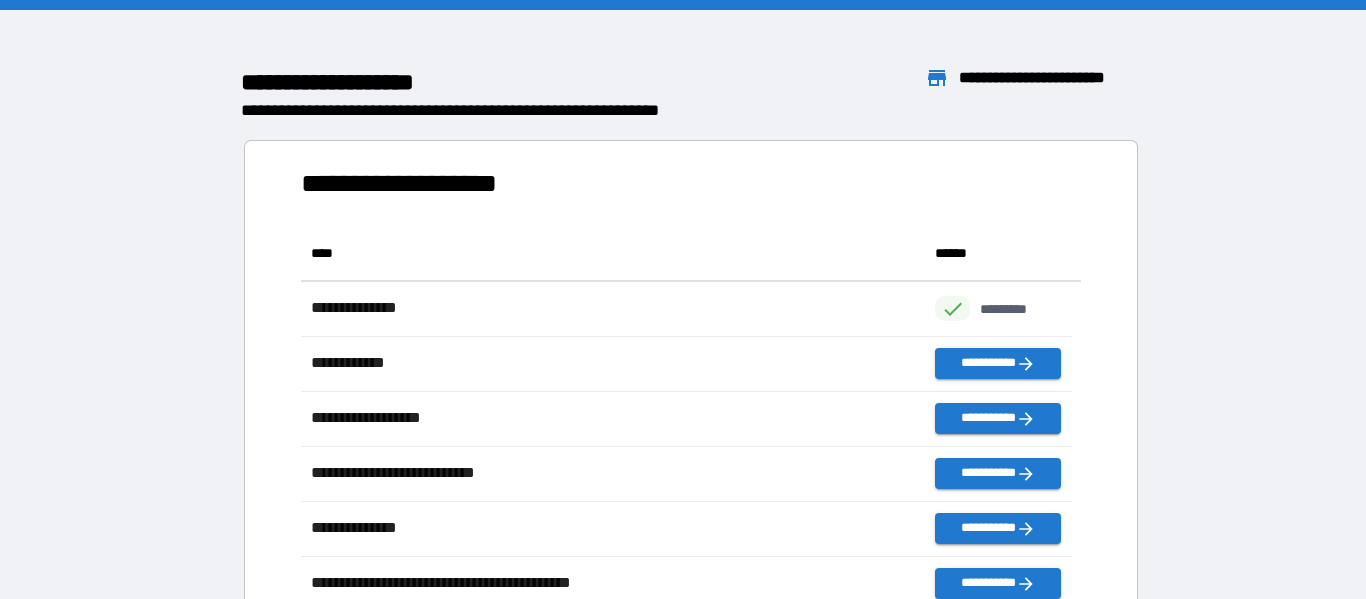 scroll, scrollTop: 16, scrollLeft: 16, axis: both 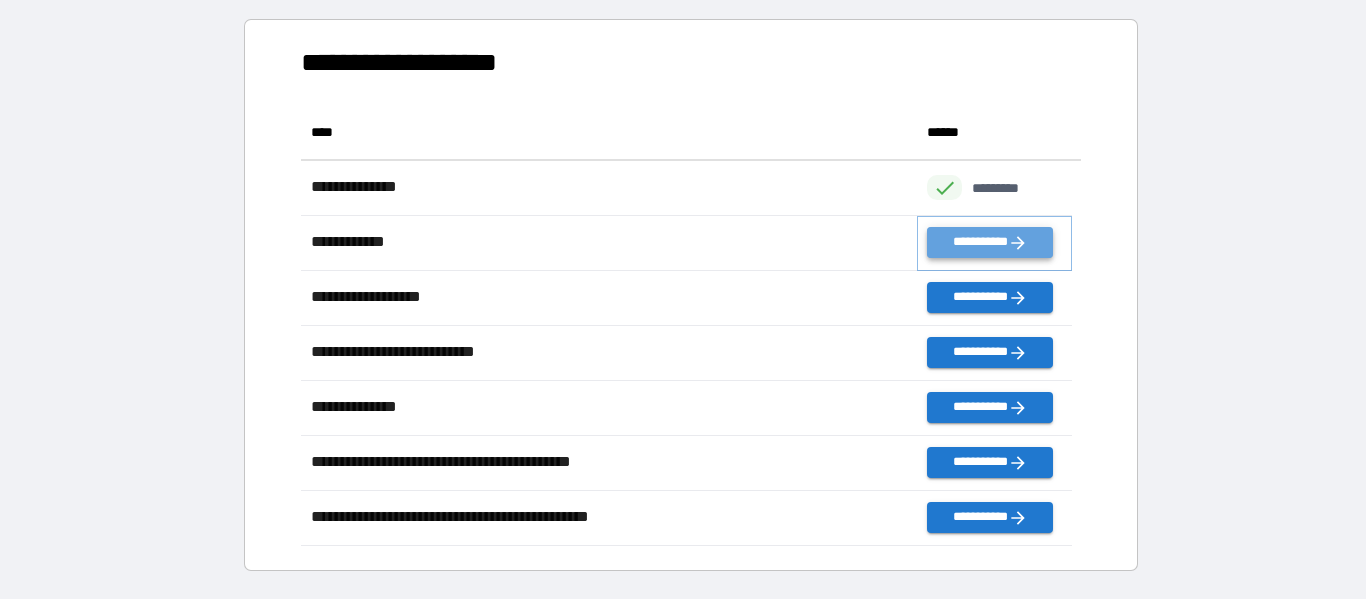 click on "**********" at bounding box center (989, 242) 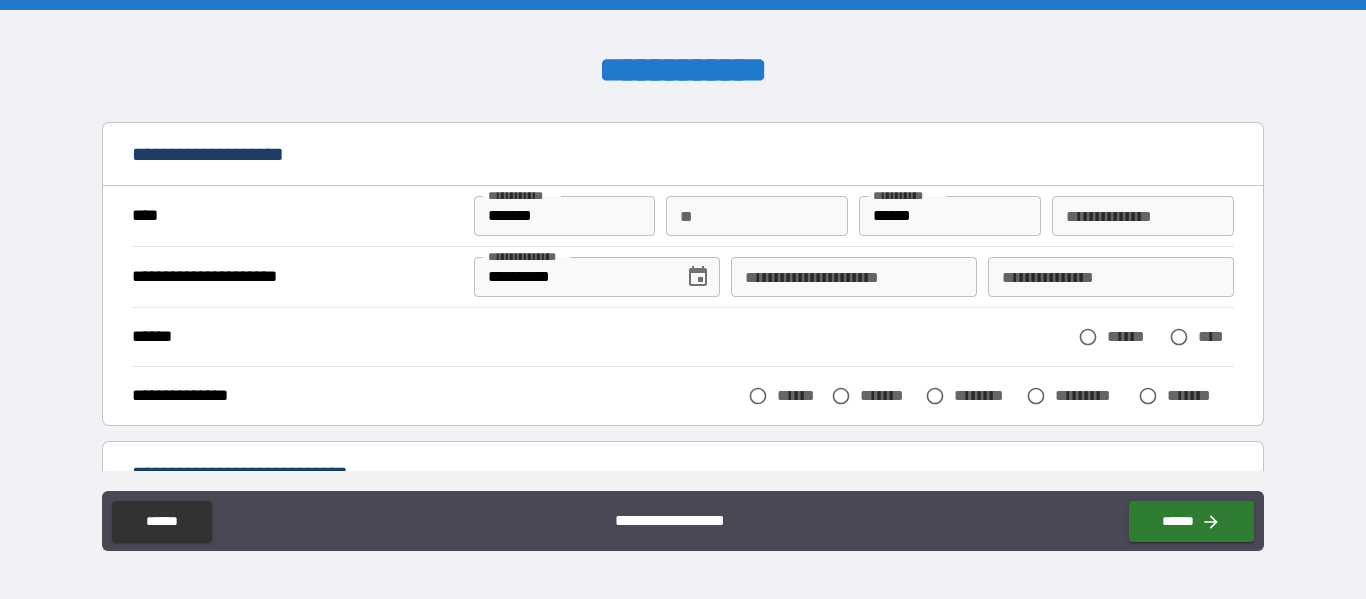 scroll, scrollTop: 100, scrollLeft: 0, axis: vertical 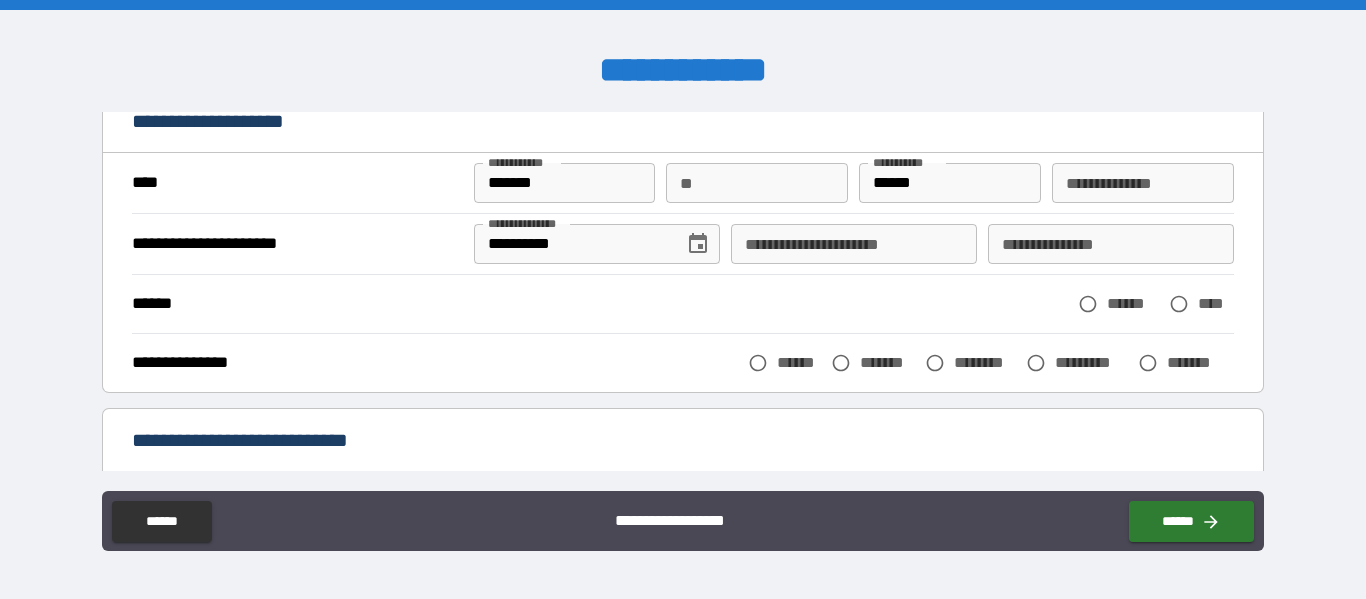 click on "**********" at bounding box center (854, 244) 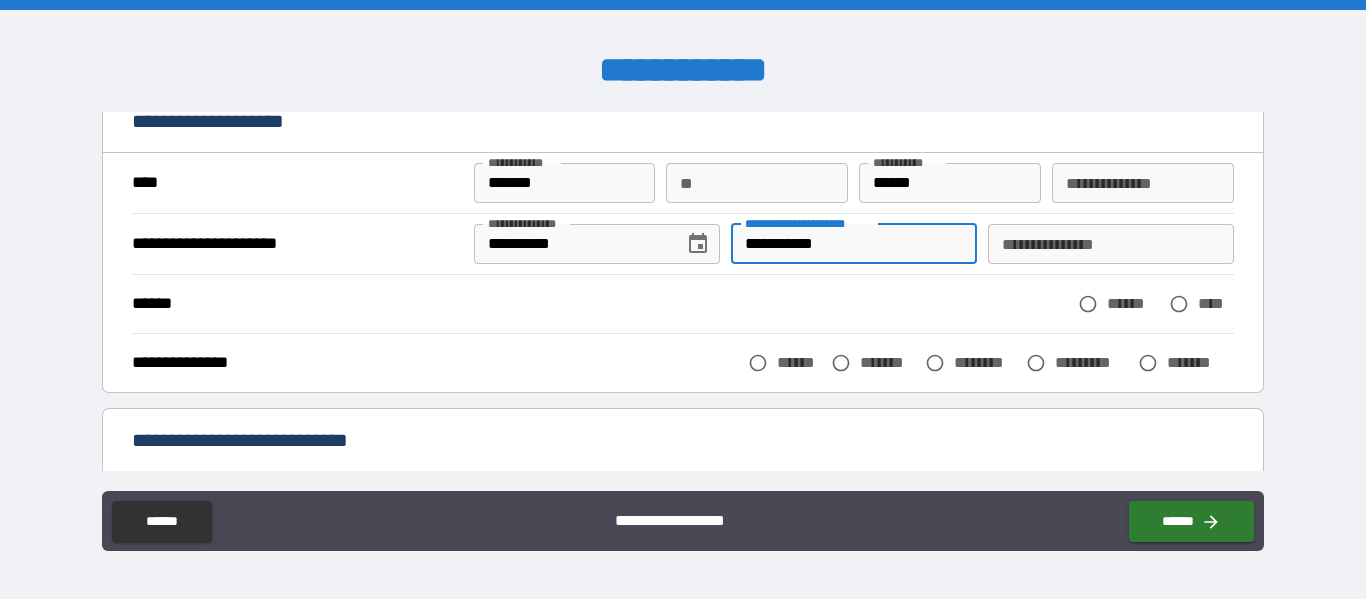 type on "**********" 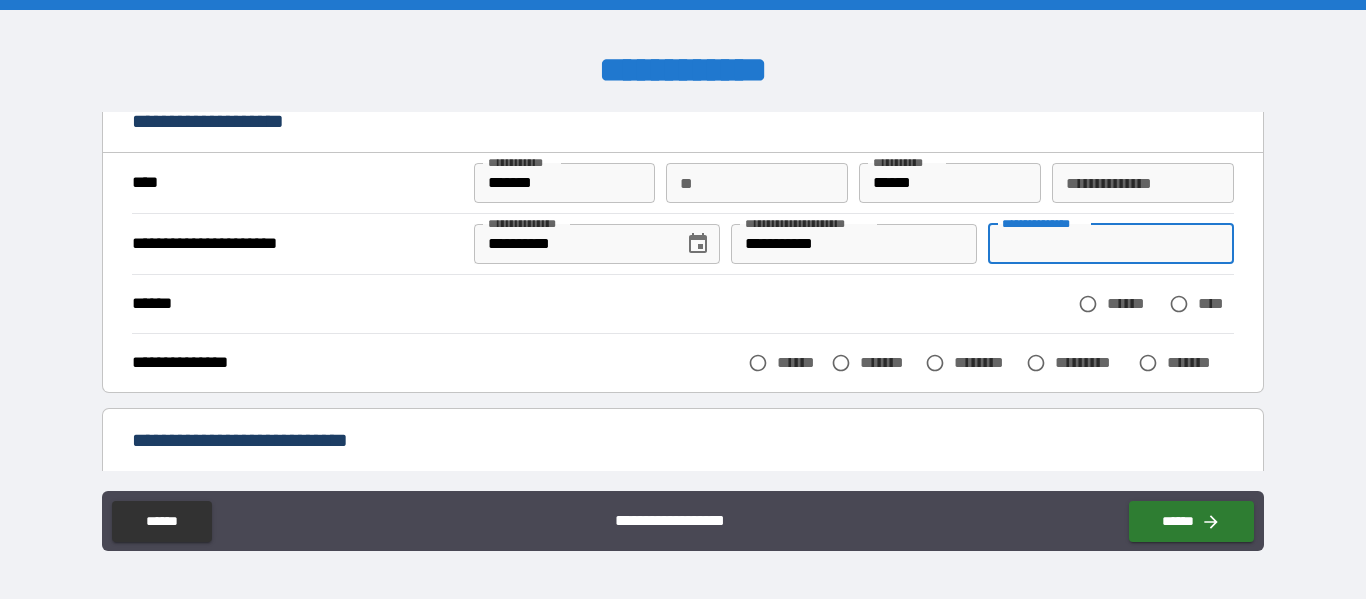 click on "**********" at bounding box center [1111, 244] 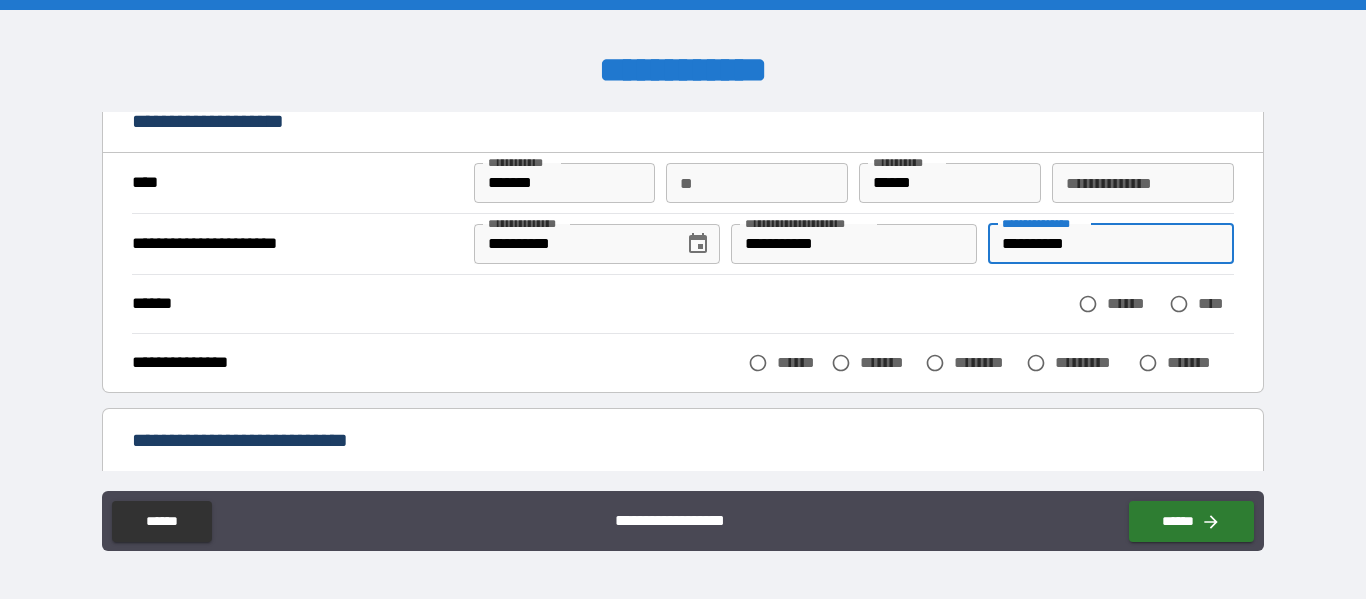 type on "**********" 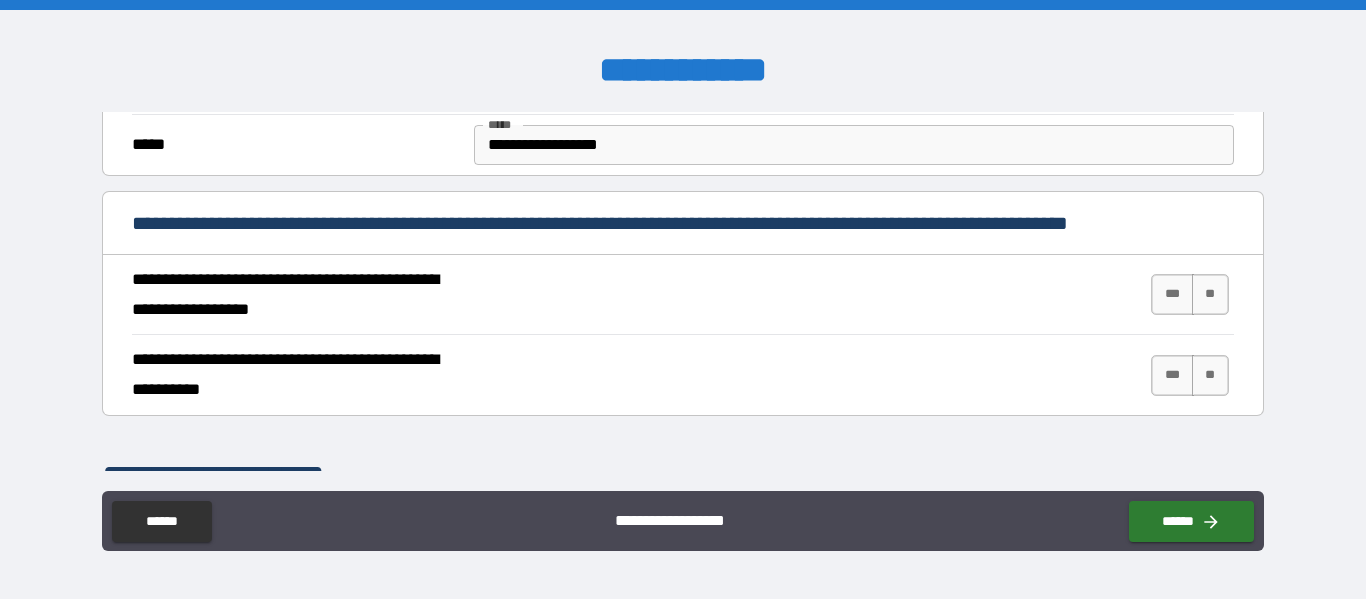 scroll, scrollTop: 697, scrollLeft: 0, axis: vertical 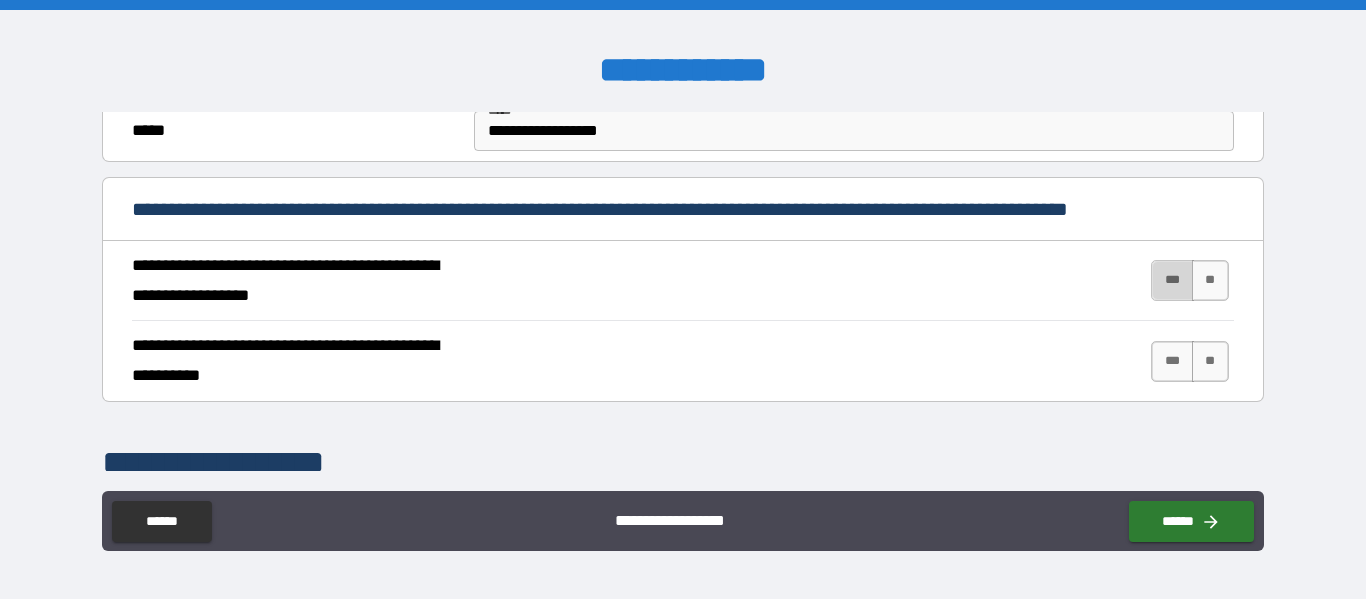 click on "***" at bounding box center (1172, 280) 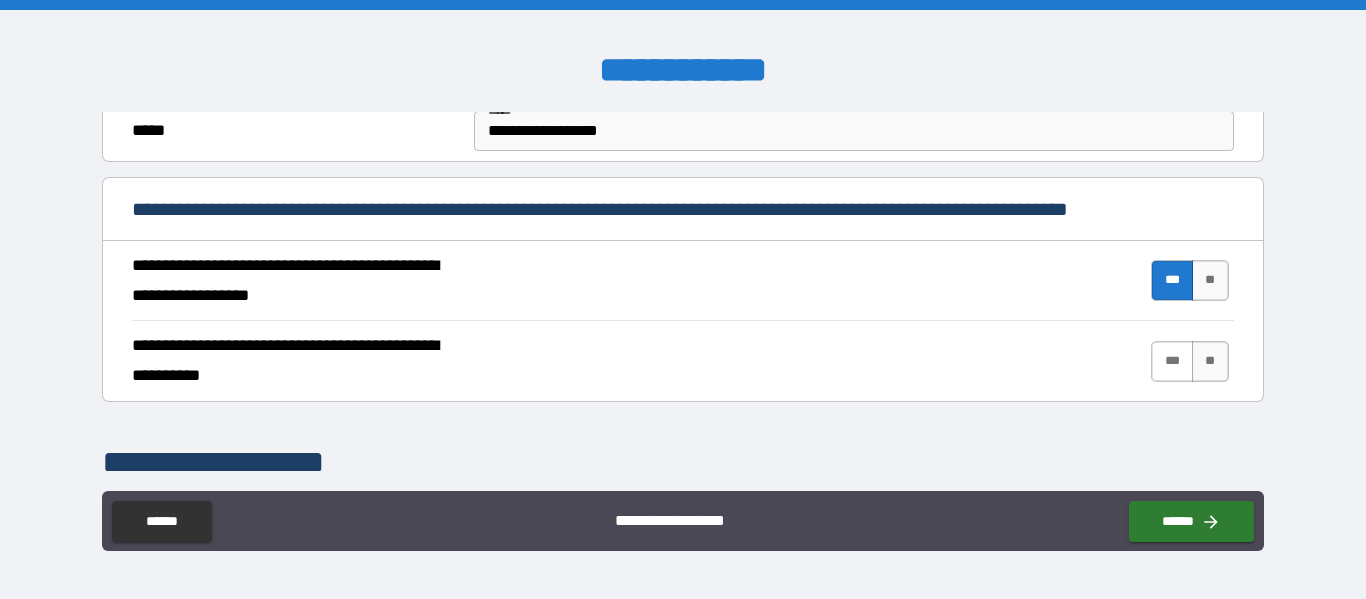 click on "***" at bounding box center (1172, 361) 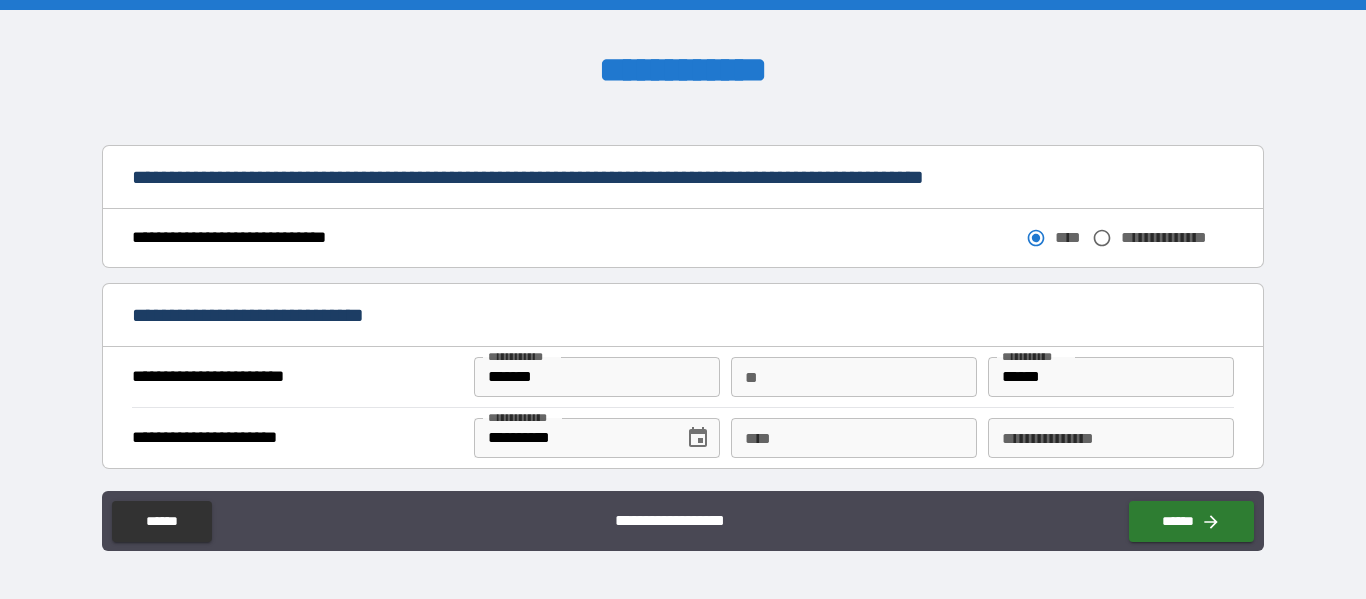 scroll, scrollTop: 1075, scrollLeft: 0, axis: vertical 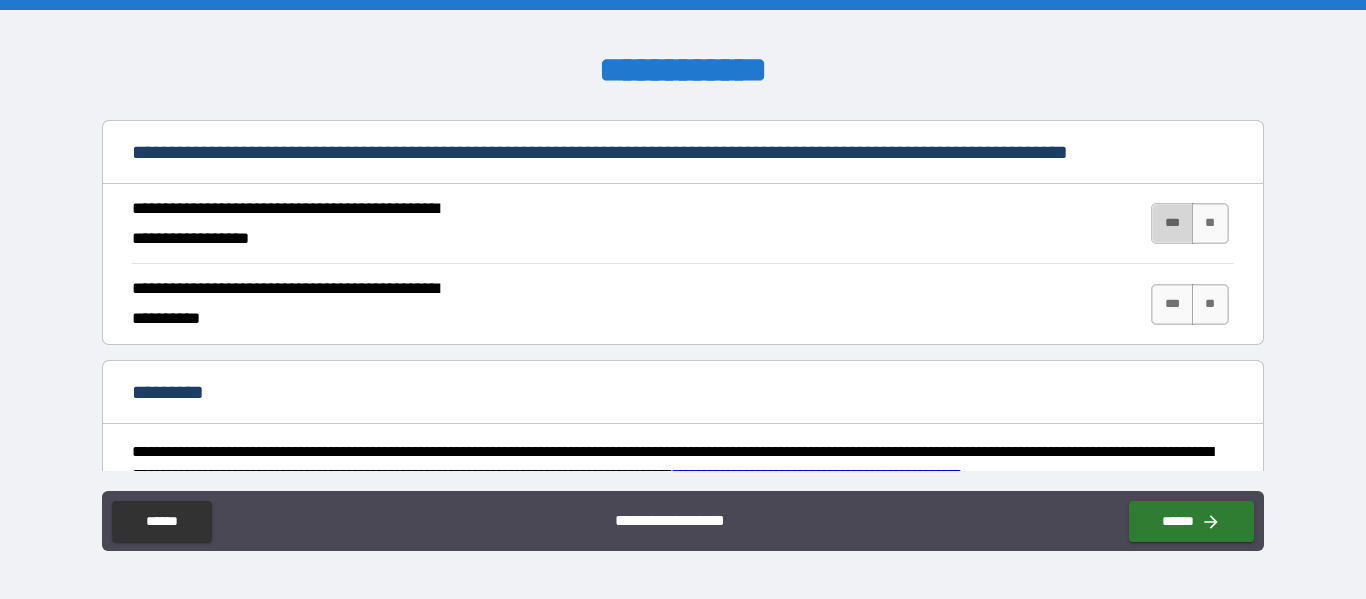 click on "***" at bounding box center [1172, 223] 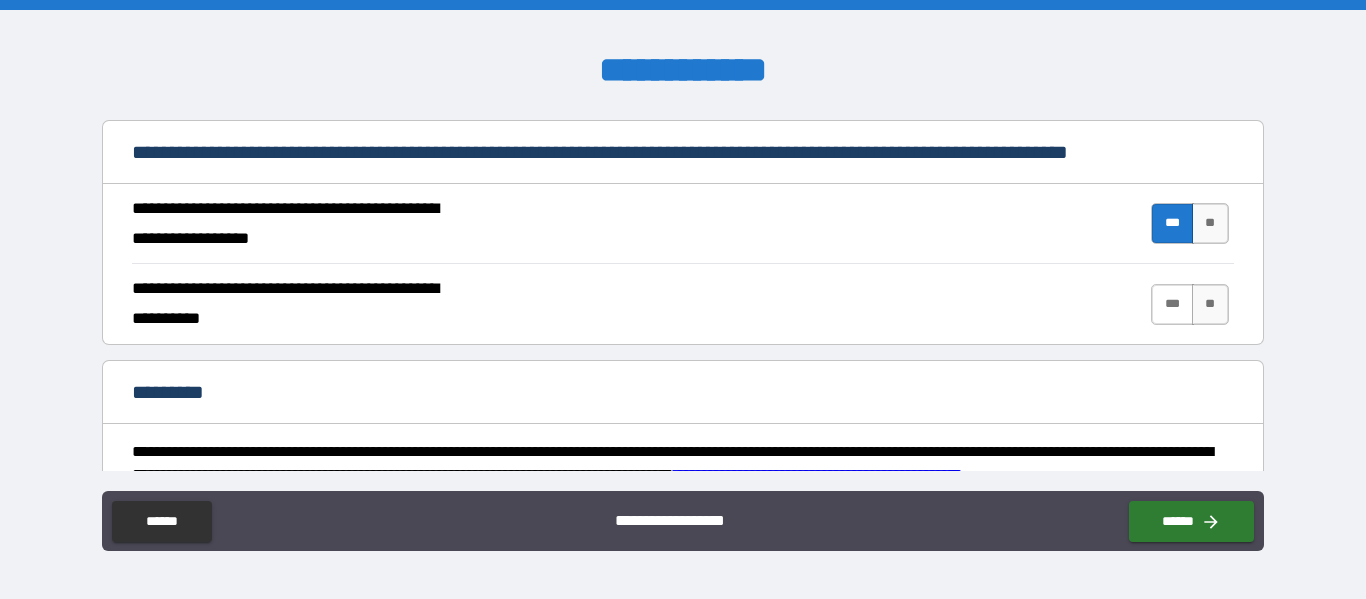 click on "***" at bounding box center (1172, 304) 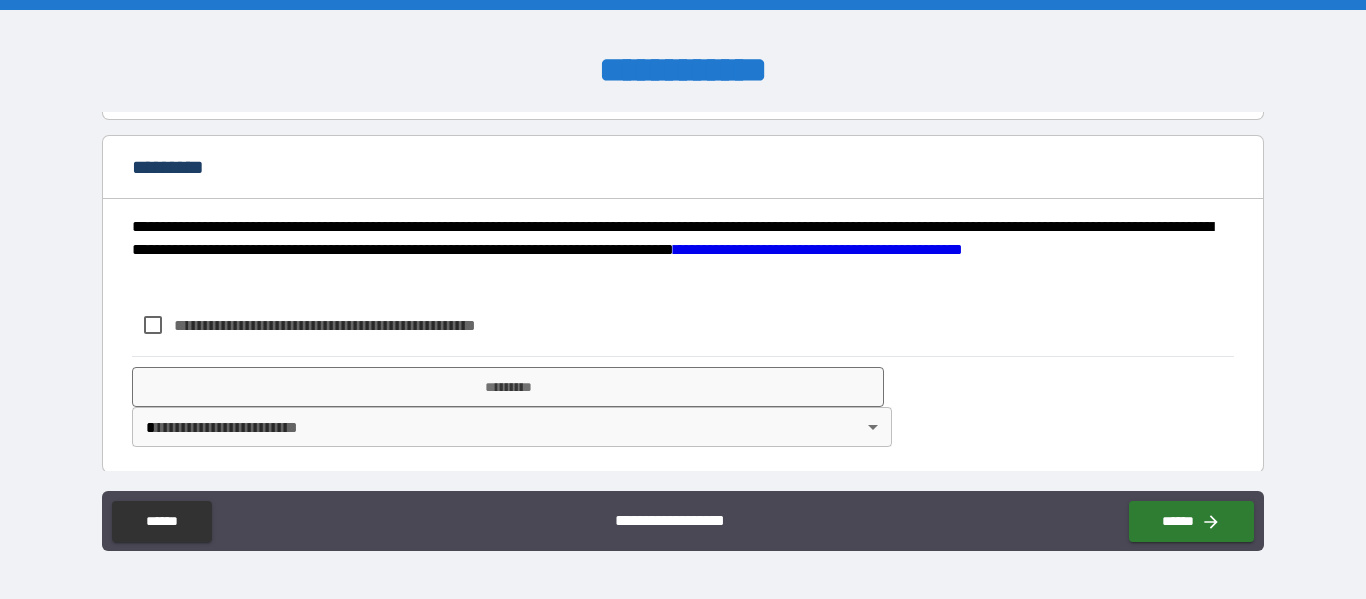 scroll, scrollTop: 2023, scrollLeft: 0, axis: vertical 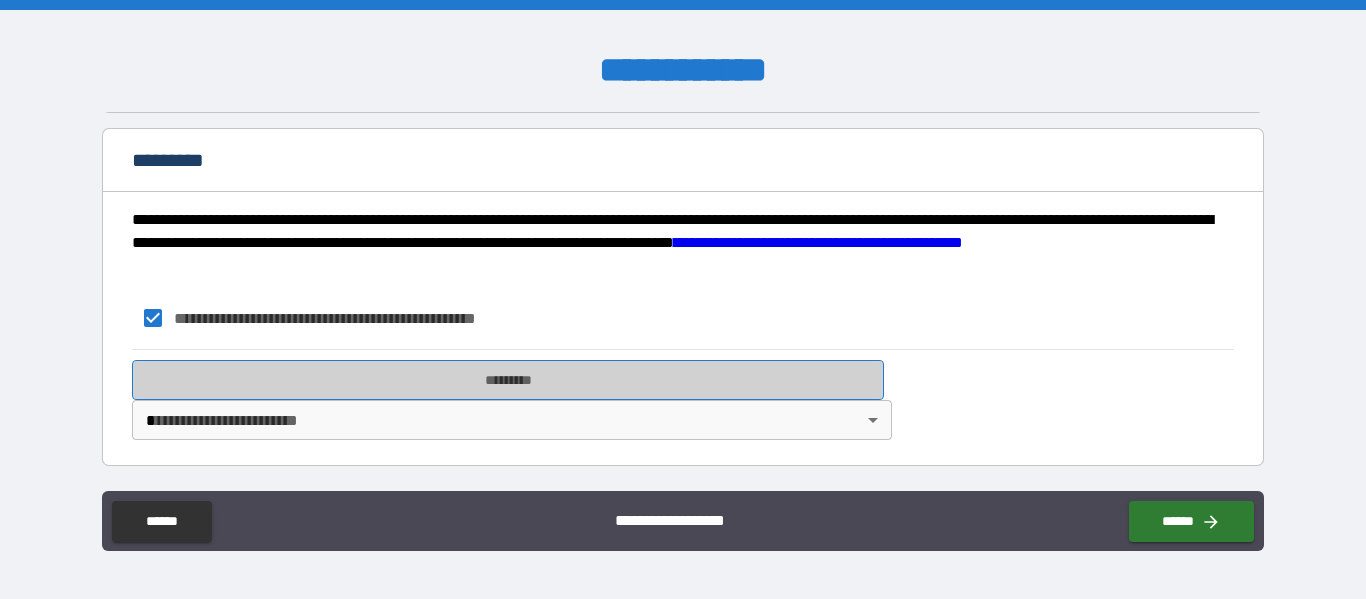 click on "*********" at bounding box center (508, 380) 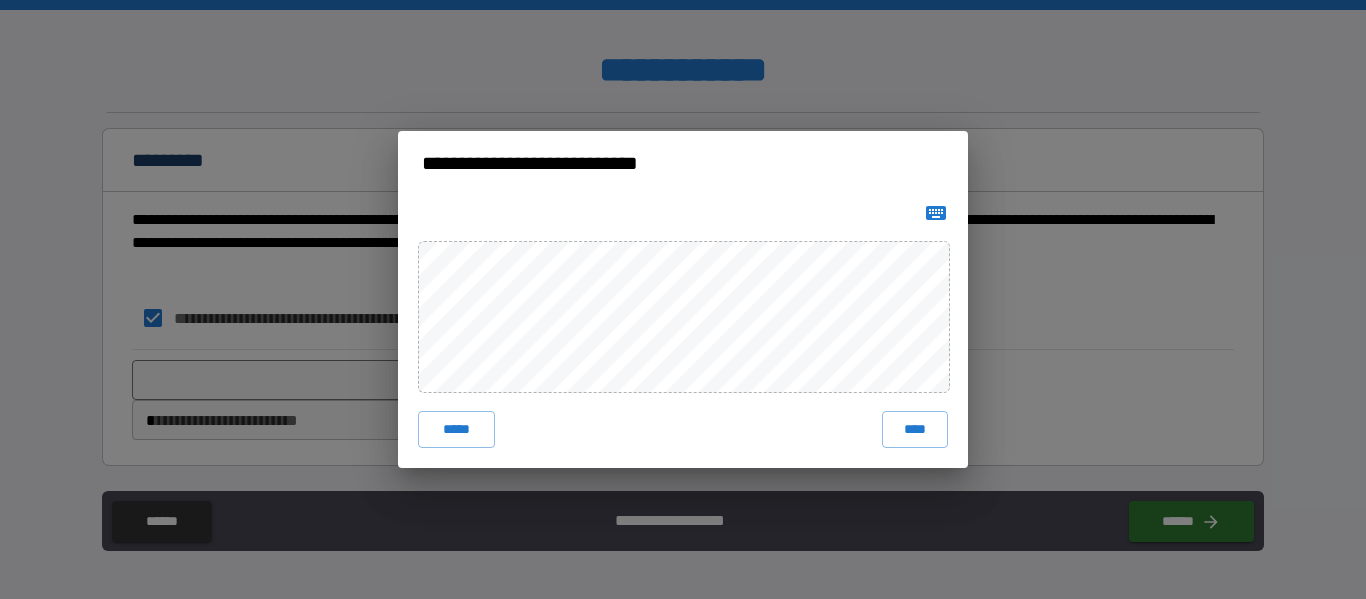 click on "***** ****" at bounding box center (683, 331) 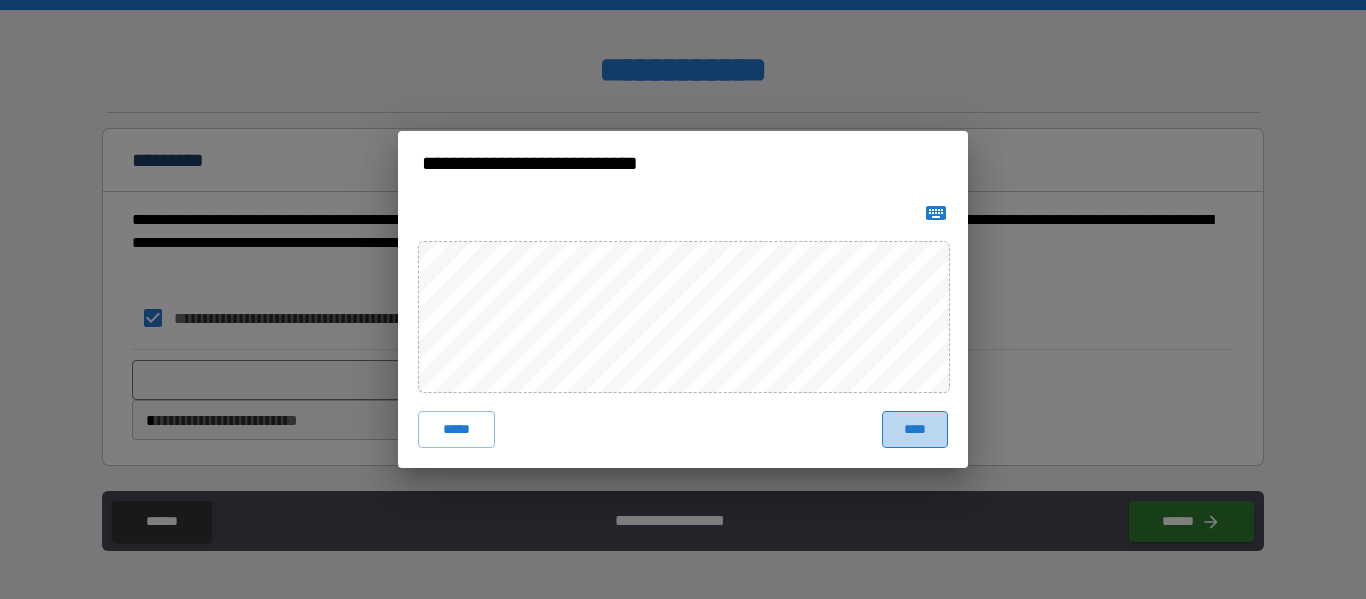 click on "****" at bounding box center [915, 429] 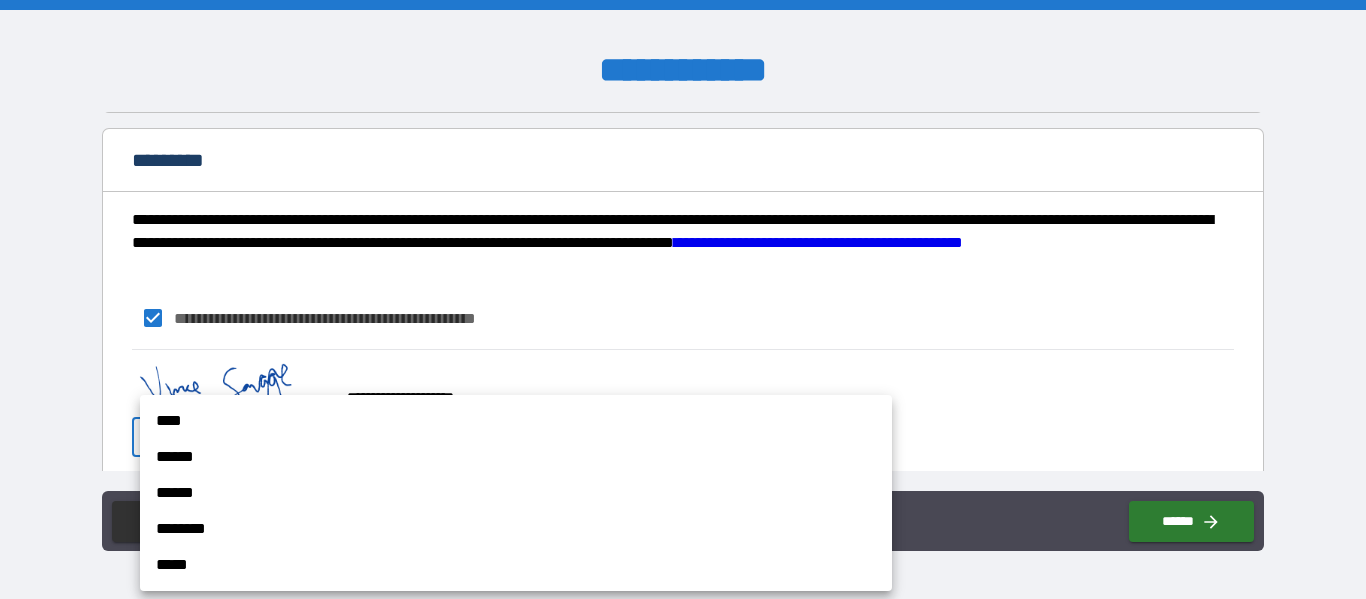 click on "**********" at bounding box center [683, 299] 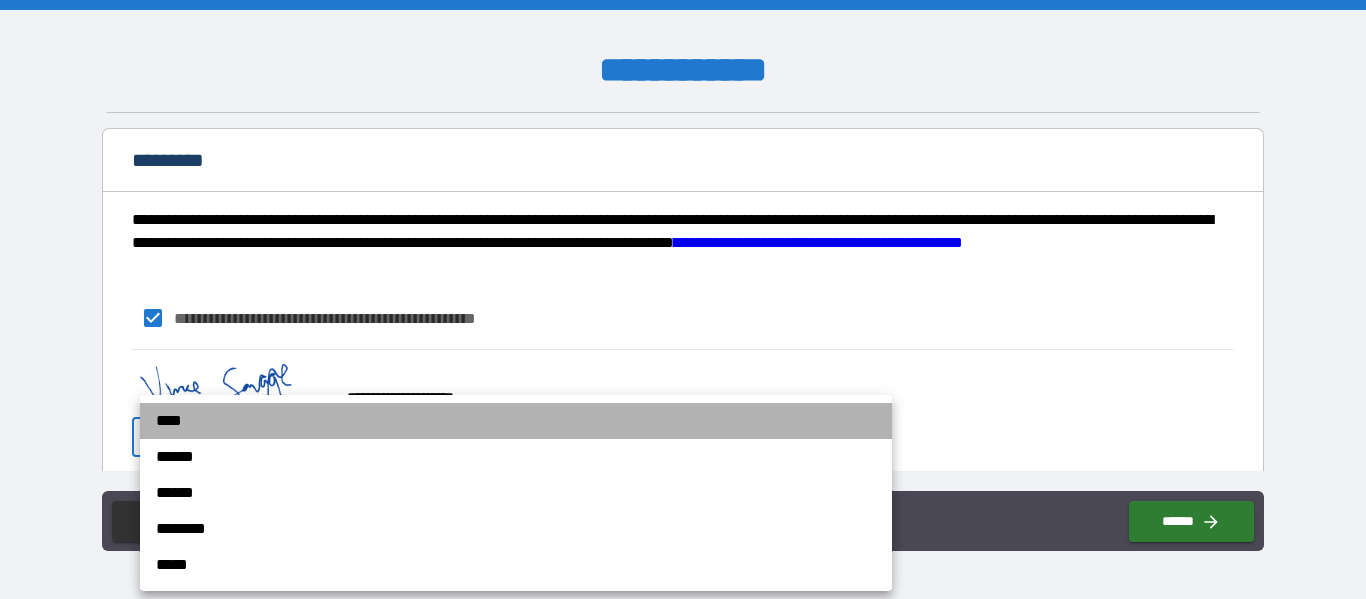 click on "****" at bounding box center [516, 421] 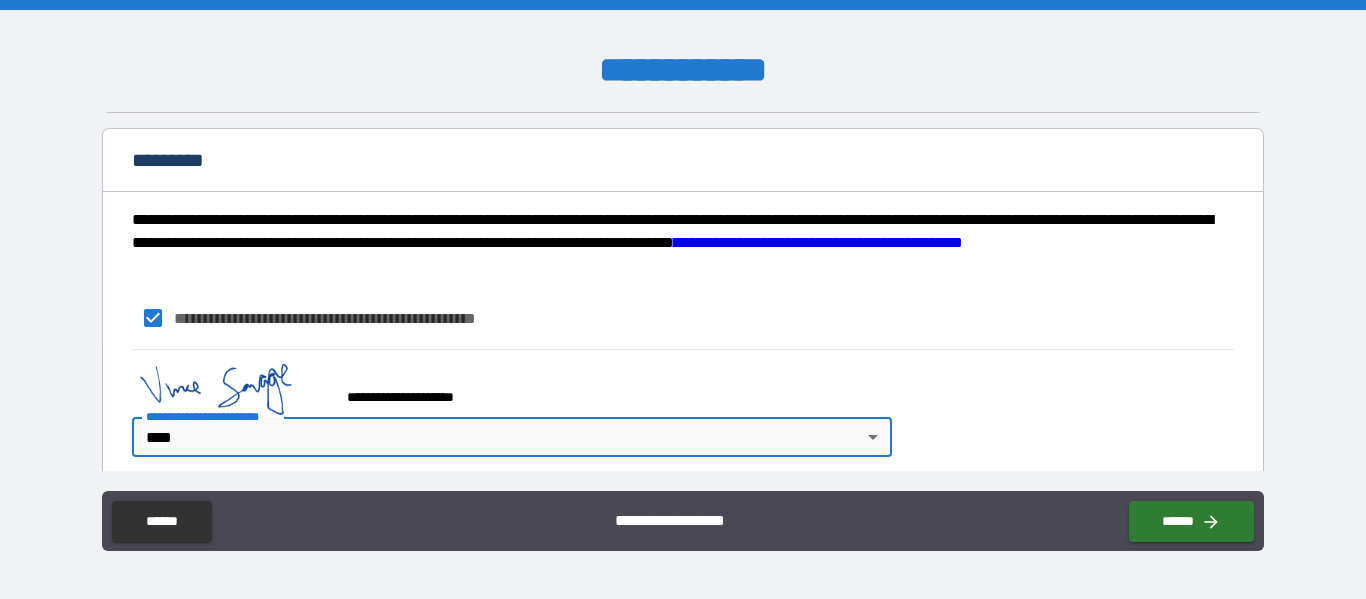 scroll, scrollTop: 2040, scrollLeft: 0, axis: vertical 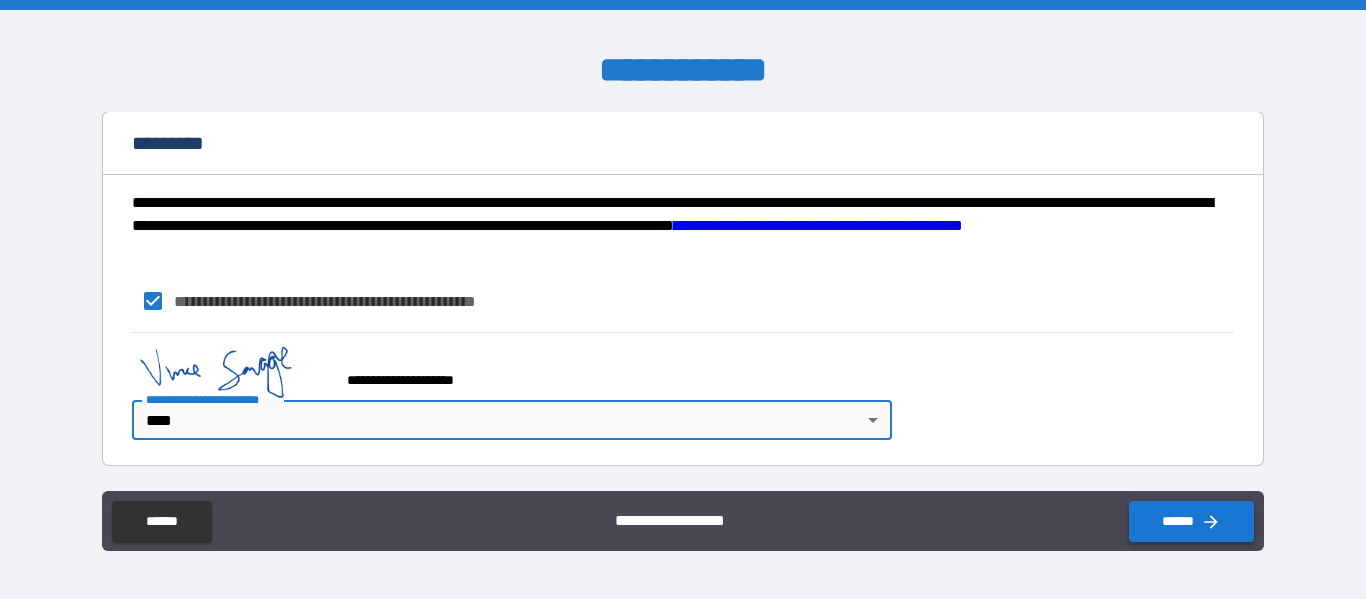 click 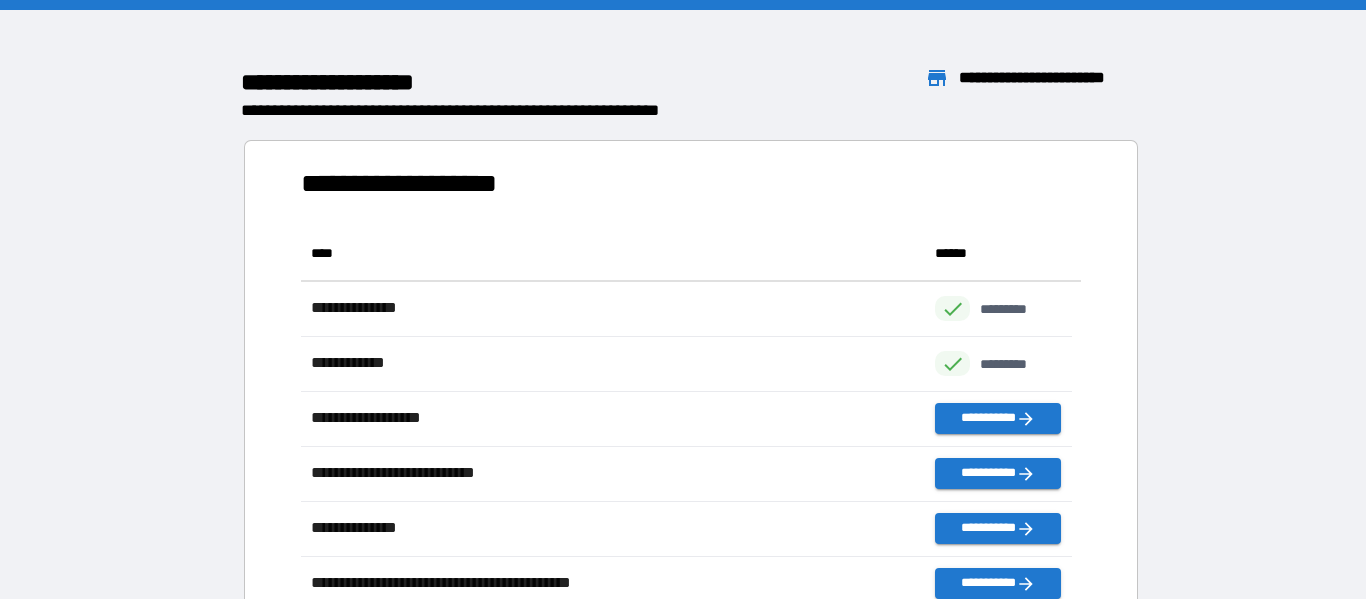 scroll, scrollTop: 16, scrollLeft: 16, axis: both 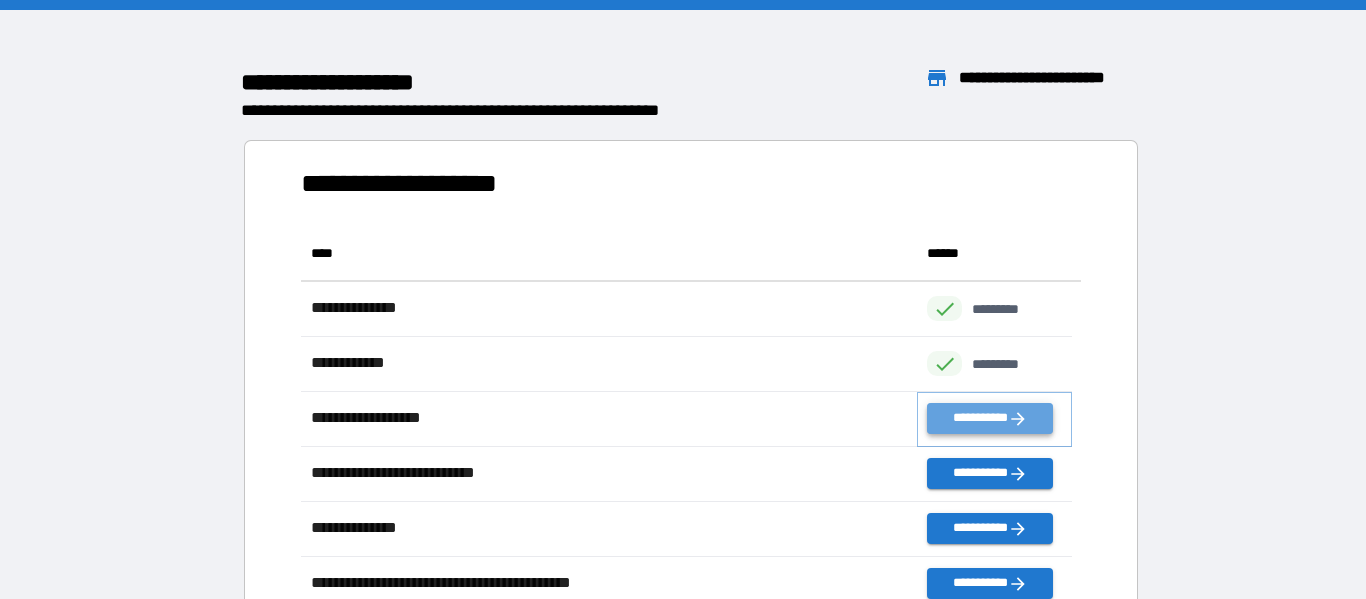 click on "**********" at bounding box center (989, 418) 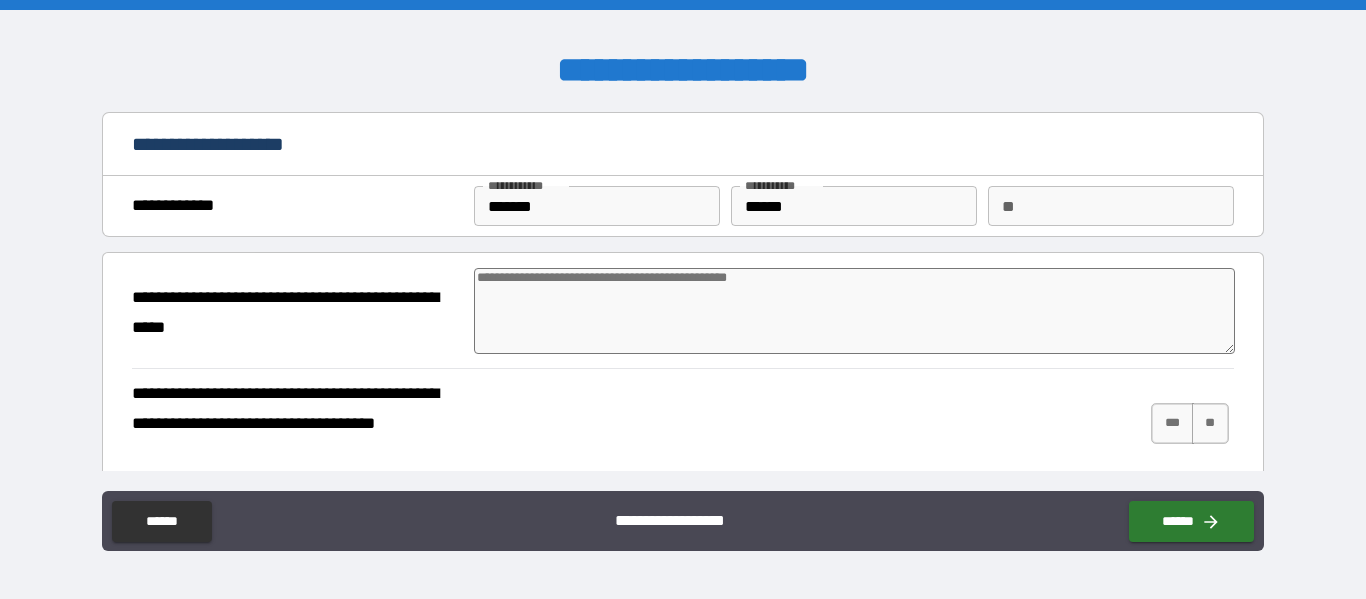 click at bounding box center (854, 311) 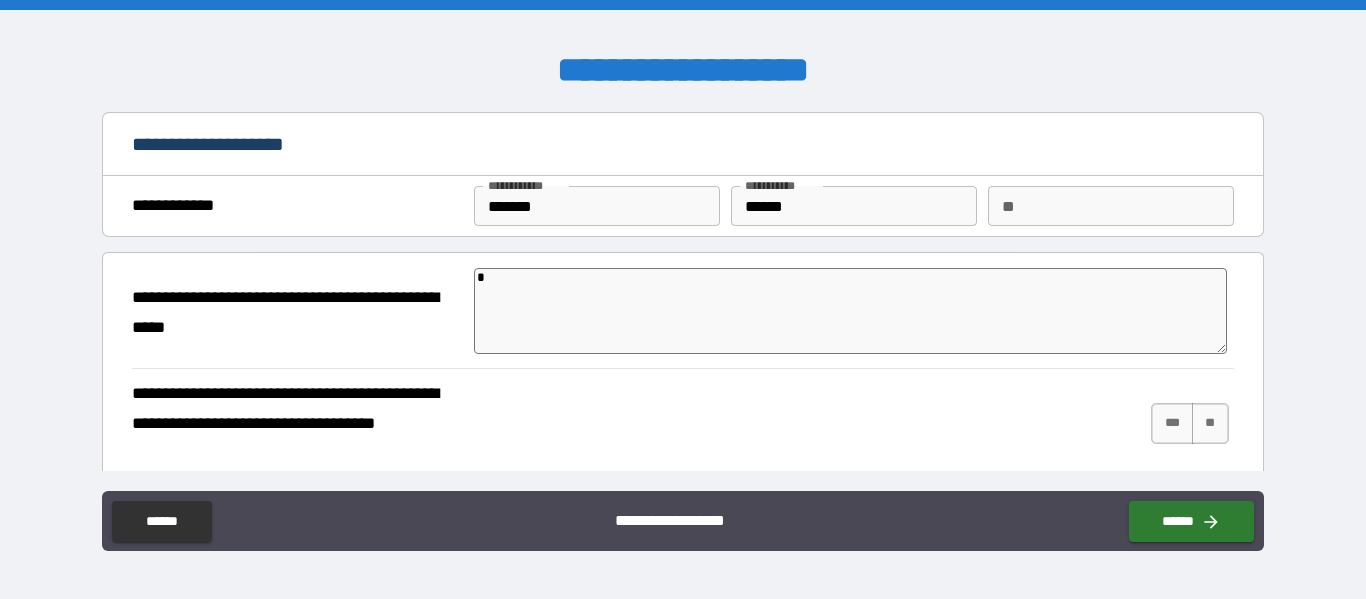 type on "*" 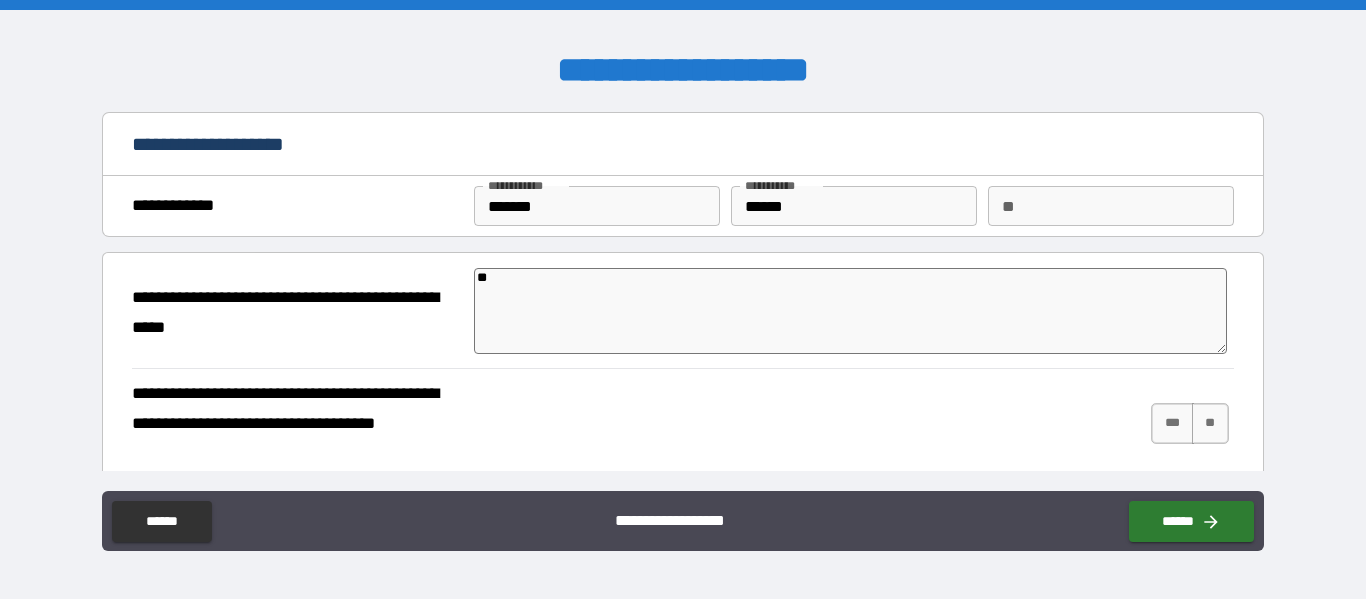 type on "*" 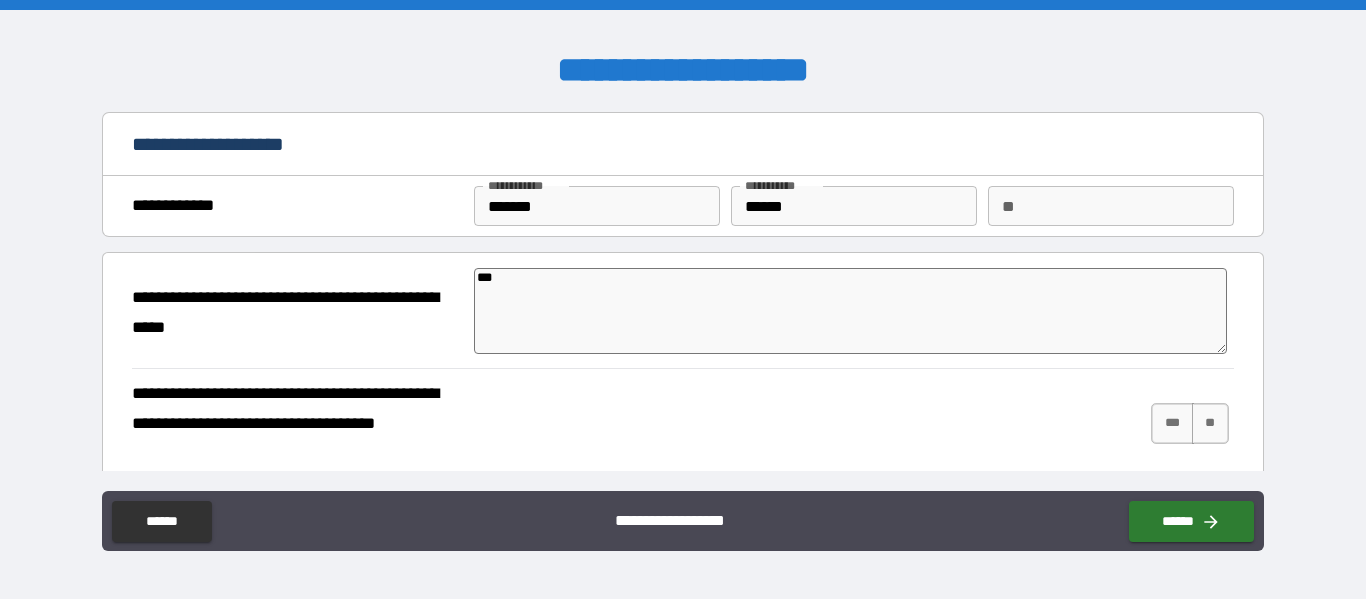 type on "*" 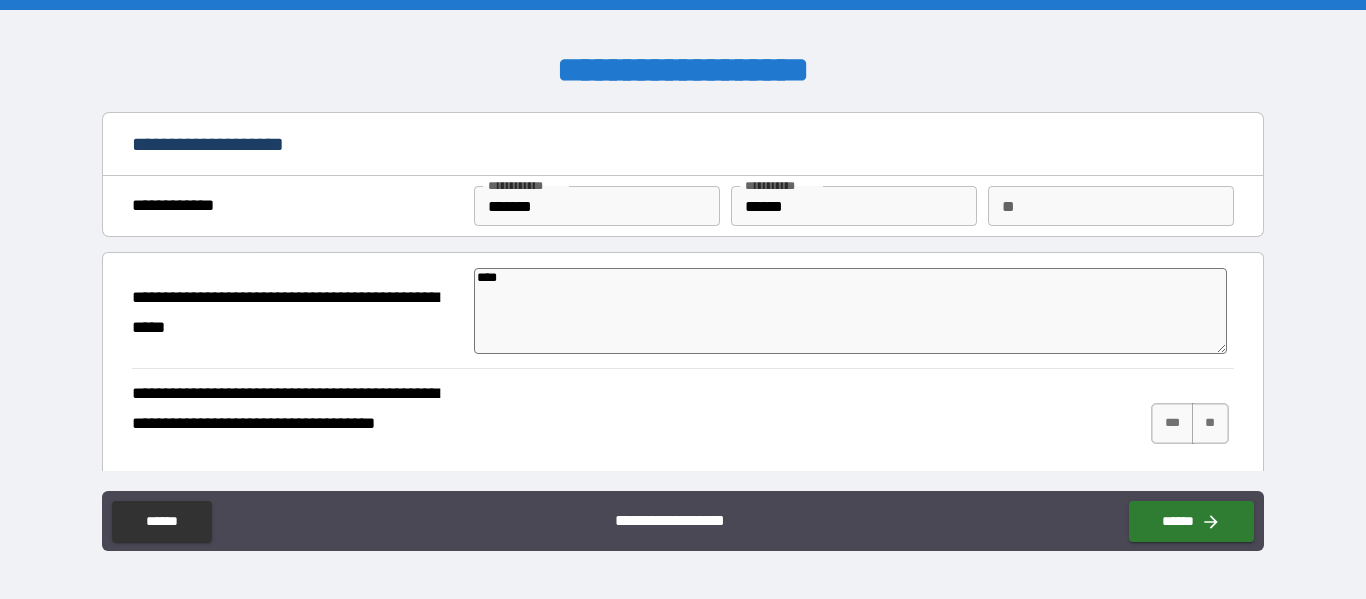 type on "*" 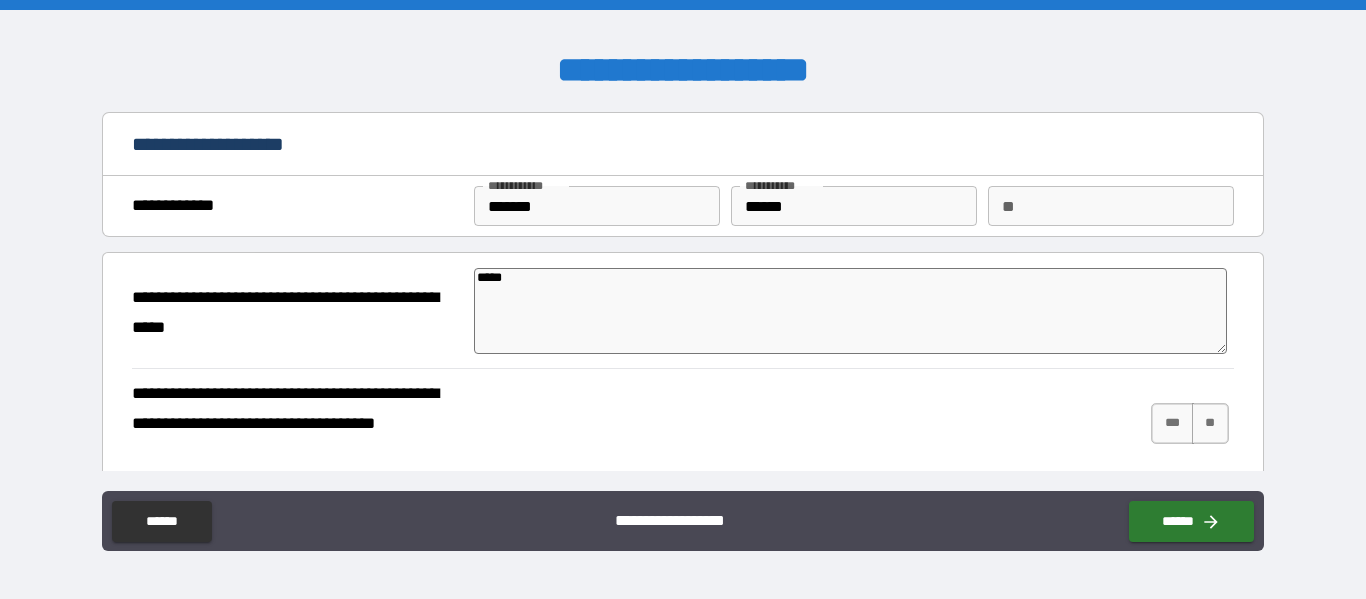 type on "*" 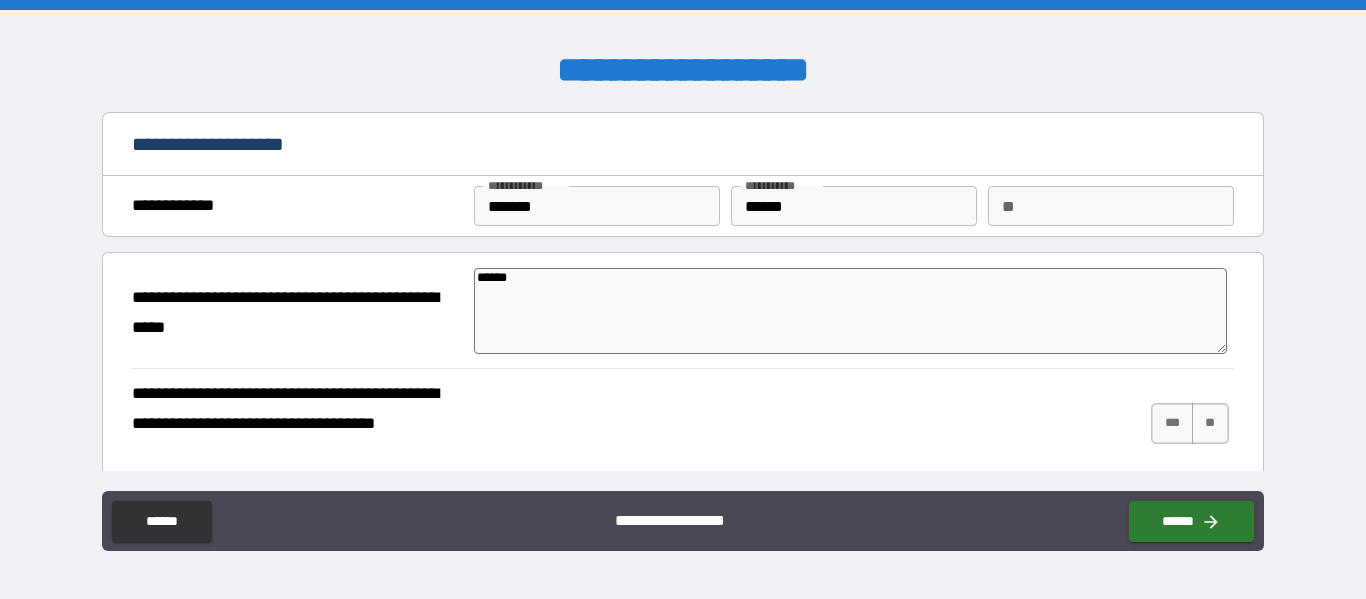 type on "*******" 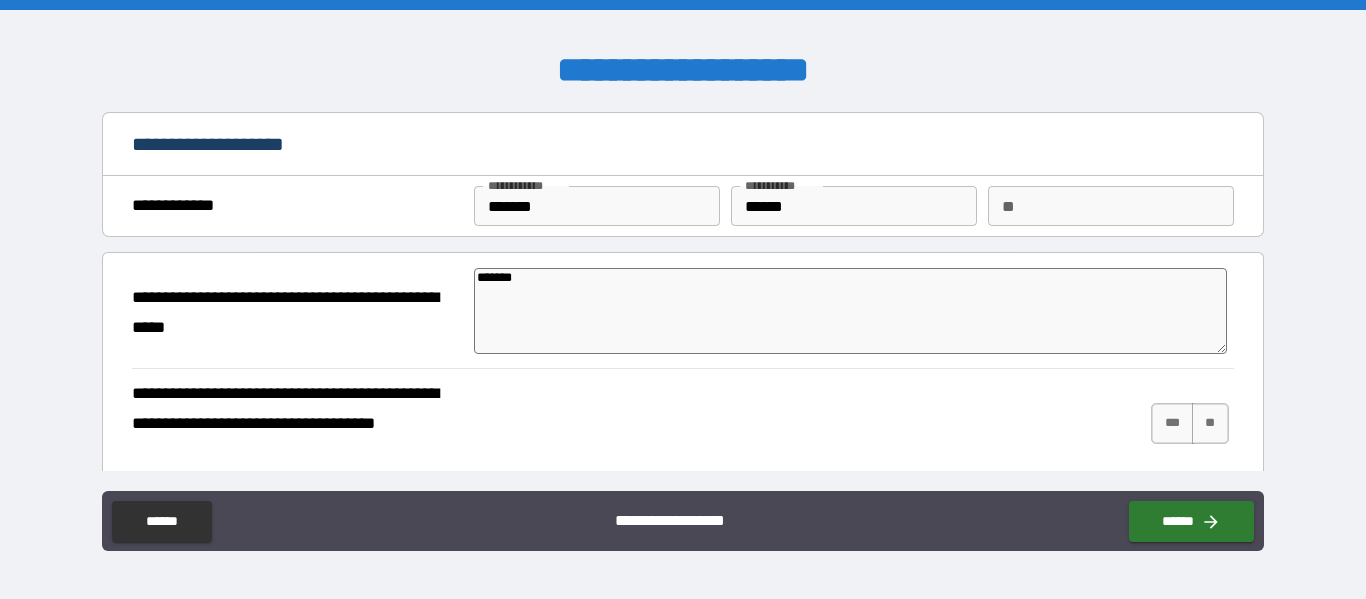 type on "*" 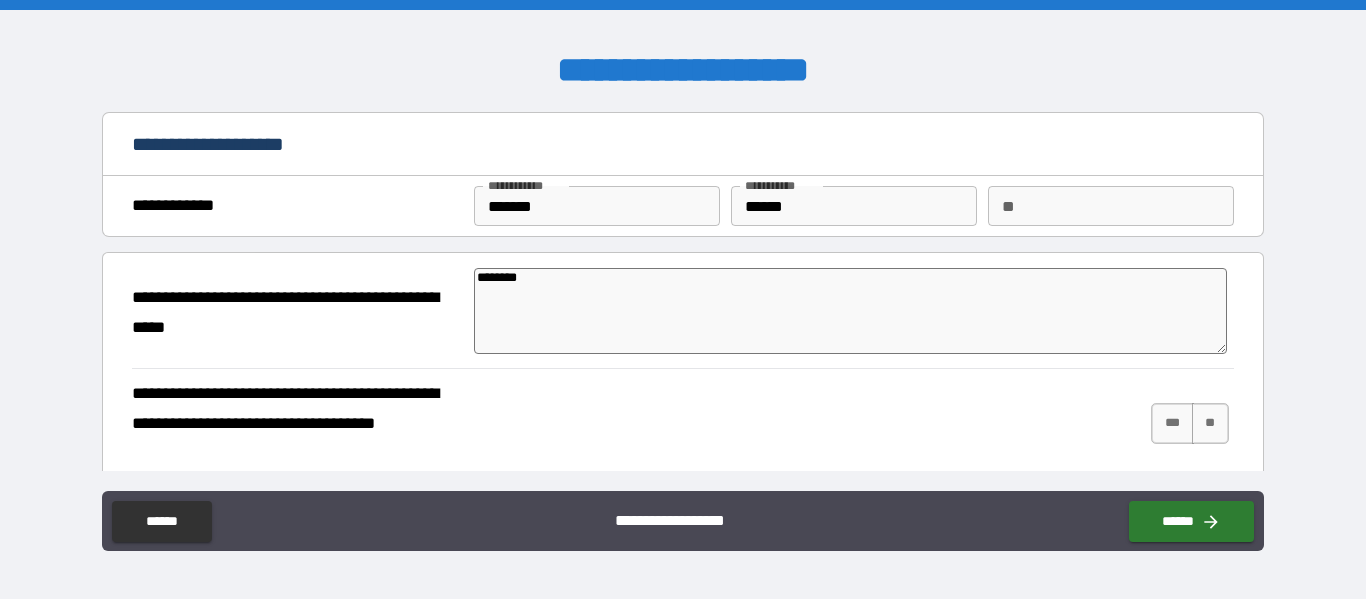 type on "*" 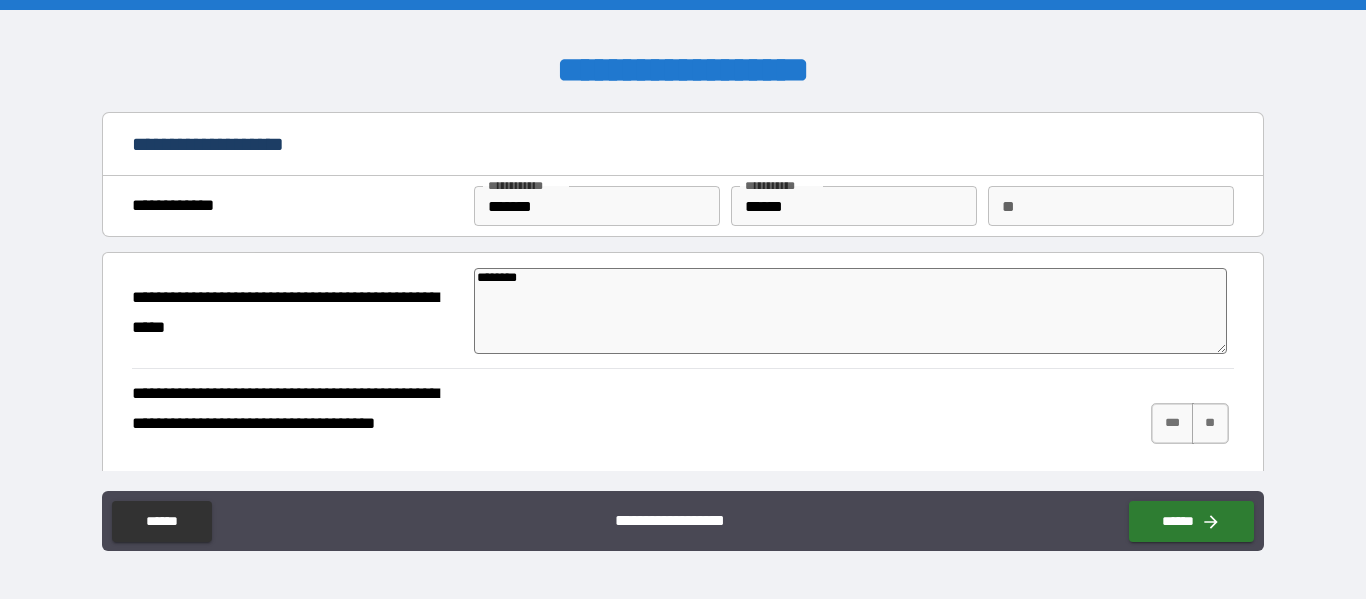 click on "********" at bounding box center [850, 311] 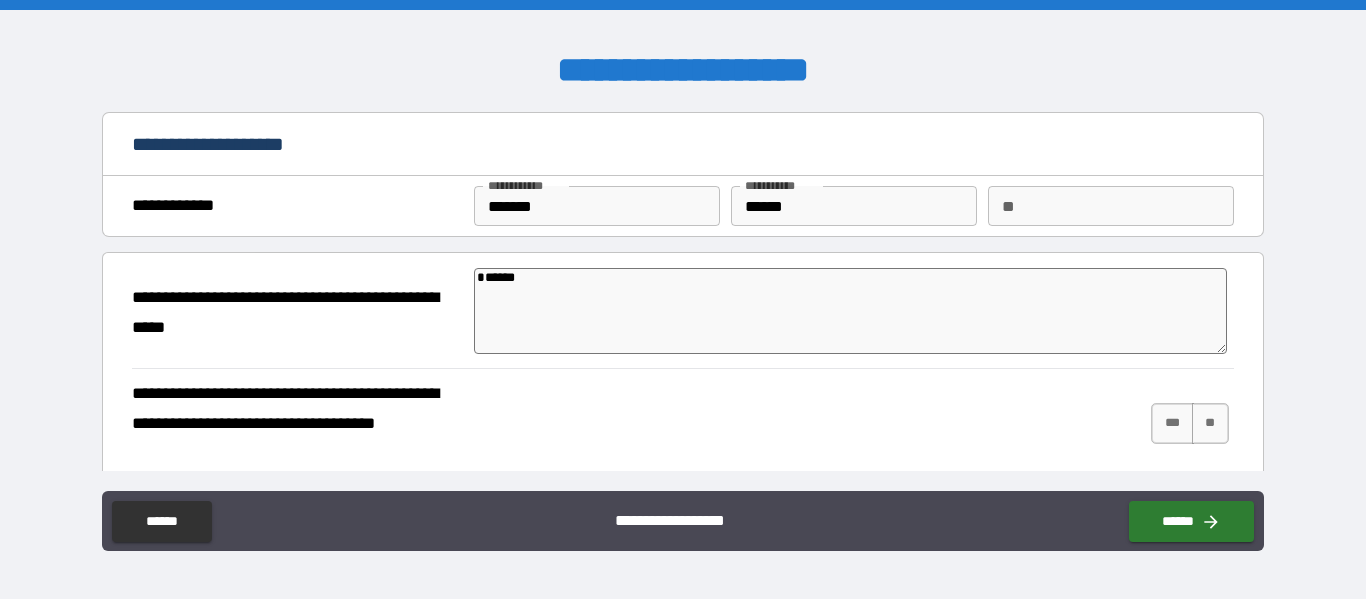 type on "*" 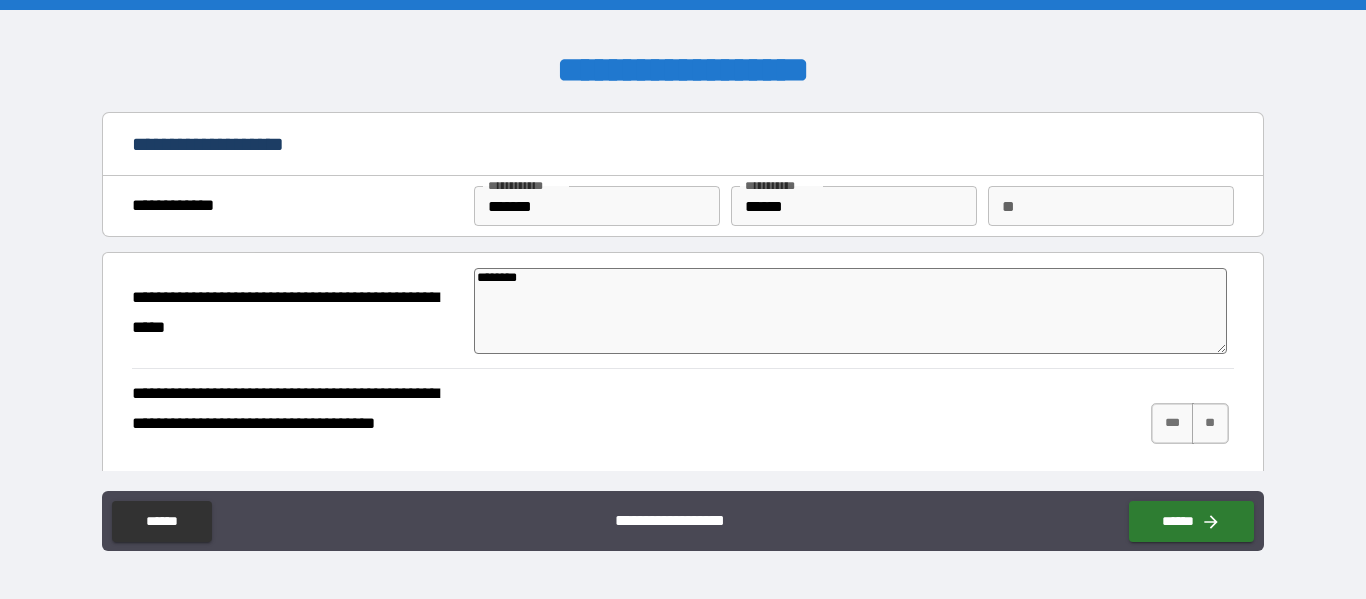 type on "*" 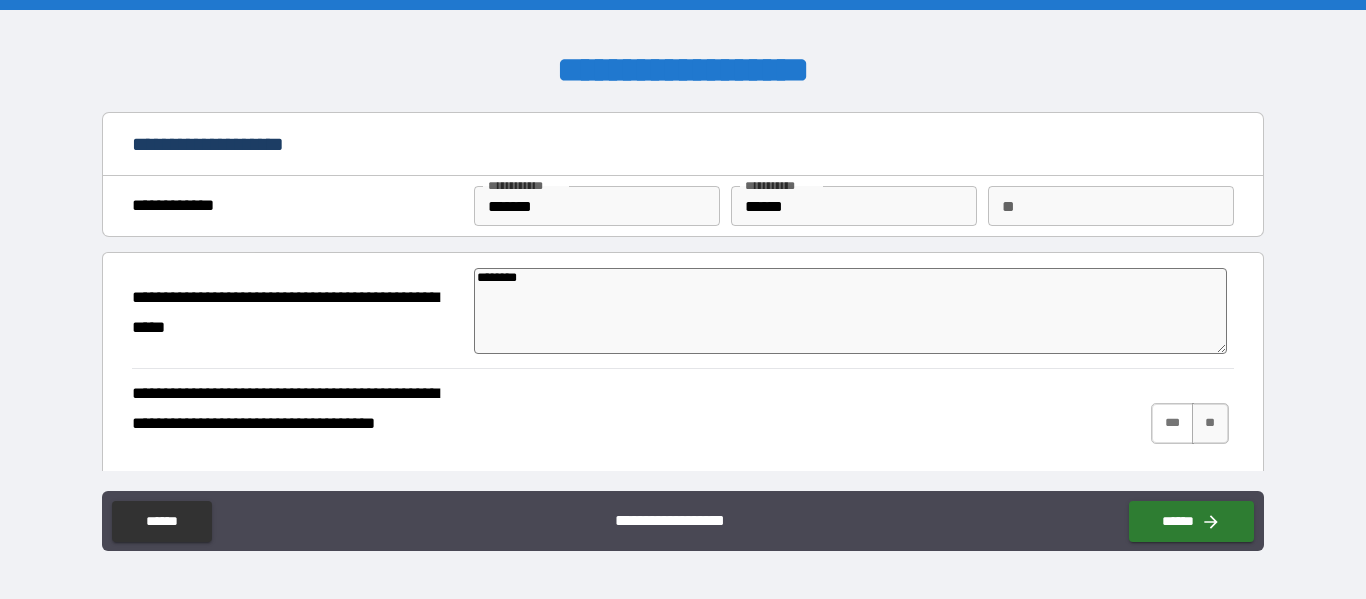 type on "********" 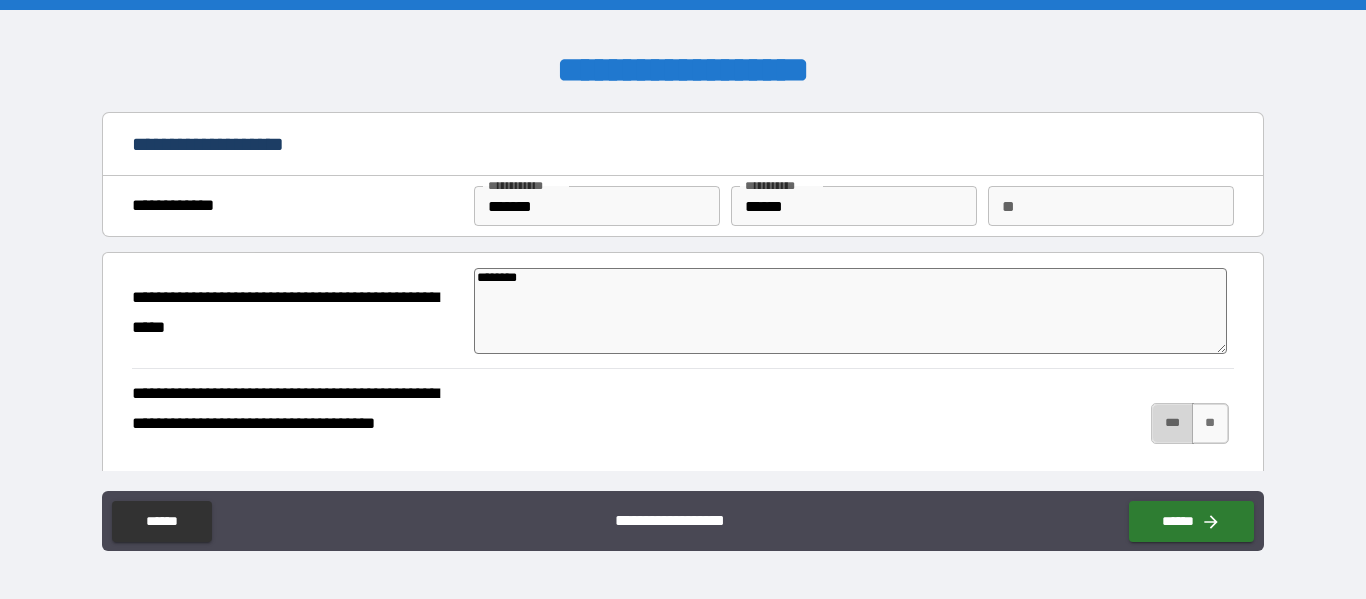 click on "***" at bounding box center (1172, 423) 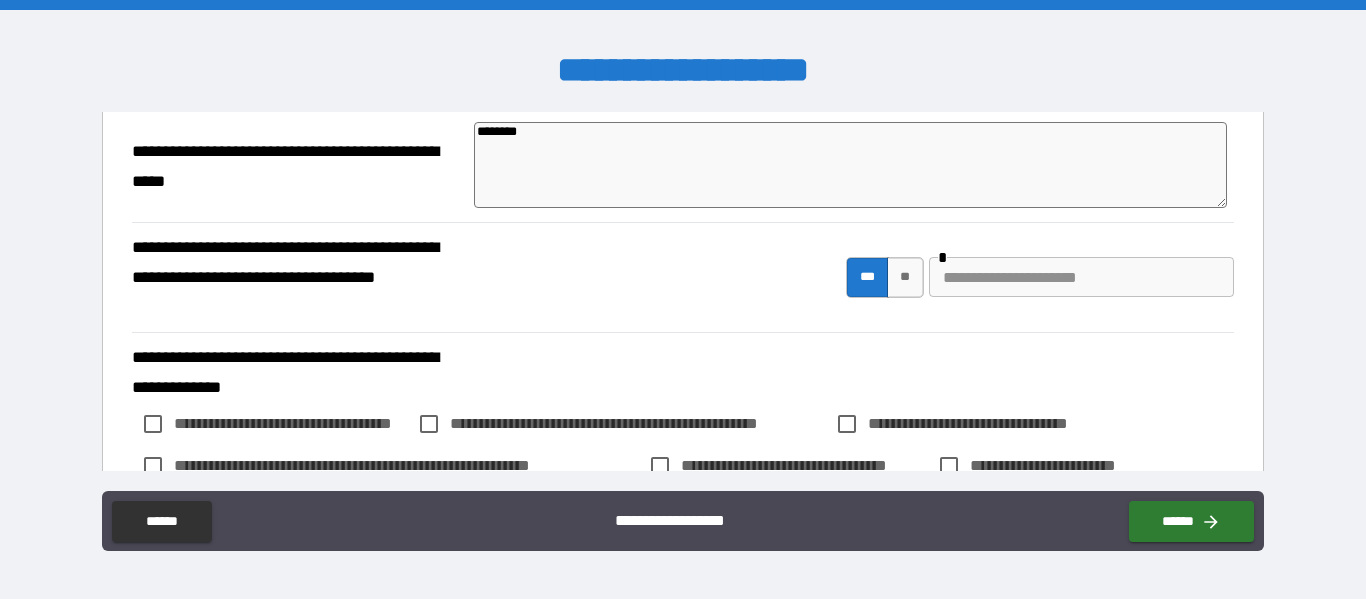 scroll, scrollTop: 150, scrollLeft: 0, axis: vertical 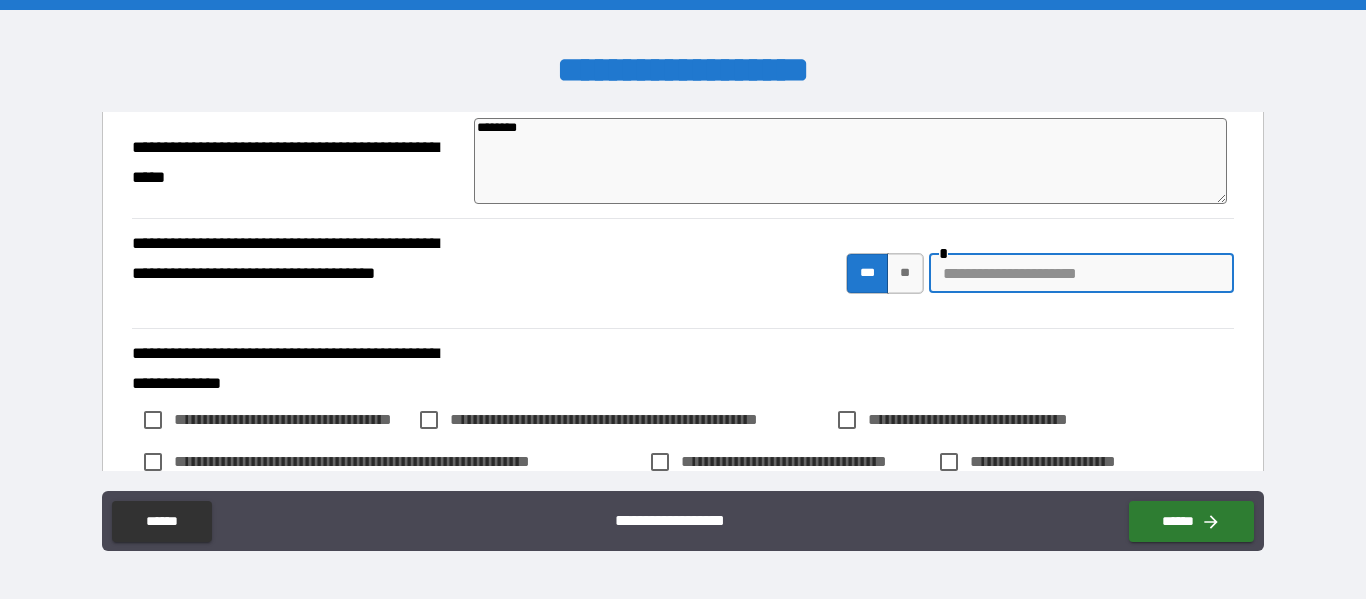 click at bounding box center (1081, 273) 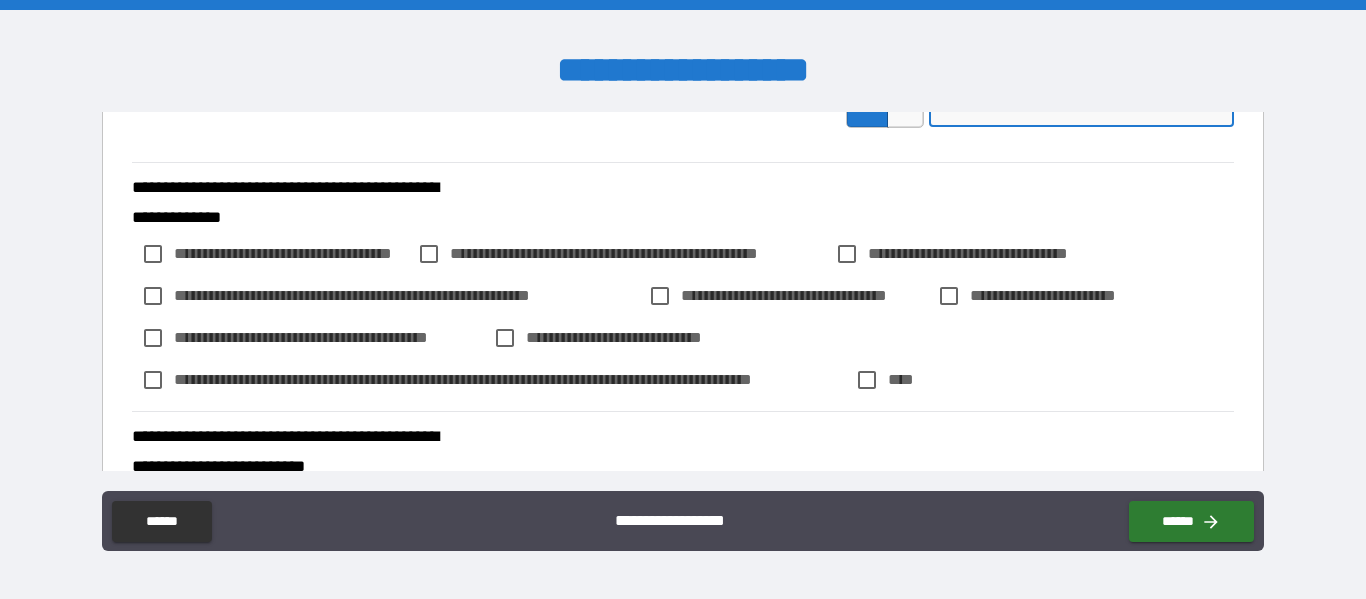 scroll, scrollTop: 327, scrollLeft: 0, axis: vertical 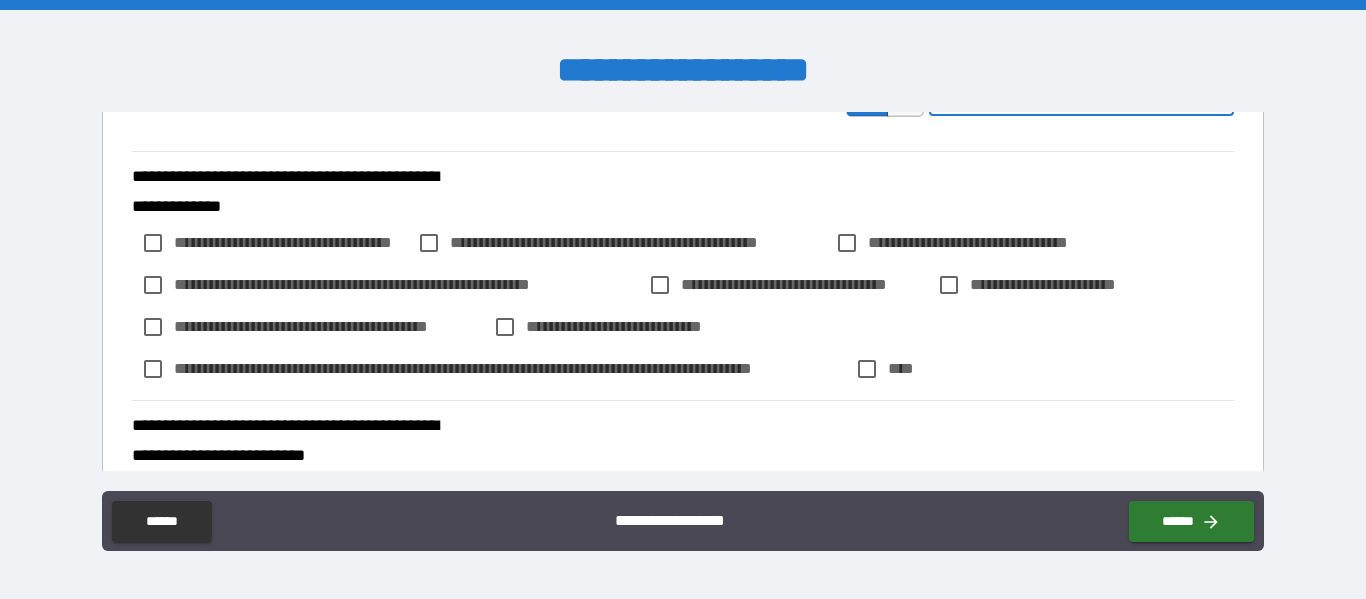 type on "**********" 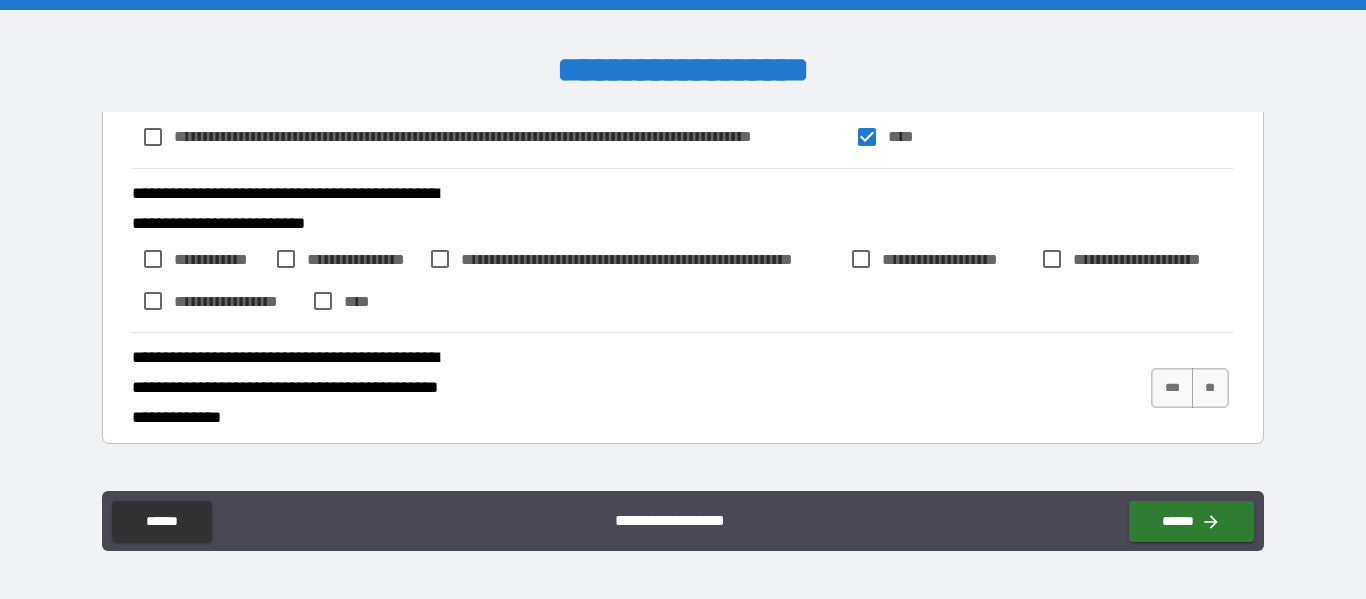 scroll, scrollTop: 567, scrollLeft: 0, axis: vertical 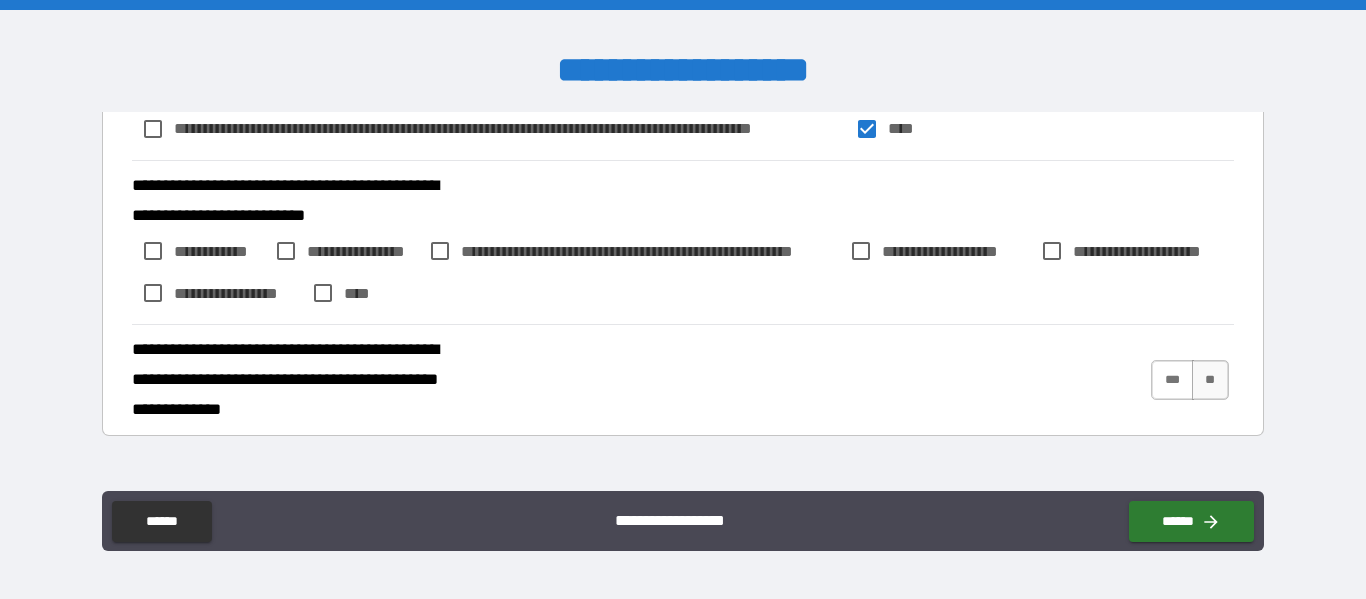 click on "***" at bounding box center [1172, 380] 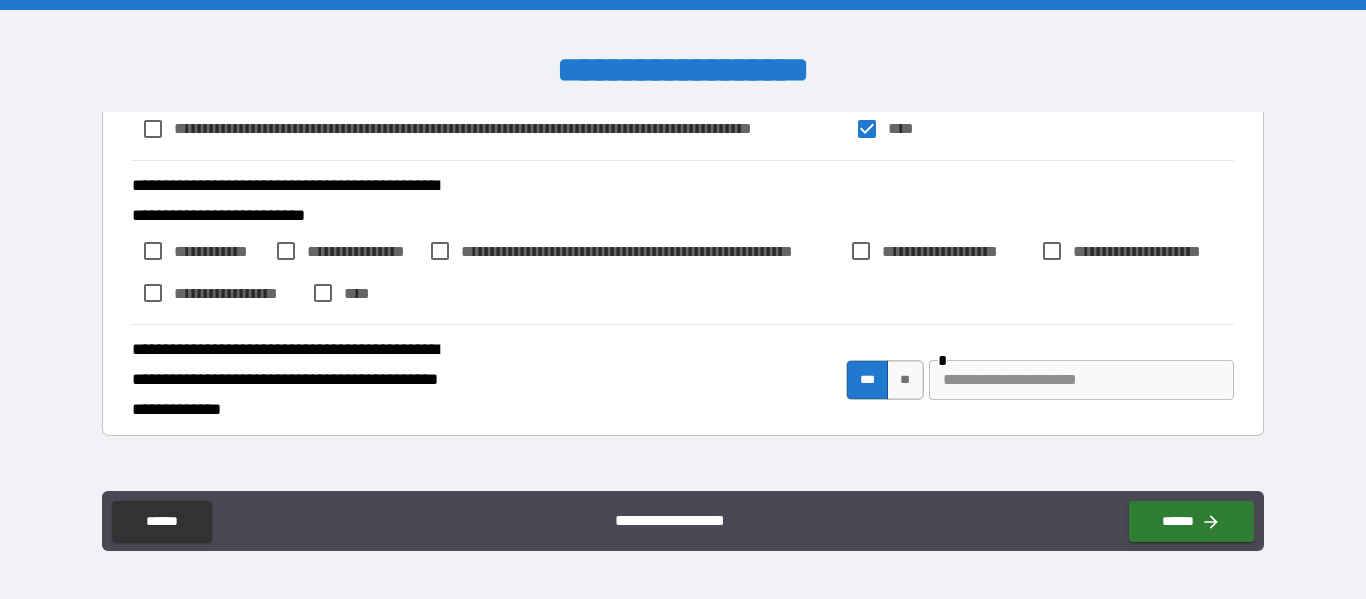 type on "*" 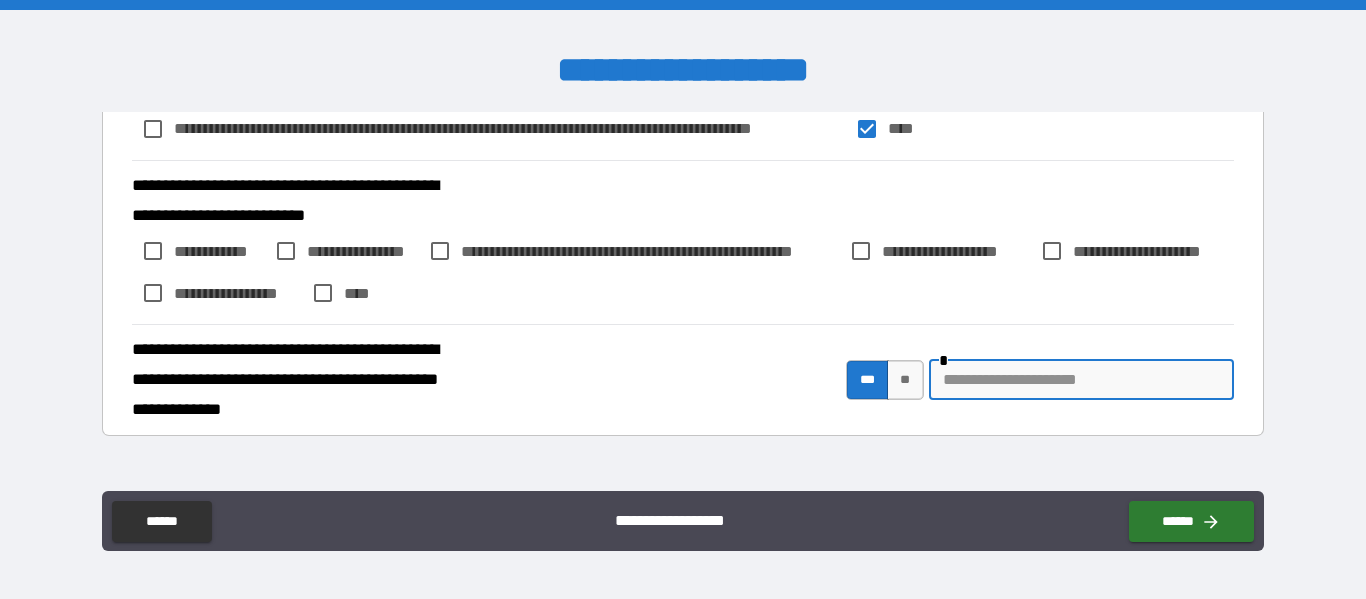 click at bounding box center [1081, 380] 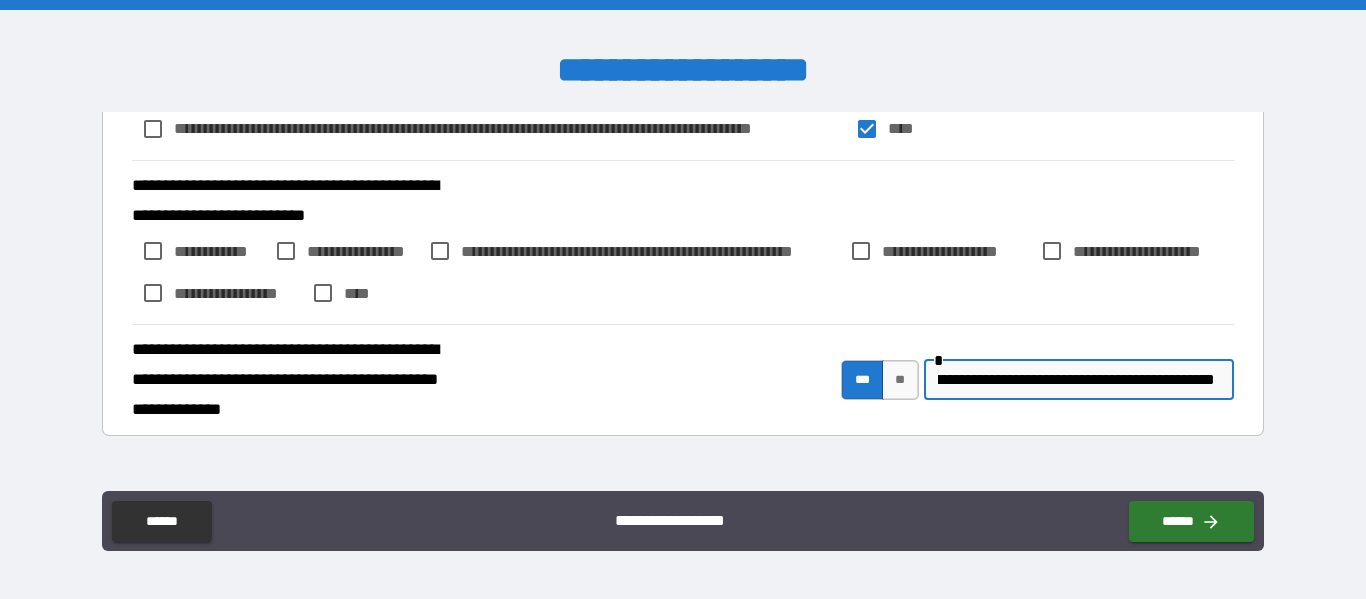 scroll, scrollTop: 0, scrollLeft: 89, axis: horizontal 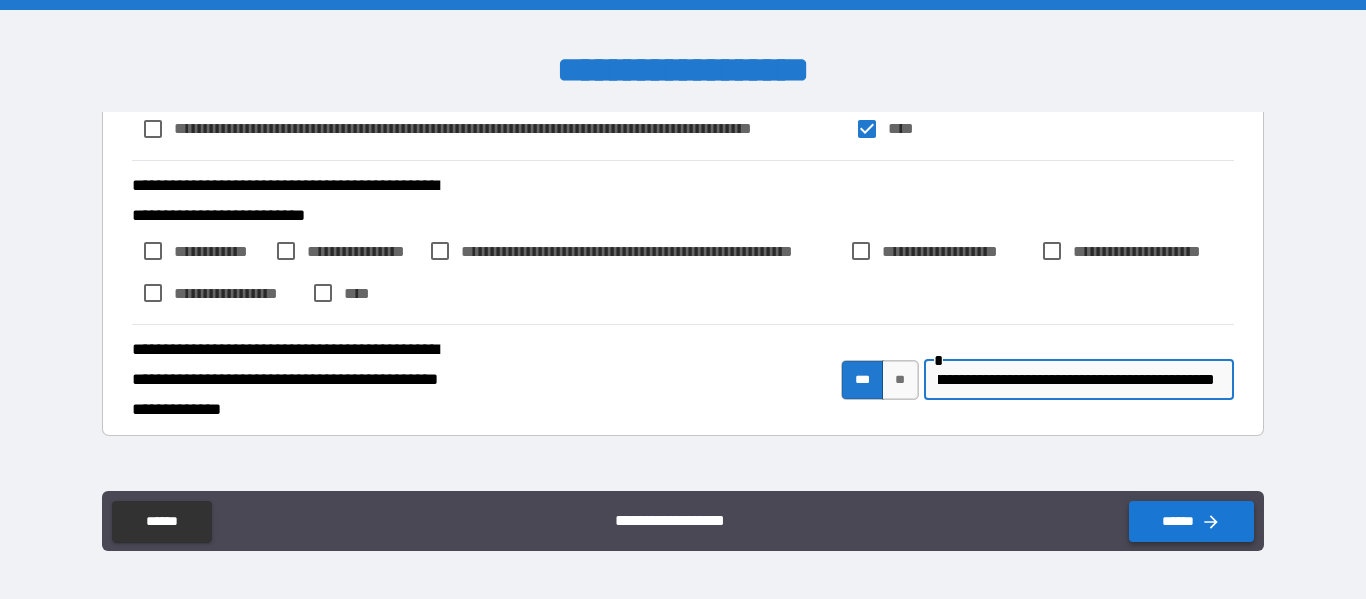 type on "**********" 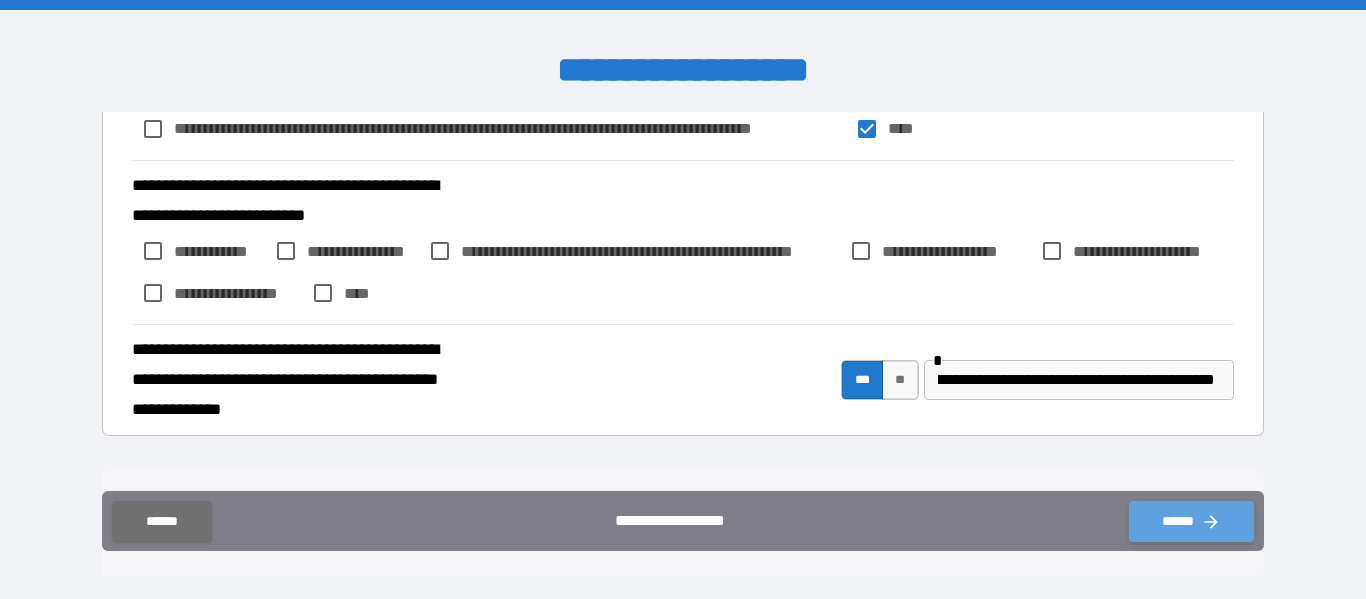 scroll, scrollTop: 0, scrollLeft: 0, axis: both 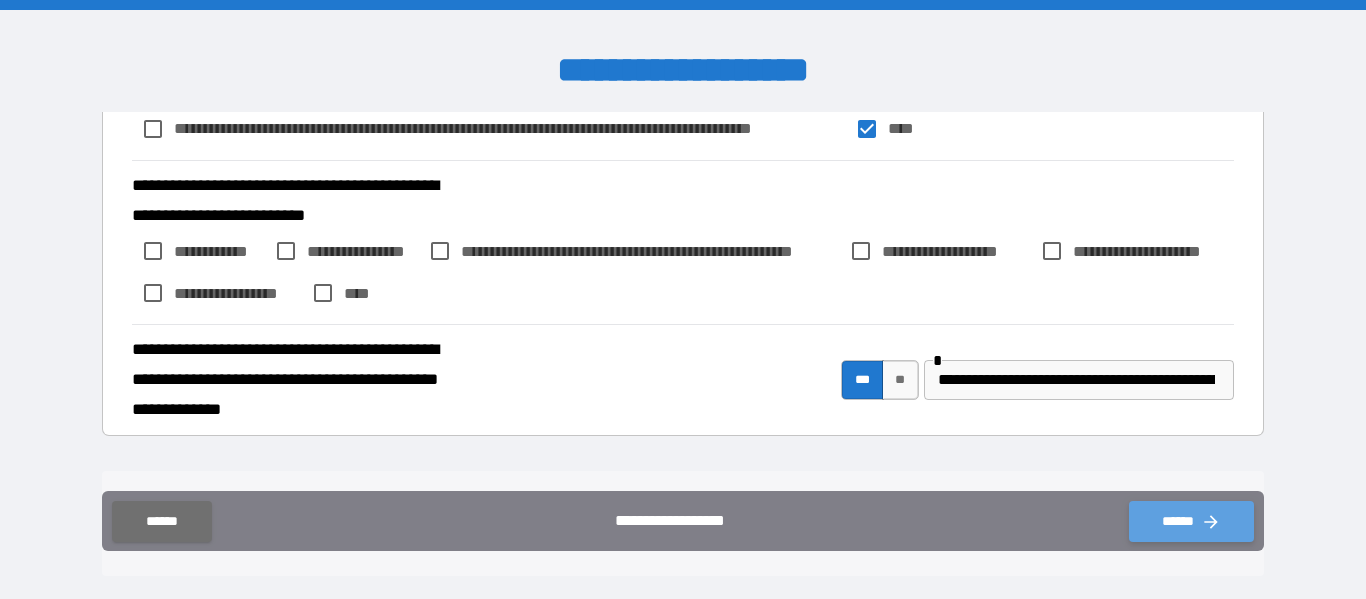 click on "******" at bounding box center [1191, 521] 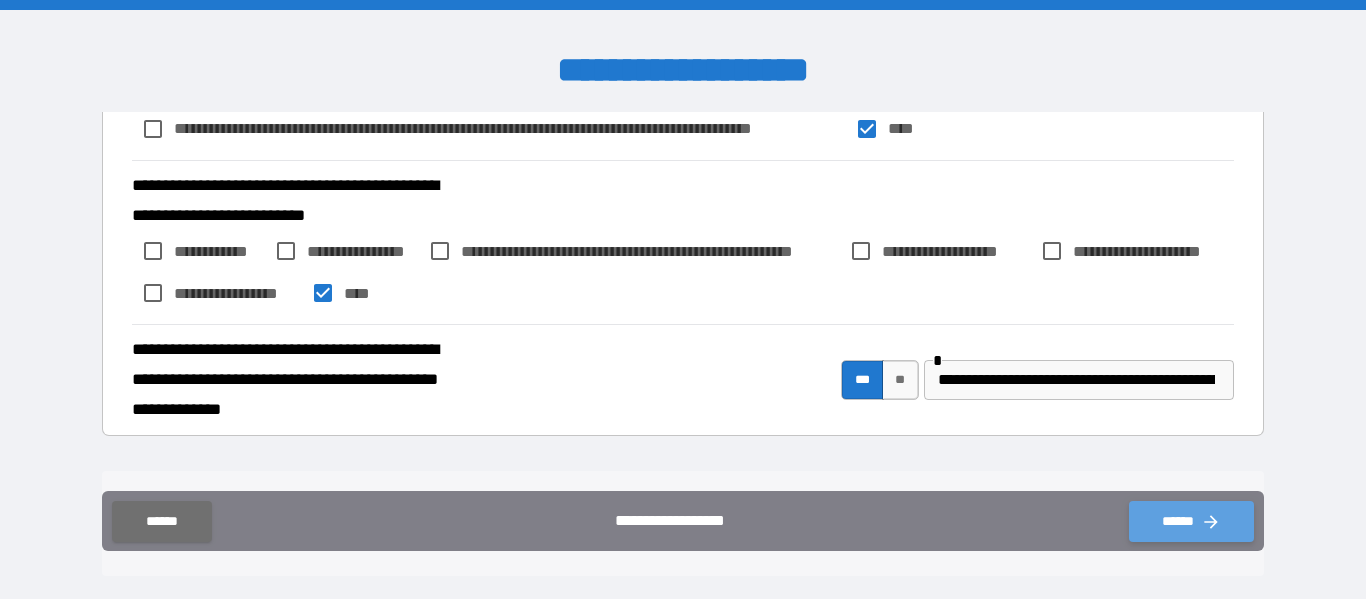 click on "******" at bounding box center (1191, 521) 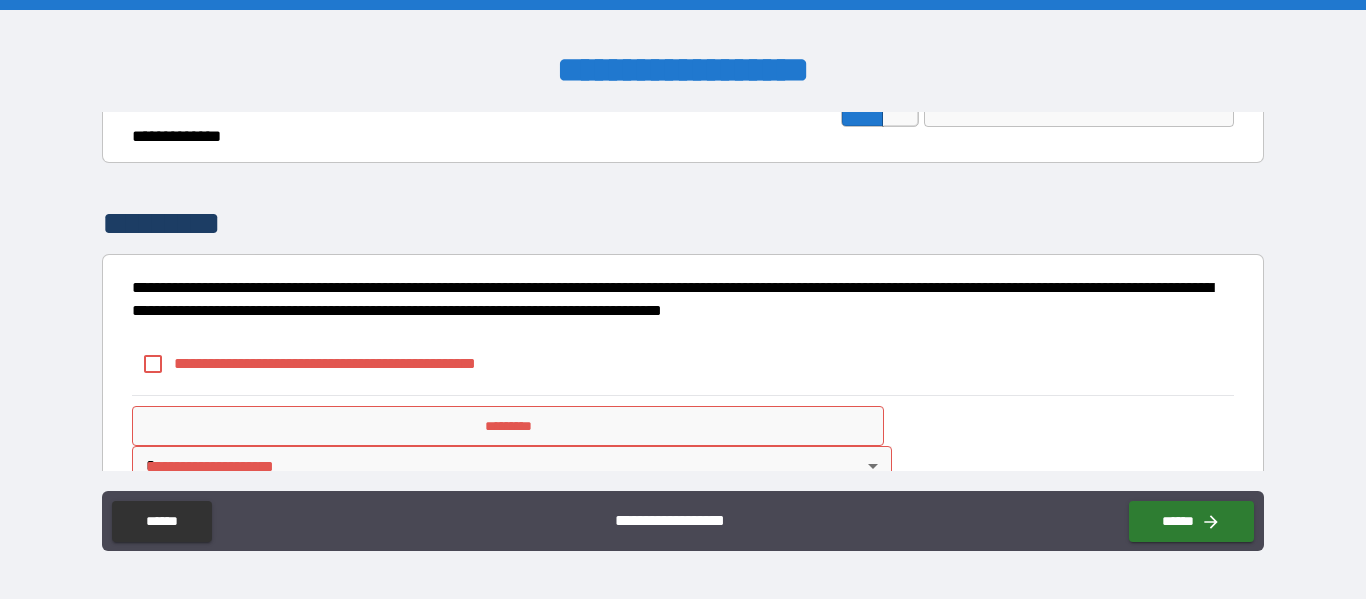 scroll, scrollTop: 886, scrollLeft: 0, axis: vertical 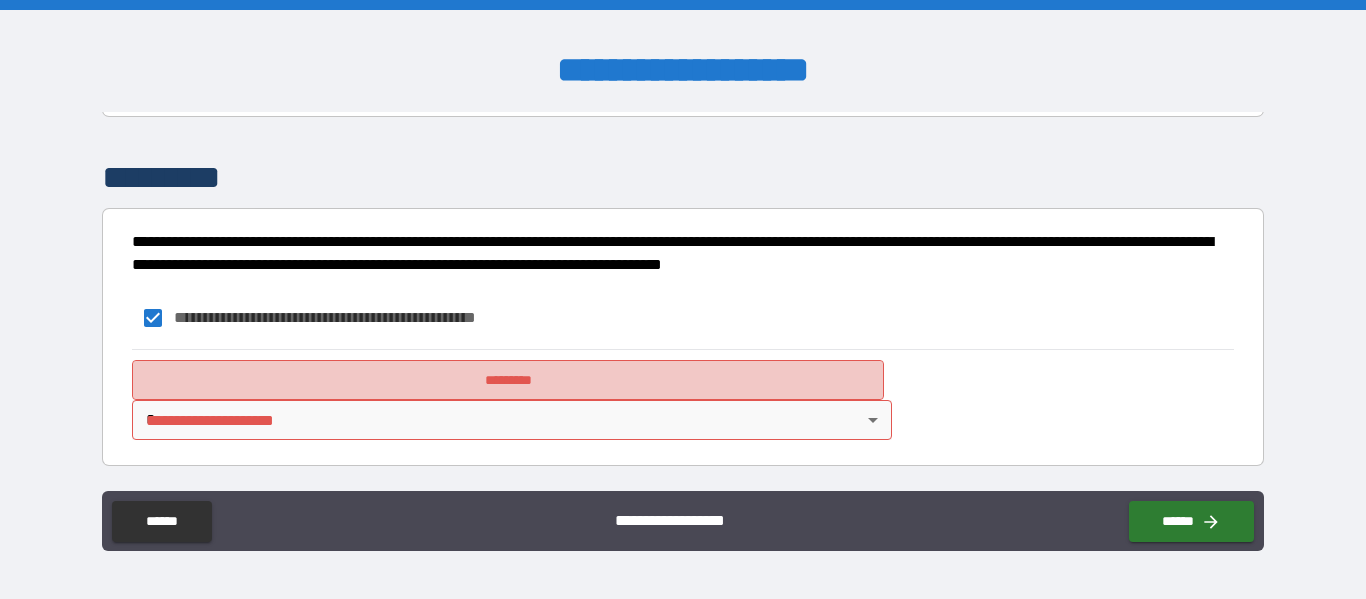 click on "*********" at bounding box center (508, 380) 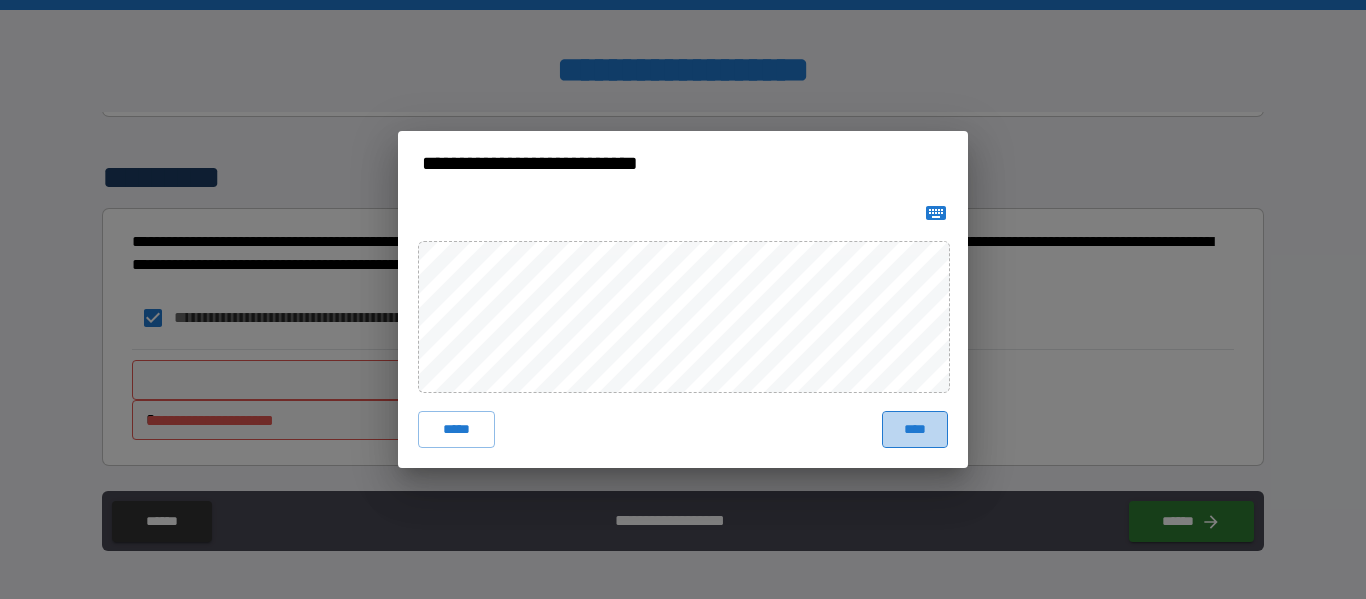 click on "****" at bounding box center [915, 429] 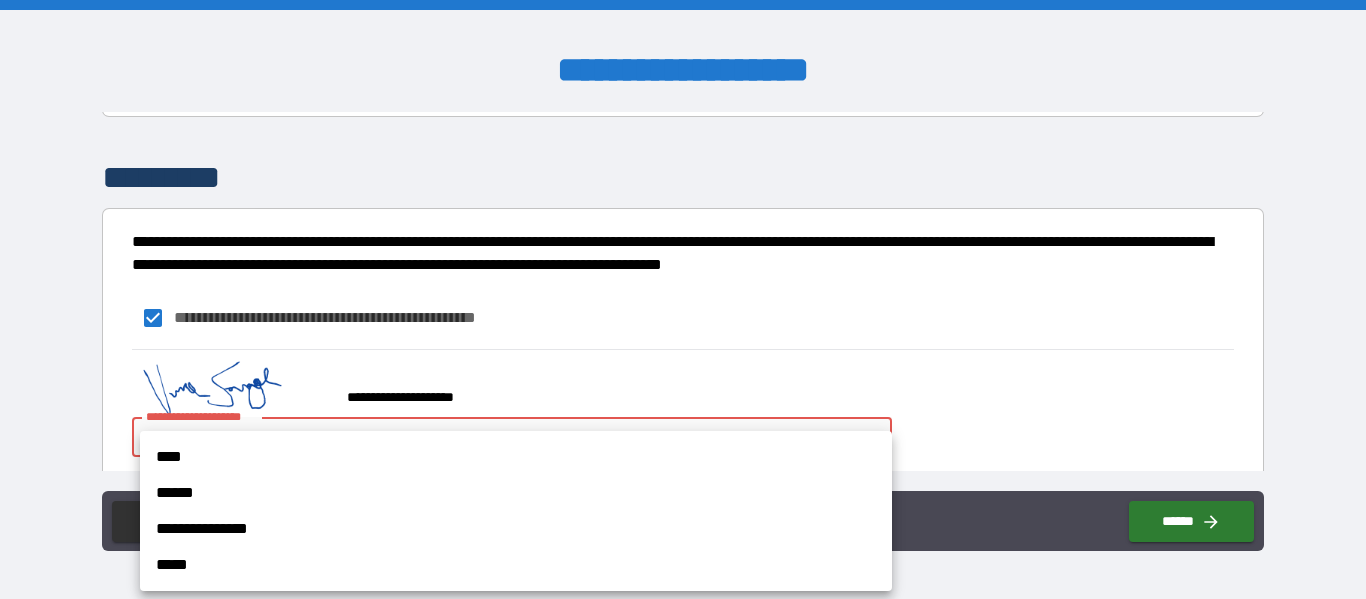 click on "**********" at bounding box center [683, 299] 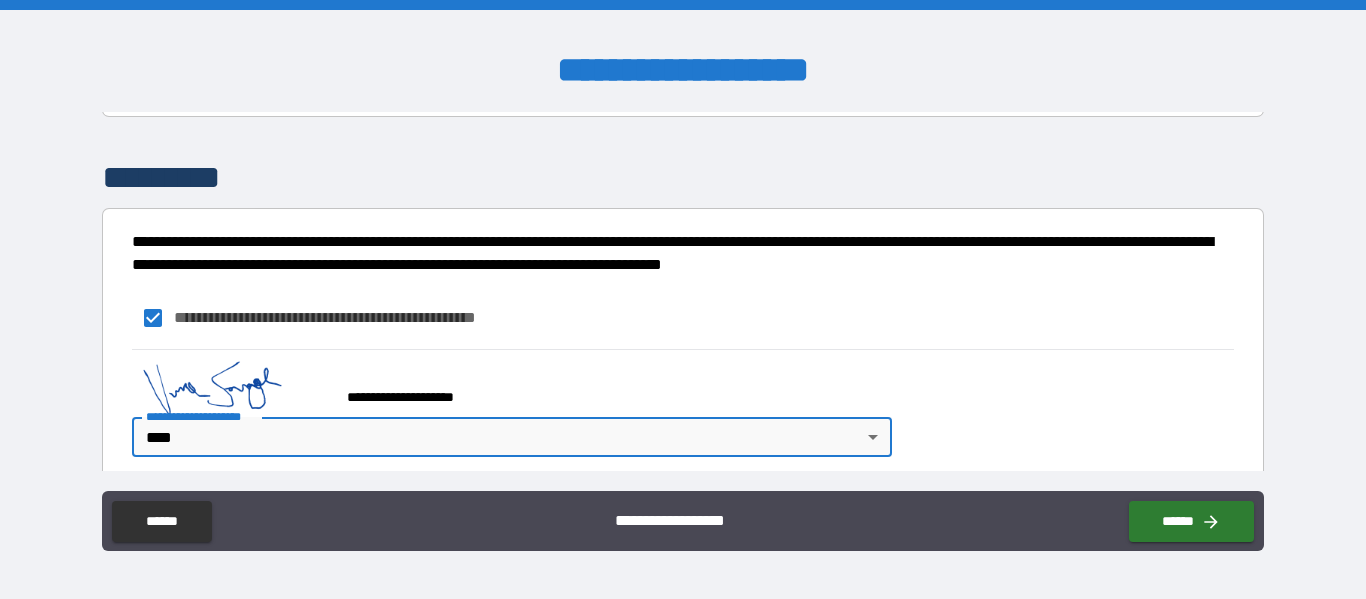 type on "*" 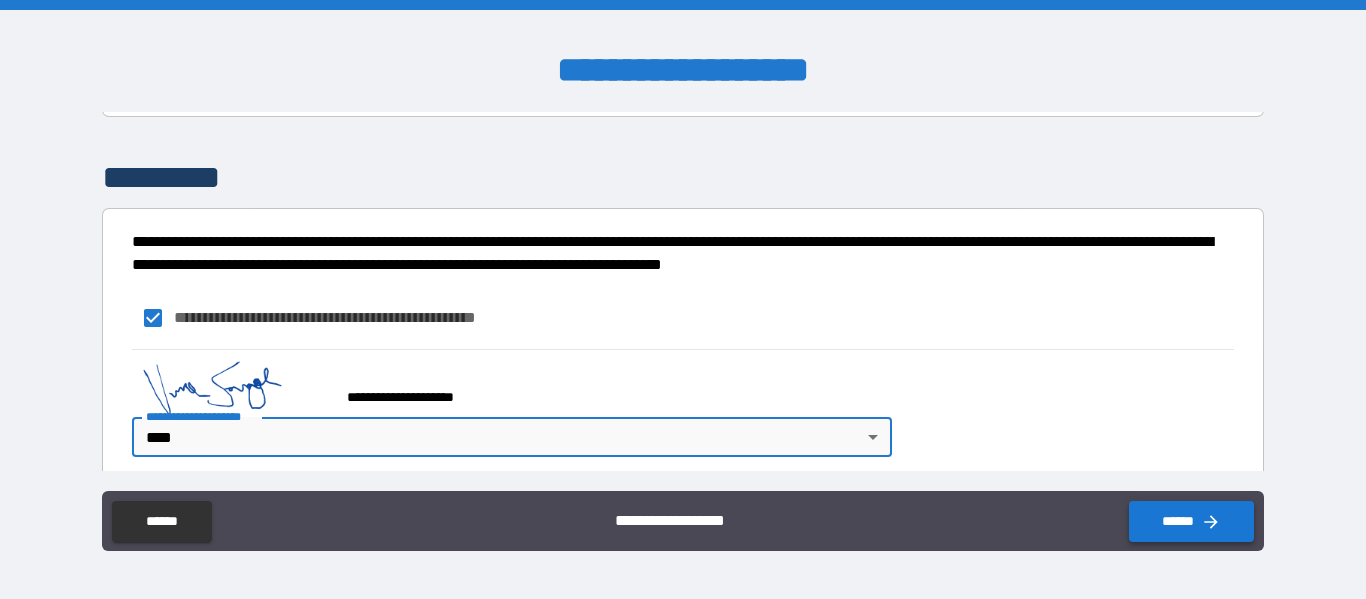 click on "******" at bounding box center [1191, 521] 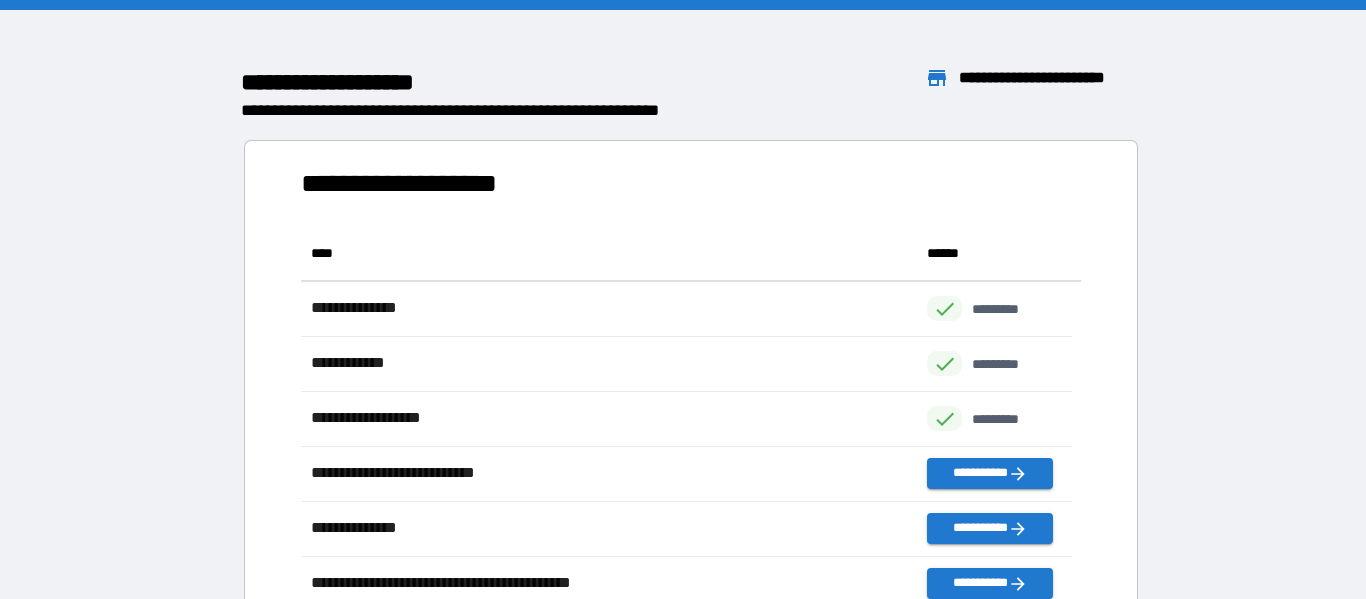 scroll, scrollTop: 16, scrollLeft: 16, axis: both 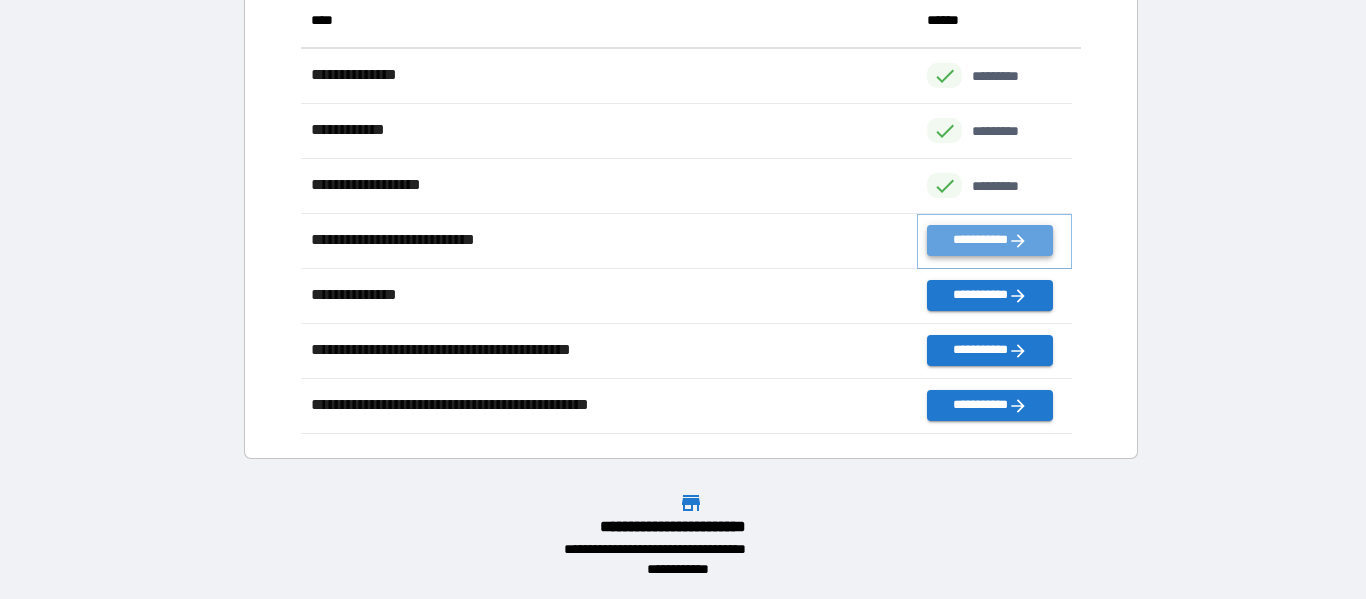 click on "**********" at bounding box center [989, 240] 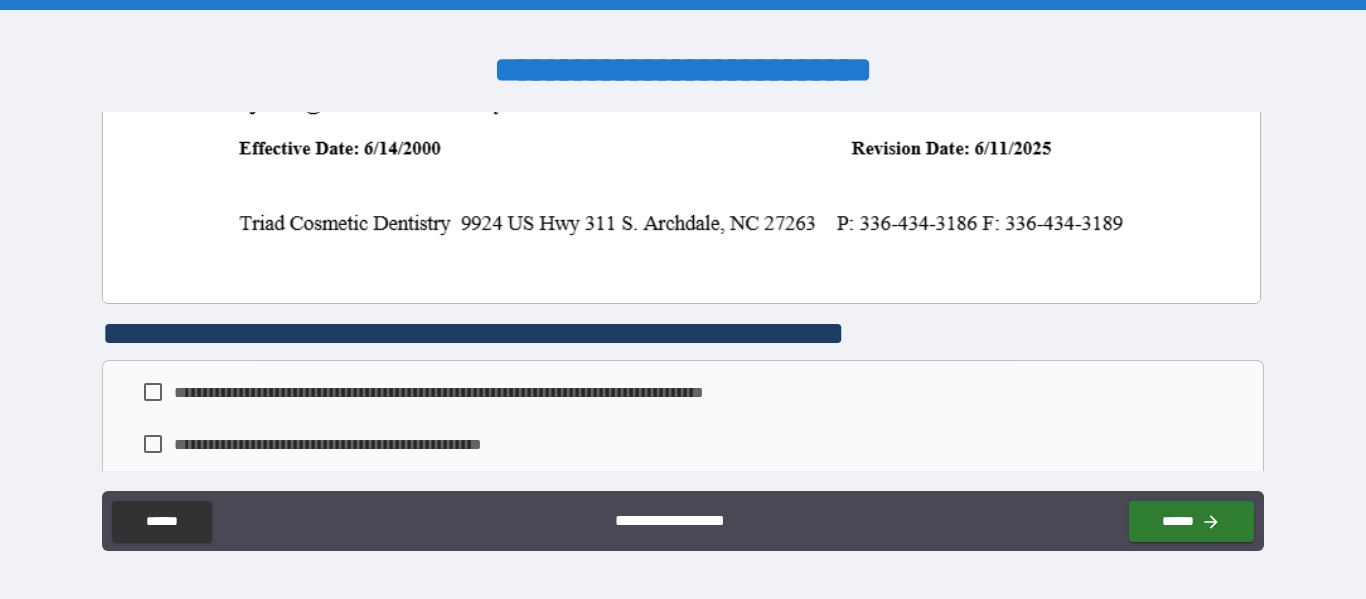scroll, scrollTop: 2930, scrollLeft: 0, axis: vertical 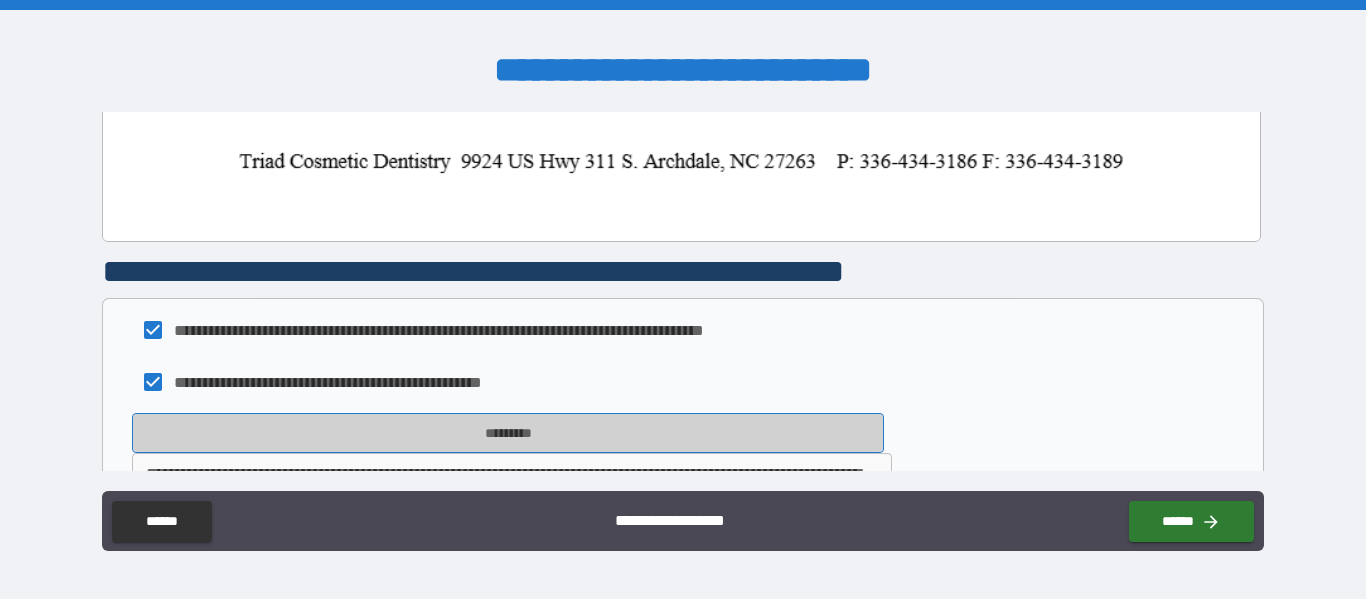 click on "*********" at bounding box center (508, 433) 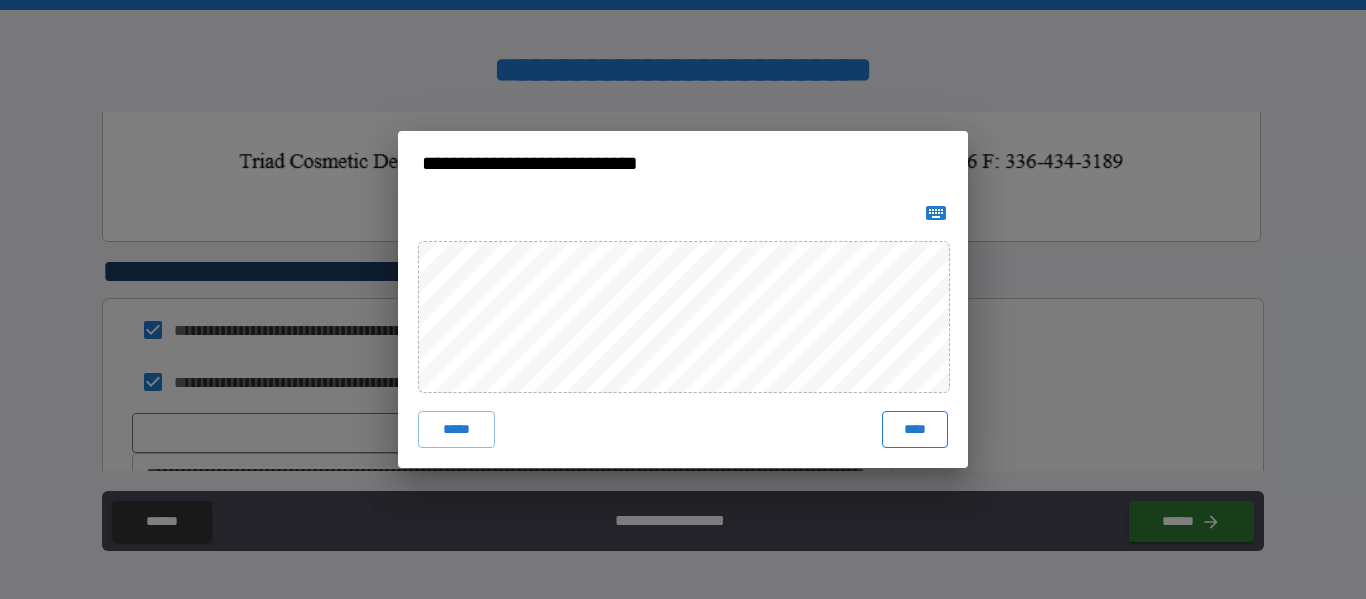 click on "****" at bounding box center (915, 429) 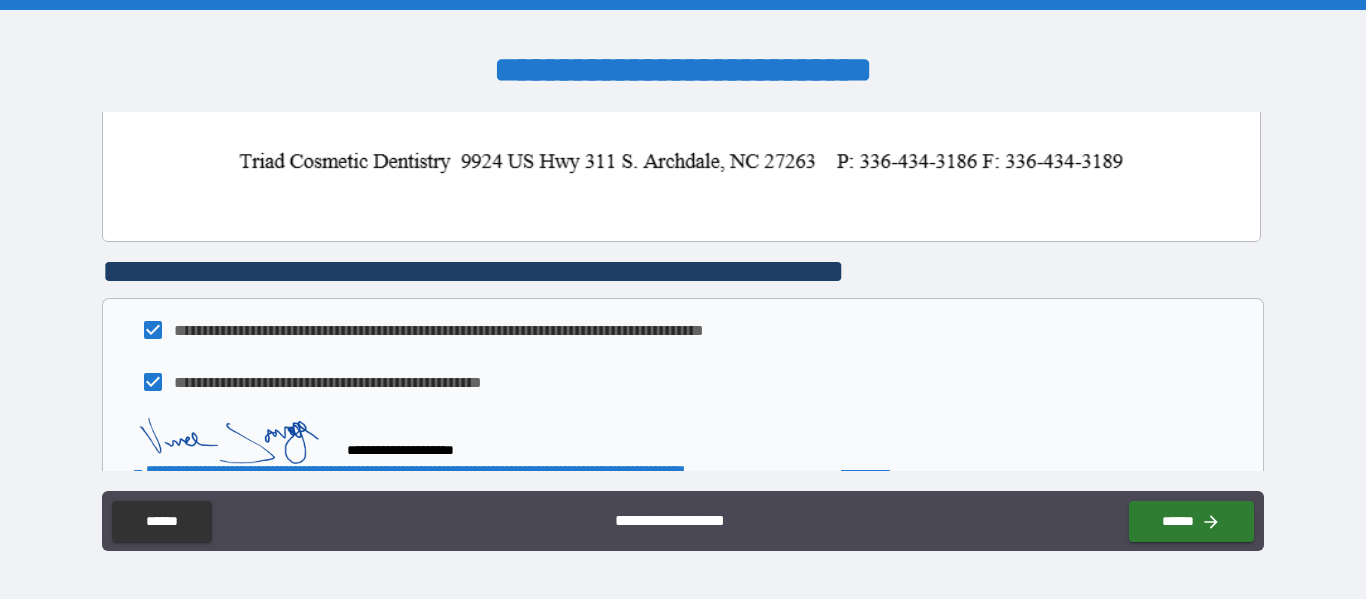 click on "**********" at bounding box center [512, 490] 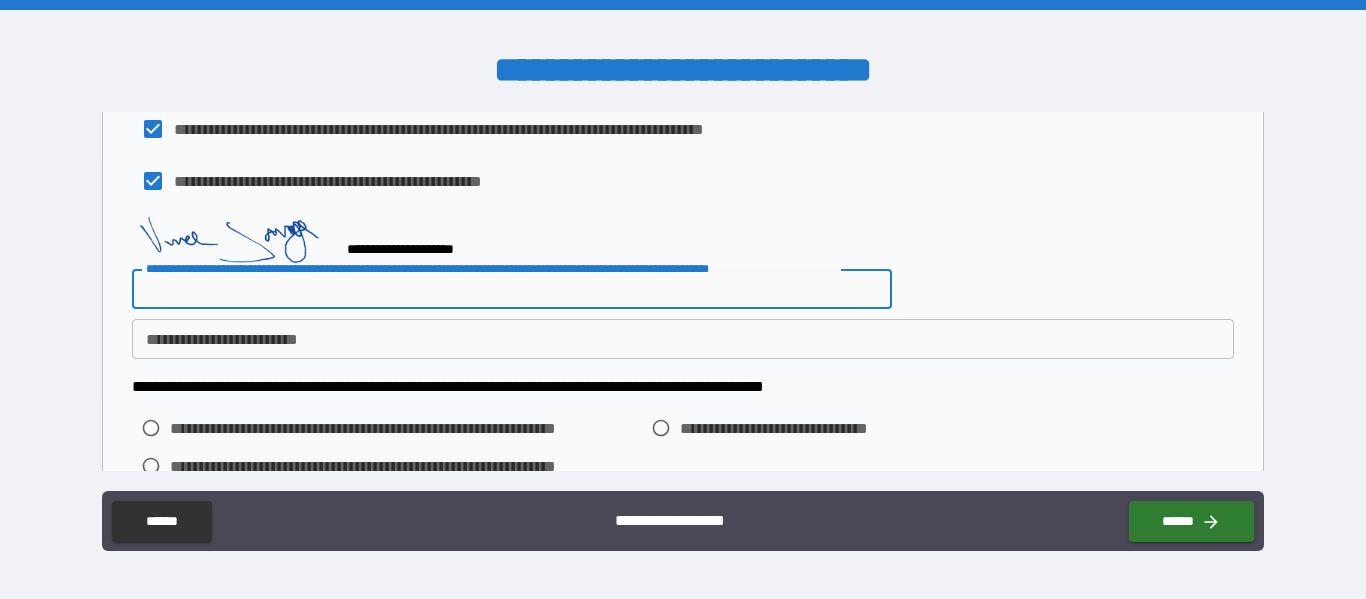scroll, scrollTop: 3100, scrollLeft: 0, axis: vertical 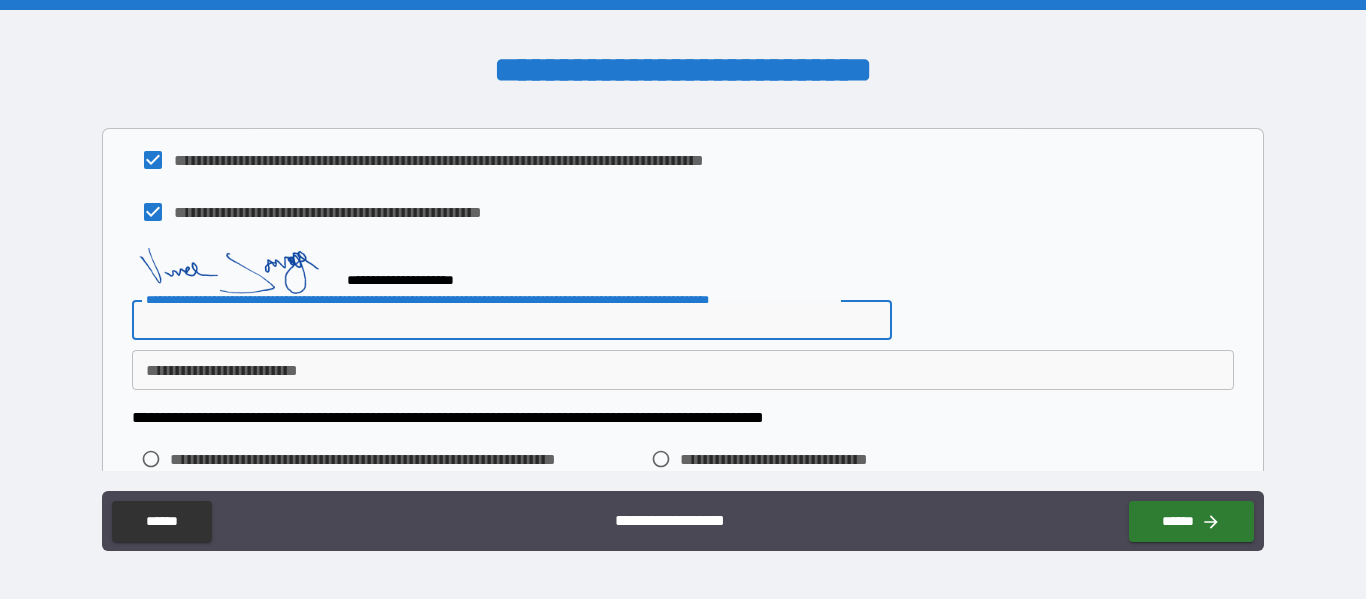 click on "**********" at bounding box center (512, 320) 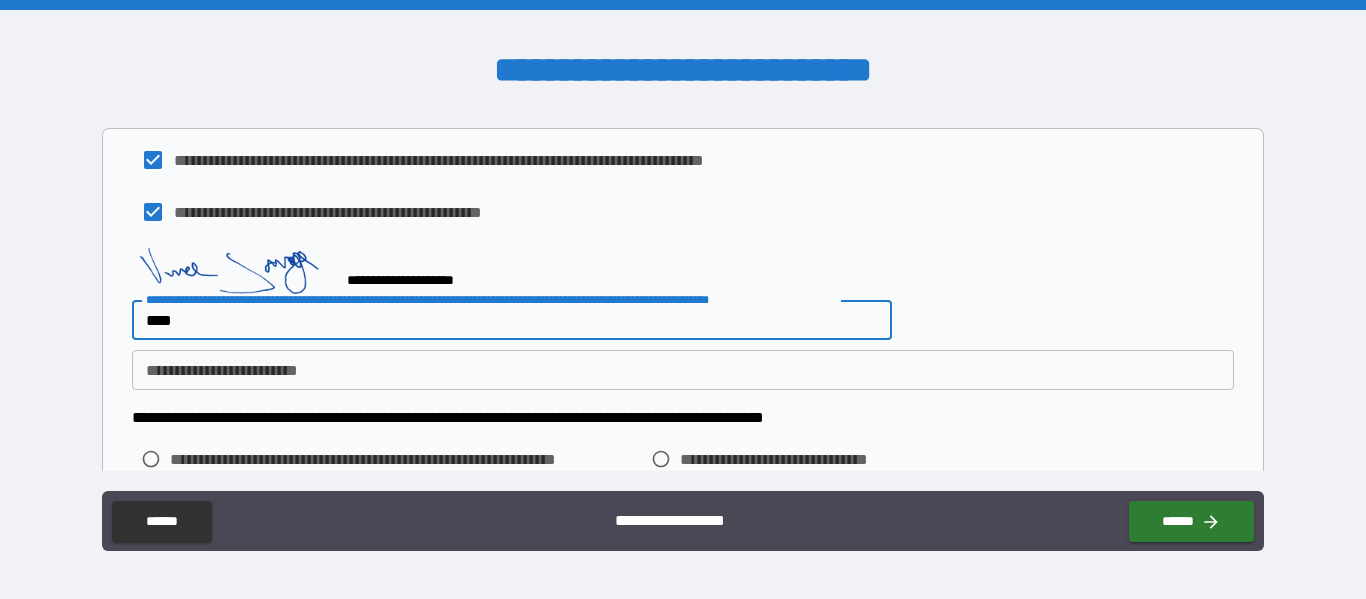 type on "****" 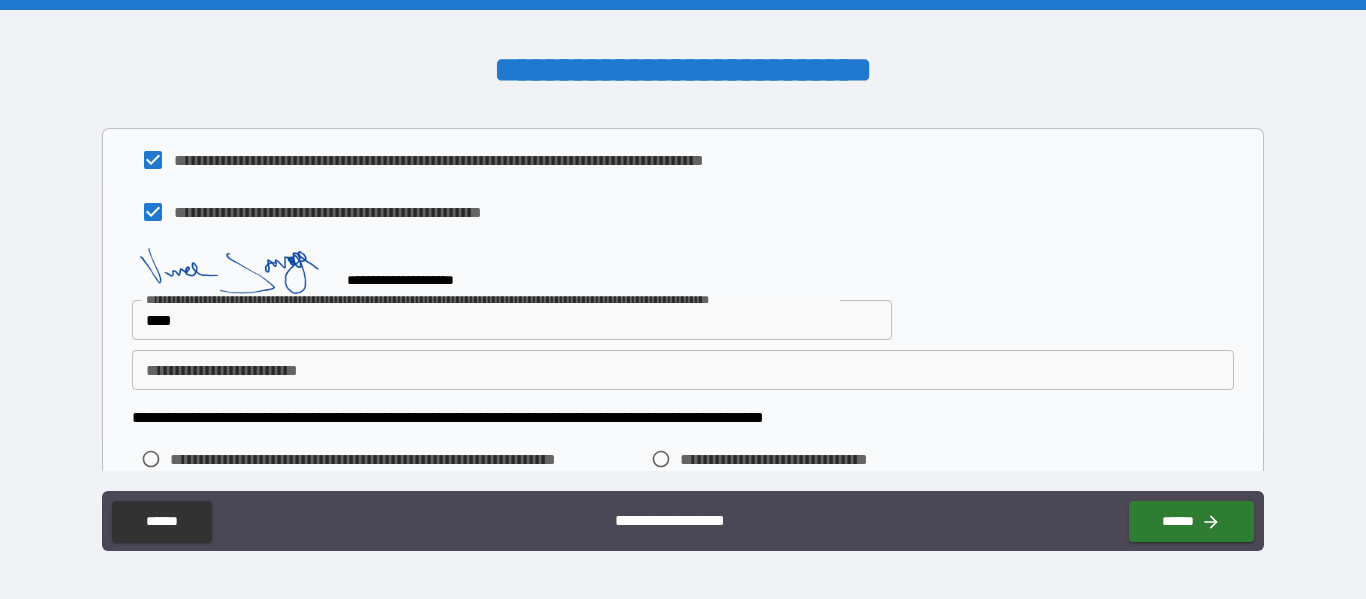 click on "**********" at bounding box center (682, 212) 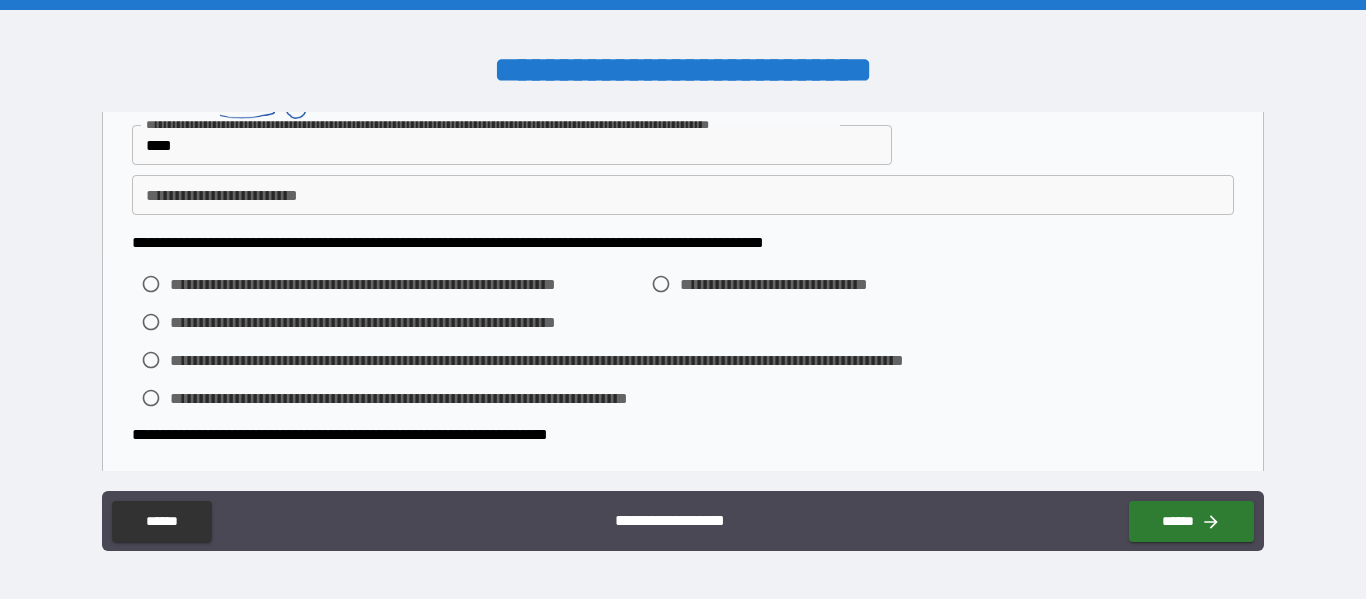 scroll, scrollTop: 3255, scrollLeft: 0, axis: vertical 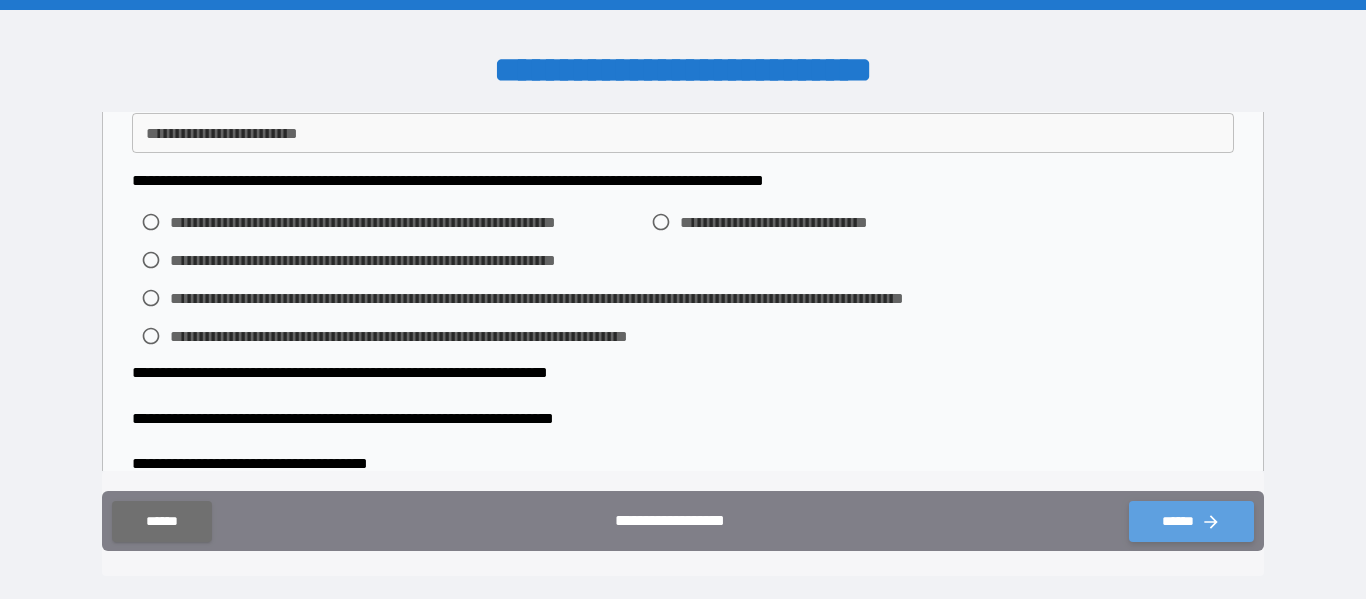 click on "******" at bounding box center (1191, 521) 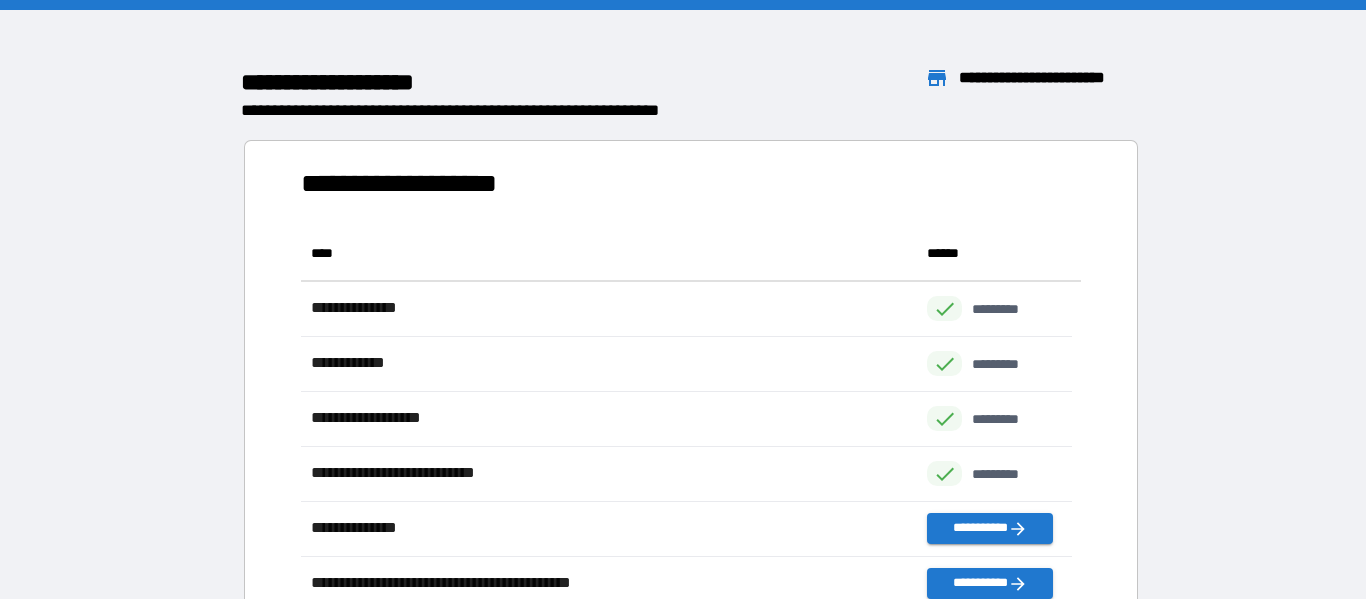 scroll, scrollTop: 16, scrollLeft: 16, axis: both 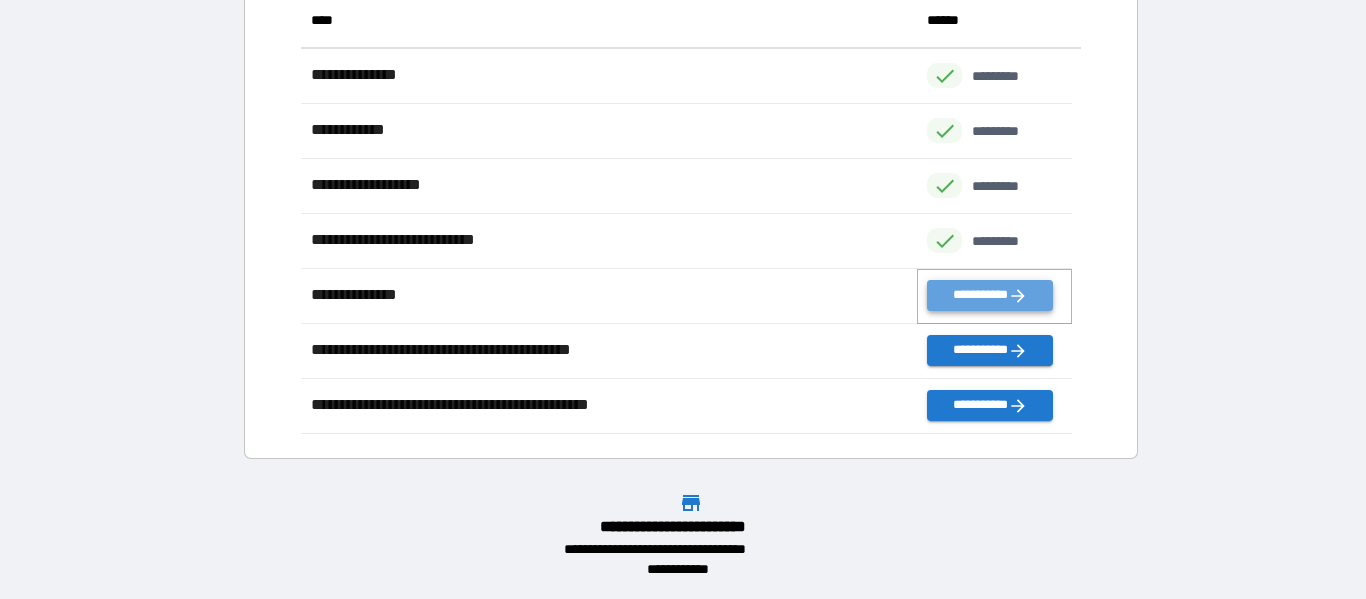 click on "**********" at bounding box center (989, 295) 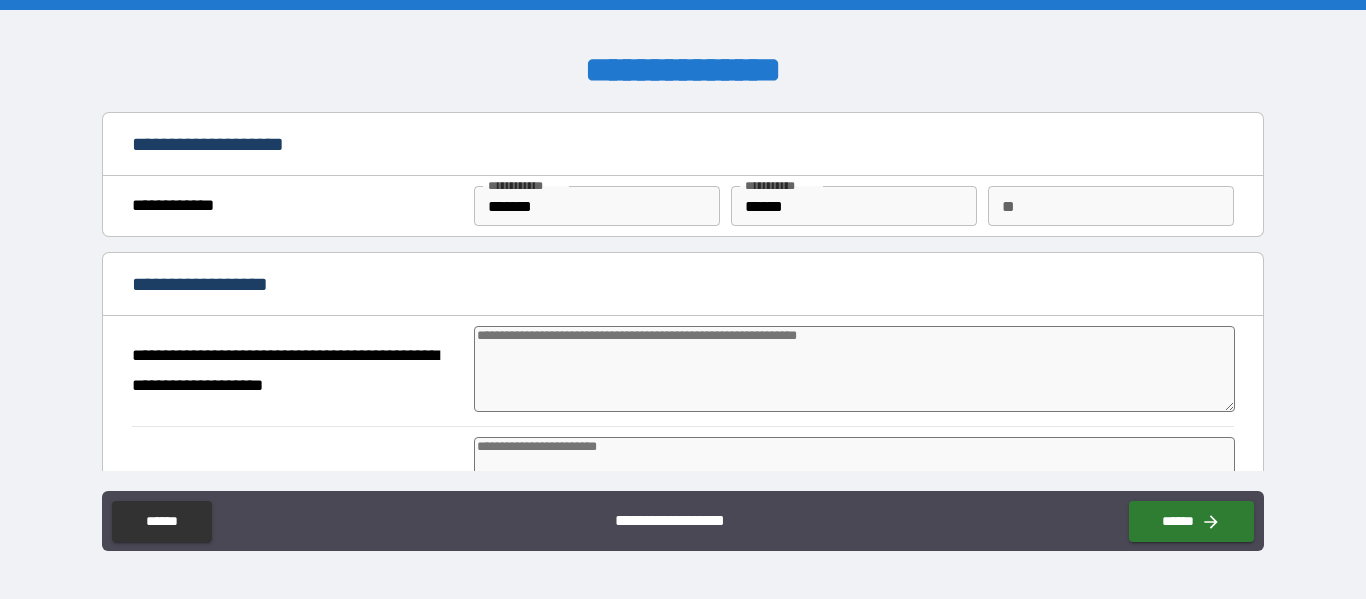 type on "*" 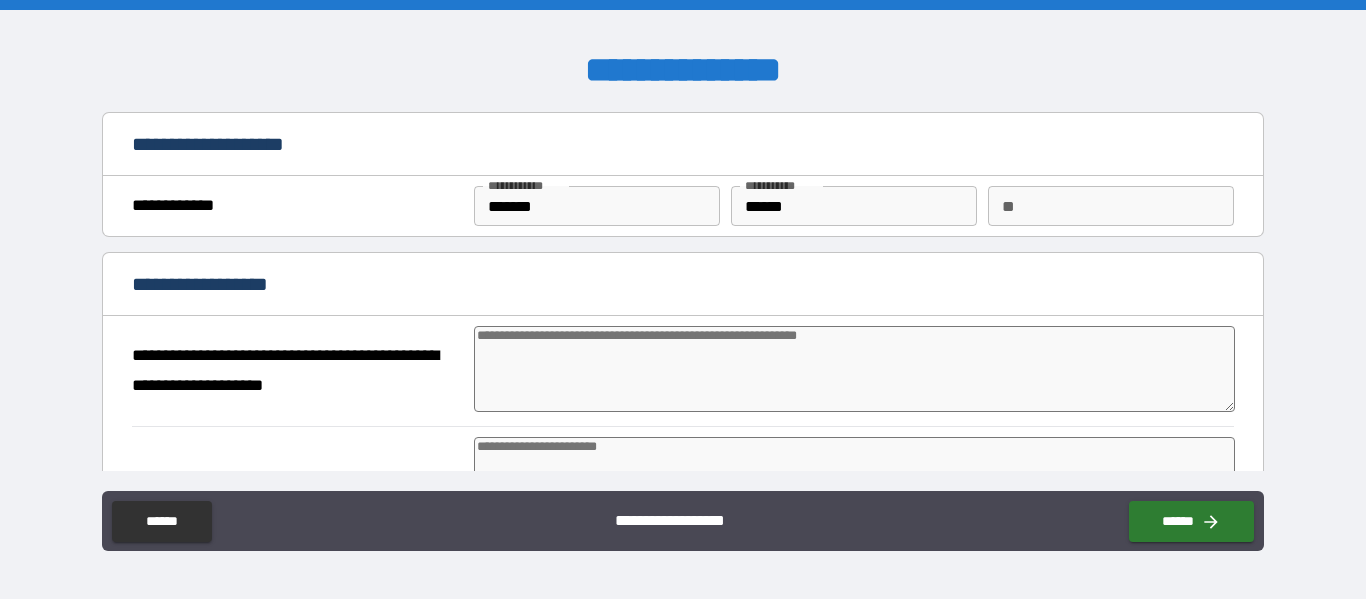 type on "*" 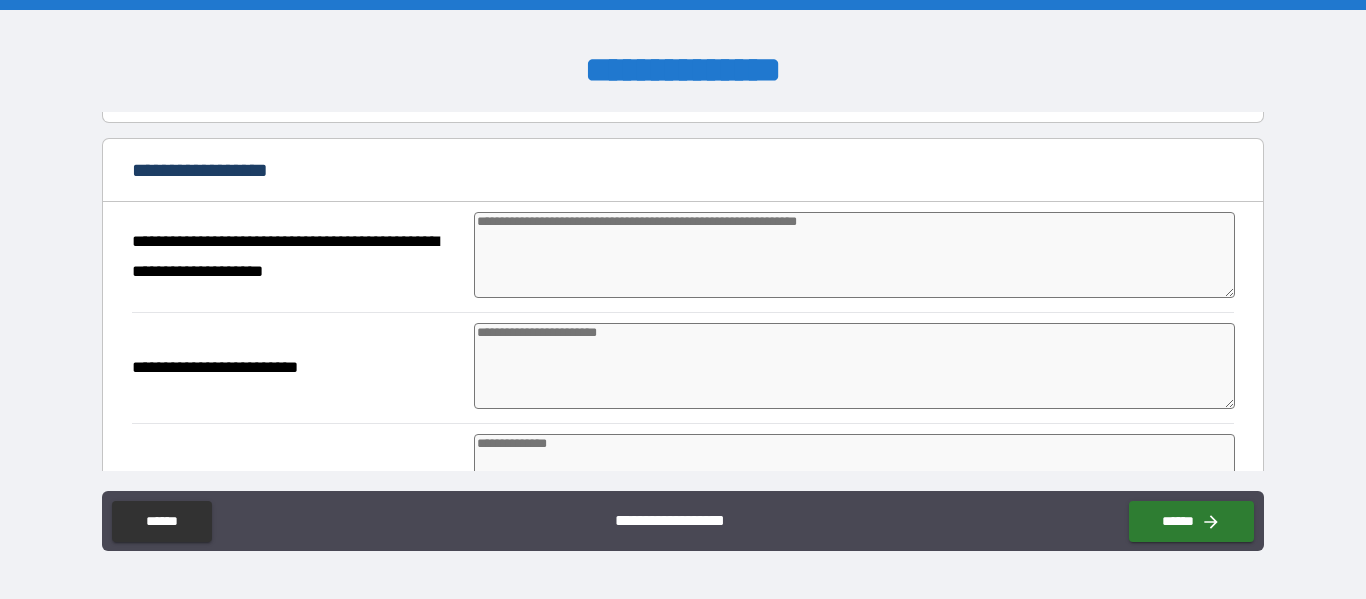 scroll, scrollTop: 133, scrollLeft: 0, axis: vertical 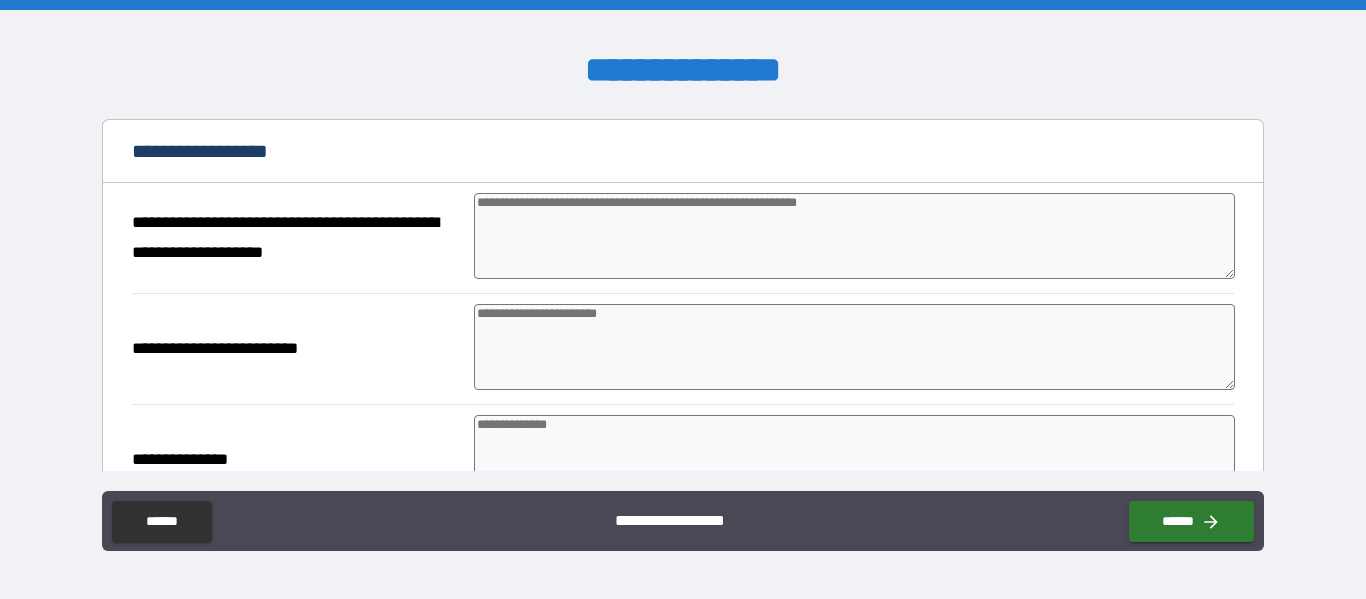 click at bounding box center (854, 236) 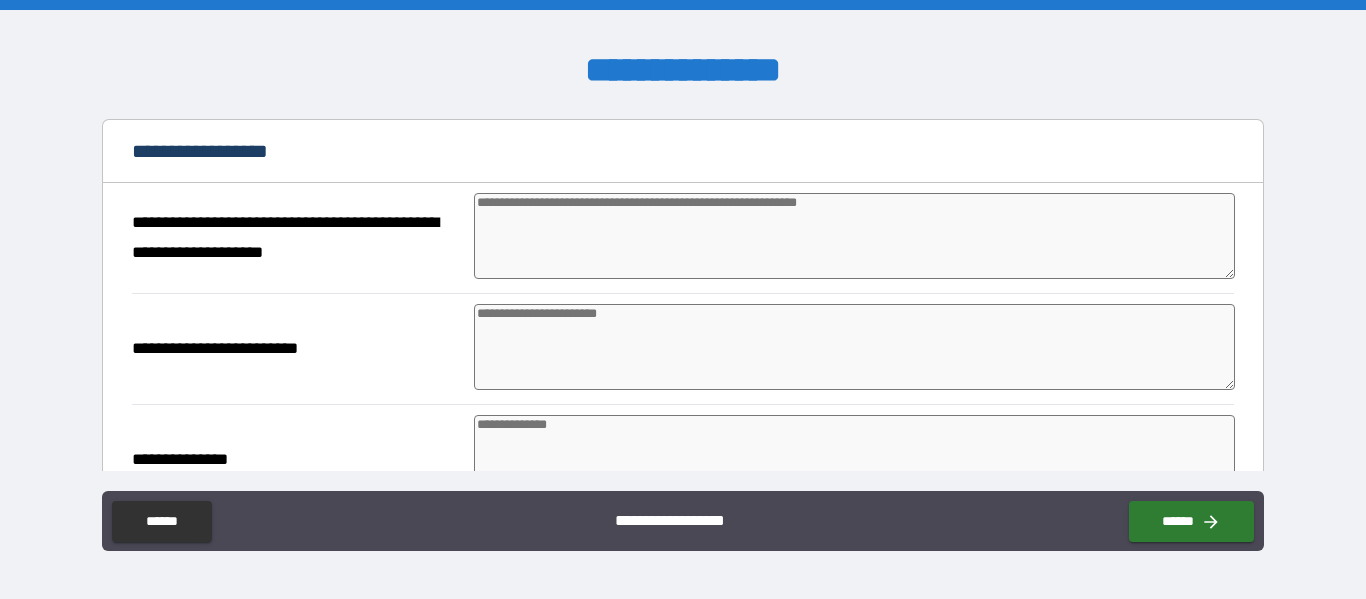 type on "*" 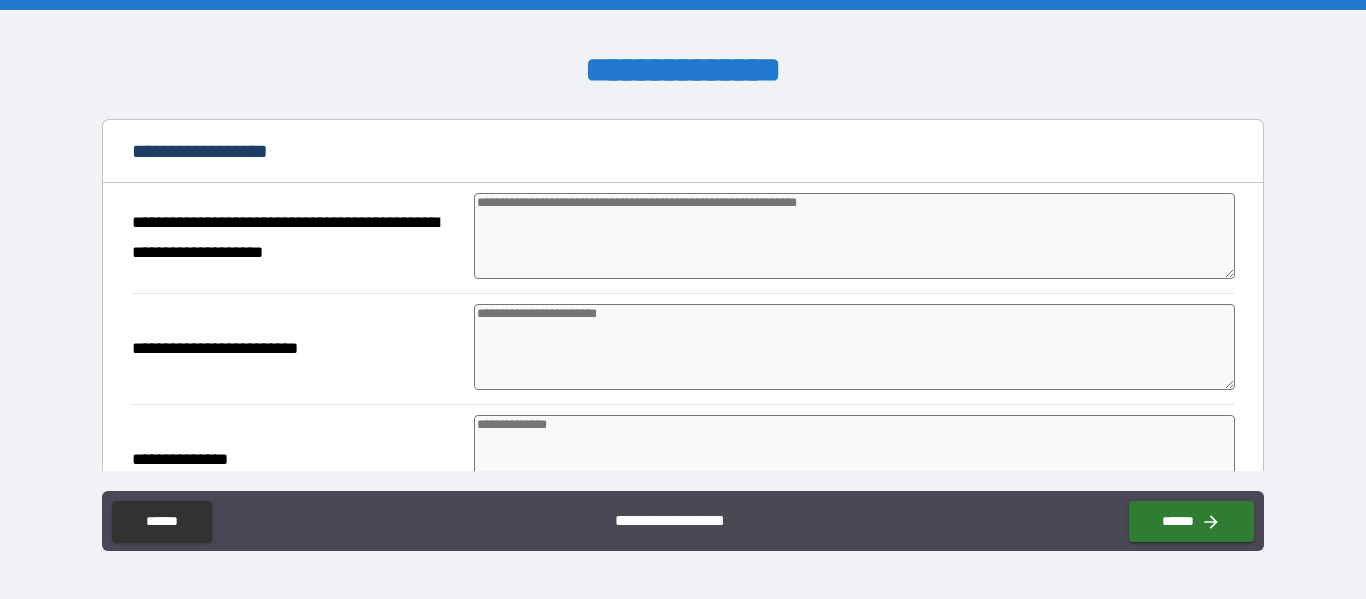 type on "*" 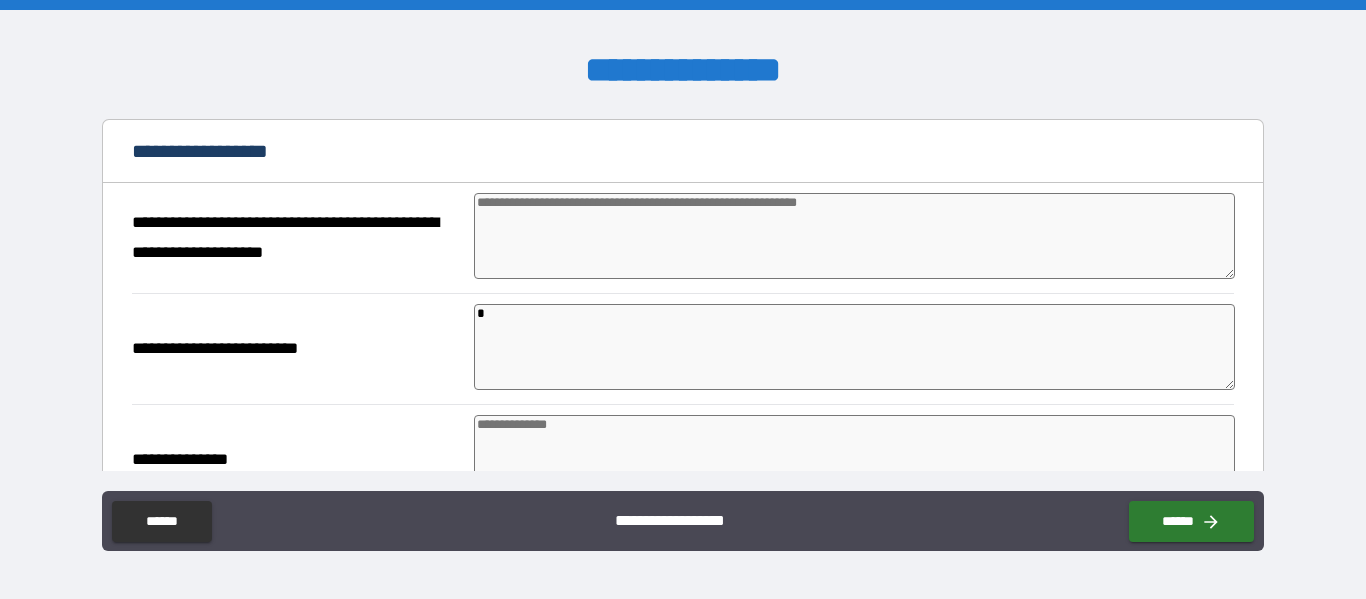 type on "*" 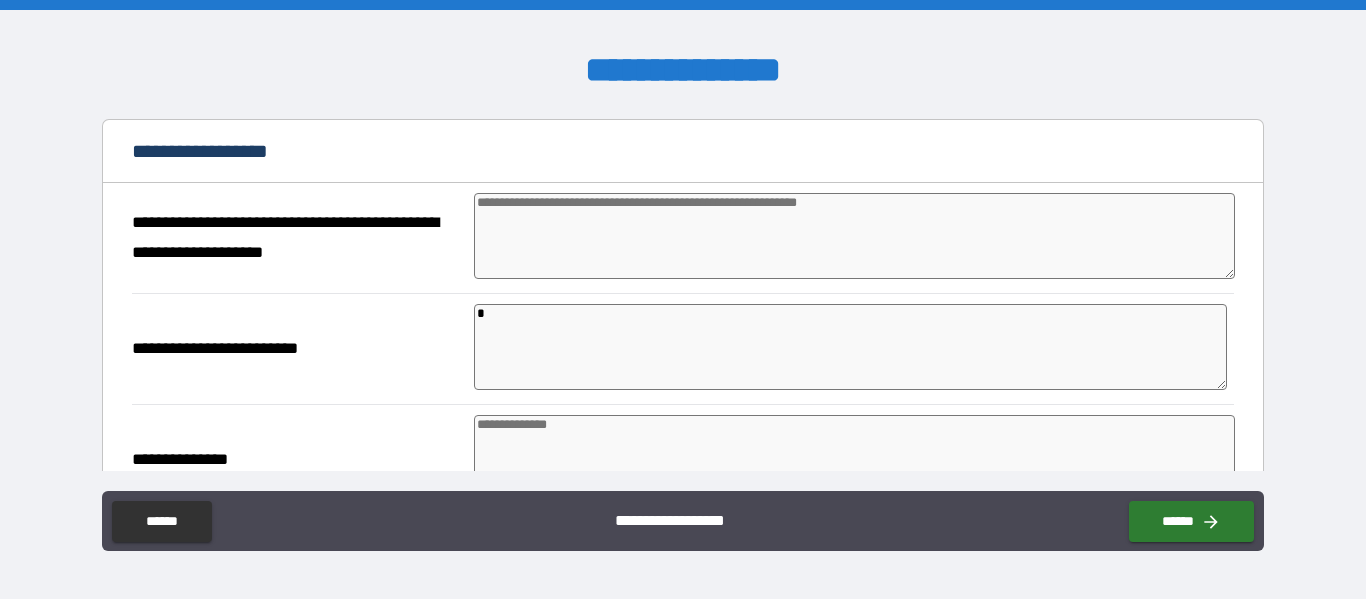 type on "*" 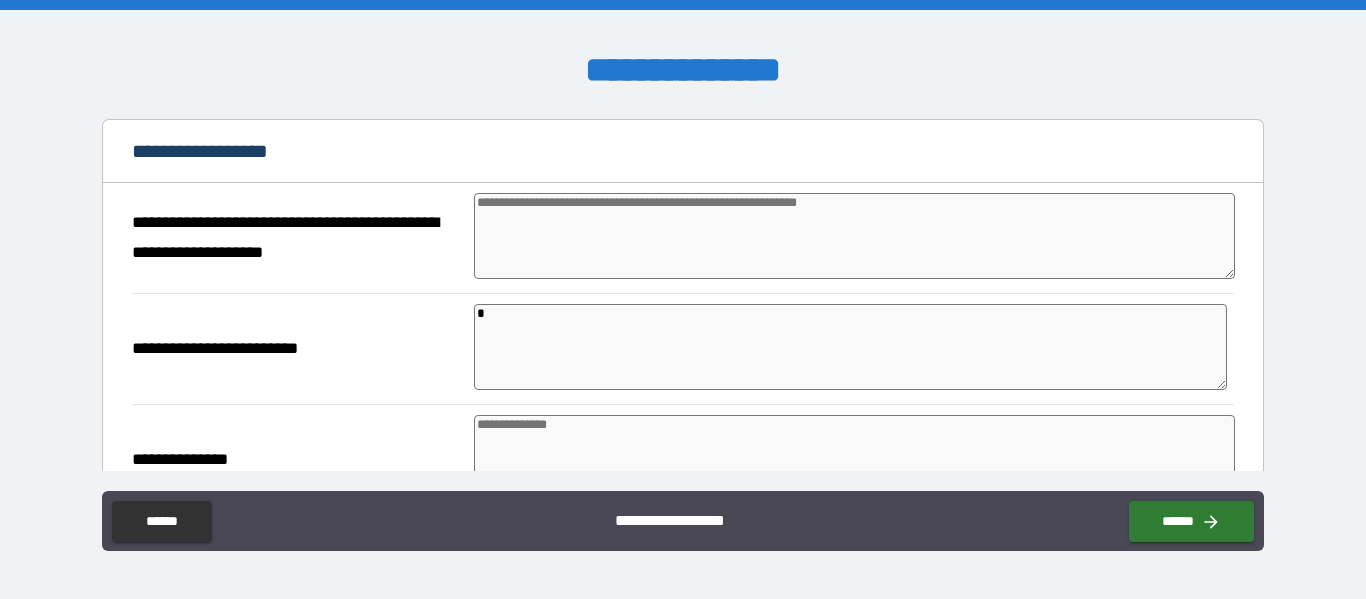 type on "**" 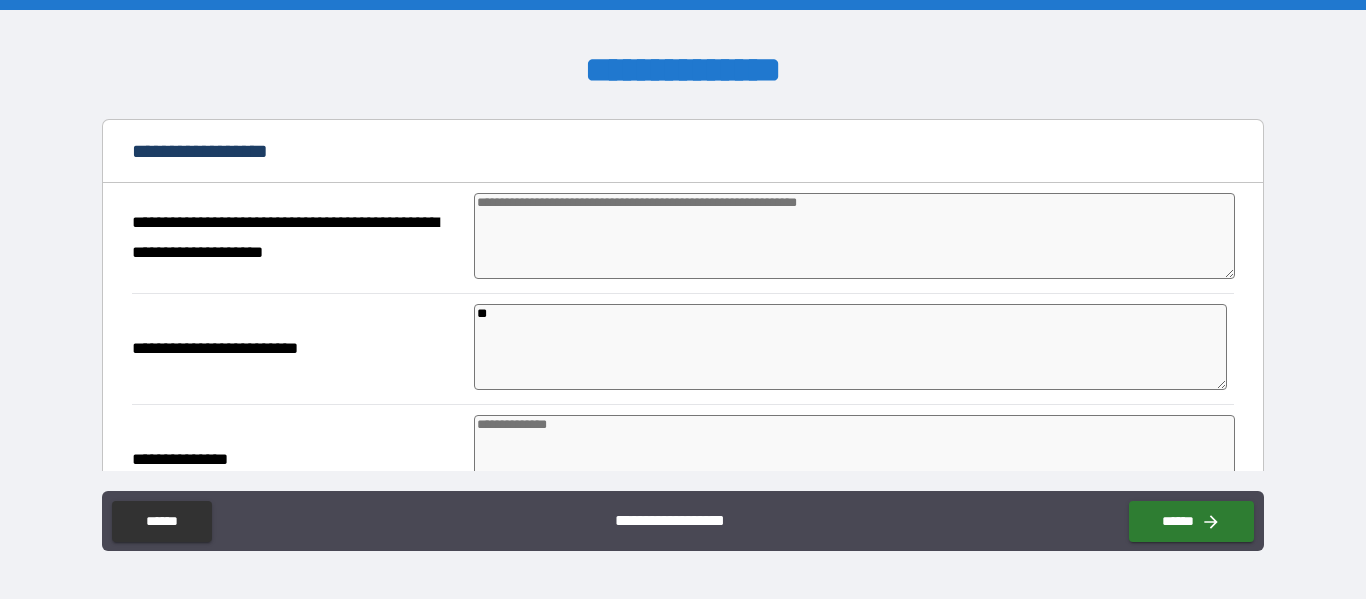 type on "*" 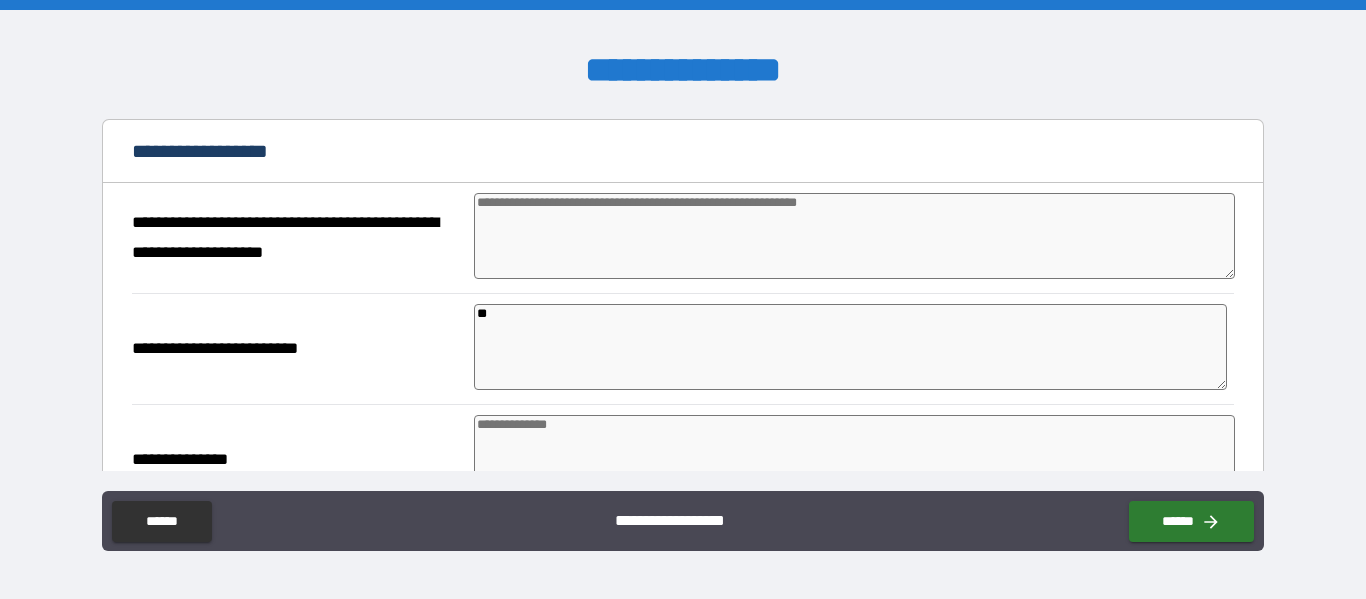 type on "*" 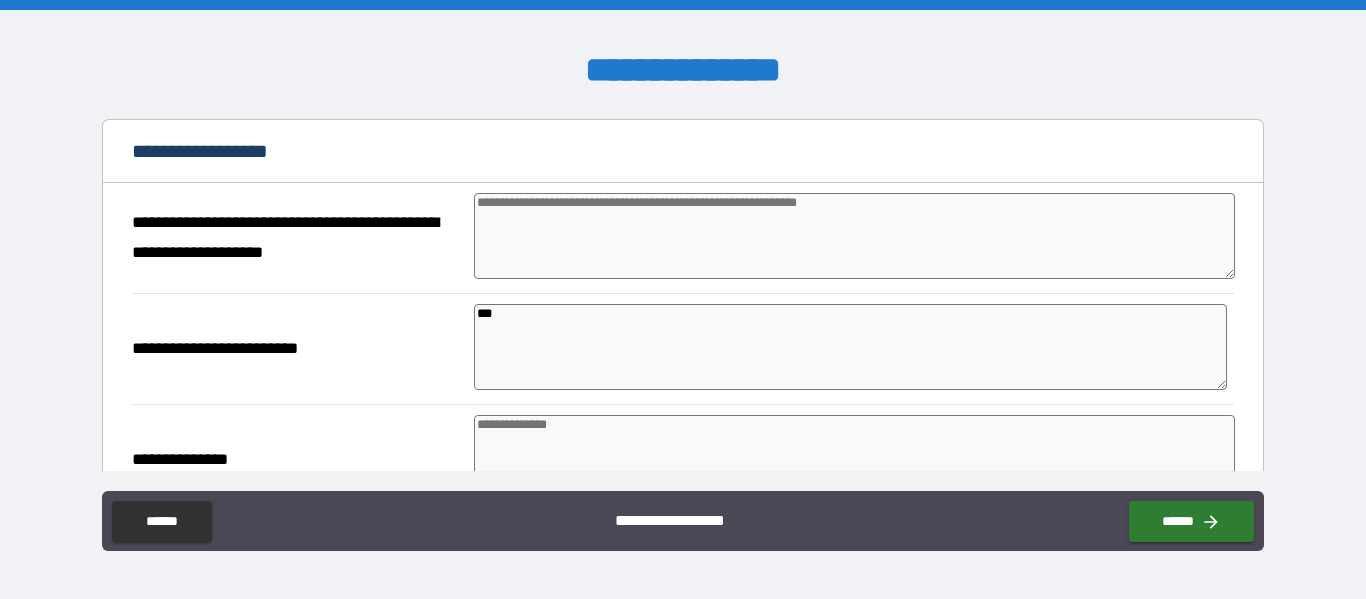 type on "*" 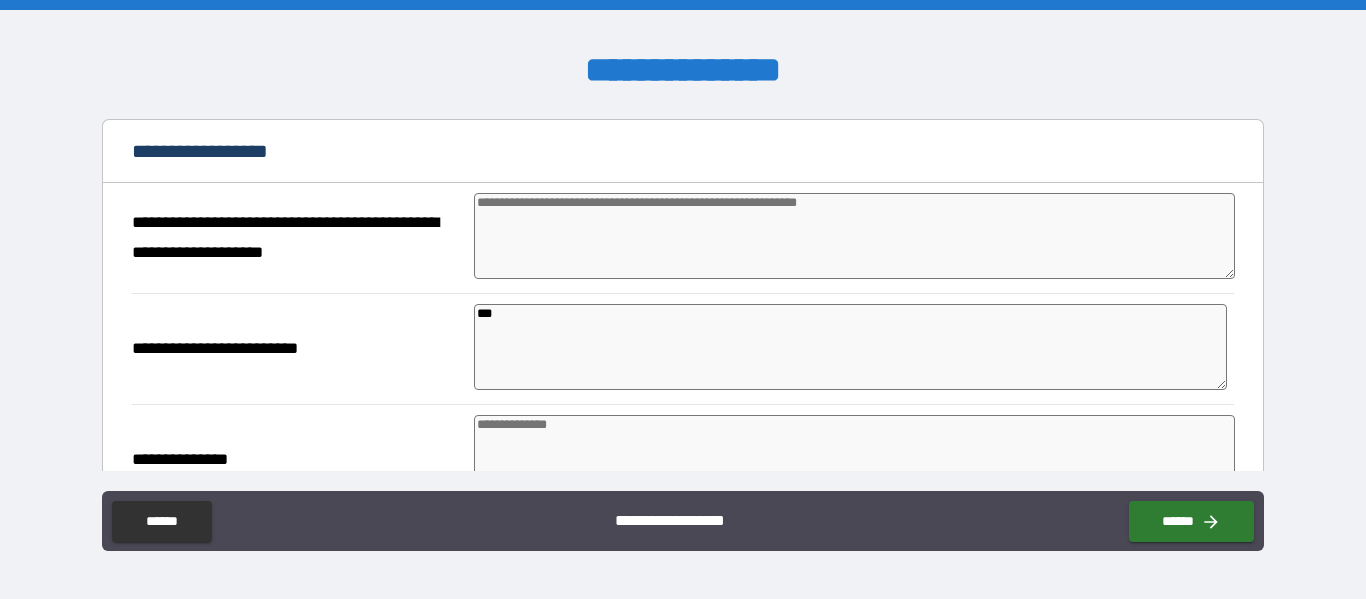 type on "*" 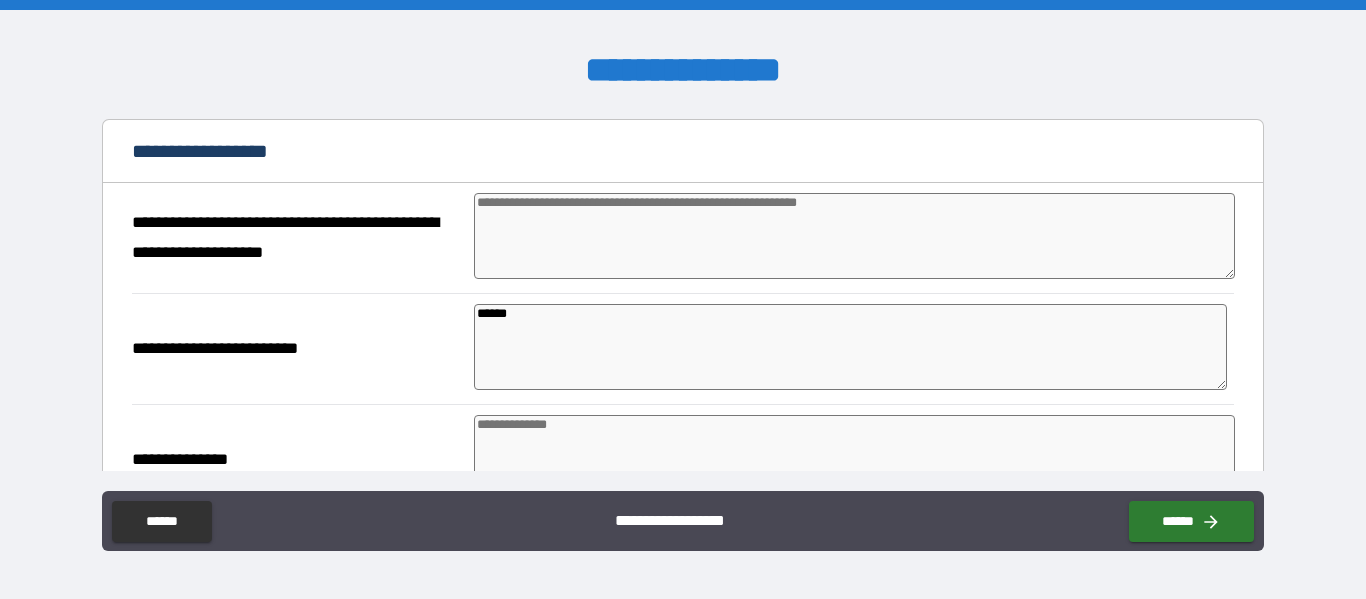 click at bounding box center (854, 236) 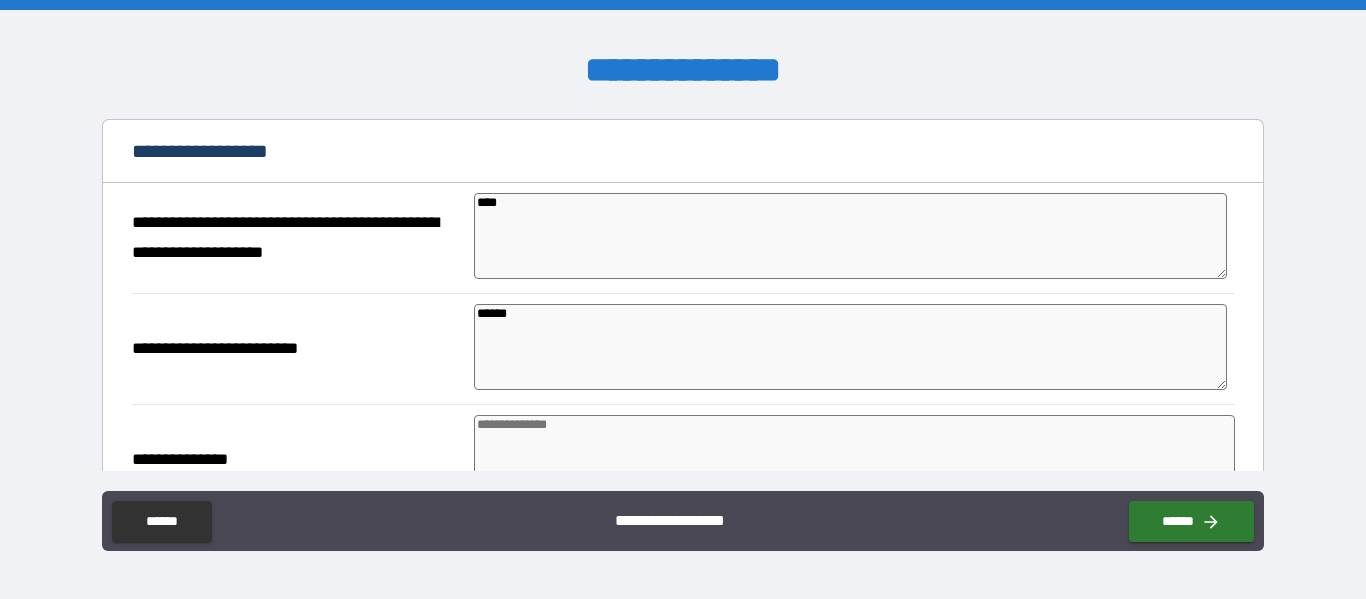 click at bounding box center (854, 458) 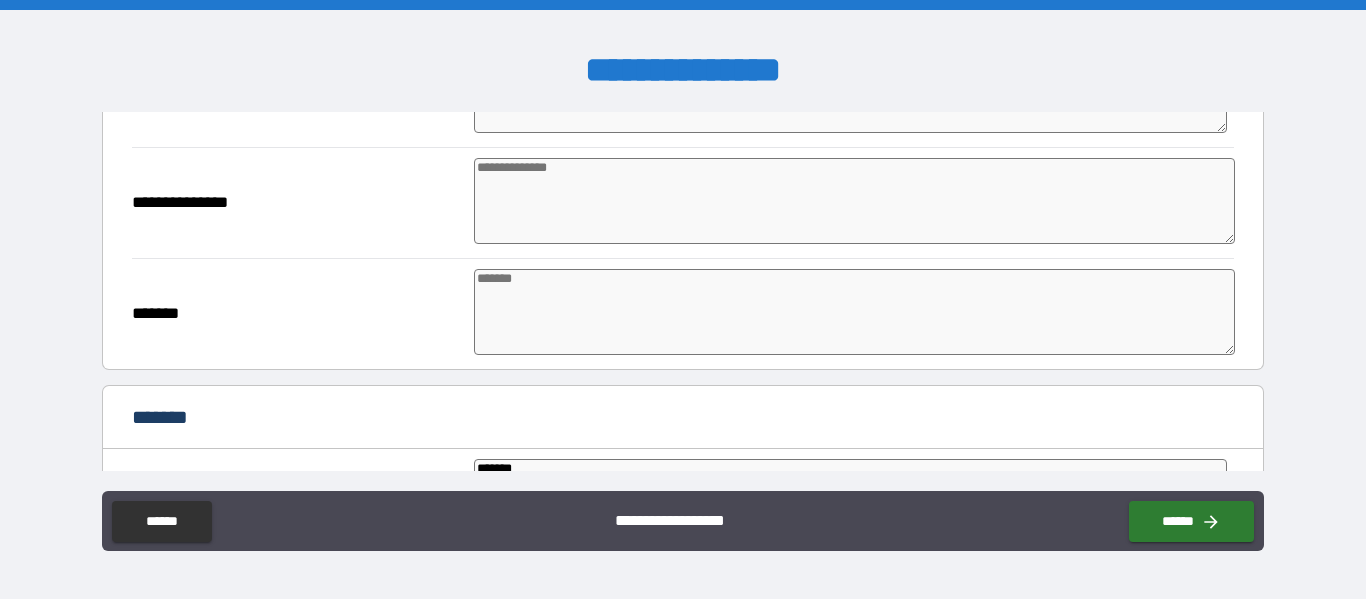scroll, scrollTop: 427, scrollLeft: 0, axis: vertical 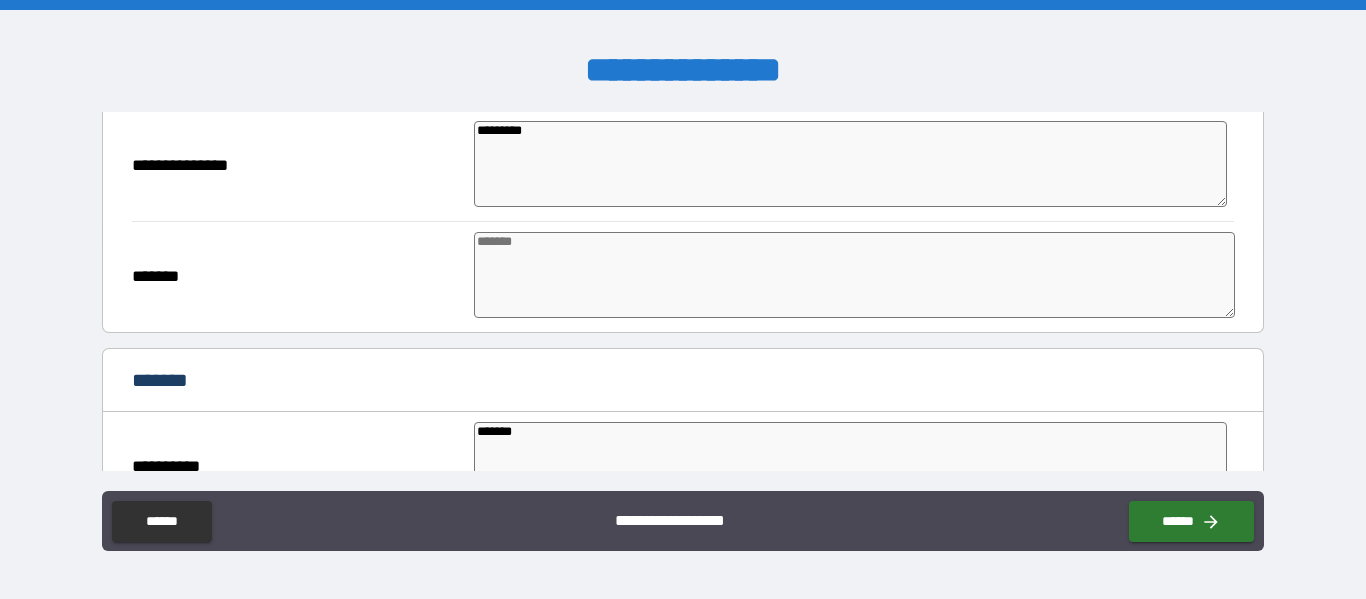 click at bounding box center [854, 275] 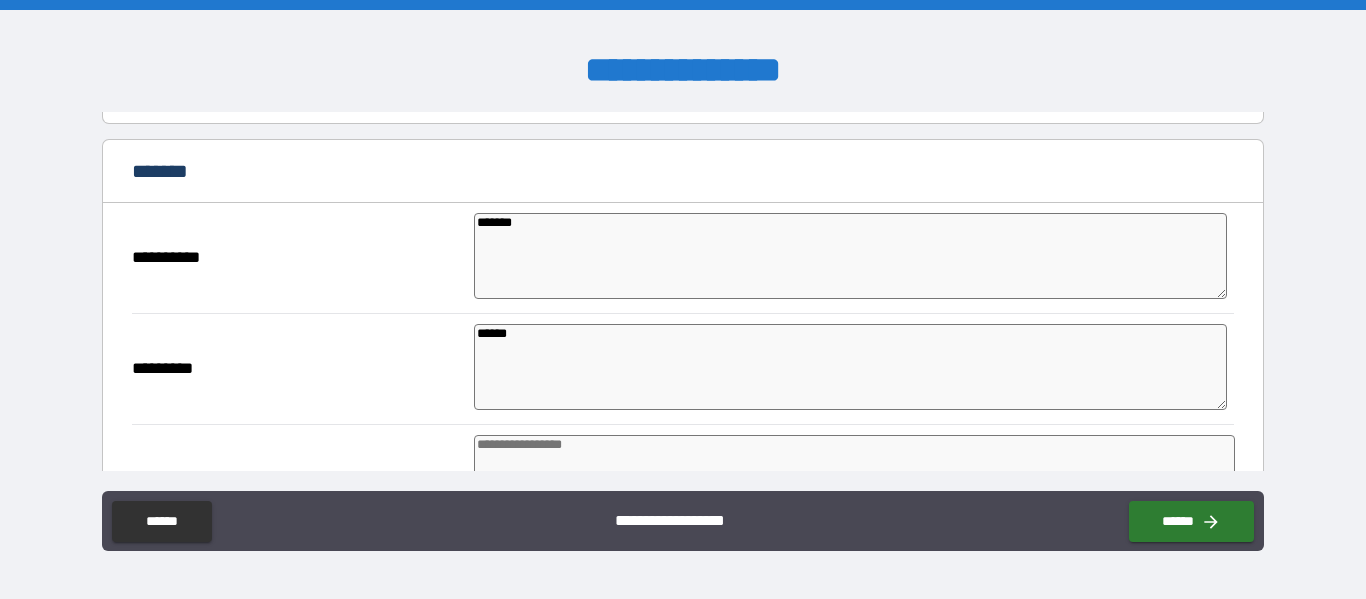 scroll, scrollTop: 694, scrollLeft: 0, axis: vertical 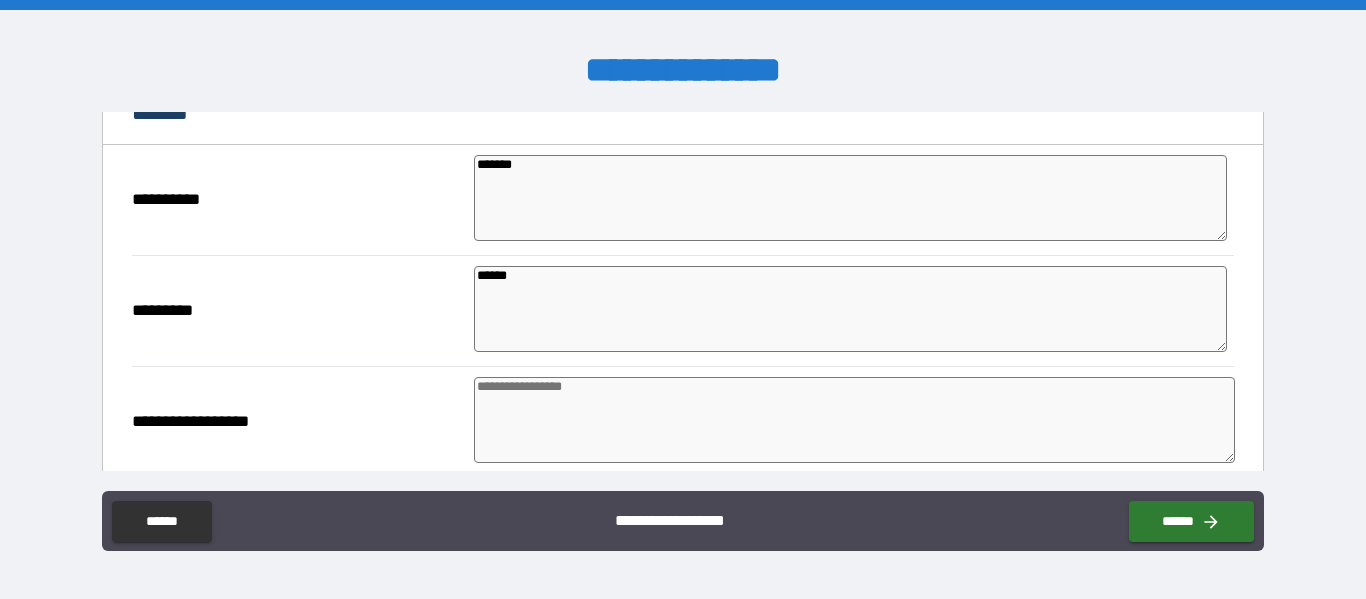 click at bounding box center (854, 420) 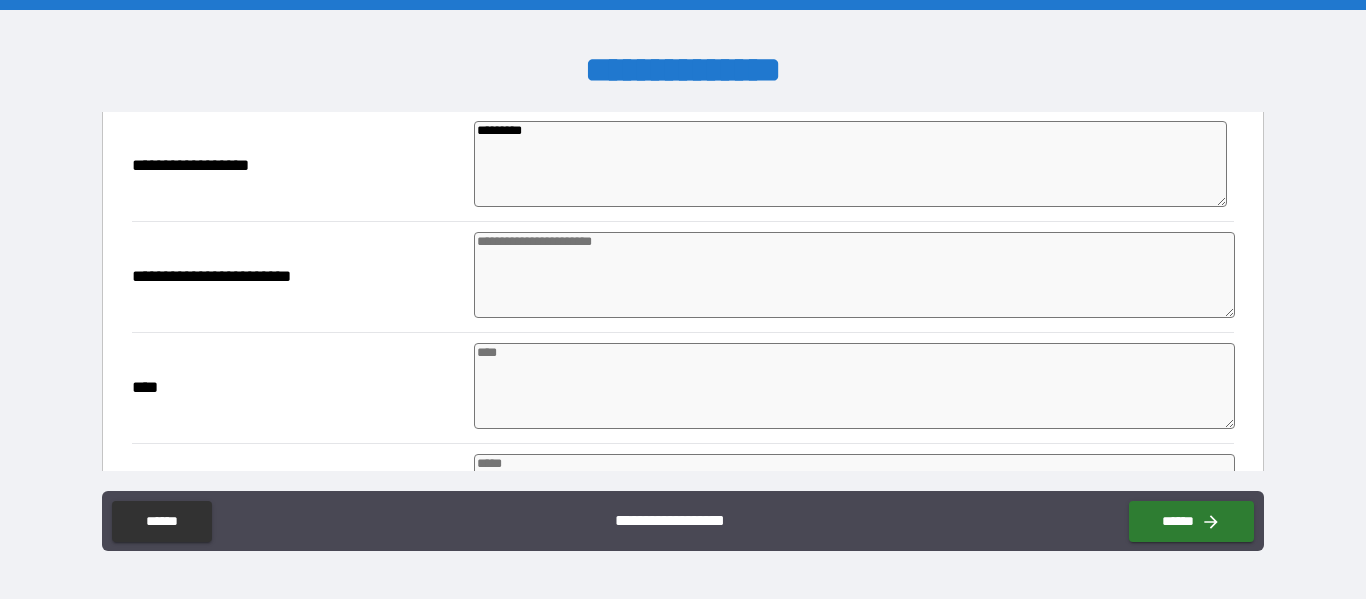 scroll, scrollTop: 969, scrollLeft: 0, axis: vertical 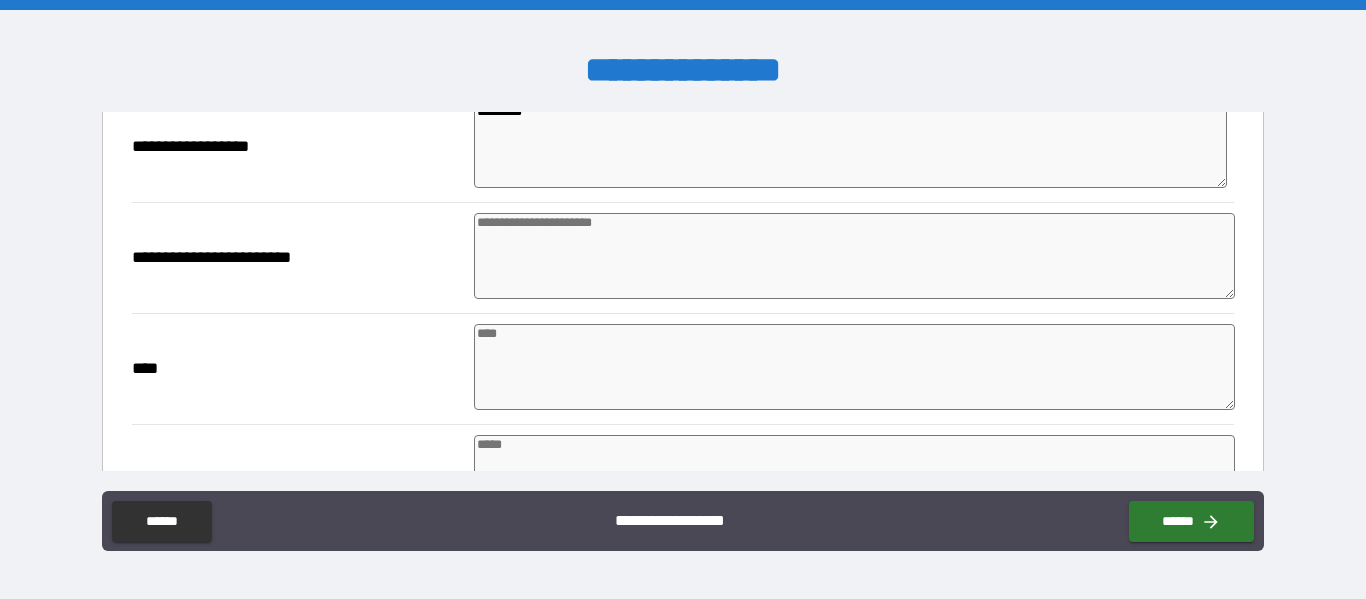 click at bounding box center [854, 256] 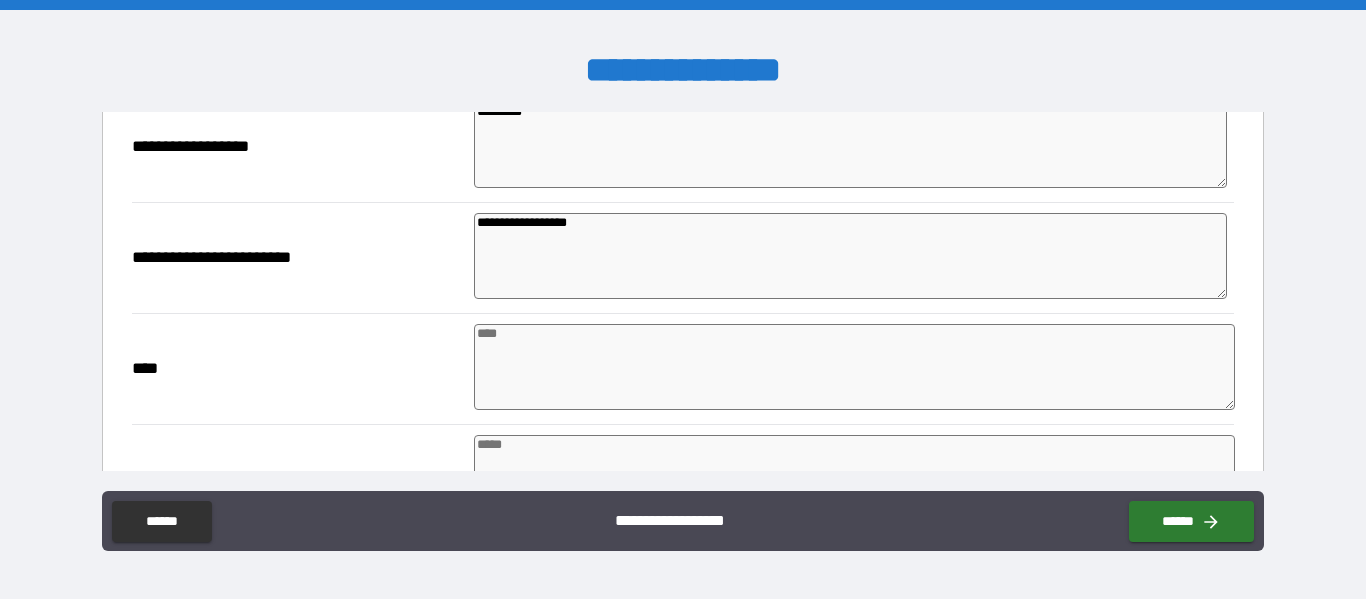 click at bounding box center (854, 367) 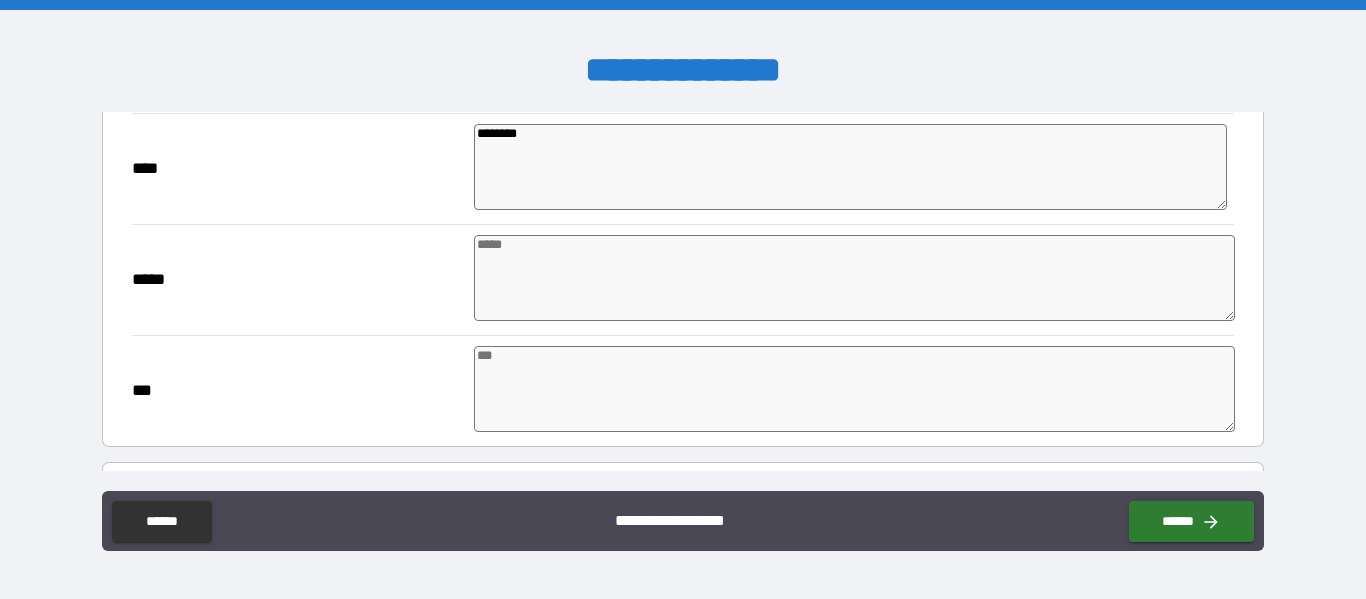 scroll, scrollTop: 1236, scrollLeft: 0, axis: vertical 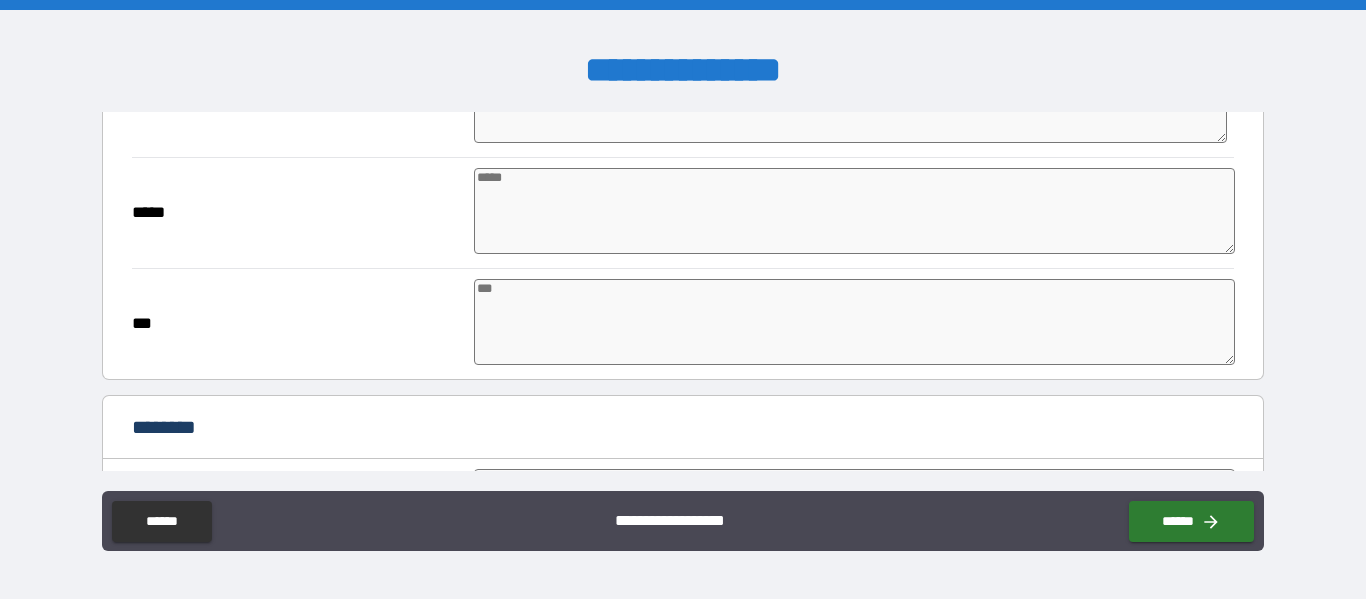 click at bounding box center [854, 211] 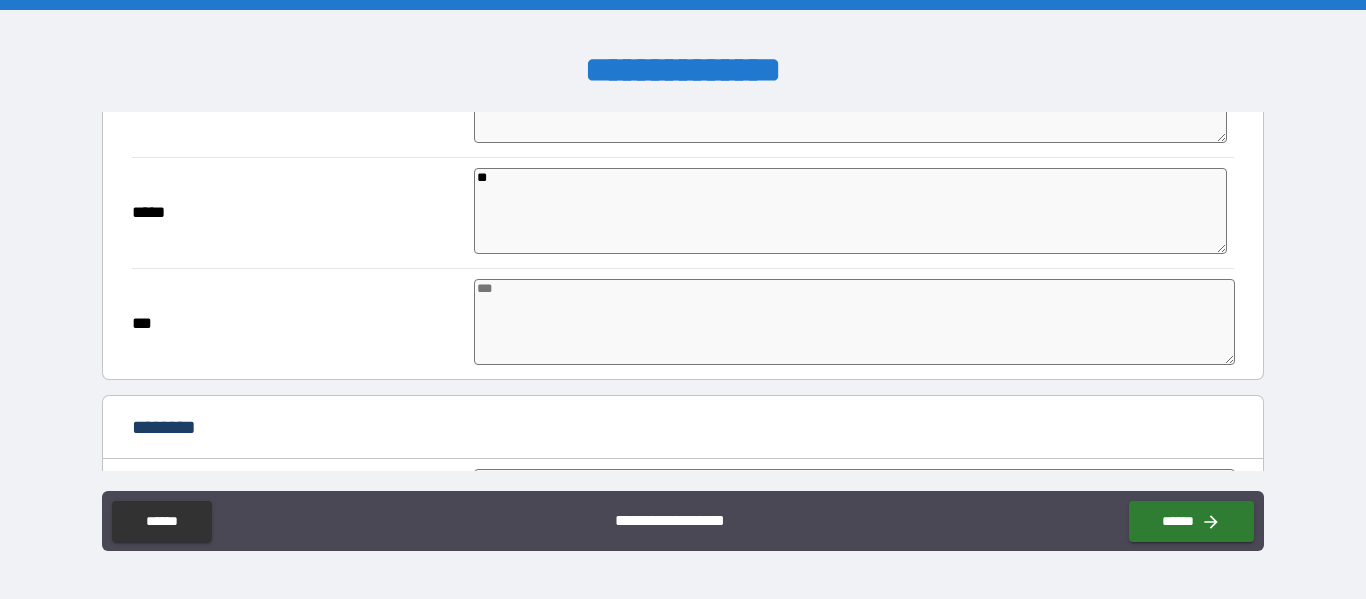 click at bounding box center [854, 322] 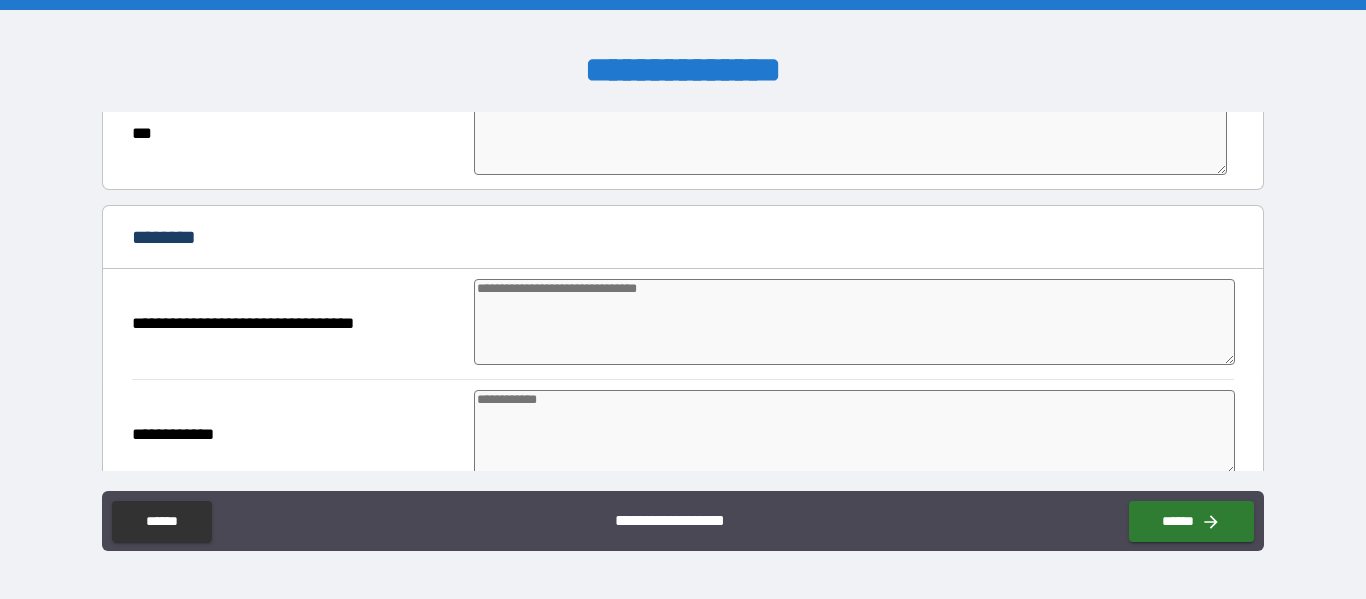 scroll, scrollTop: 1445, scrollLeft: 0, axis: vertical 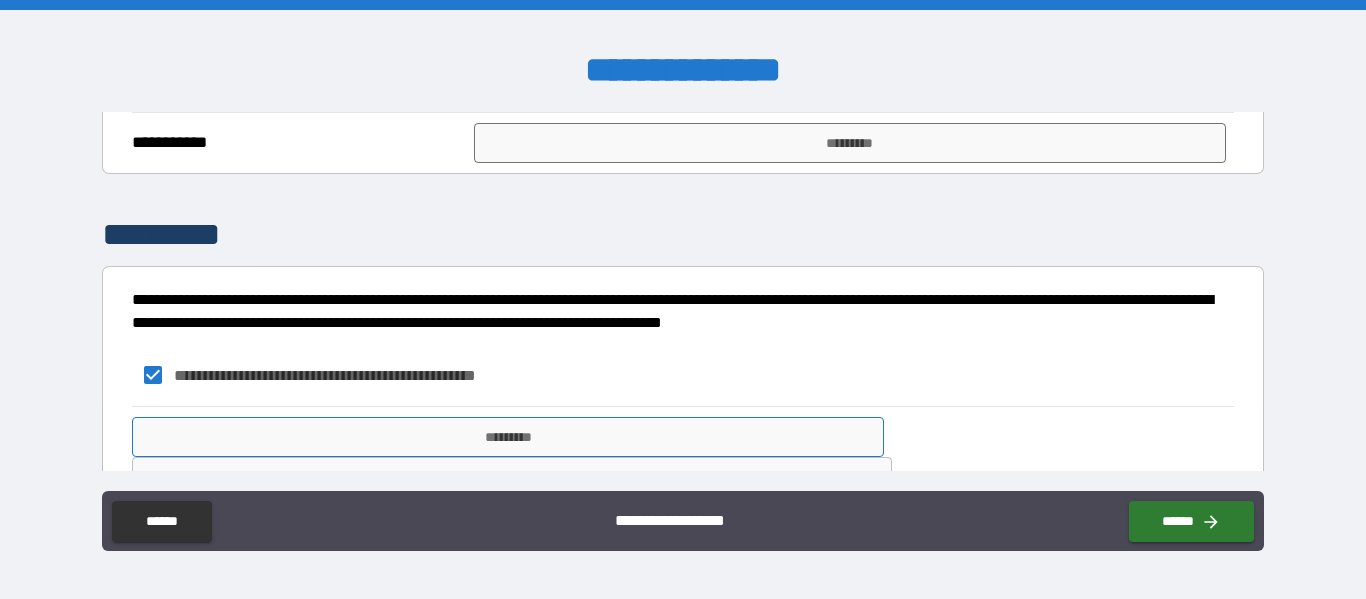 click on "*********" at bounding box center [508, 437] 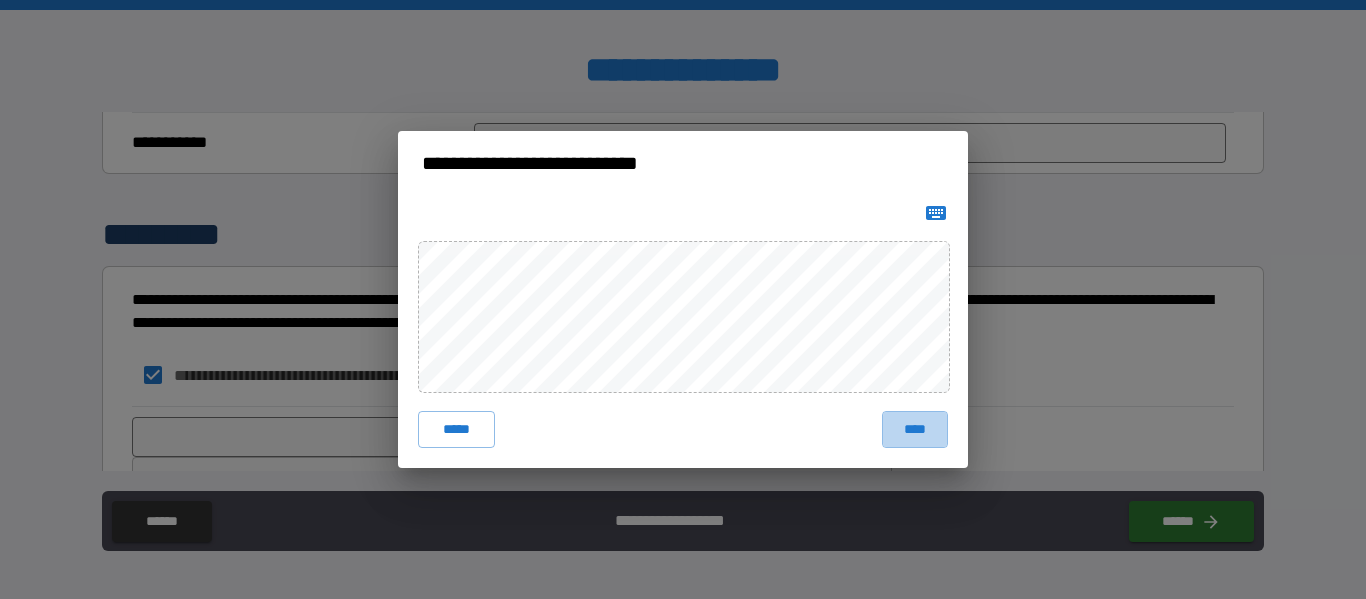 click on "****" at bounding box center [915, 429] 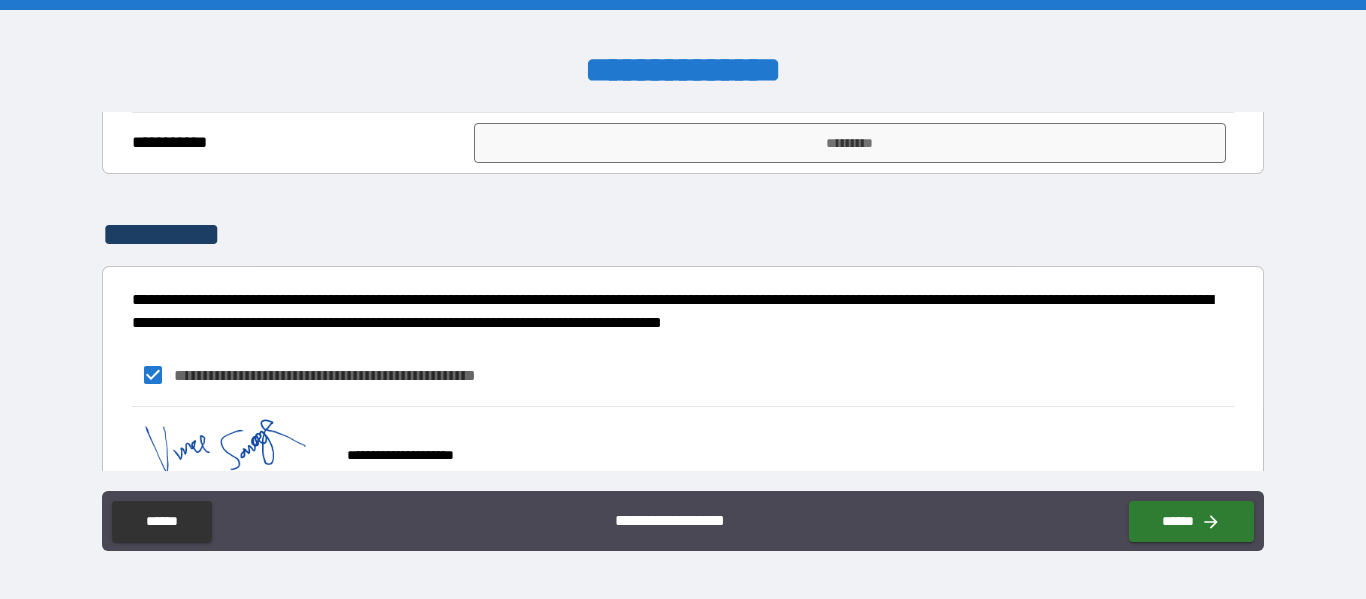 scroll, scrollTop: 3068, scrollLeft: 0, axis: vertical 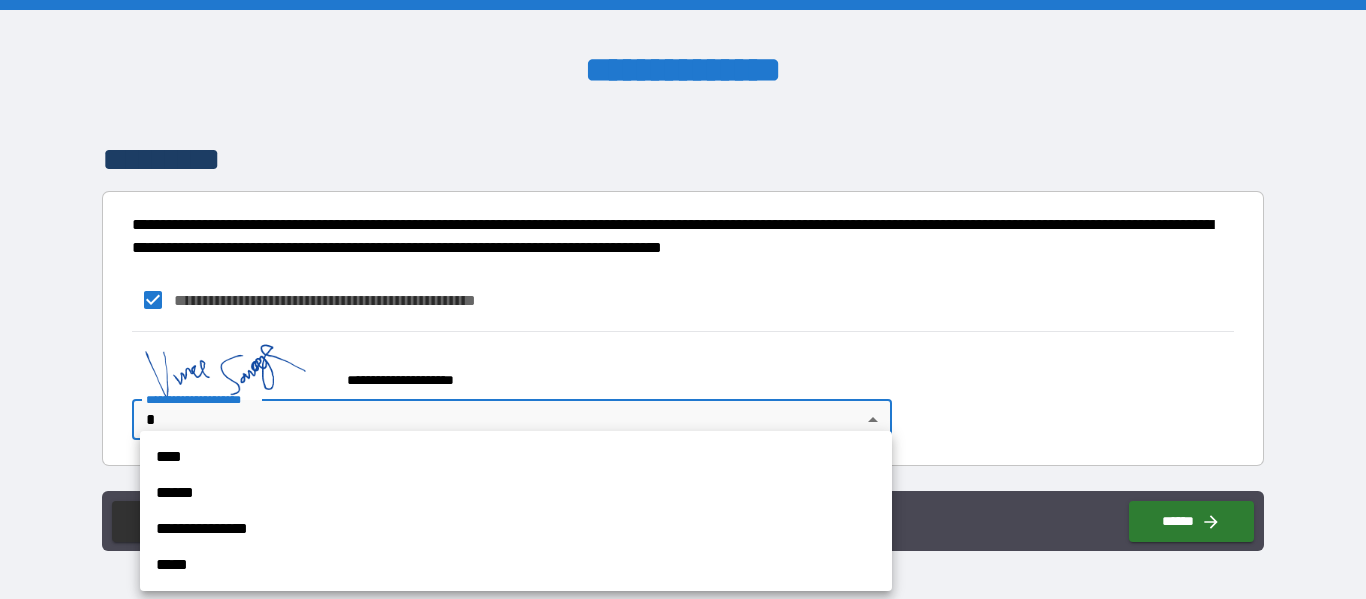 click on "**********" at bounding box center [683, 299] 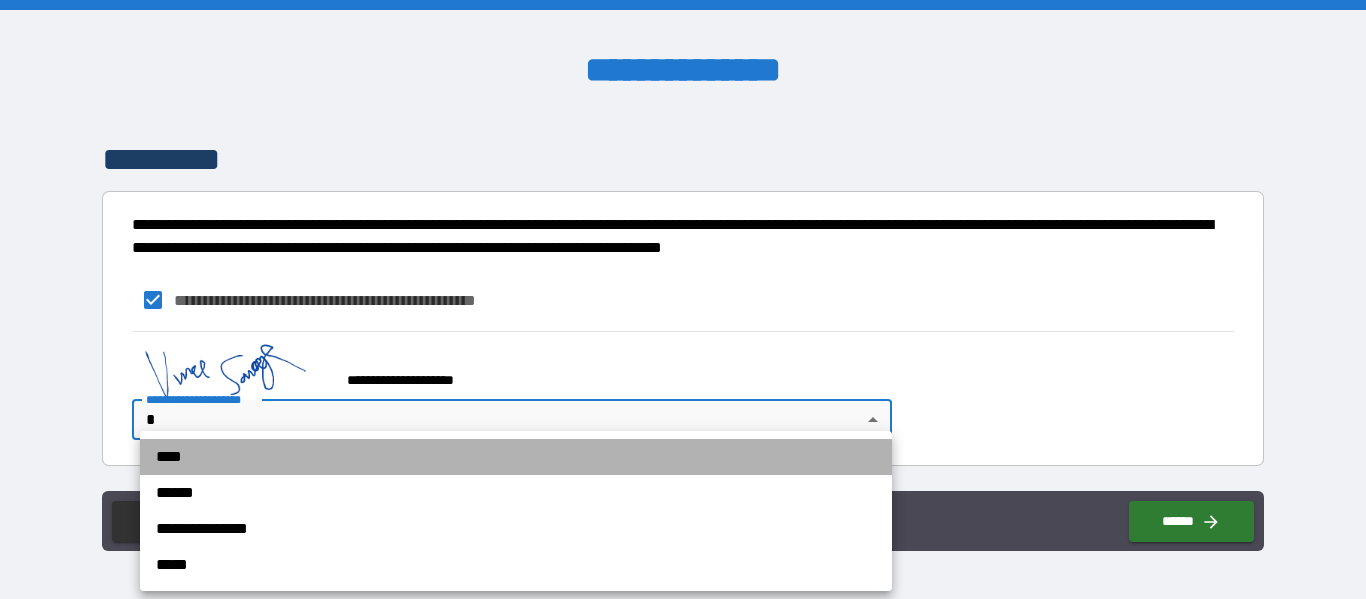 drag, startPoint x: 154, startPoint y: 459, endPoint x: 287, endPoint y: 475, distance: 133.95895 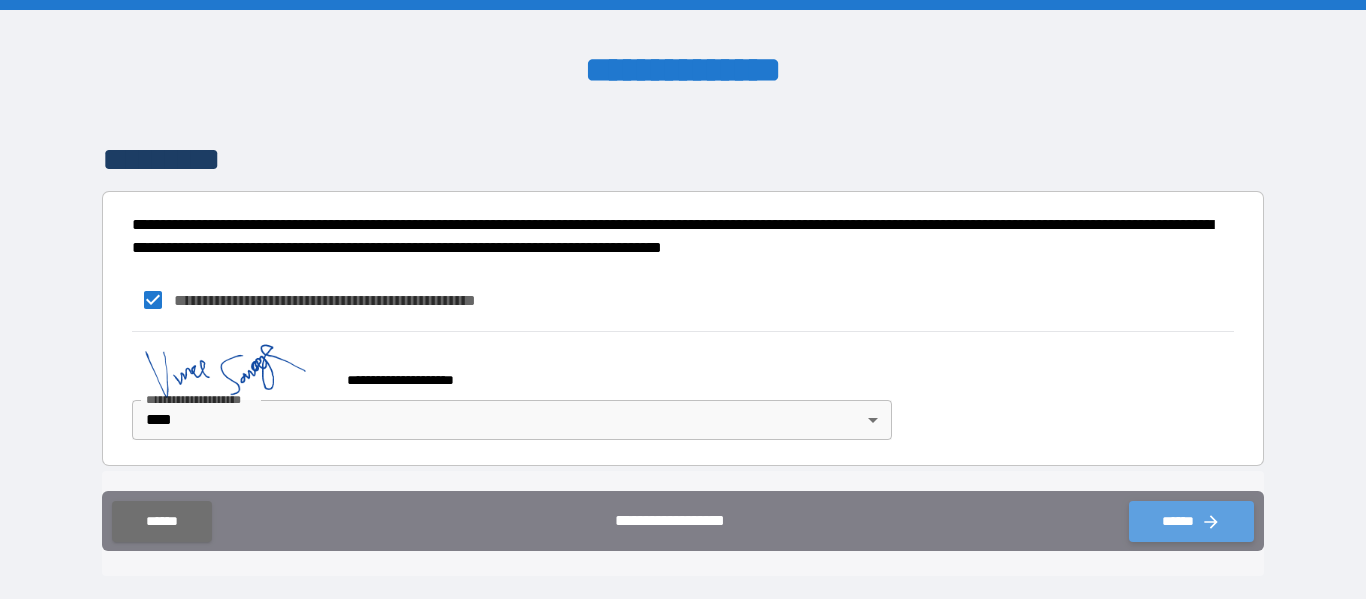 click on "******" at bounding box center [1191, 521] 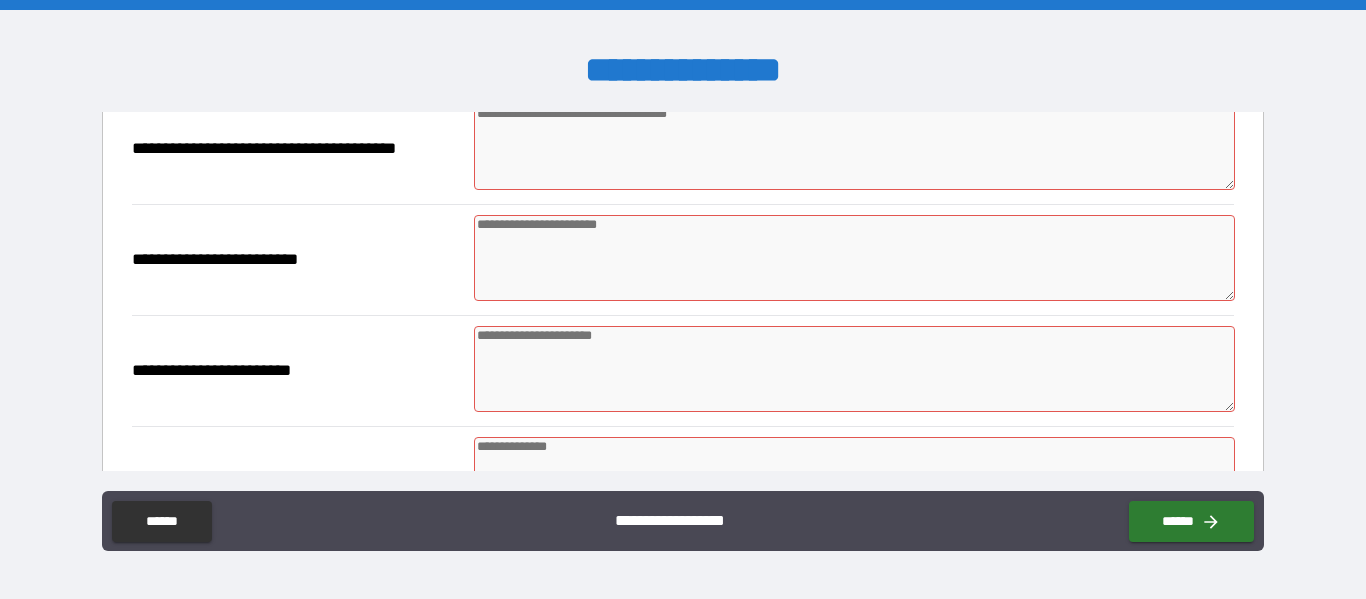 scroll, scrollTop: 1855, scrollLeft: 0, axis: vertical 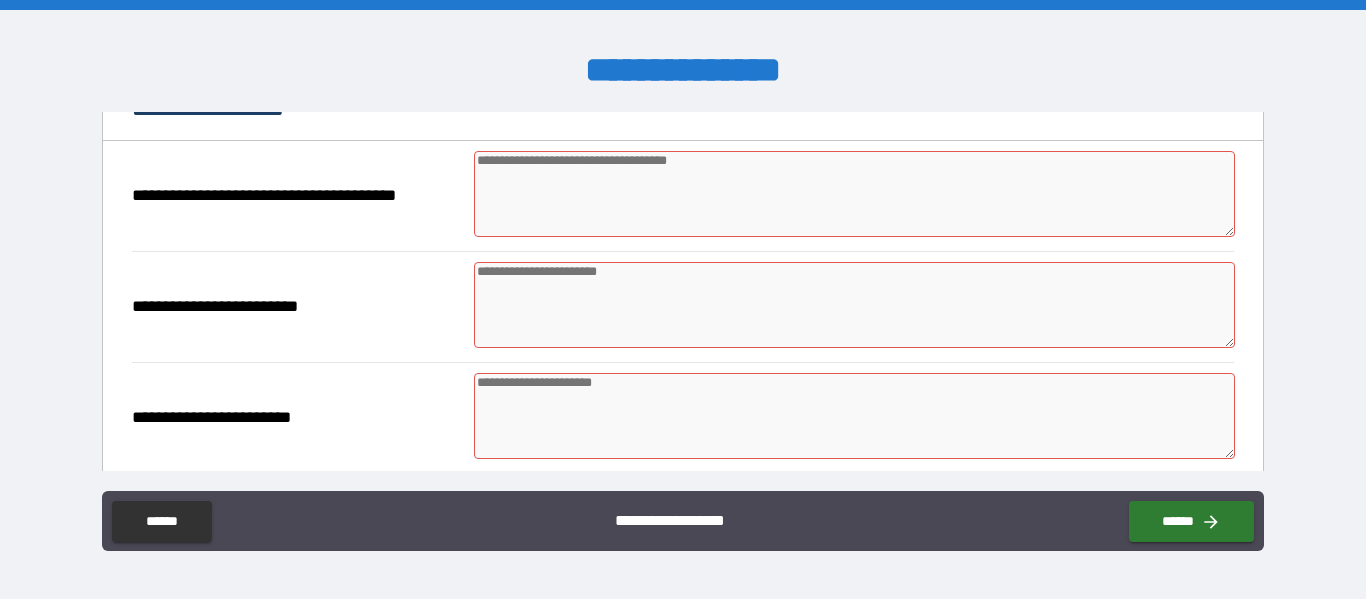 click at bounding box center [854, 194] 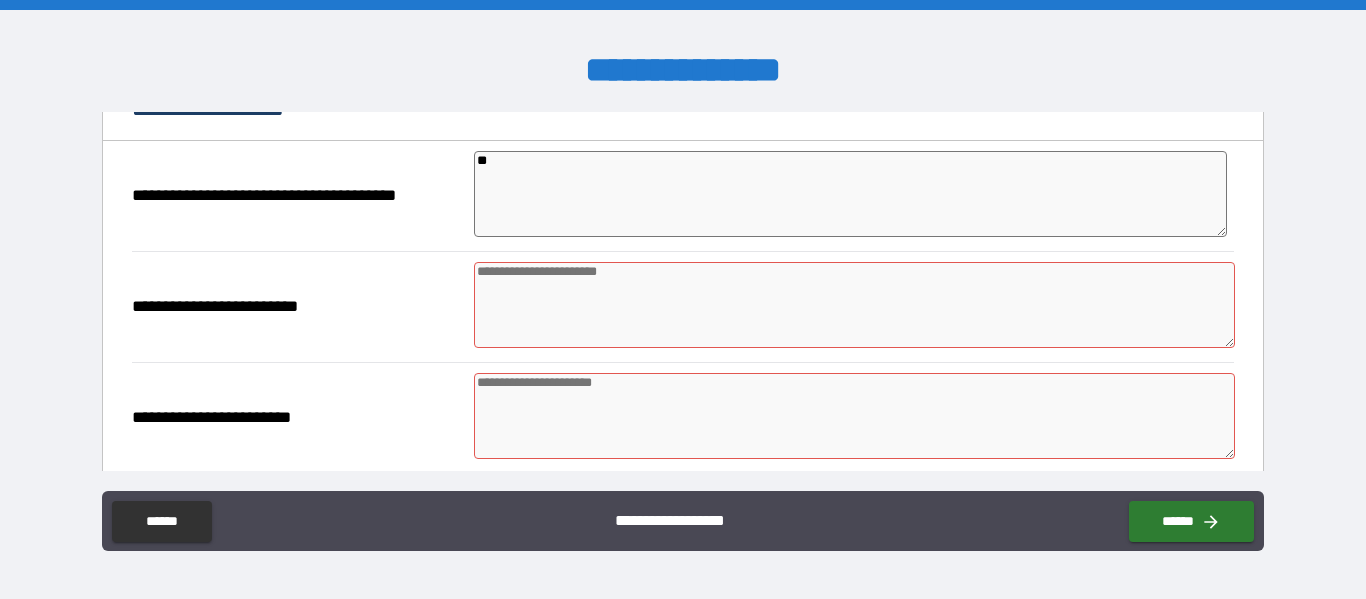 click on "**********" at bounding box center [295, 307] 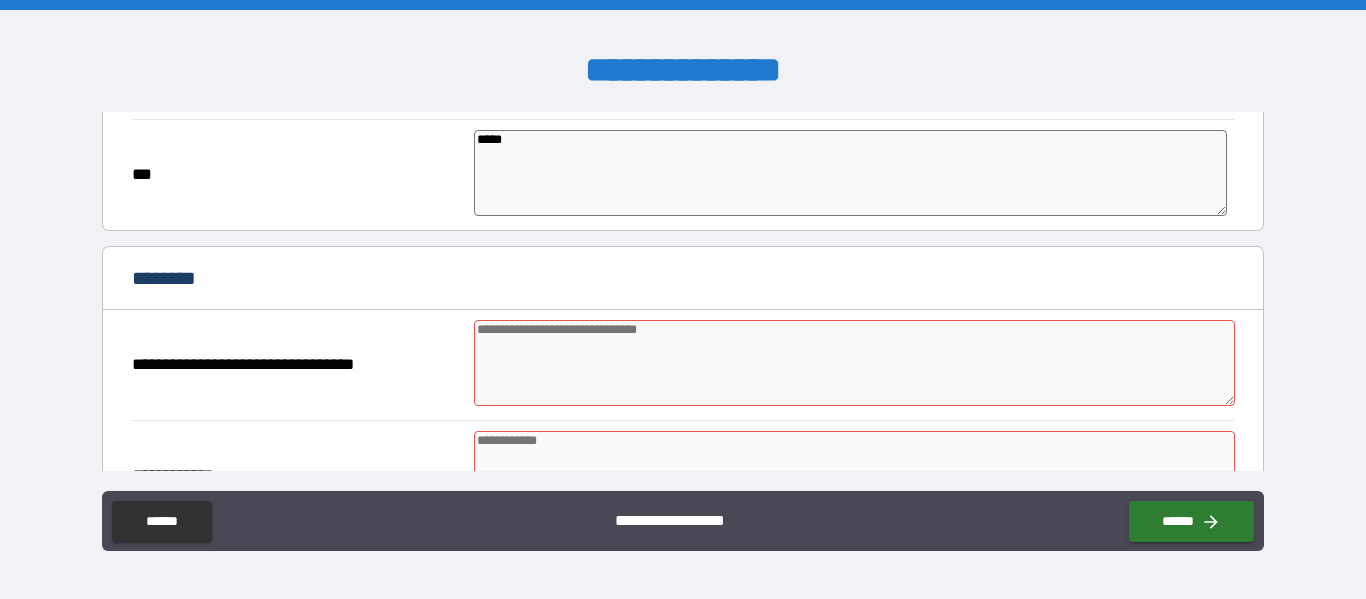 scroll, scrollTop: 1338, scrollLeft: 0, axis: vertical 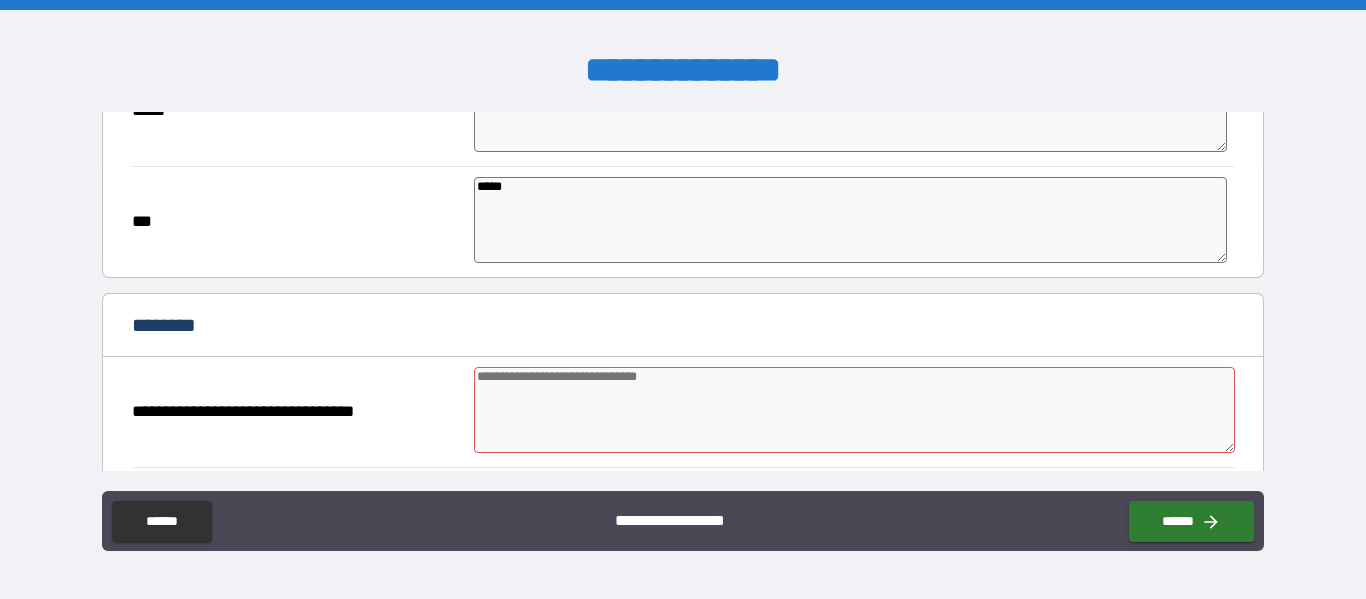 click at bounding box center (854, 410) 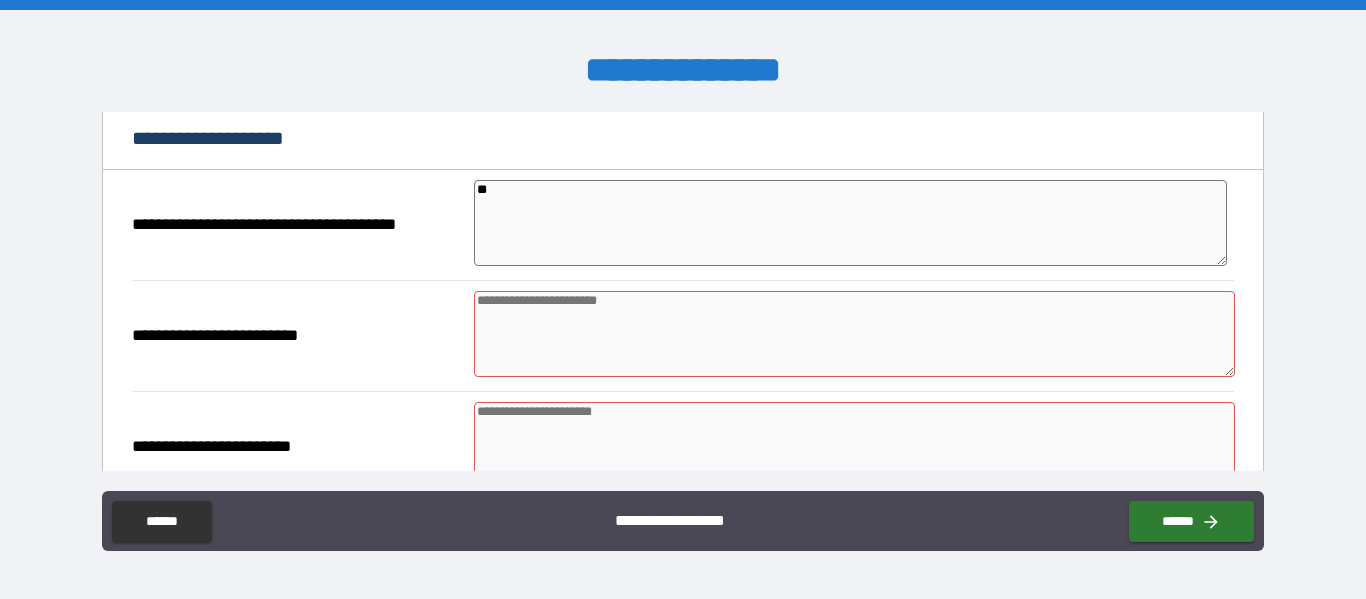 scroll, scrollTop: 1548, scrollLeft: 0, axis: vertical 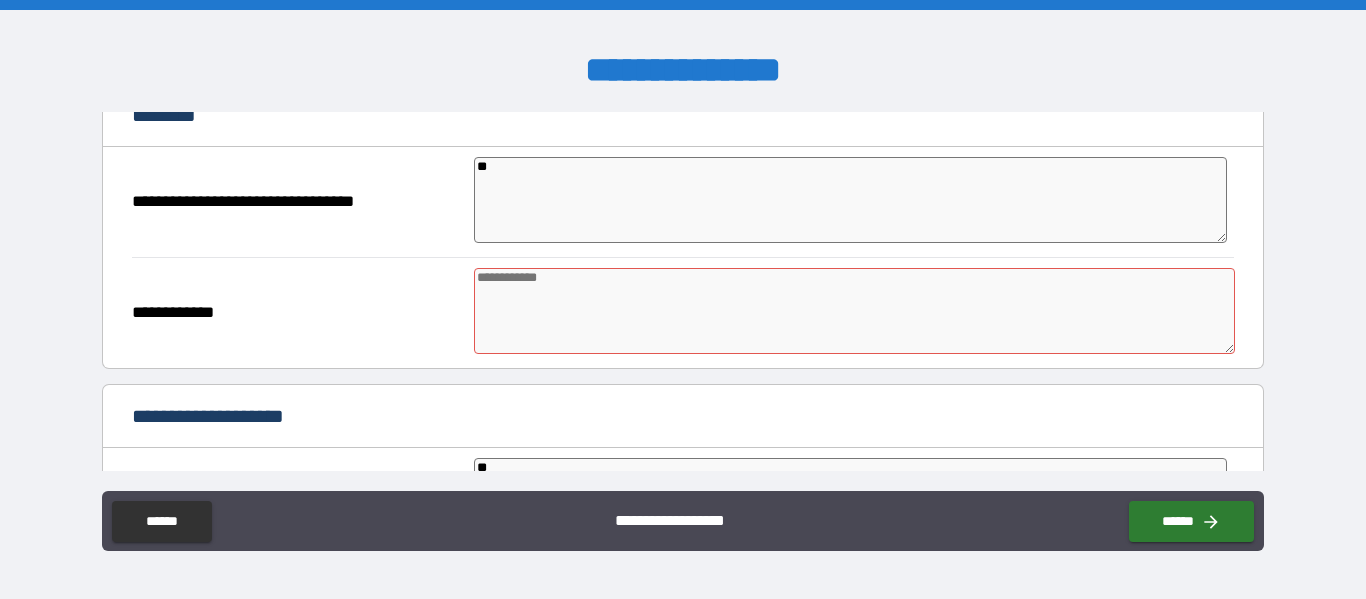 click at bounding box center (854, 311) 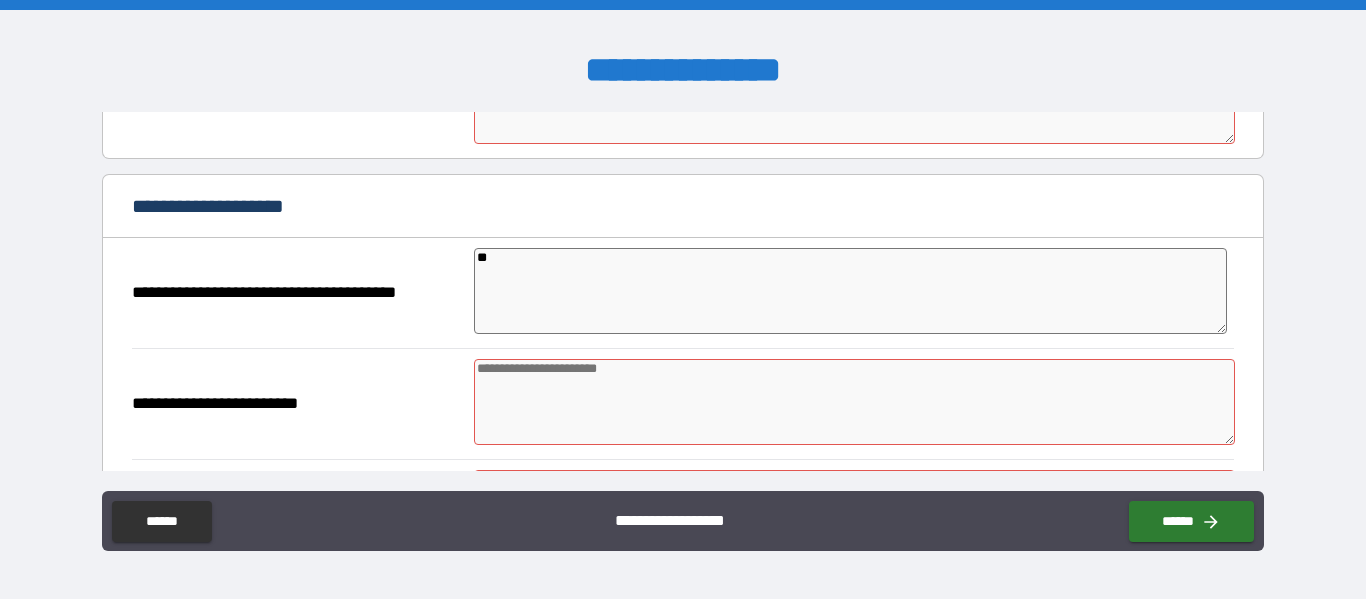 scroll, scrollTop: 1816, scrollLeft: 0, axis: vertical 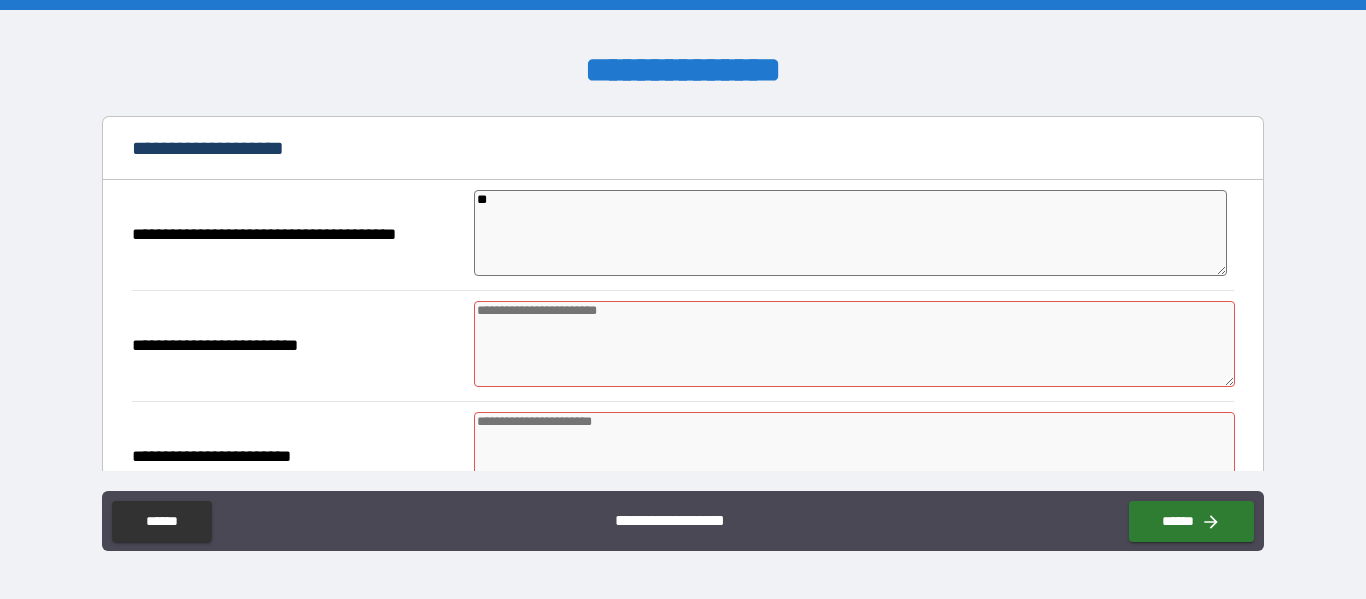 click at bounding box center [854, 344] 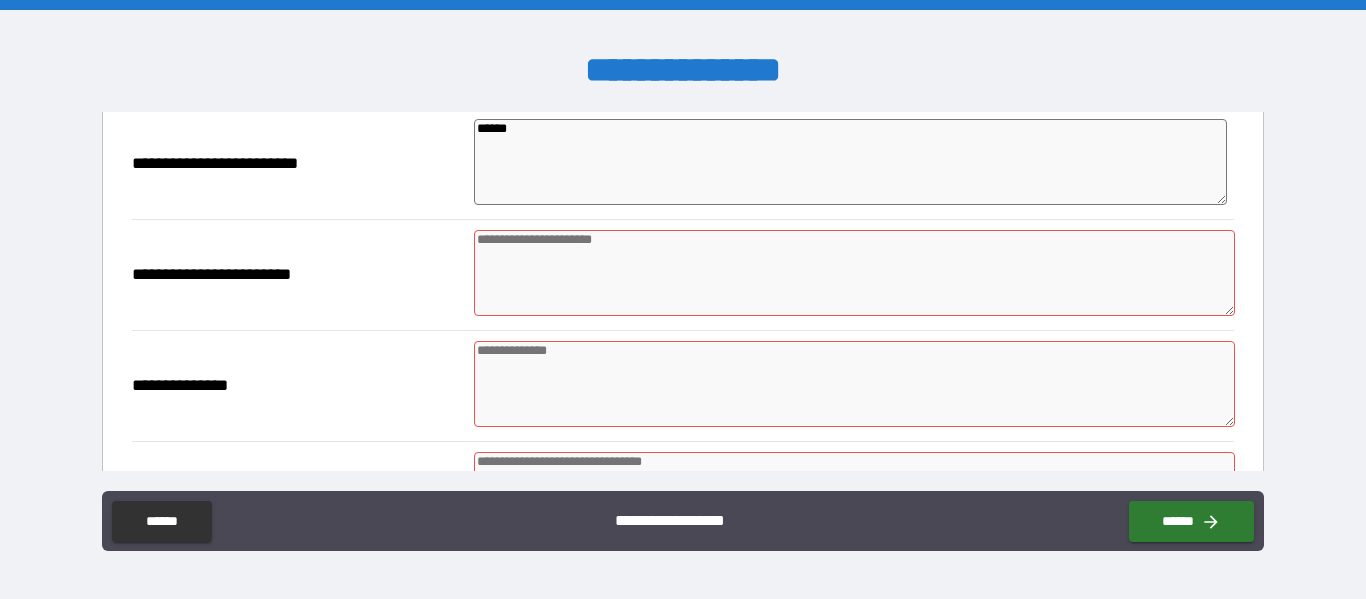 scroll, scrollTop: 2007, scrollLeft: 0, axis: vertical 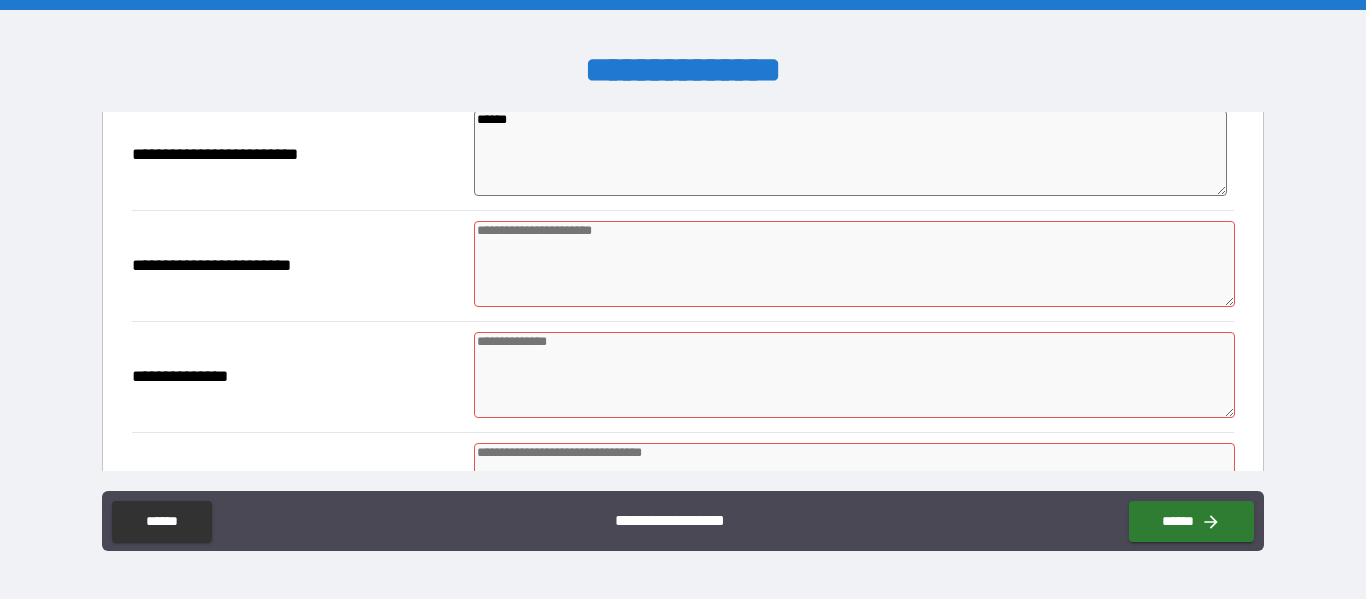 click at bounding box center (854, 264) 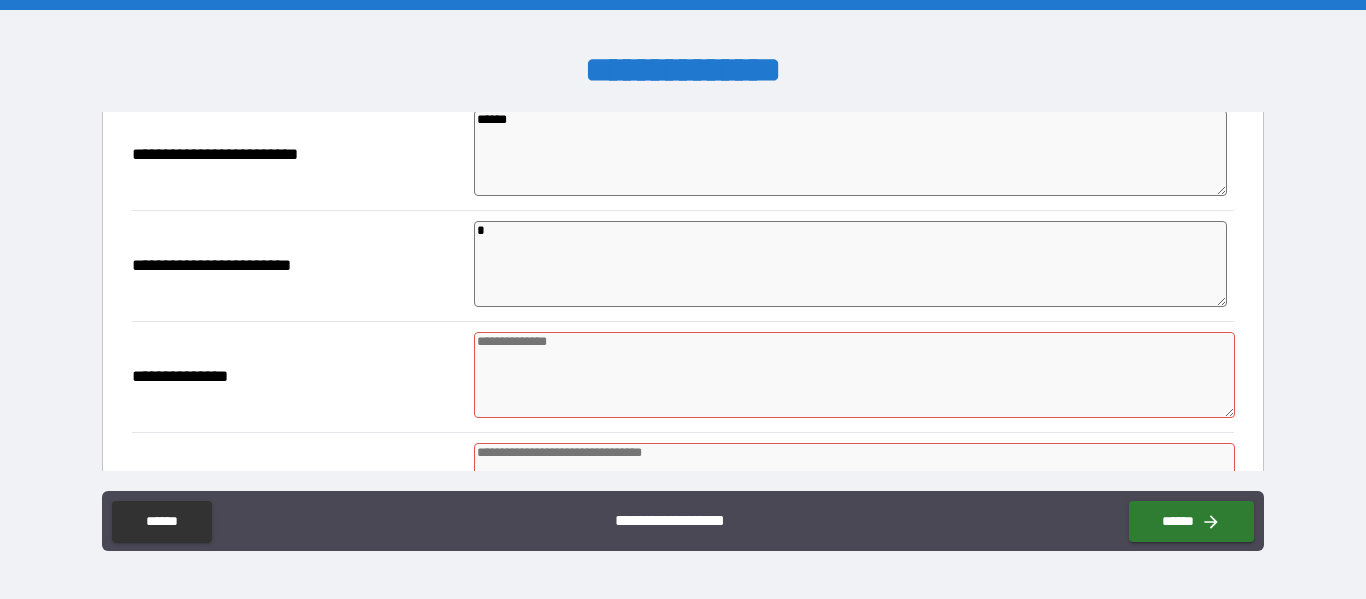 click at bounding box center [854, 375] 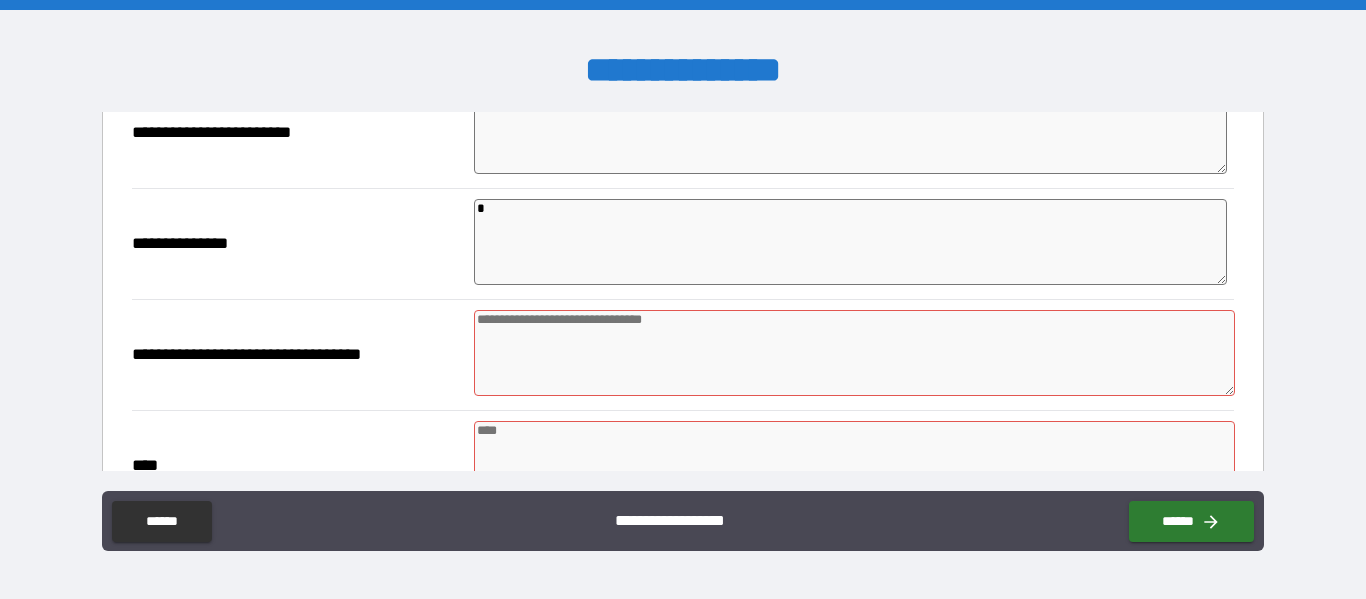 scroll, scrollTop: 2275, scrollLeft: 0, axis: vertical 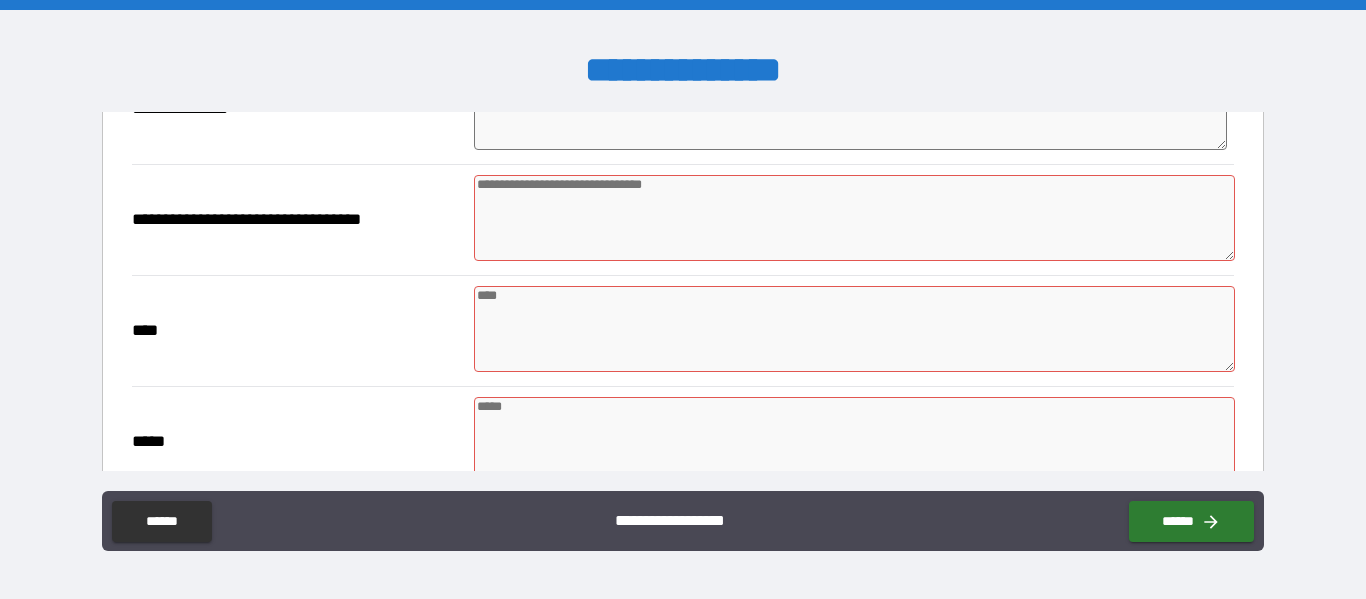 click at bounding box center [854, 218] 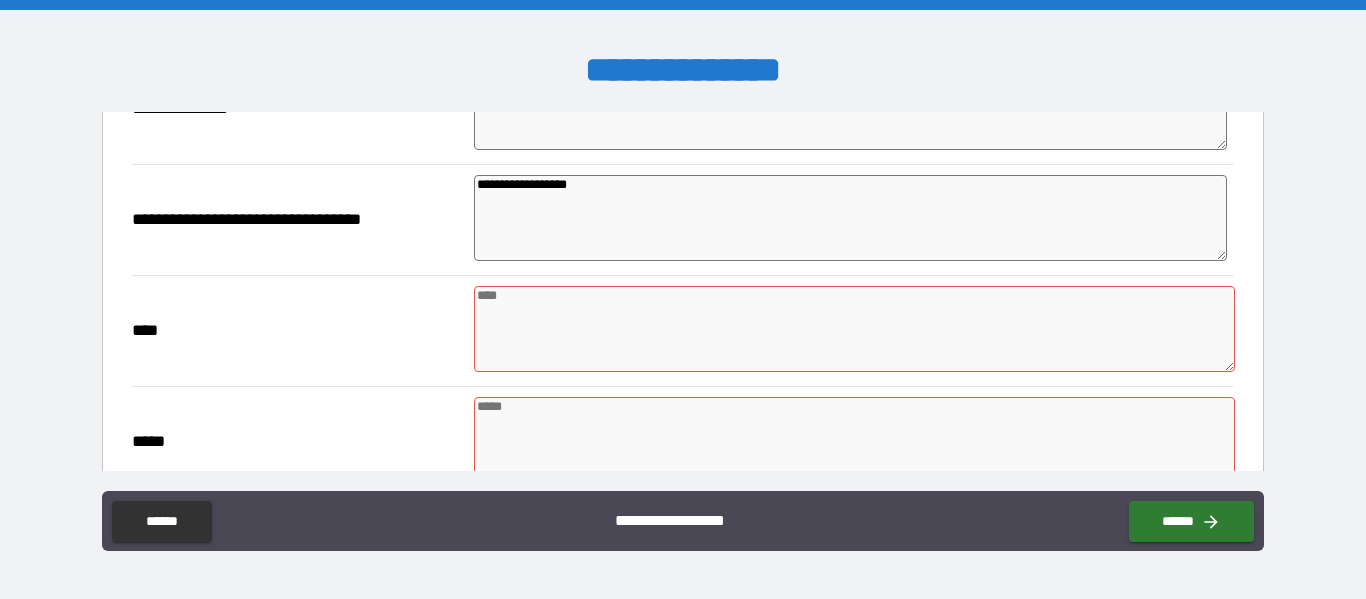 click at bounding box center [854, 329] 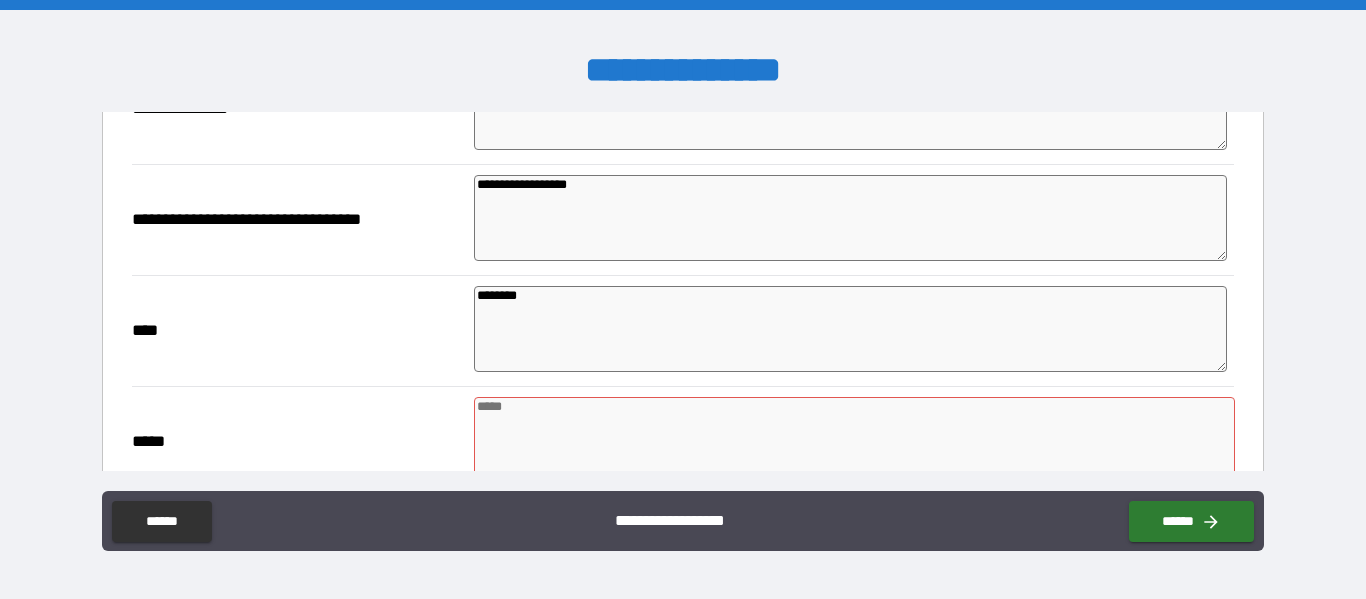 click at bounding box center [854, 440] 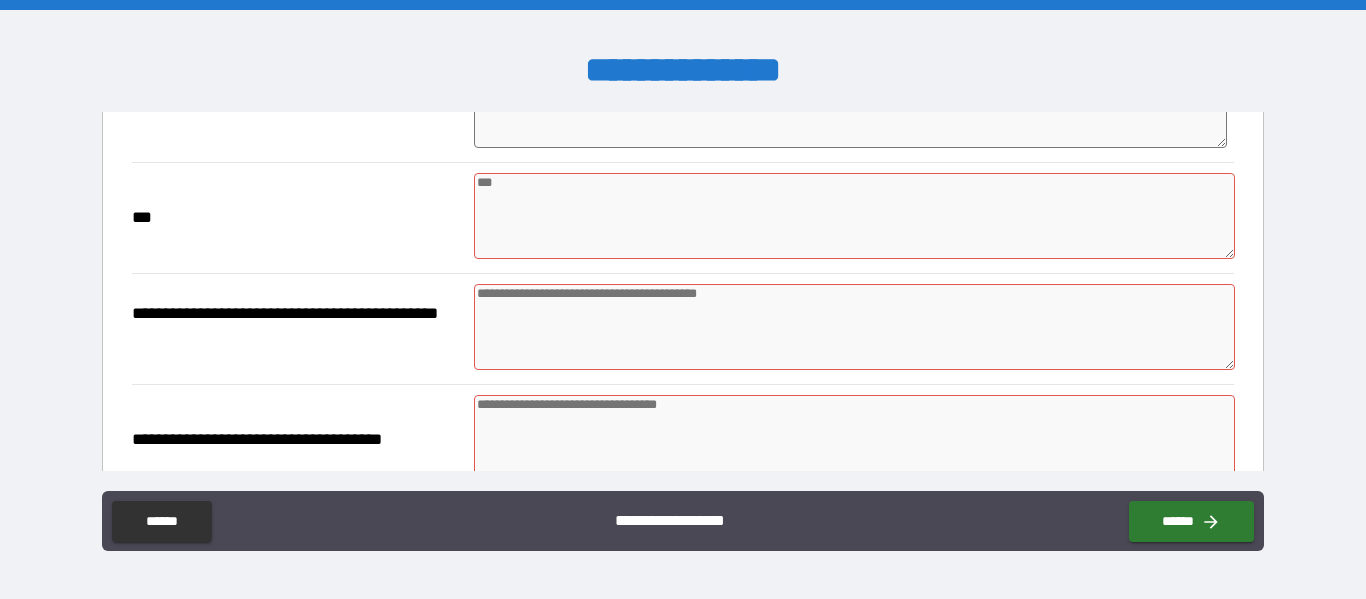 scroll, scrollTop: 2600, scrollLeft: 0, axis: vertical 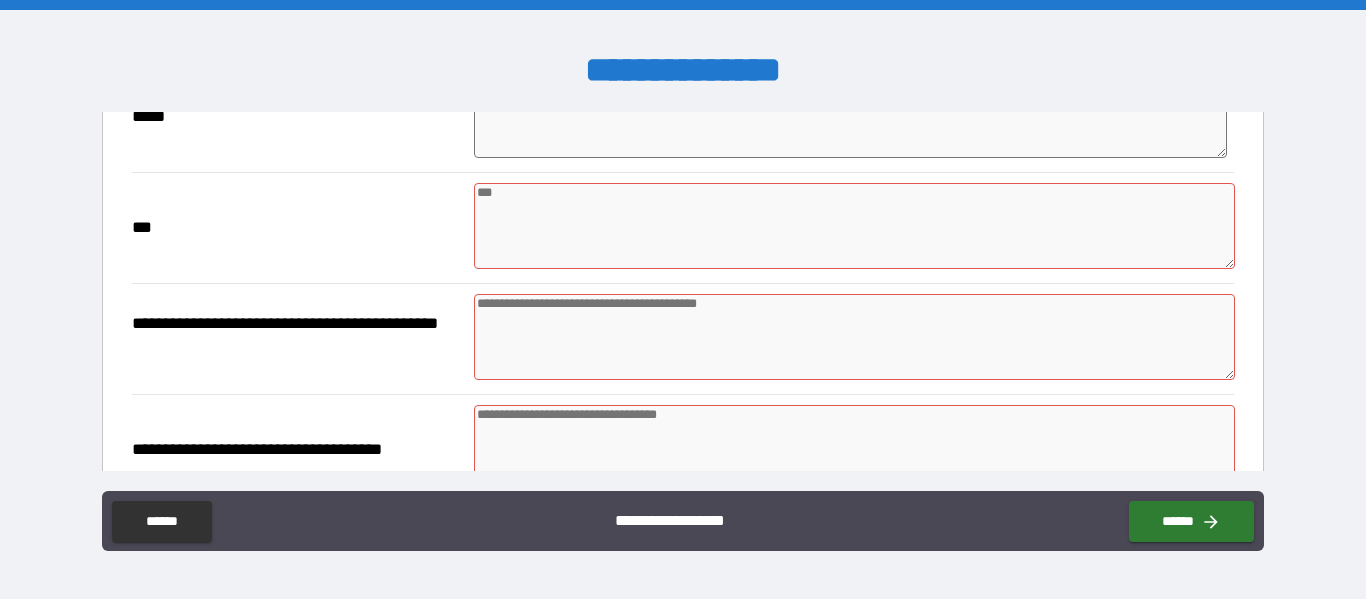 click on "*** *" at bounding box center (682, 228) 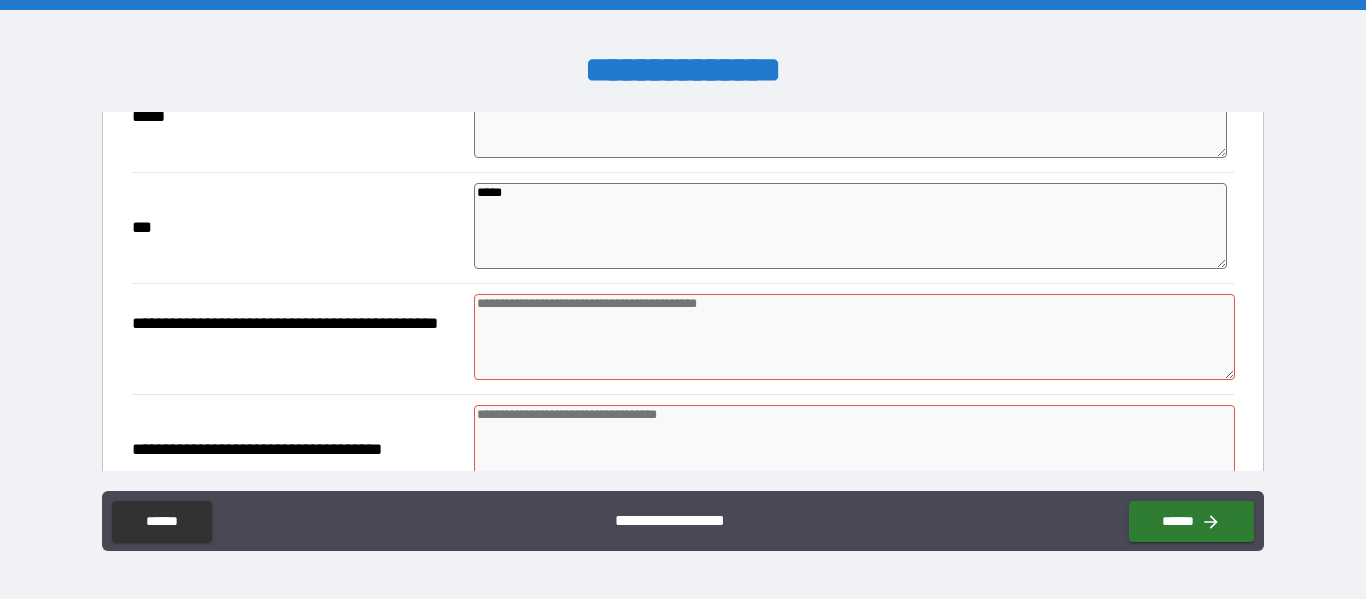 click at bounding box center (854, 337) 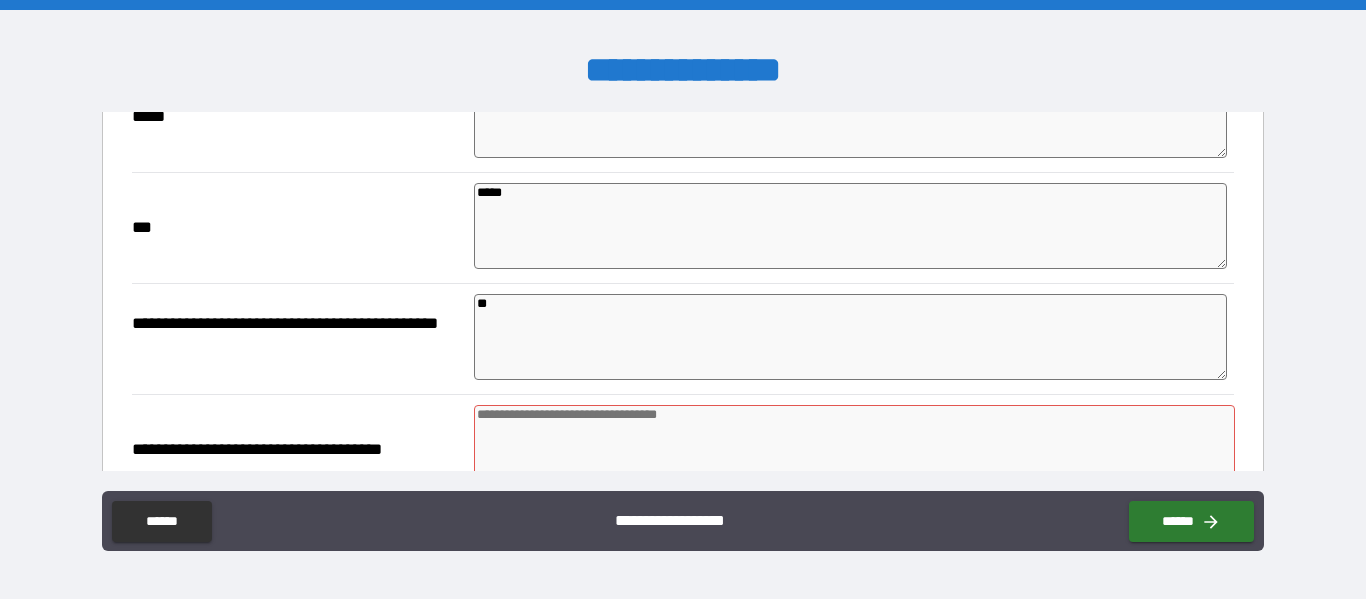 click at bounding box center [854, 448] 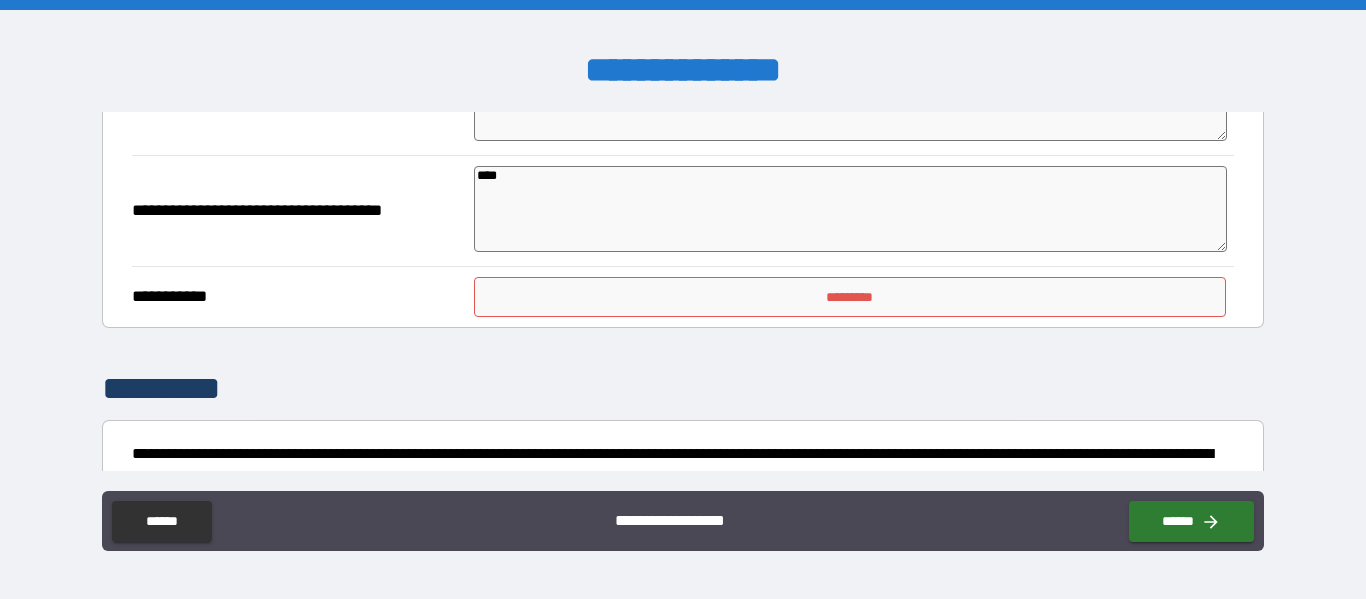 scroll, scrollTop: 2848, scrollLeft: 0, axis: vertical 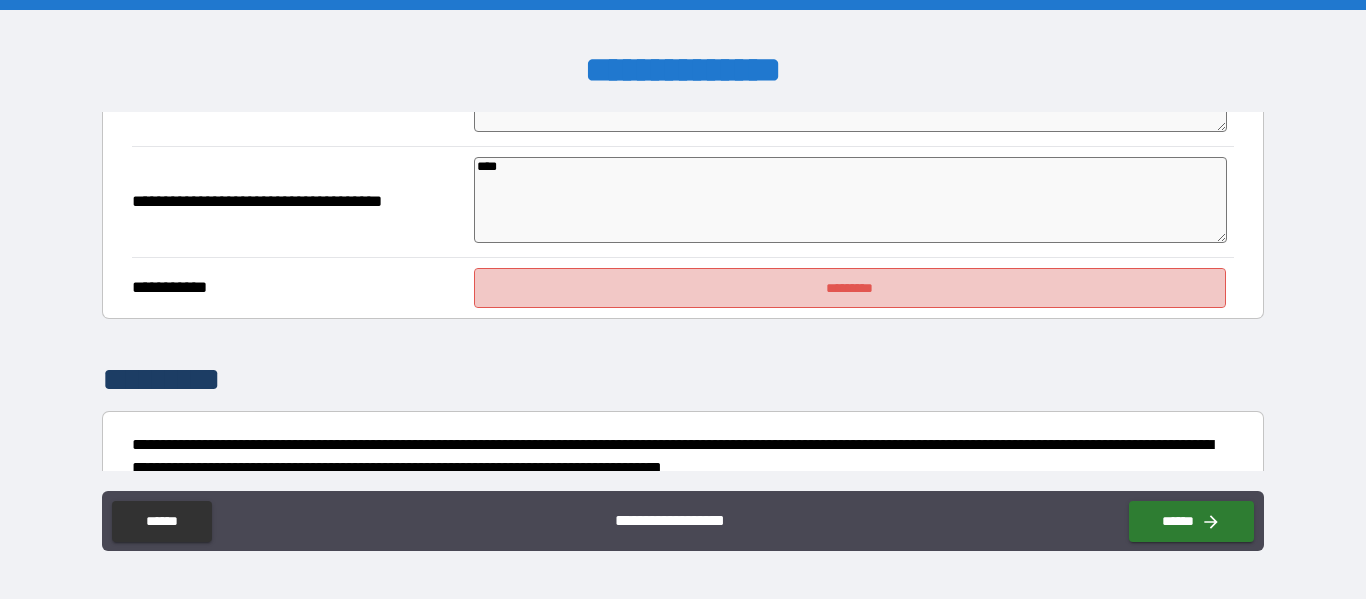 click on "*********" at bounding box center [850, 288] 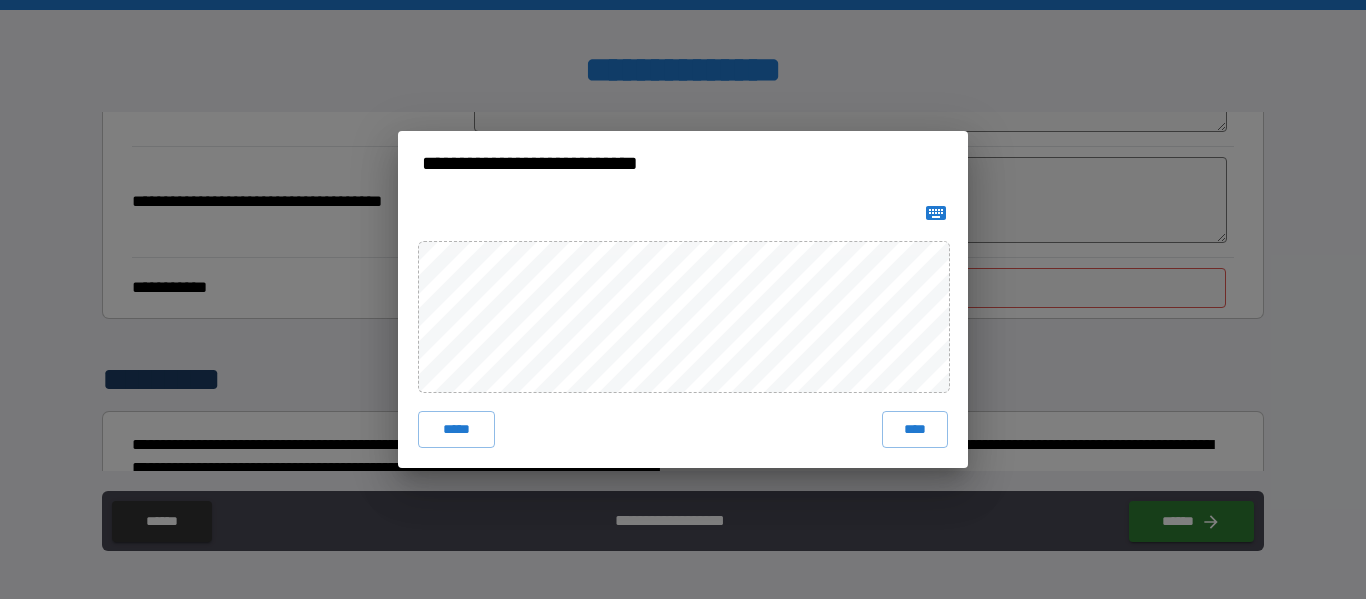 click on "***** ****" at bounding box center [683, 331] 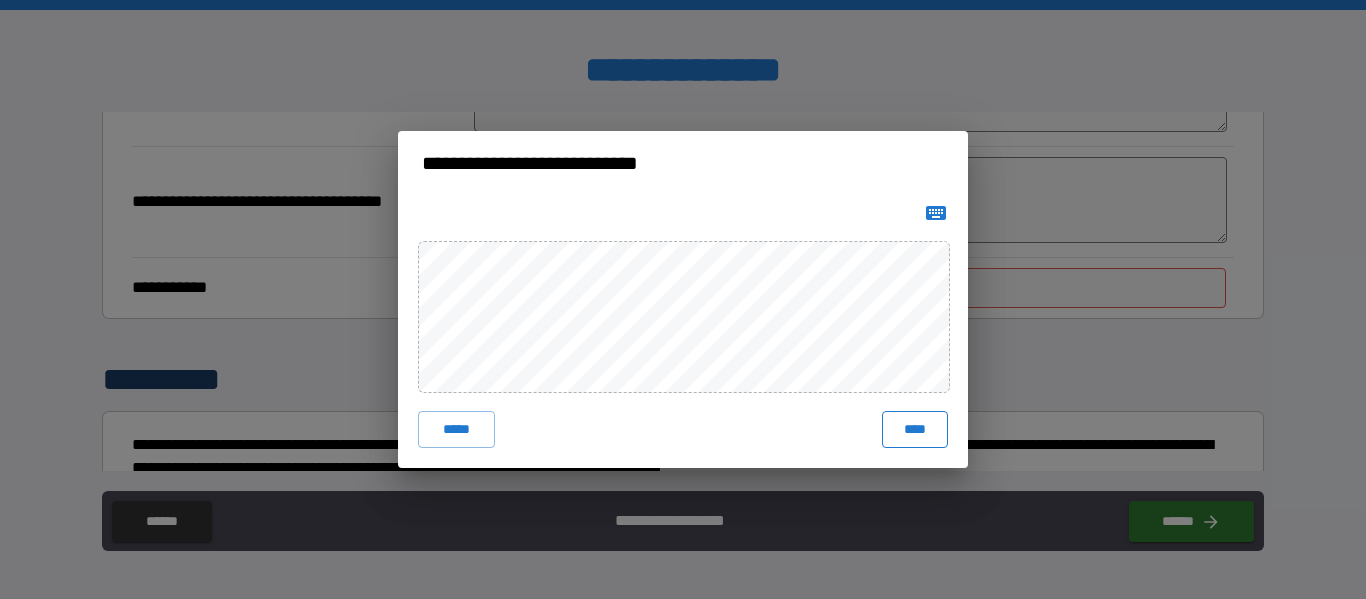 click on "****" at bounding box center [915, 429] 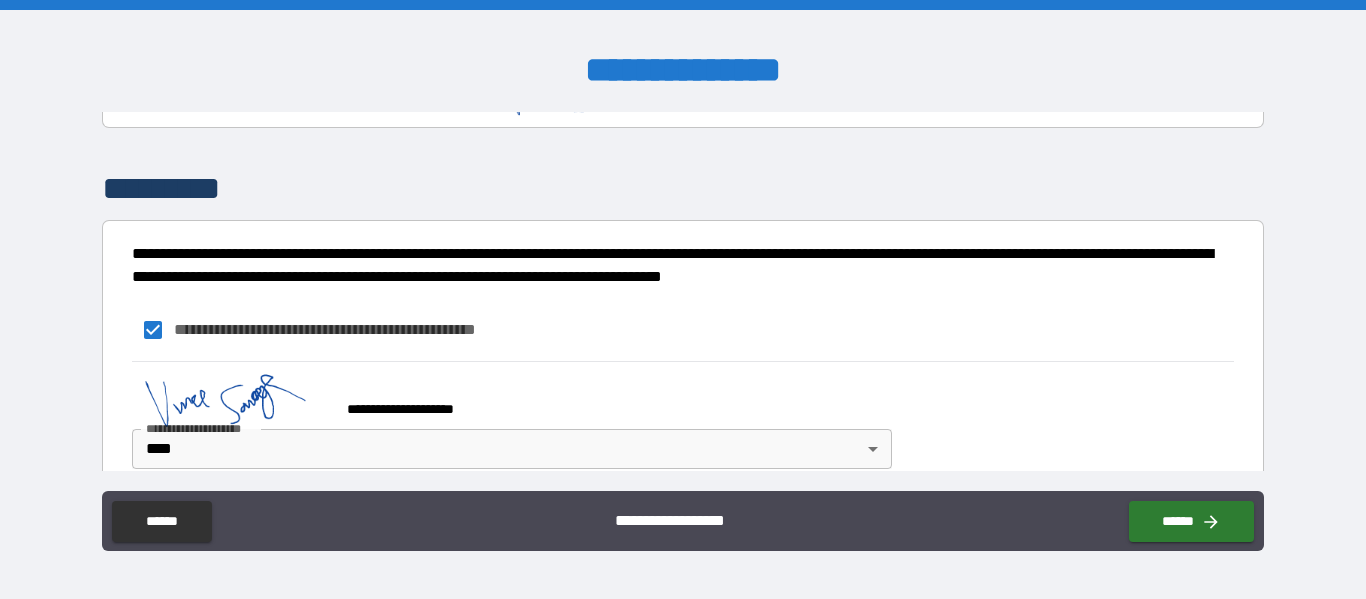 scroll, scrollTop: 3085, scrollLeft: 0, axis: vertical 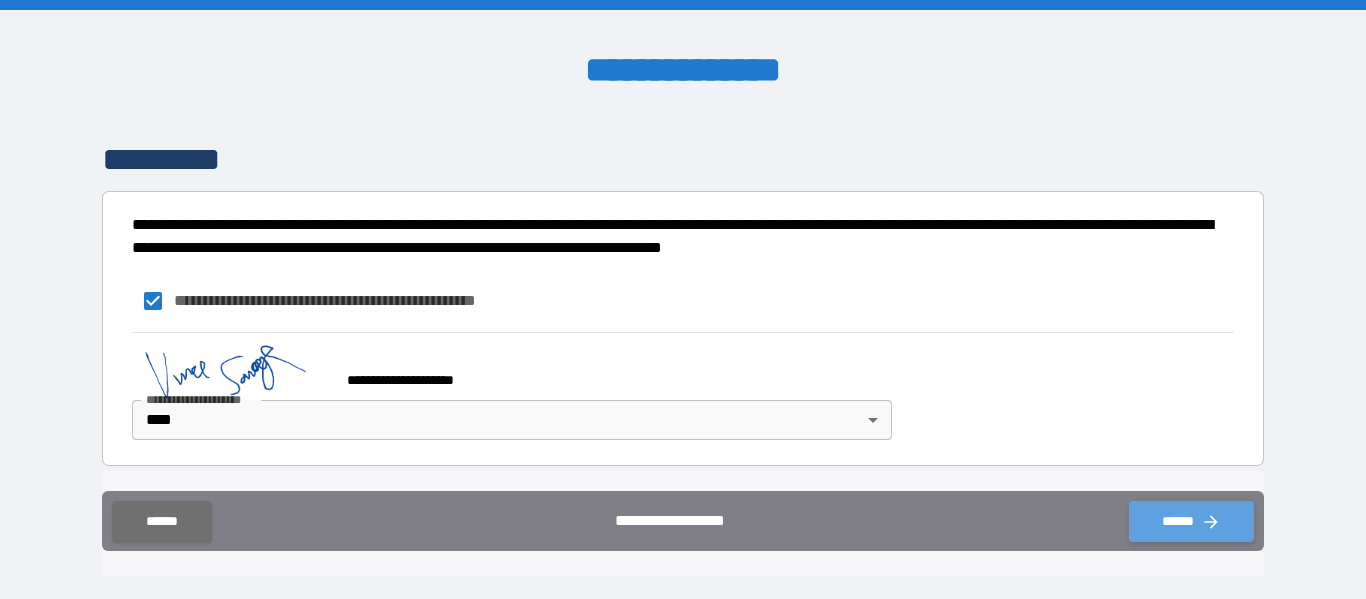 click on "******" at bounding box center (1191, 521) 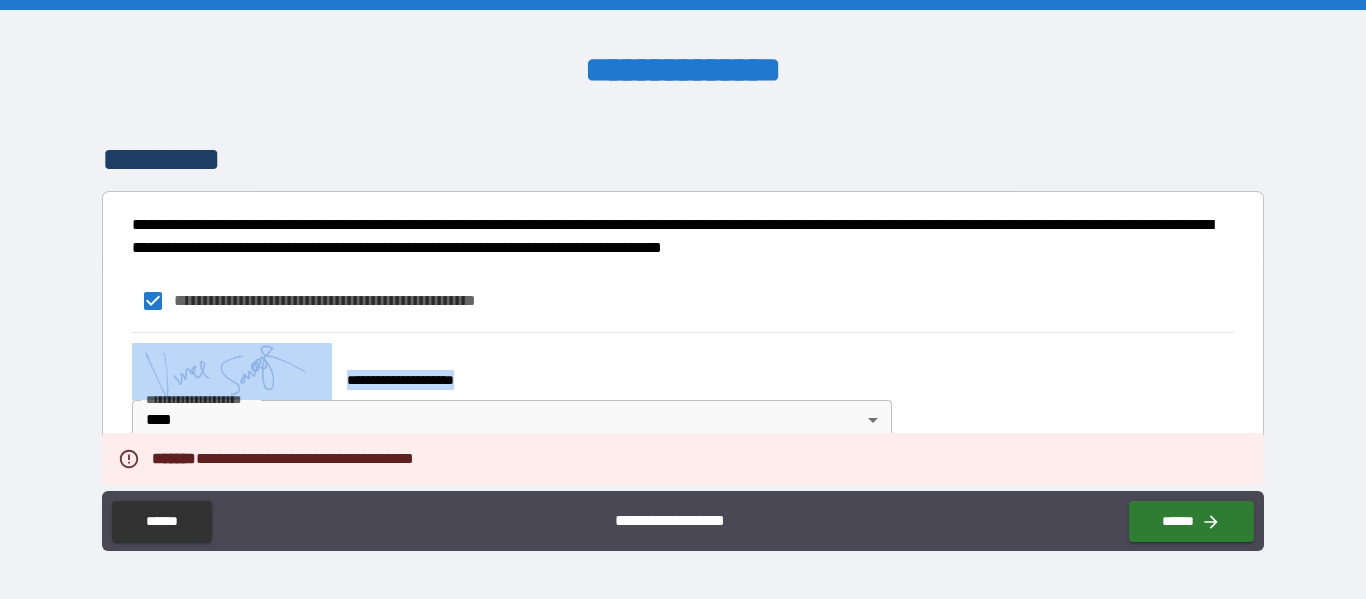 drag, startPoint x: 1251, startPoint y: 376, endPoint x: 1223, endPoint y: 284, distance: 96.16652 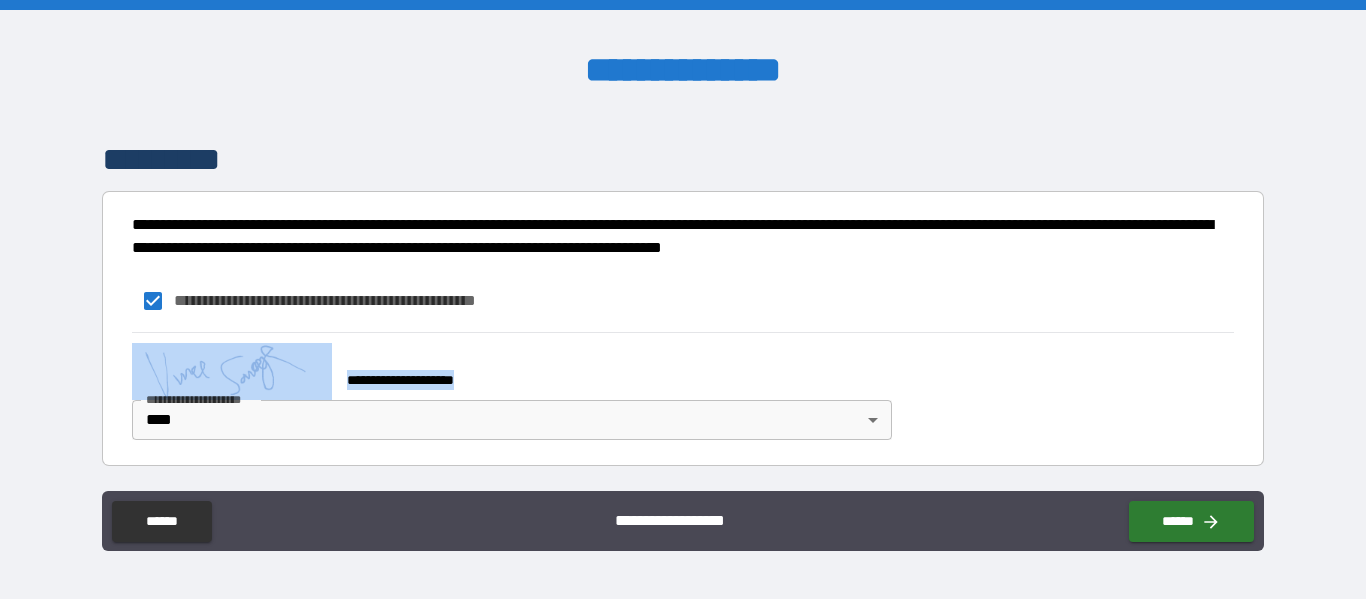 click on "**********" at bounding box center (508, 371) 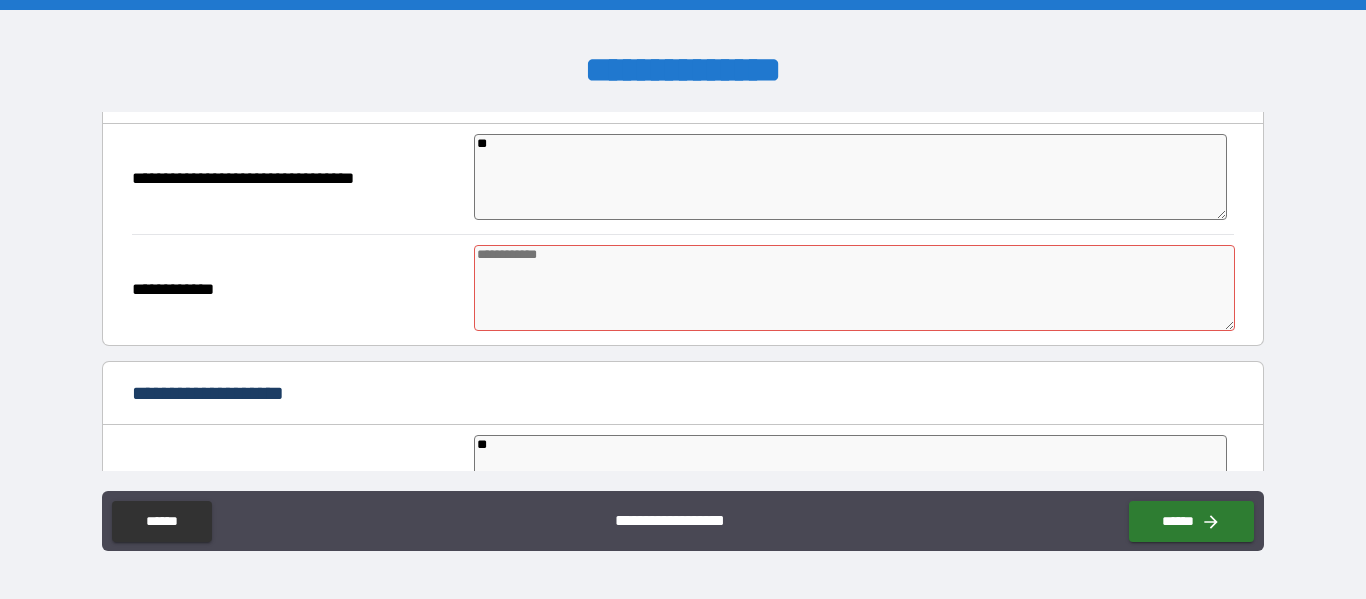 scroll, scrollTop: 1553, scrollLeft: 0, axis: vertical 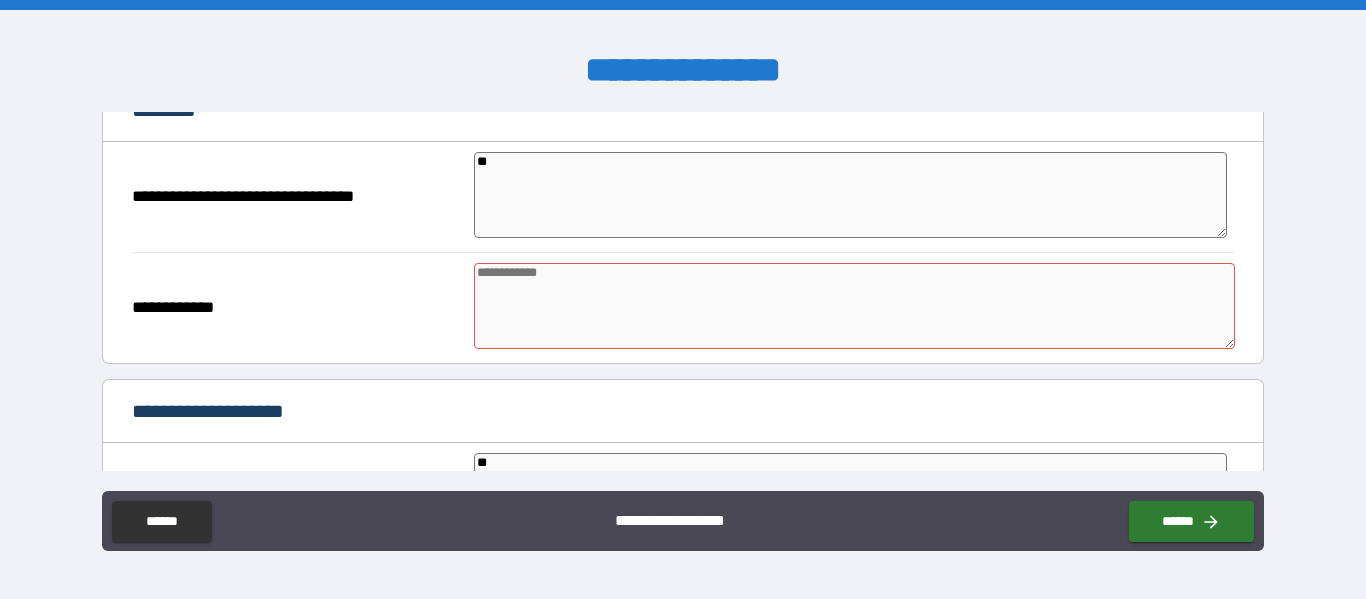 click at bounding box center (854, 306) 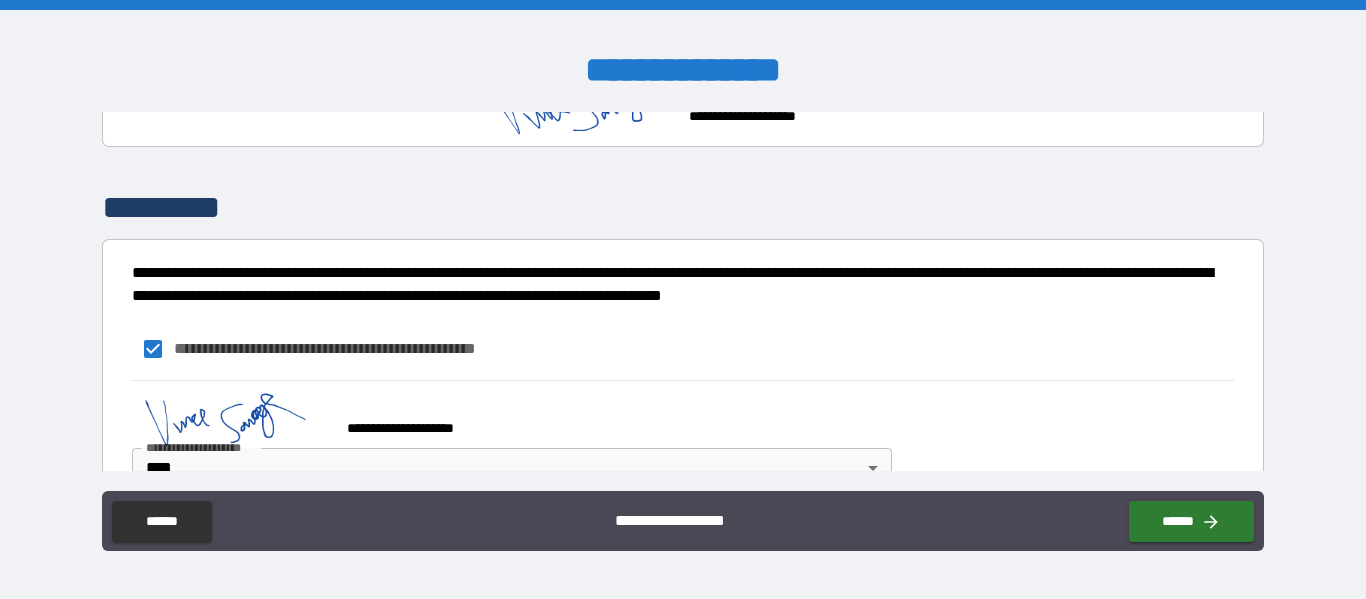 scroll, scrollTop: 3085, scrollLeft: 0, axis: vertical 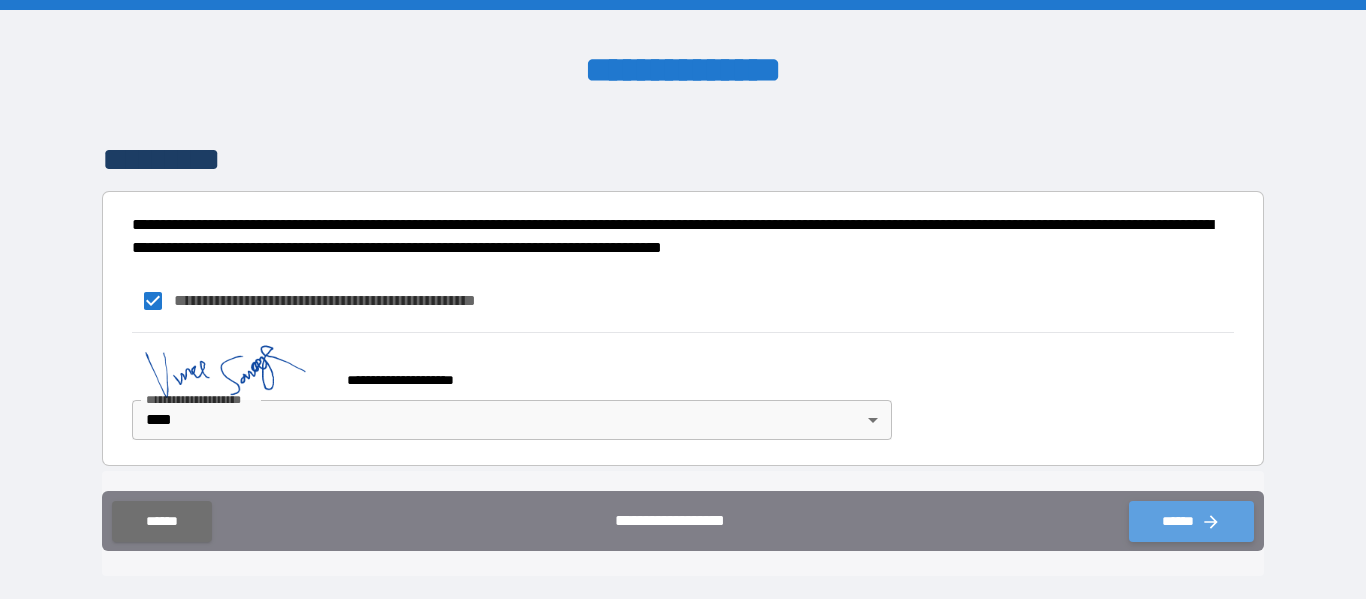 click 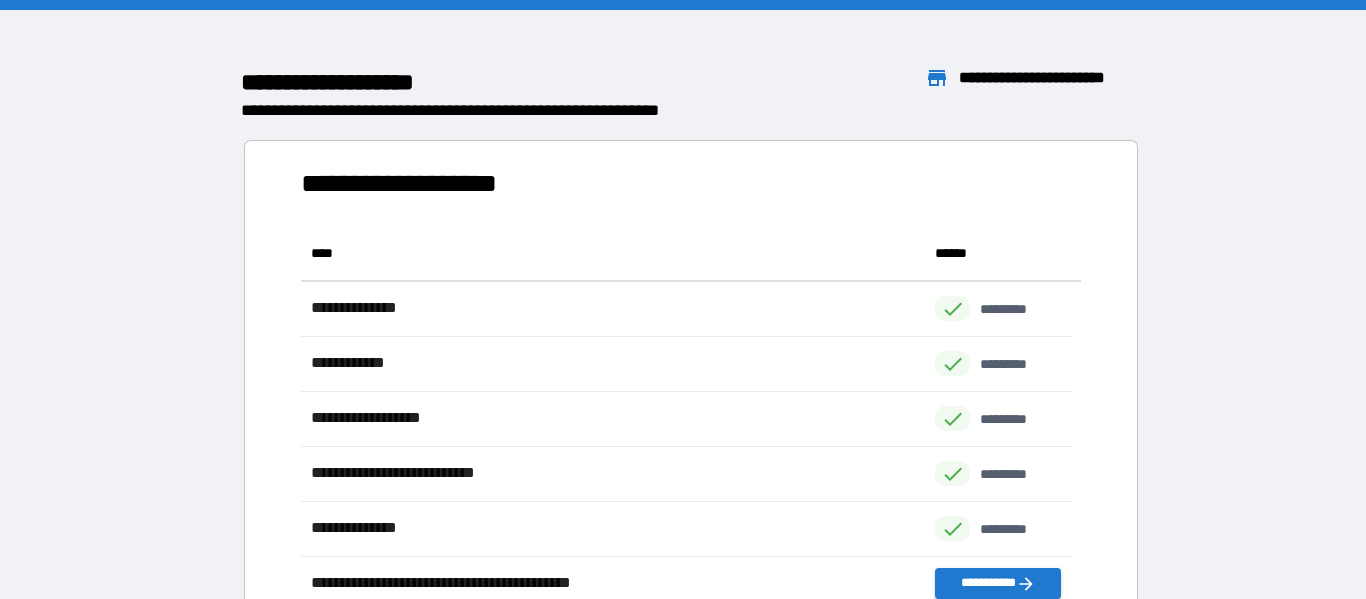 scroll, scrollTop: 16, scrollLeft: 16, axis: both 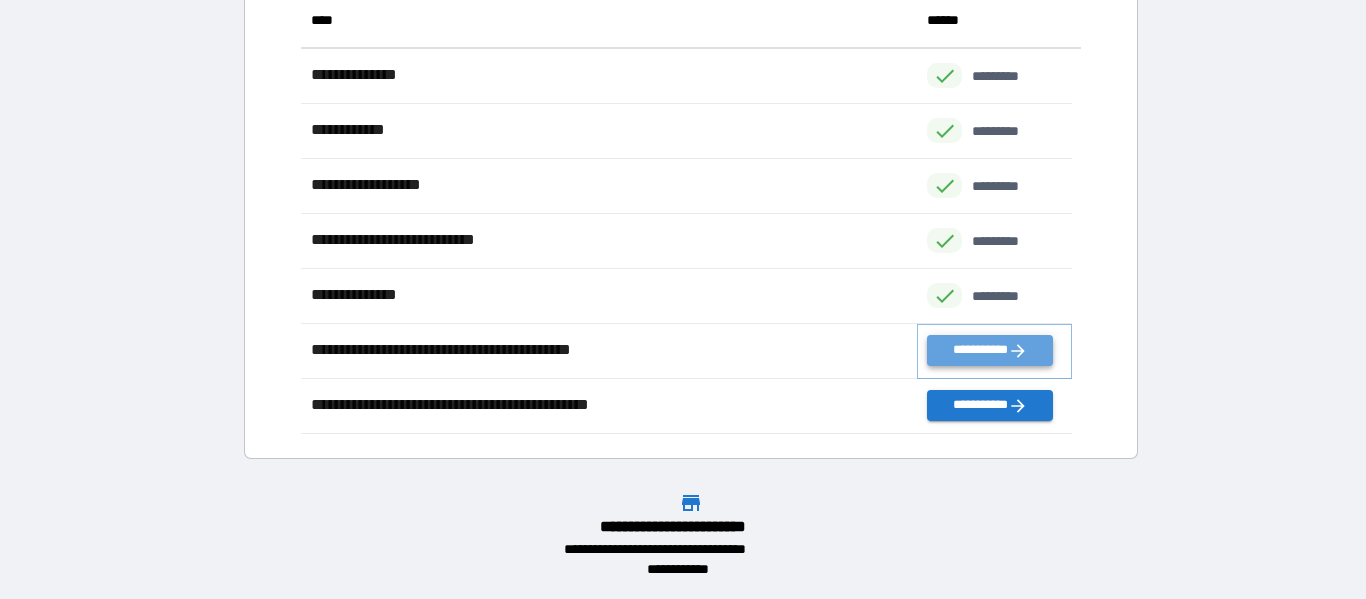 click on "**********" at bounding box center [989, 350] 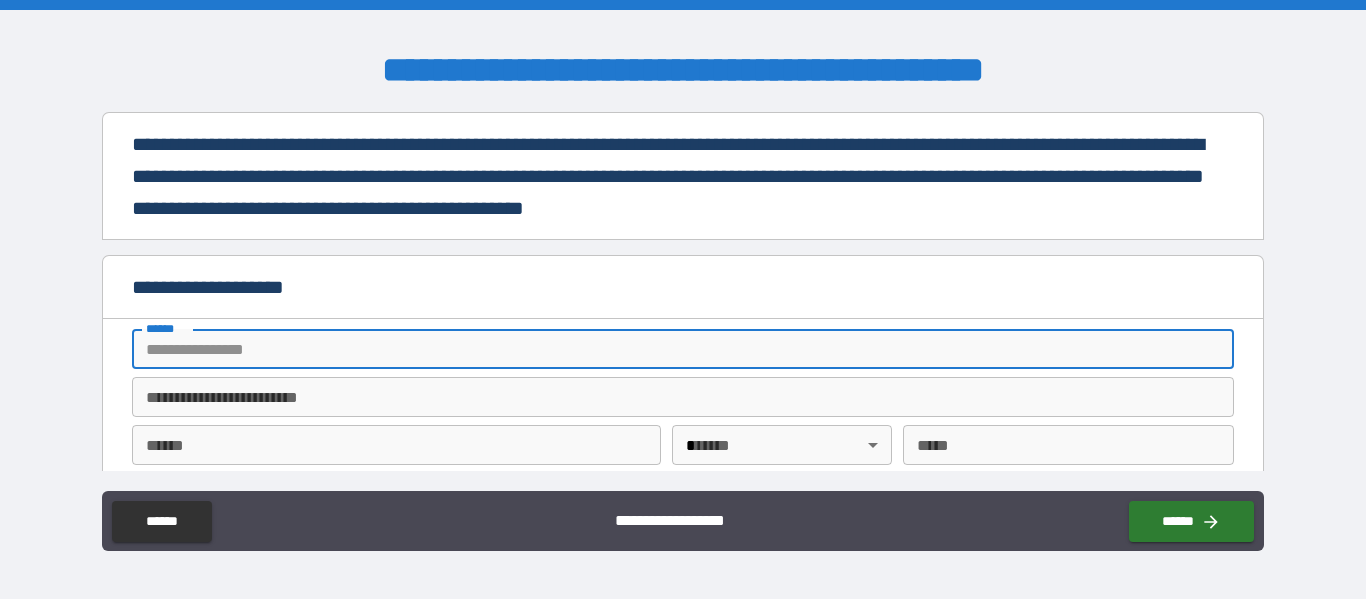 click on "****   *" at bounding box center (682, 349) 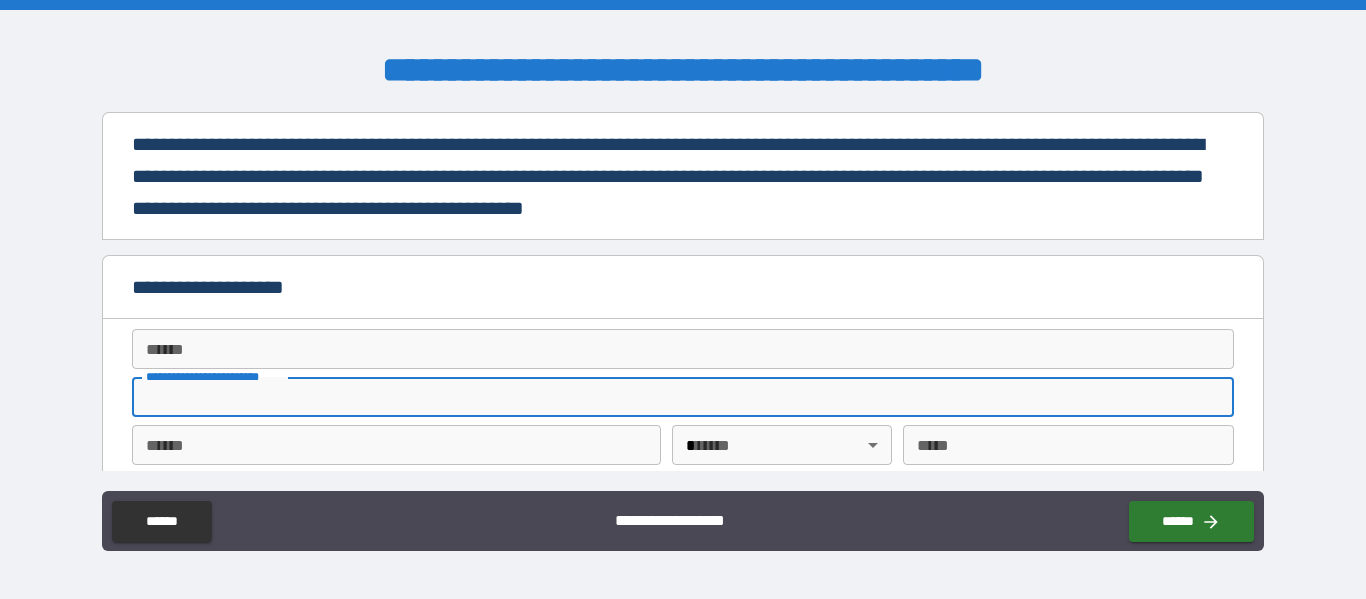 click on "**********" at bounding box center (682, 397) 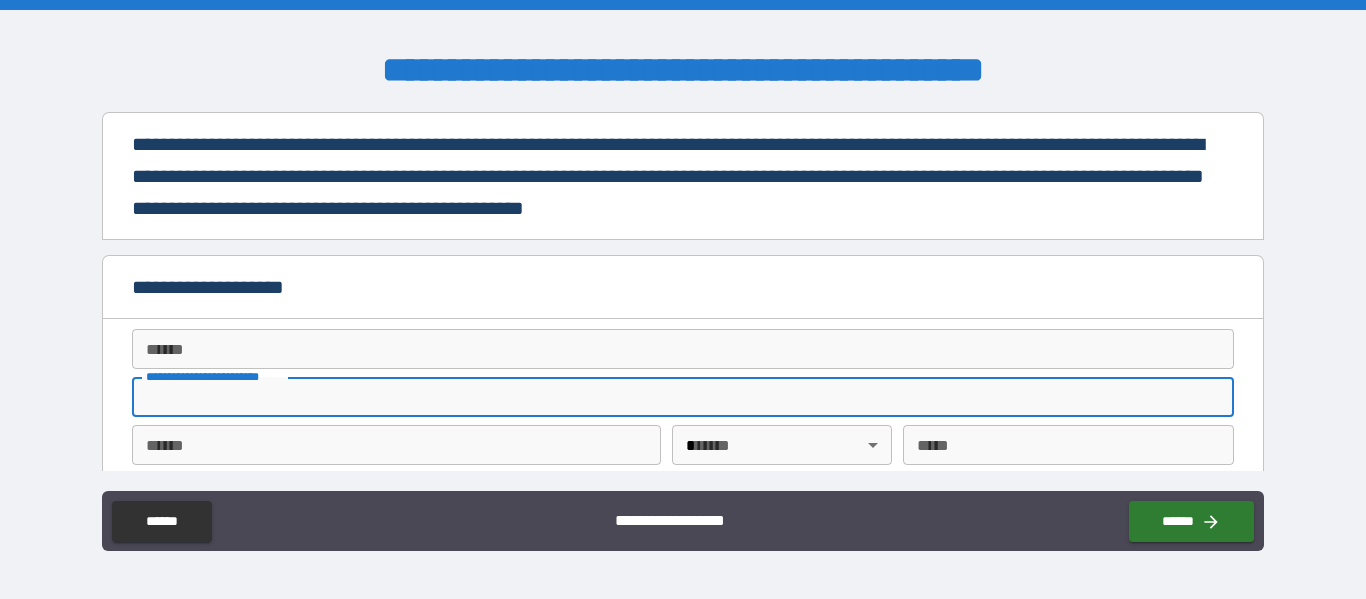 click on "****   *" at bounding box center [682, 349] 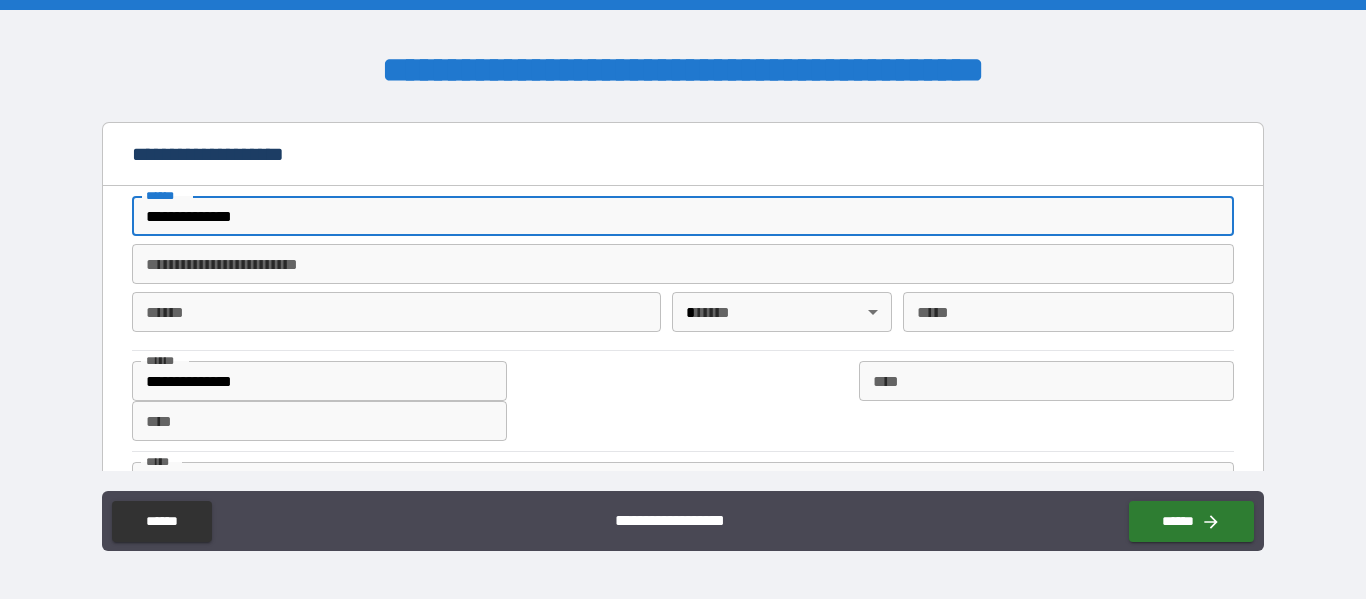 scroll, scrollTop: 163, scrollLeft: 0, axis: vertical 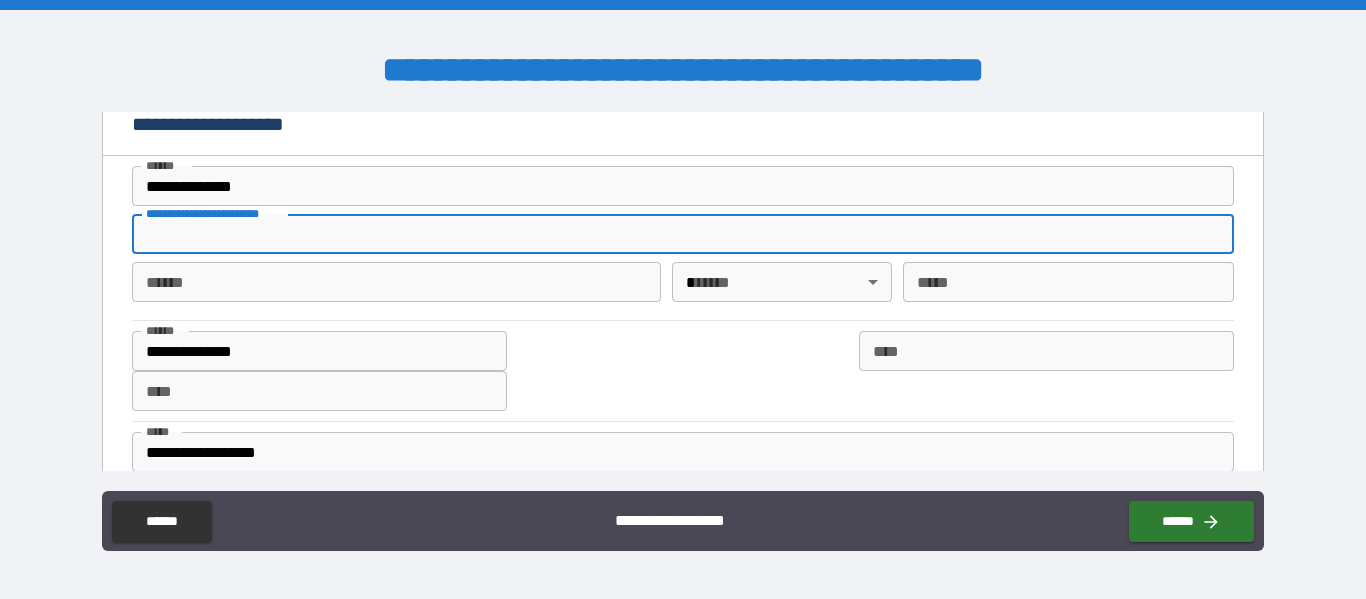 click on "**********" at bounding box center [682, 234] 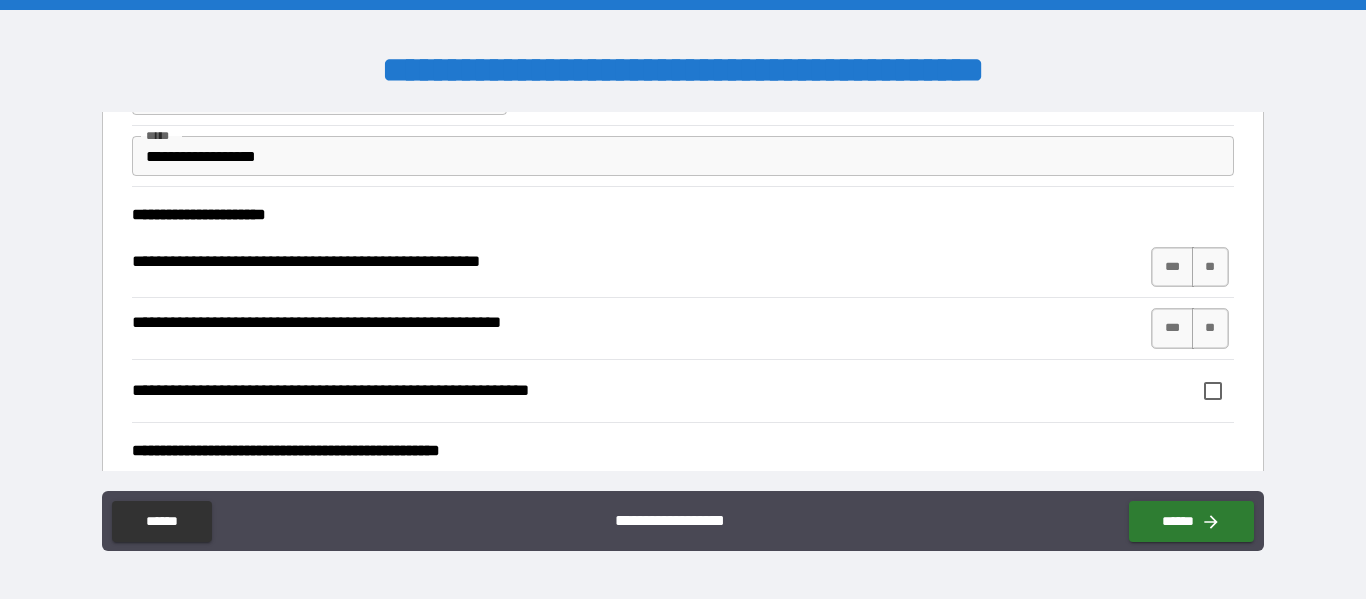 scroll, scrollTop: 530, scrollLeft: 0, axis: vertical 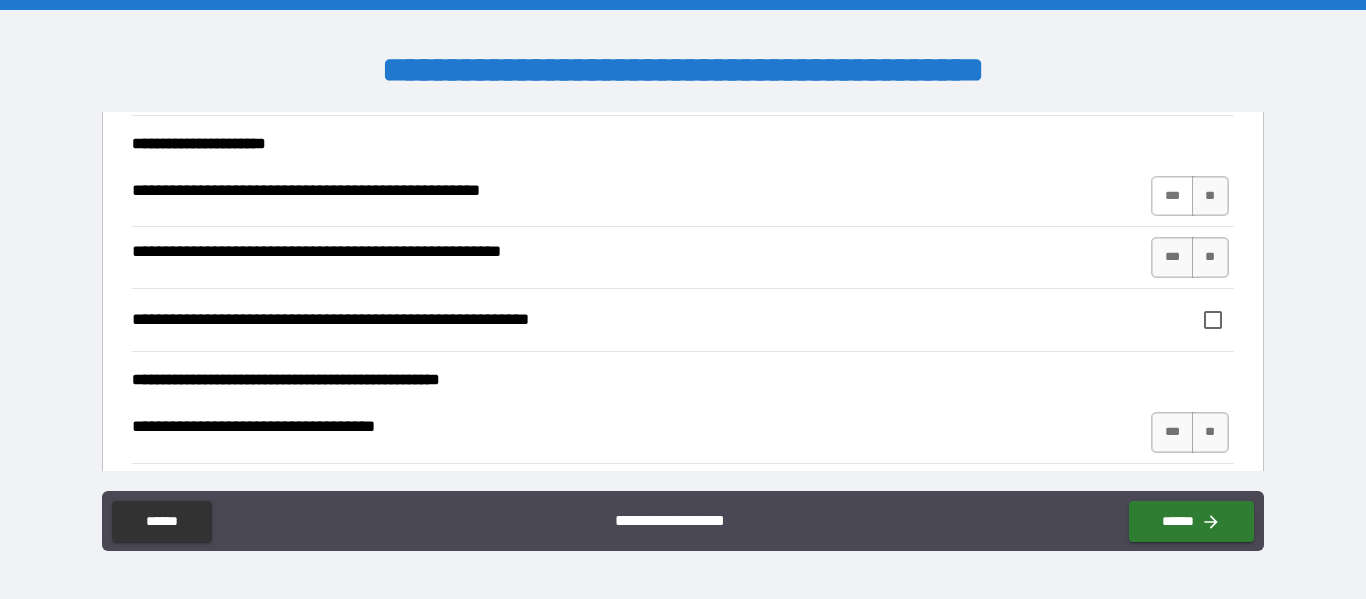 click on "***" at bounding box center [1172, 196] 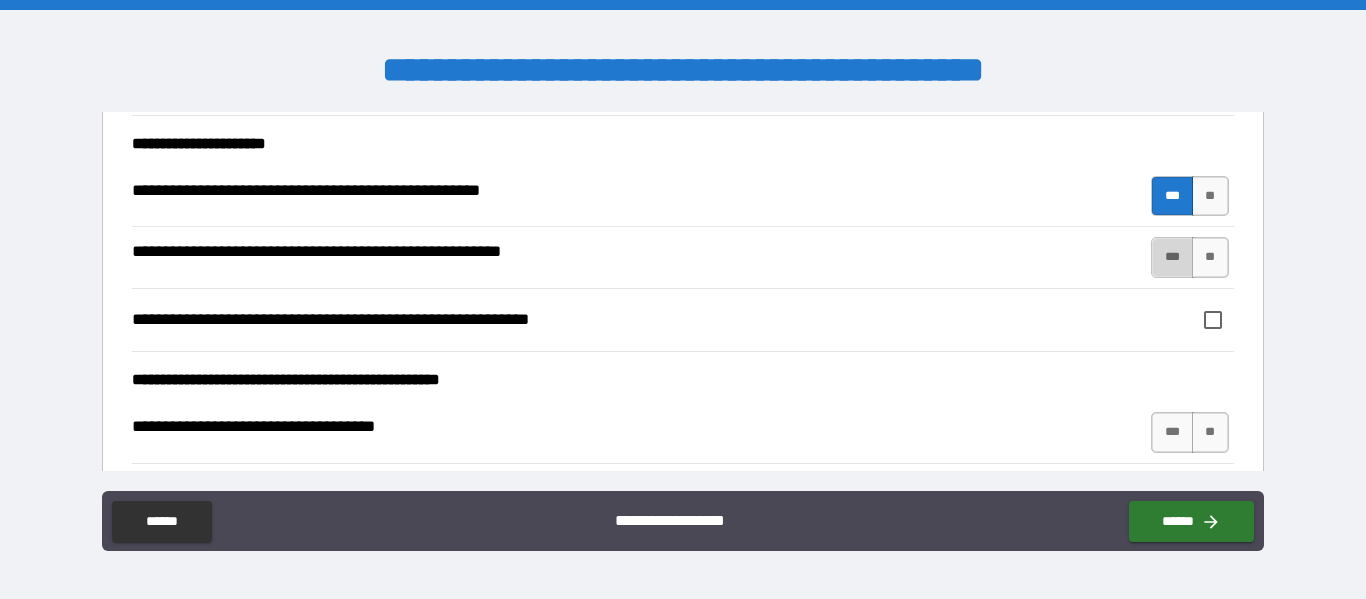 click on "***" at bounding box center (1172, 257) 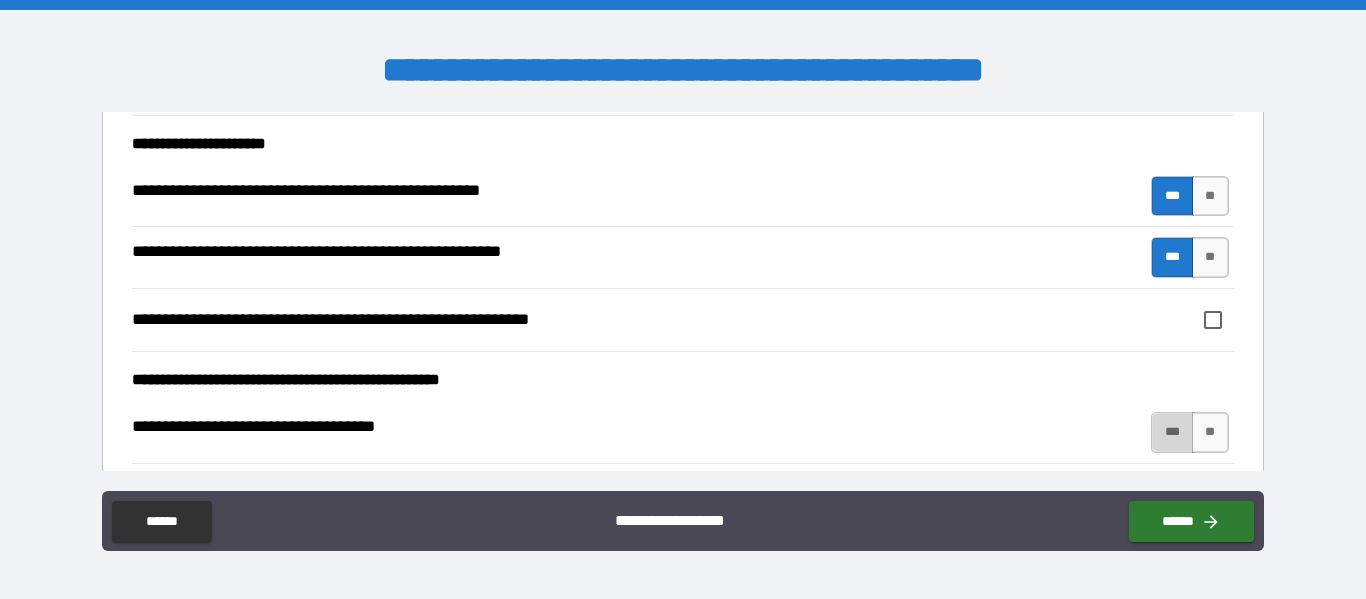 click on "***" at bounding box center [1172, 432] 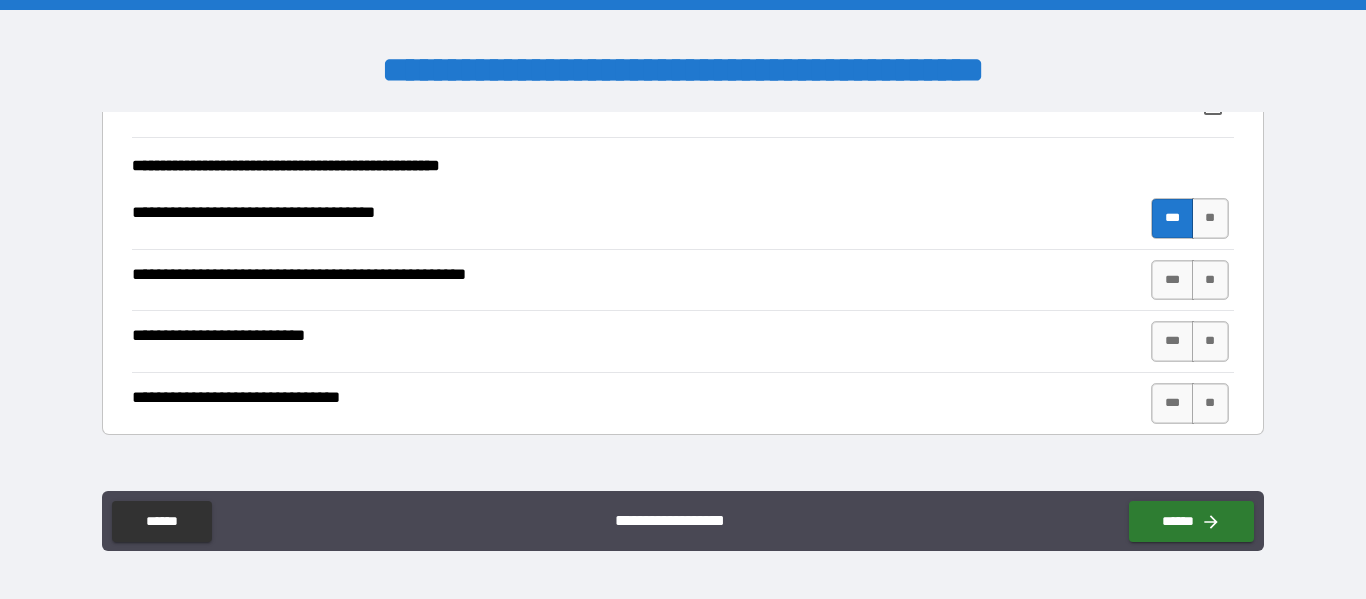 scroll, scrollTop: 734, scrollLeft: 0, axis: vertical 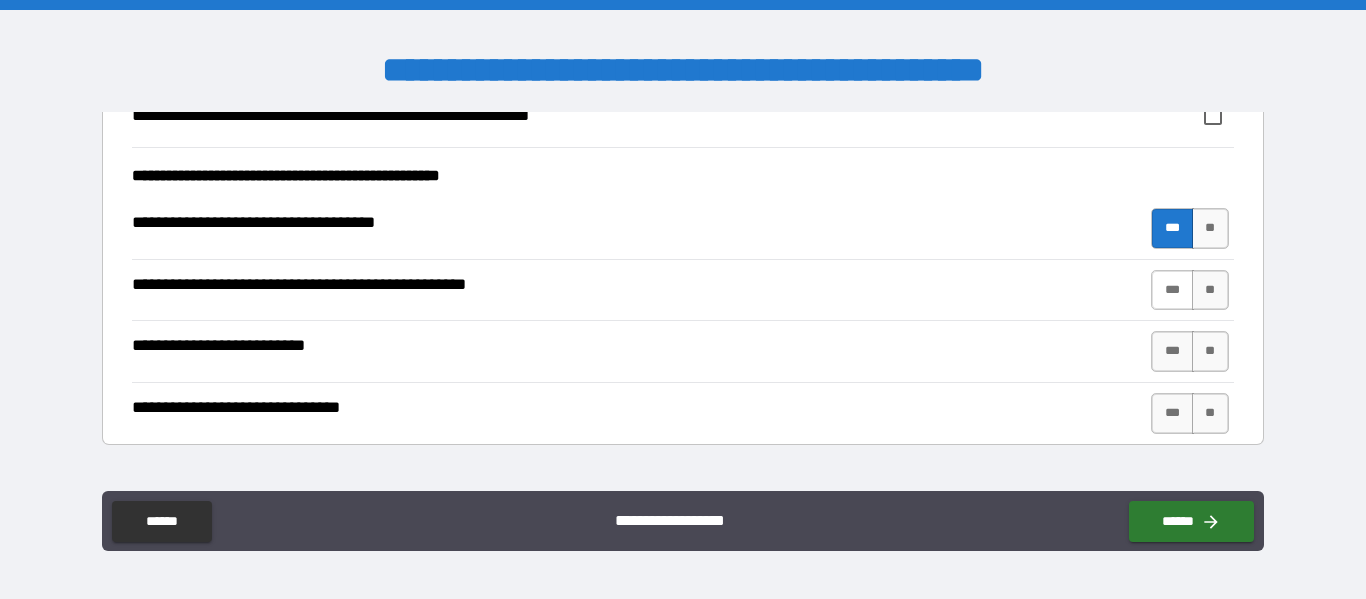 click on "***" at bounding box center [1172, 290] 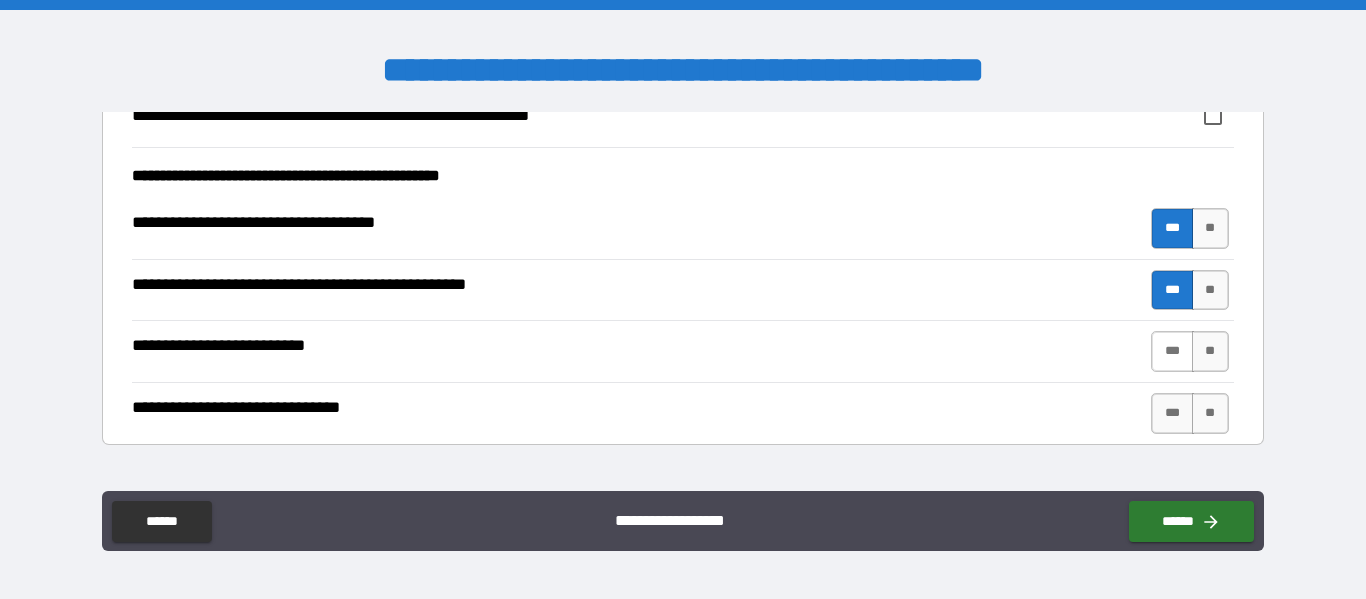 click on "***" at bounding box center (1172, 351) 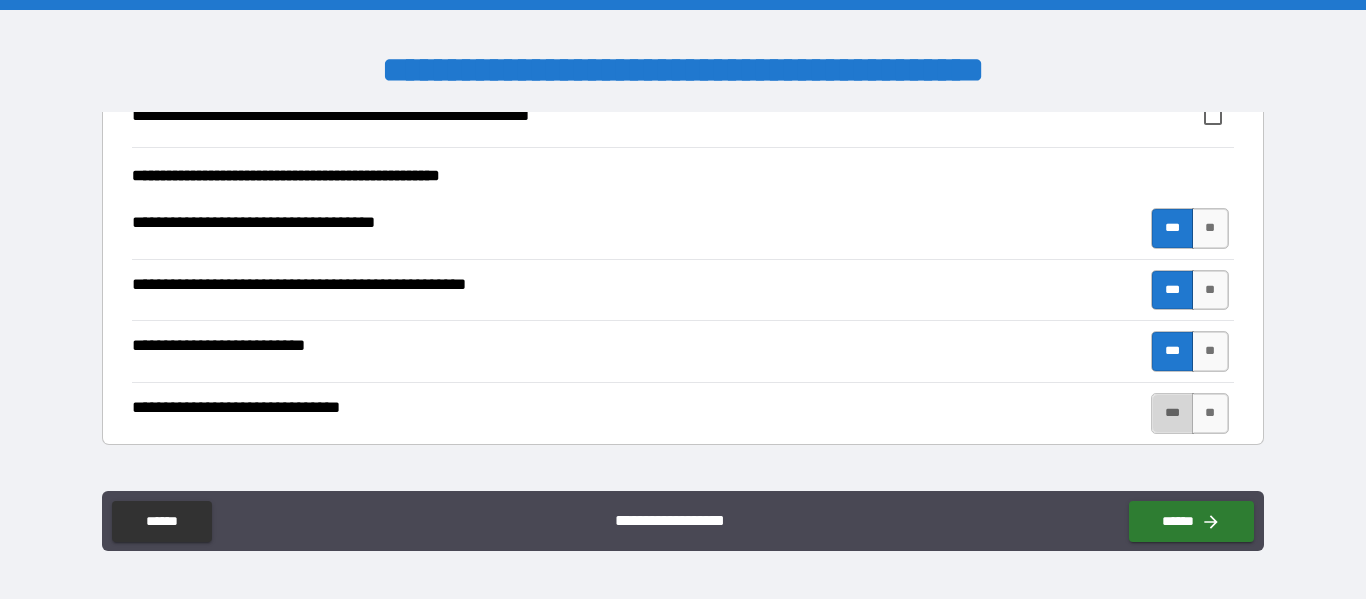 click on "***" at bounding box center [1172, 413] 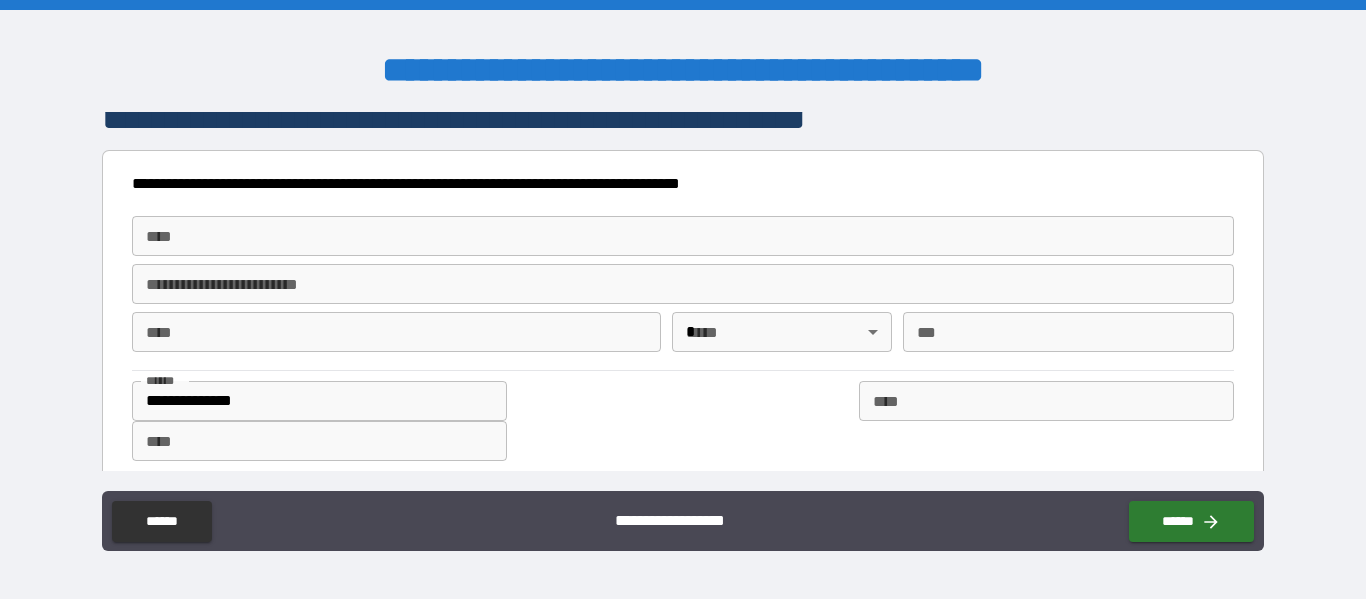 scroll, scrollTop: 1132, scrollLeft: 0, axis: vertical 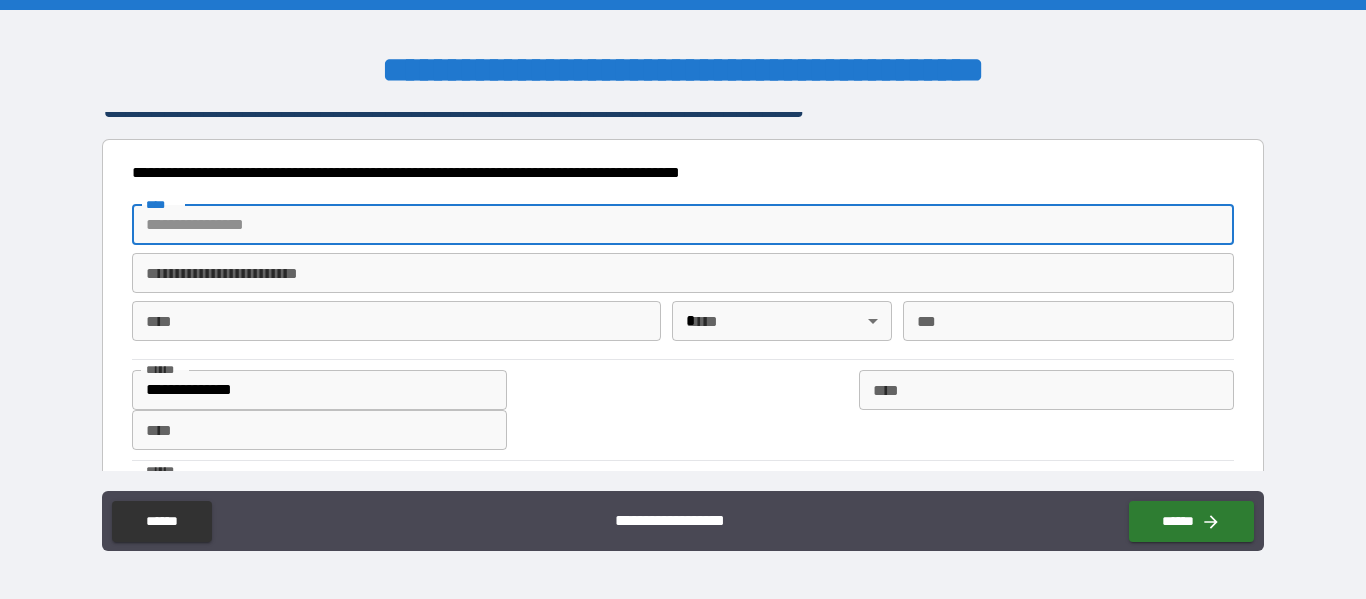 click on "****" at bounding box center [682, 225] 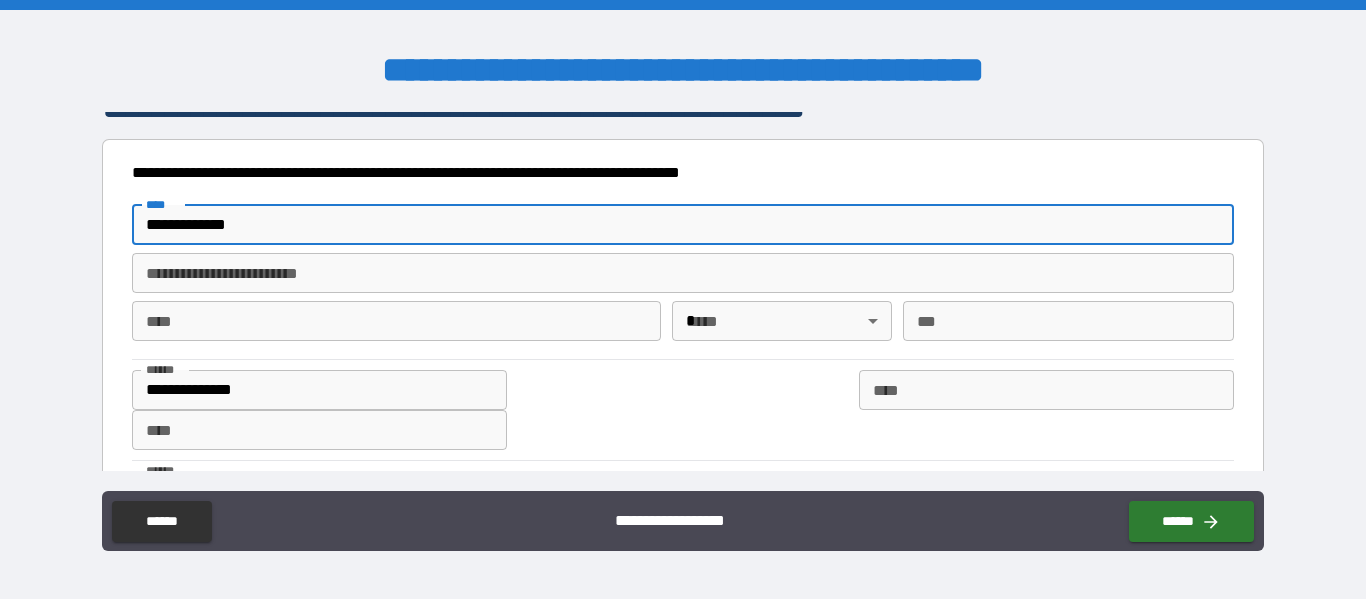 click on "**********" at bounding box center (682, 273) 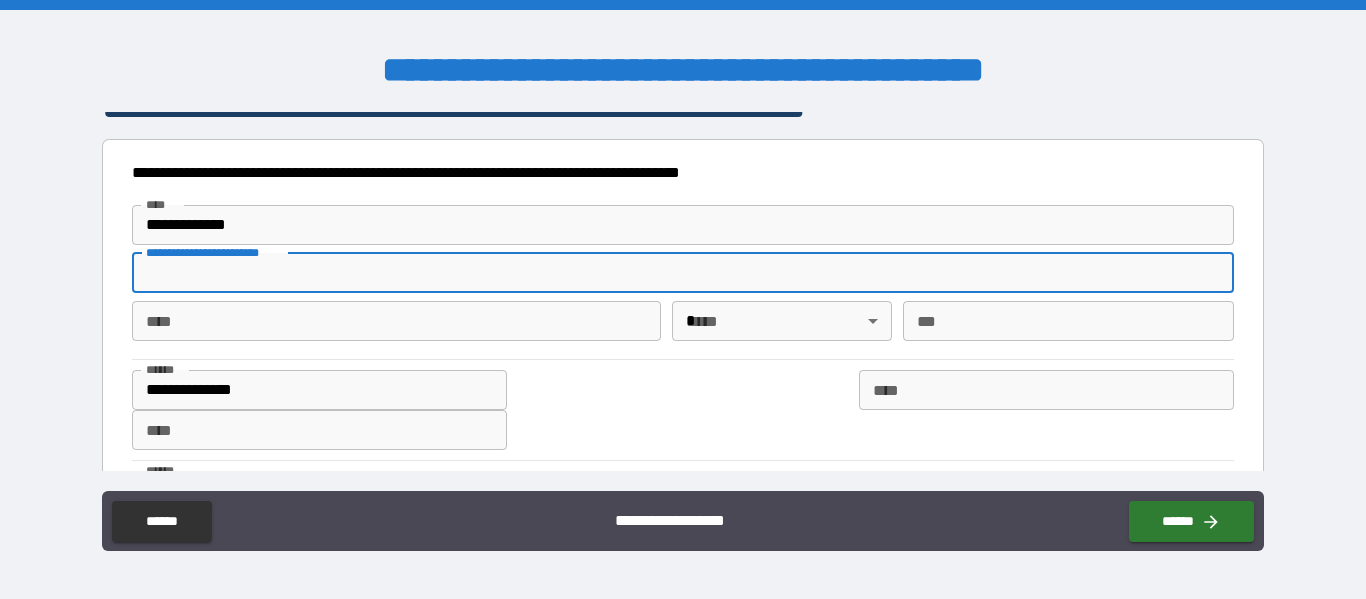 click on "**********" at bounding box center (682, 273) 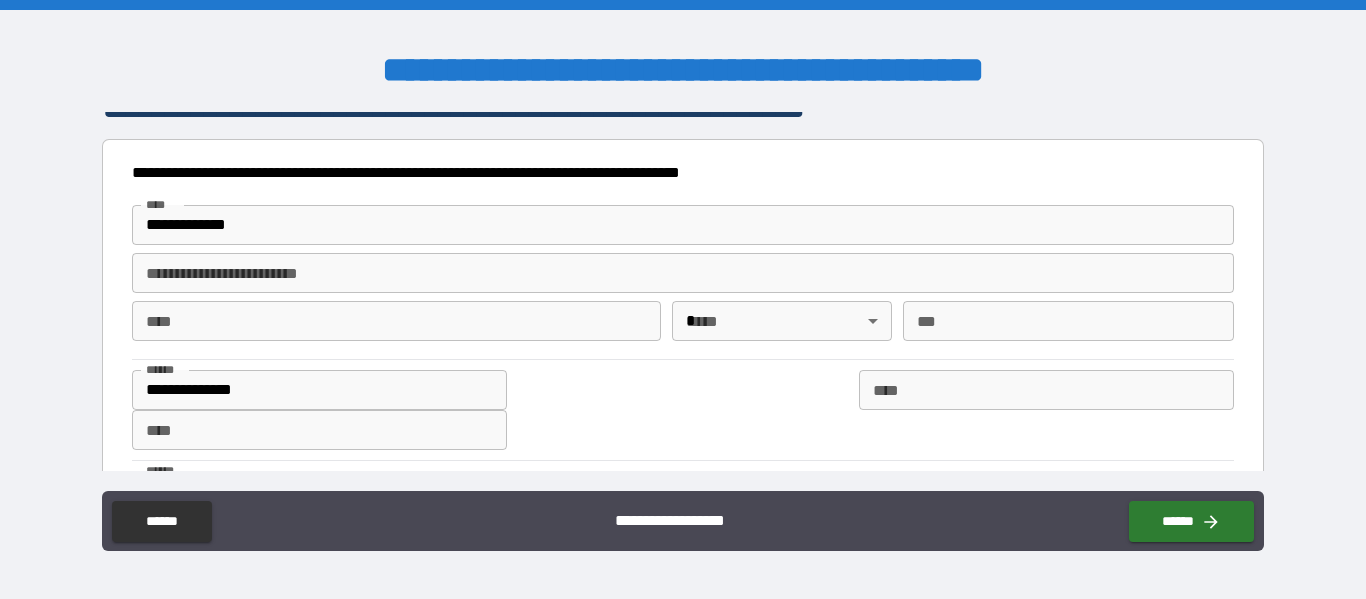 click on "****" at bounding box center [396, 321] 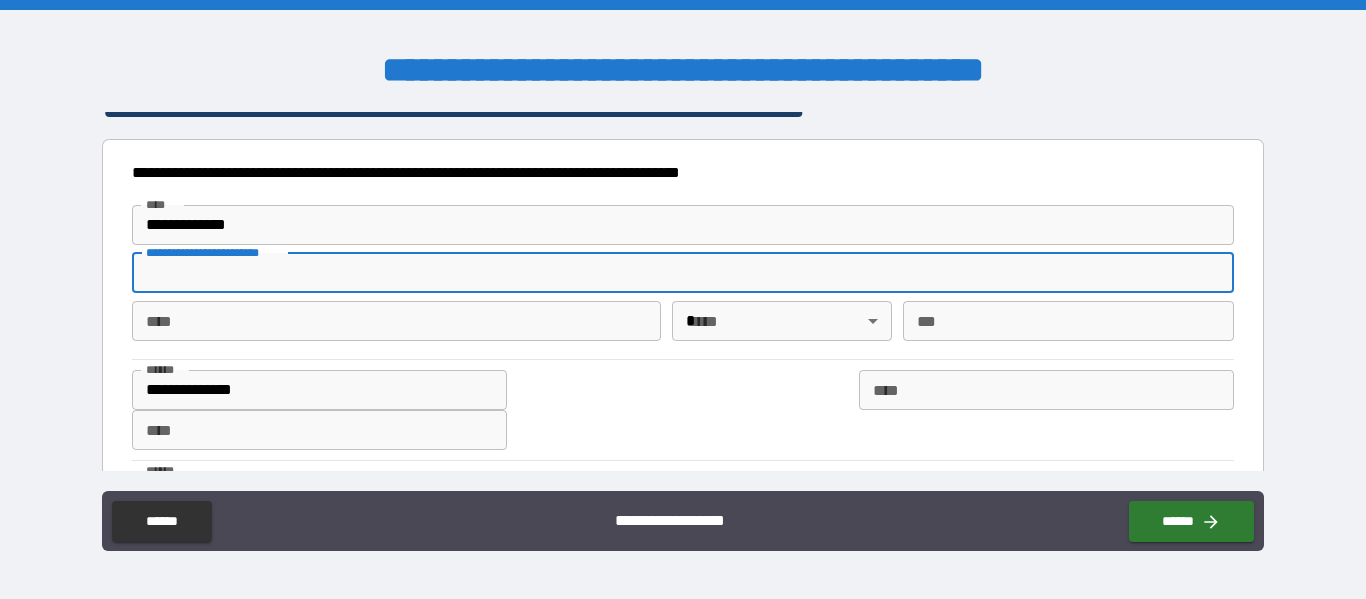 click on "**********" at bounding box center (682, 273) 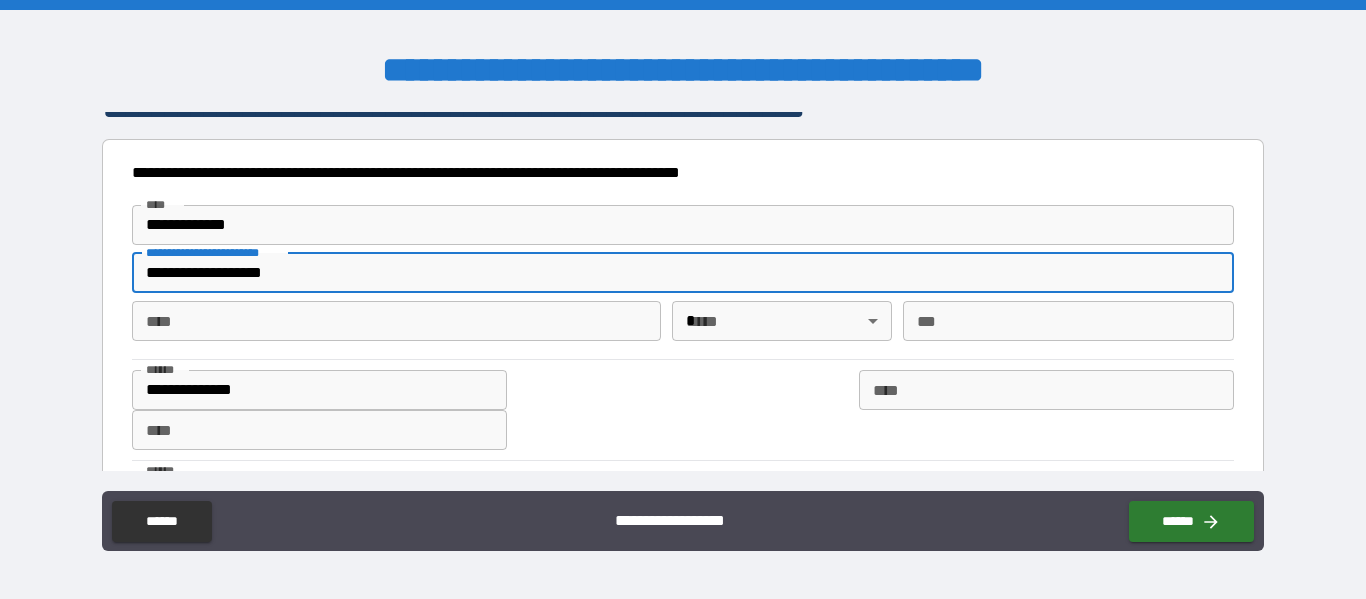 click on "****" at bounding box center [396, 321] 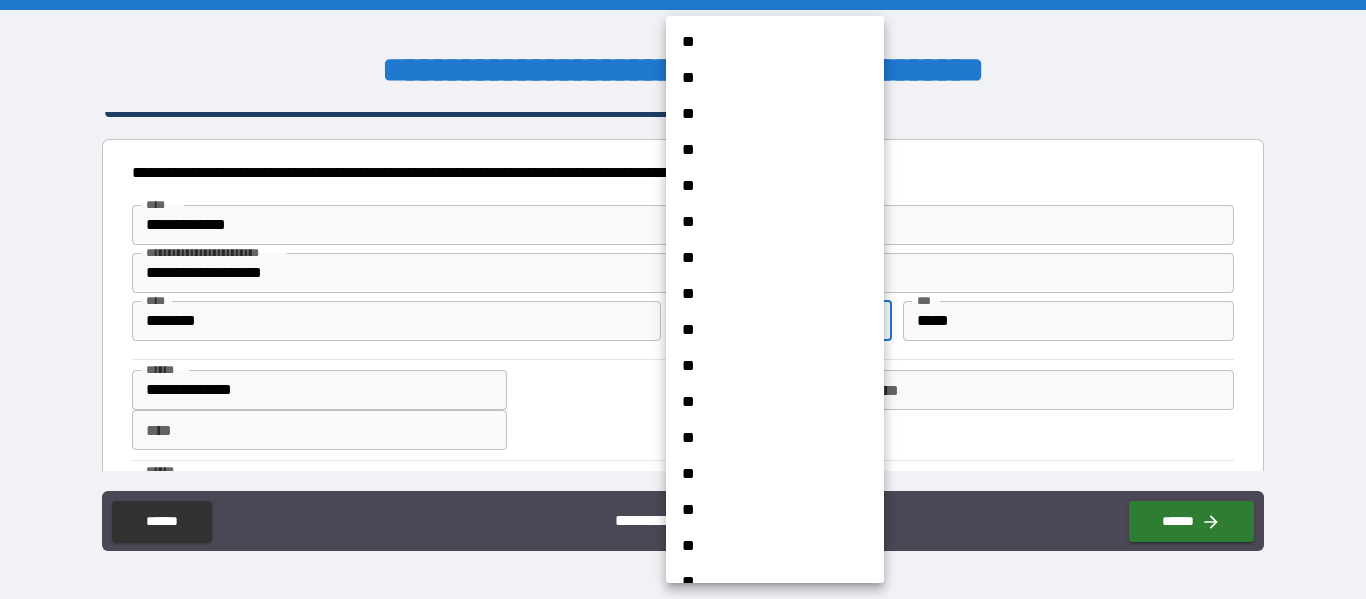 click on "**********" at bounding box center (683, 299) 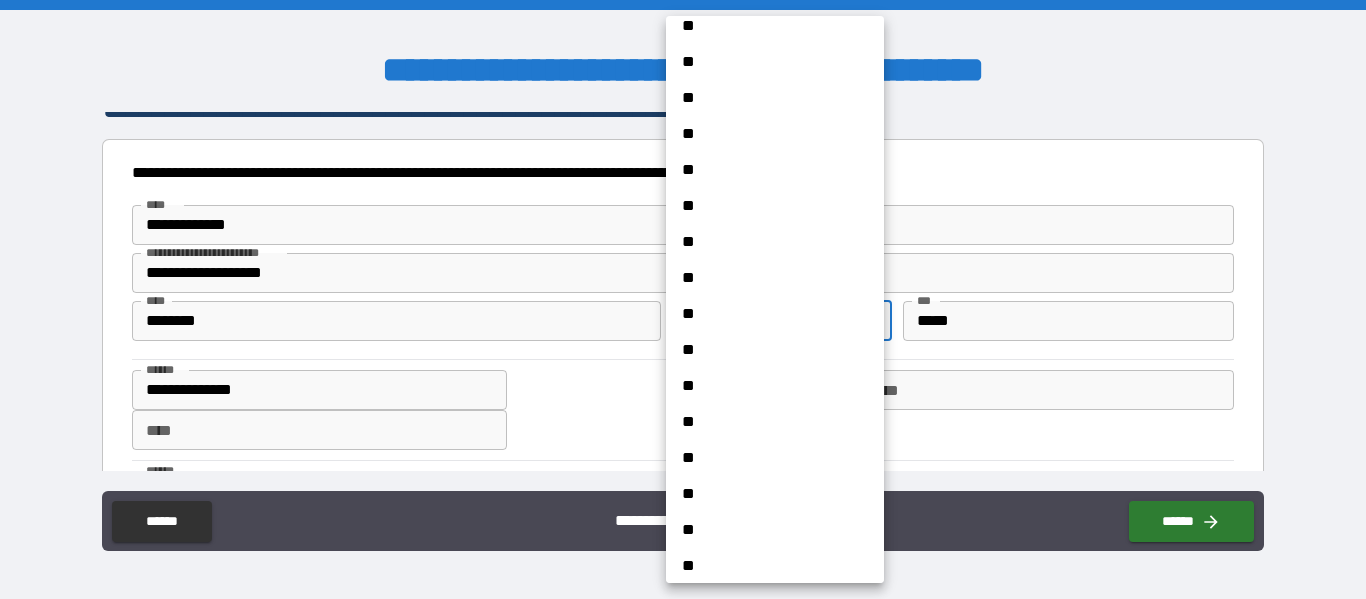 scroll, scrollTop: 968, scrollLeft: 0, axis: vertical 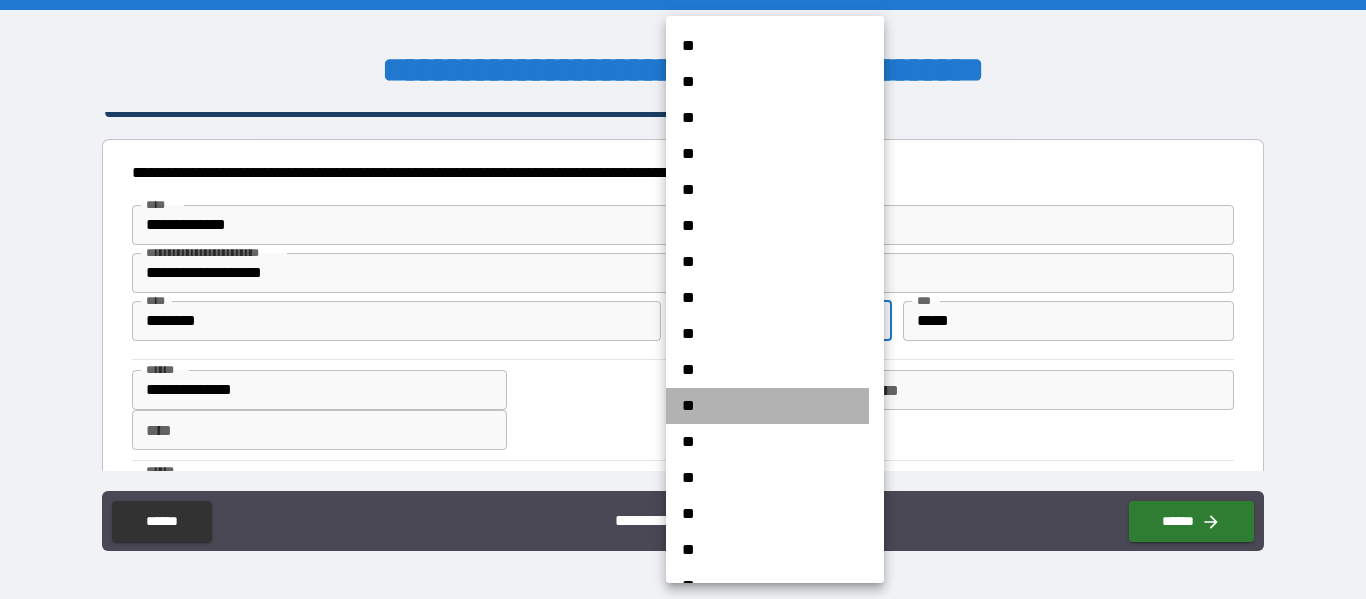 click on "**" at bounding box center [767, 406] 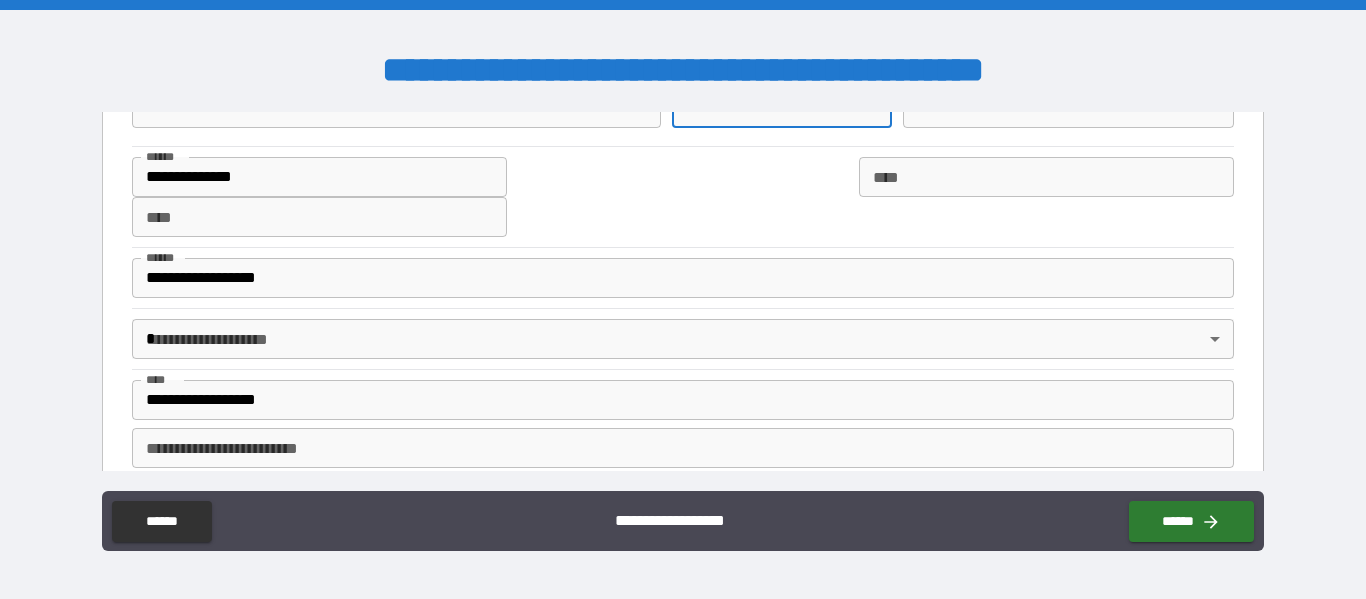 scroll, scrollTop: 1356, scrollLeft: 0, axis: vertical 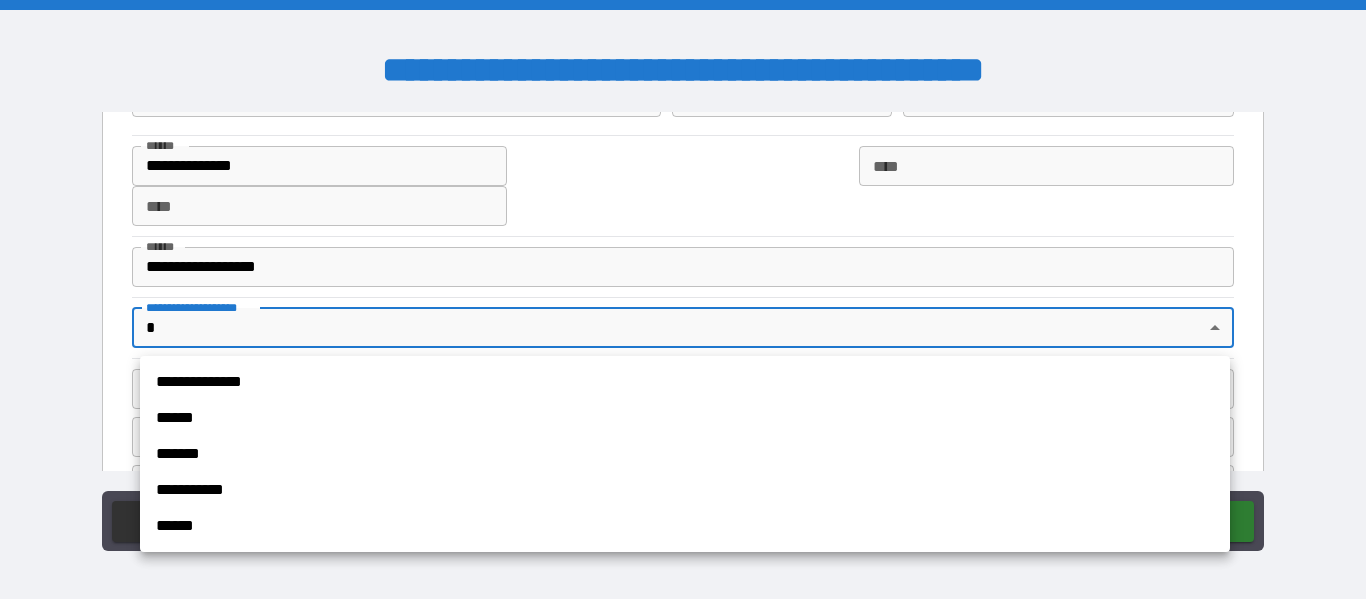 click on "**********" at bounding box center (683, 299) 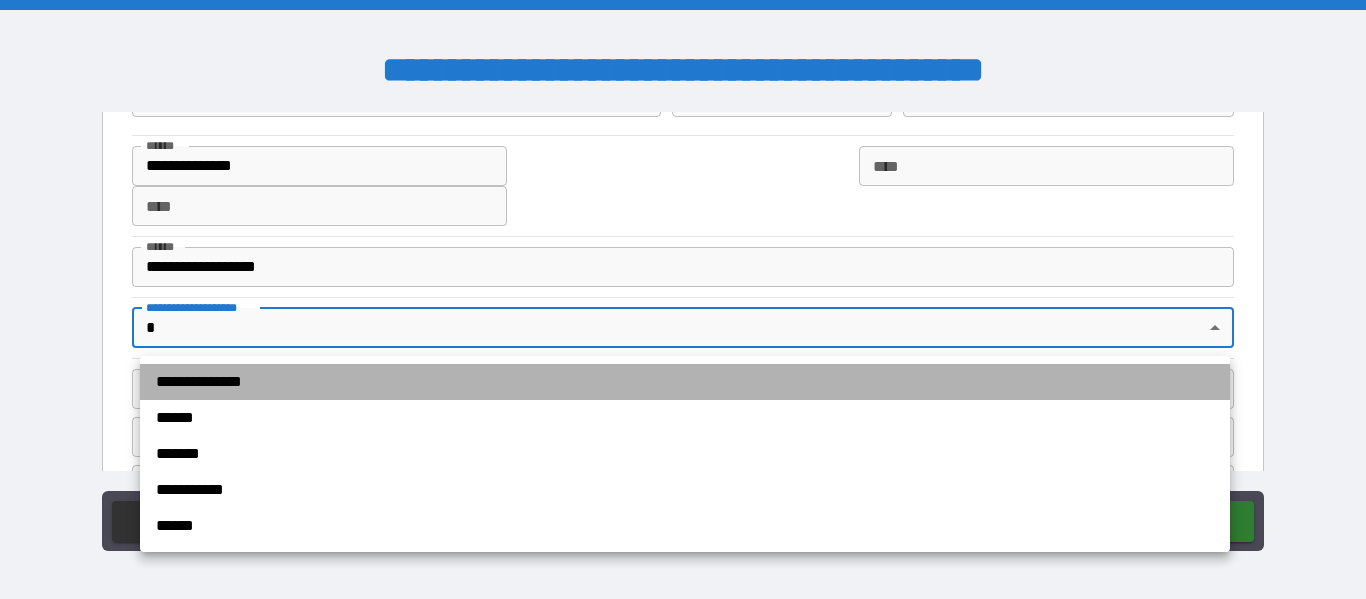 click on "**********" at bounding box center [685, 382] 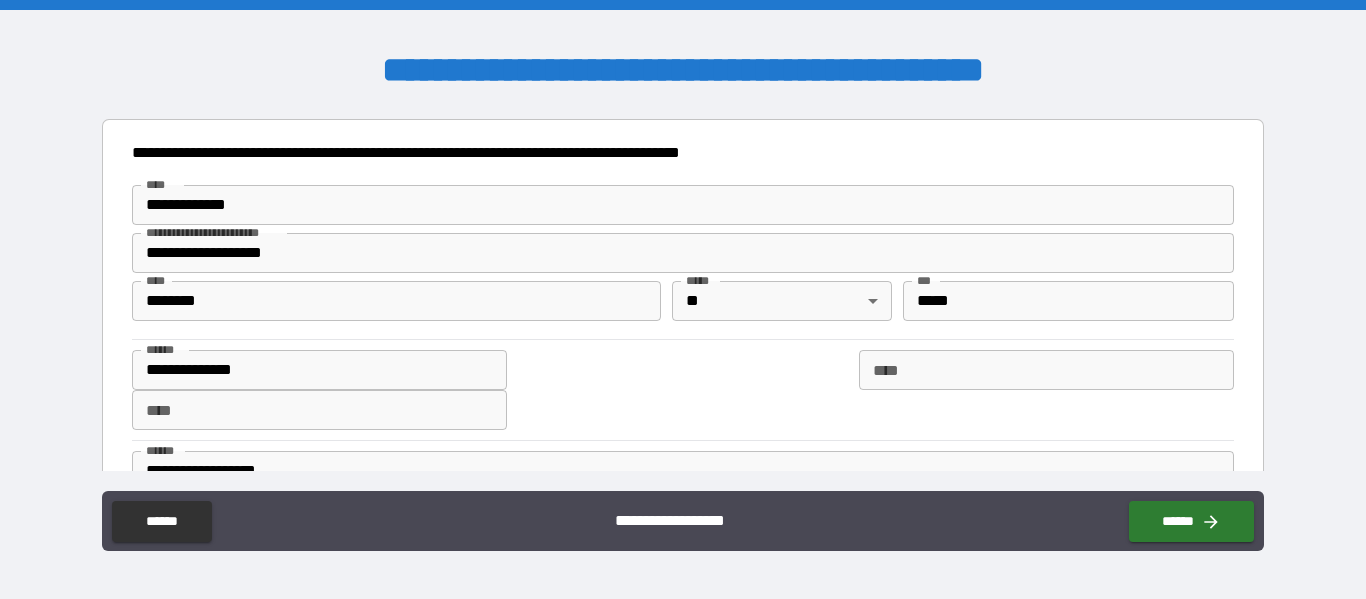 scroll, scrollTop: 1161, scrollLeft: 0, axis: vertical 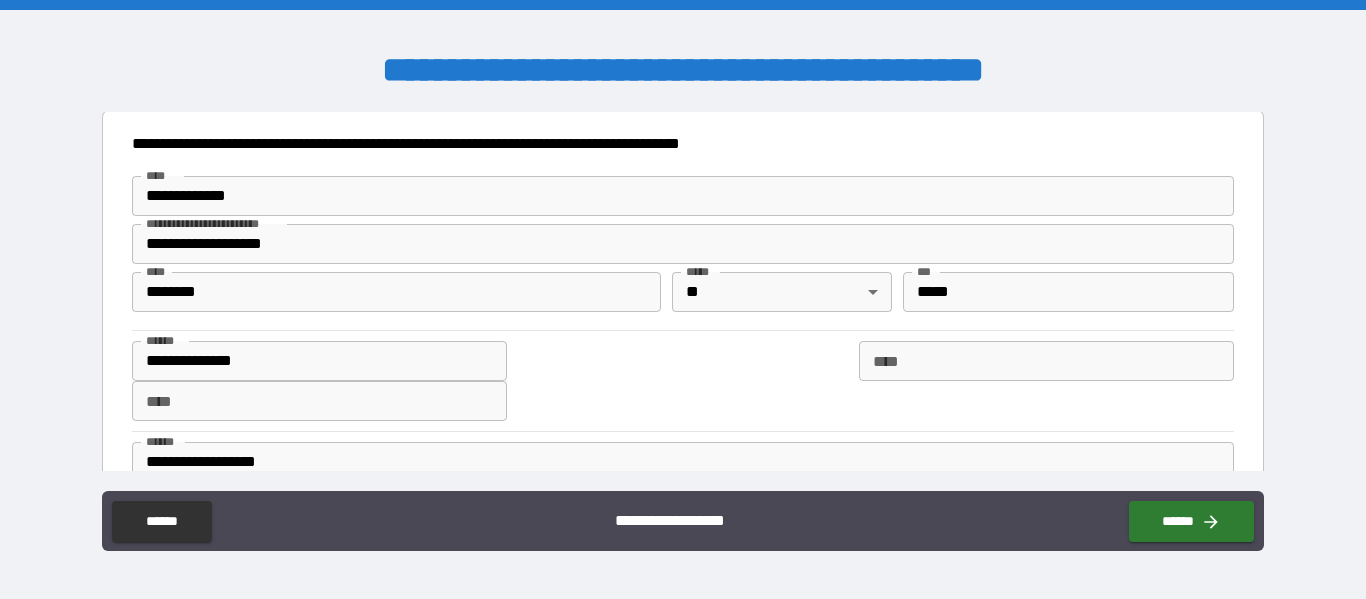 click on "**********" at bounding box center (319, 361) 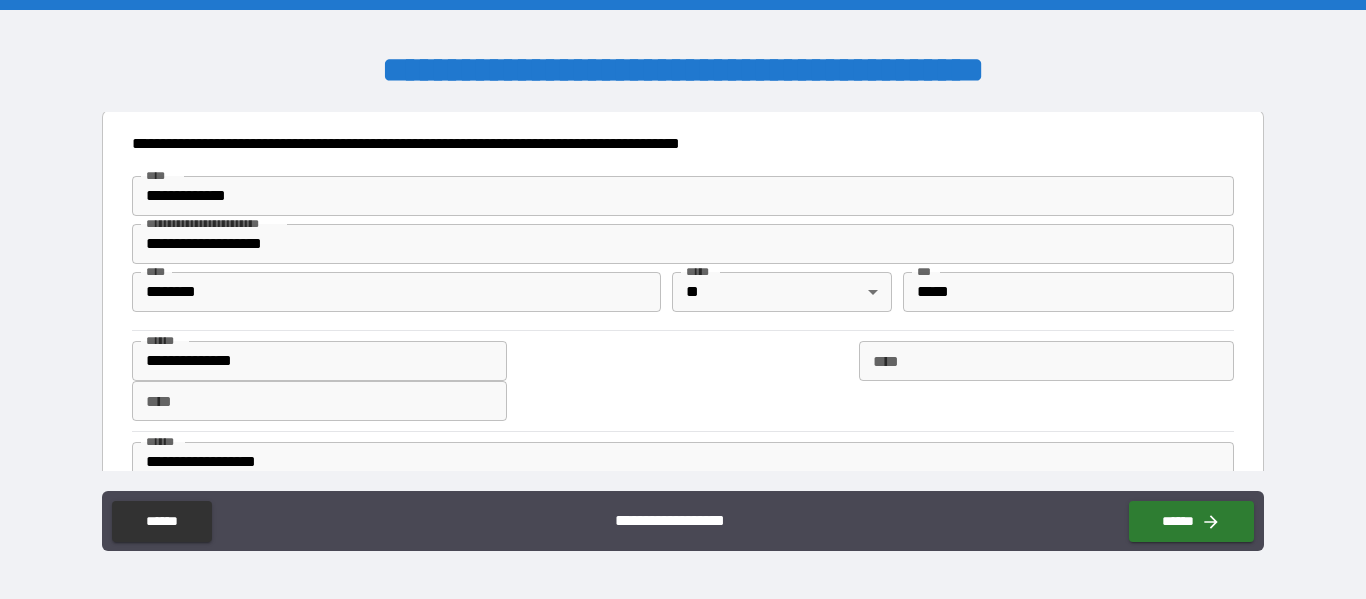 click on "**********" at bounding box center (682, 381) 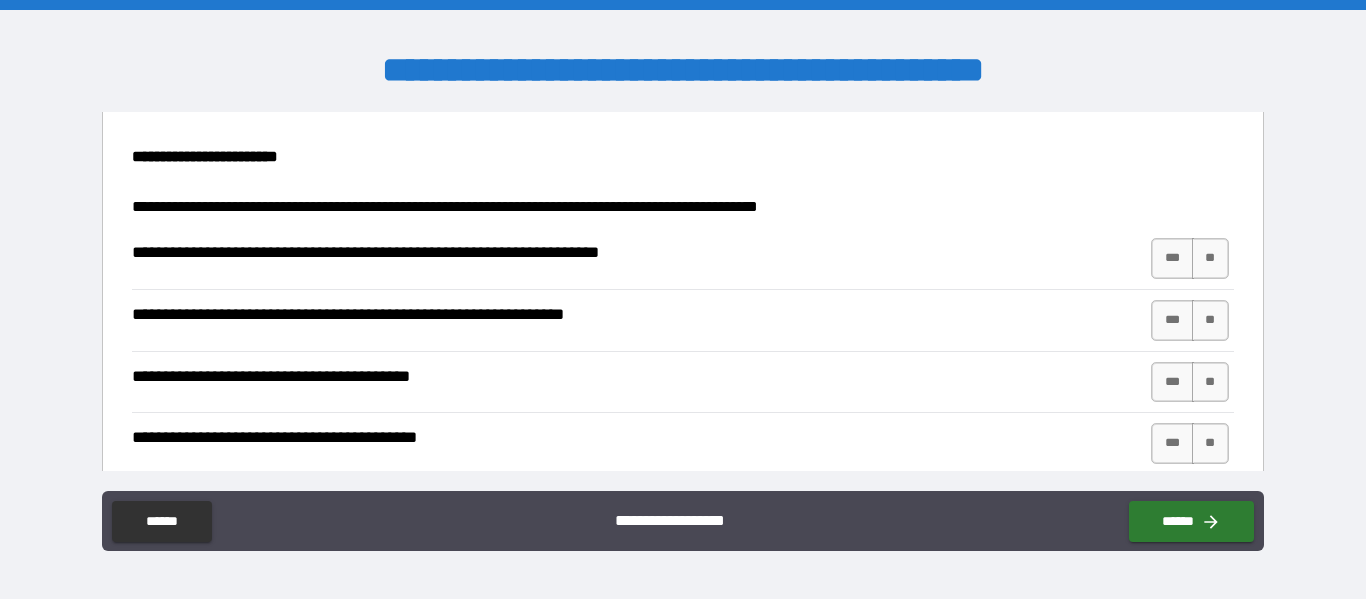scroll, scrollTop: 2415, scrollLeft: 0, axis: vertical 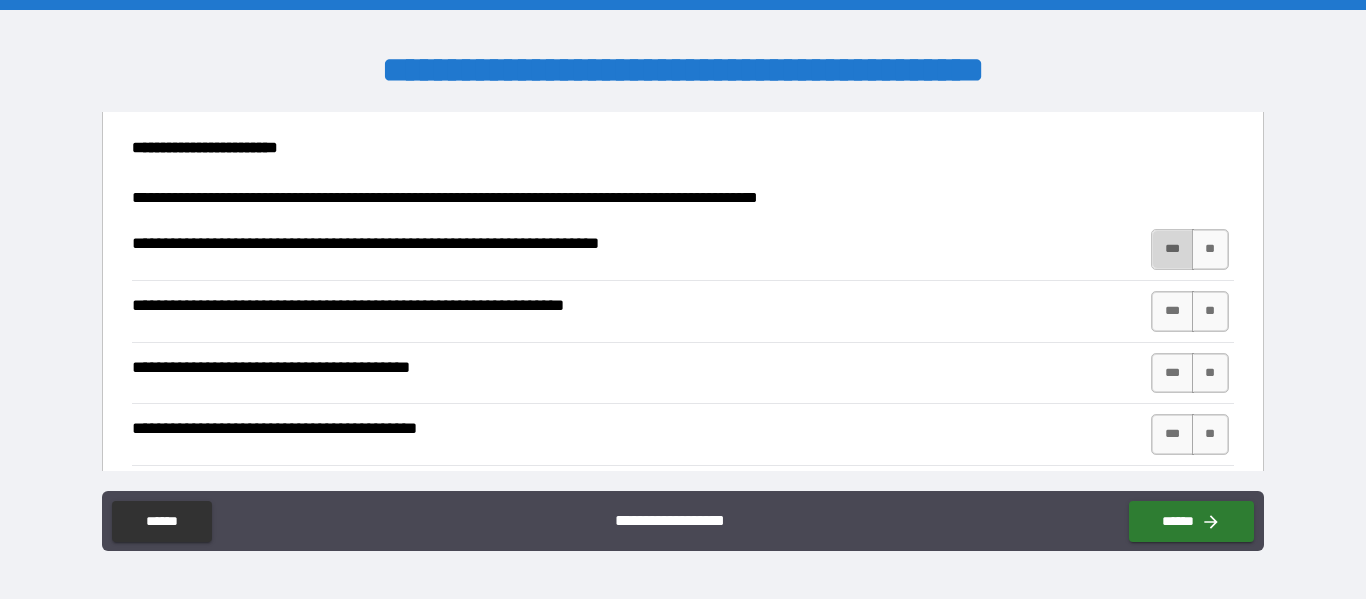 click on "***" at bounding box center (1172, 249) 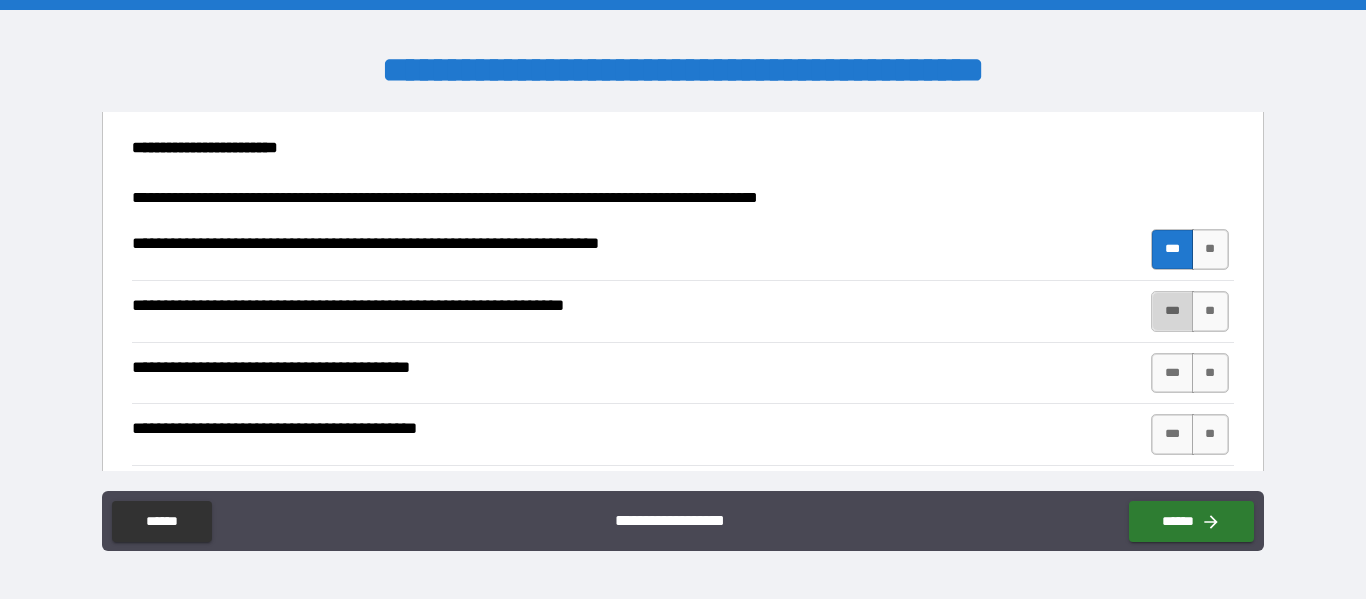 click on "***" at bounding box center (1172, 311) 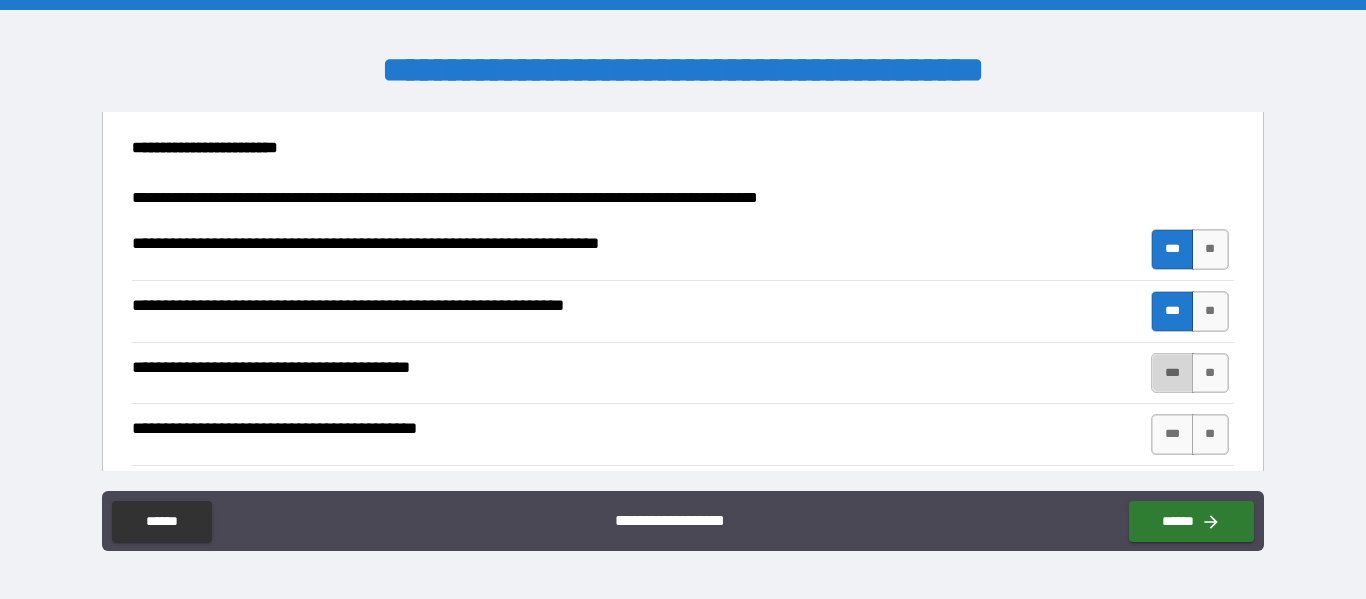 click on "***" at bounding box center (1172, 373) 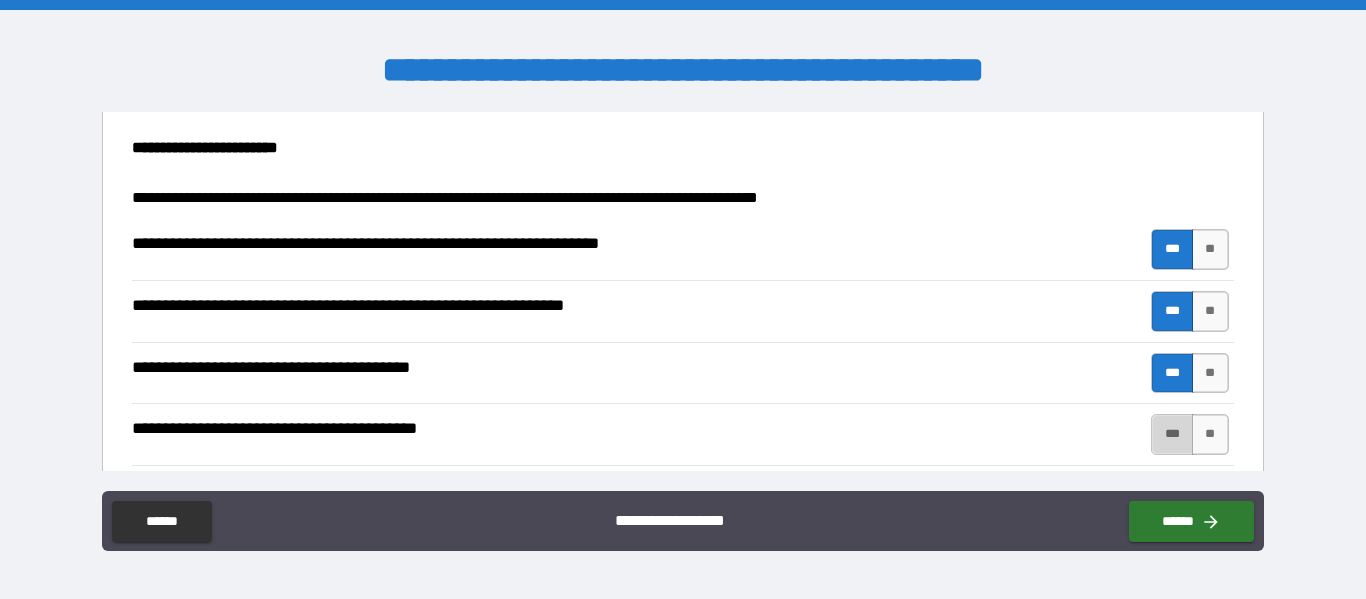 click on "***" at bounding box center [1172, 434] 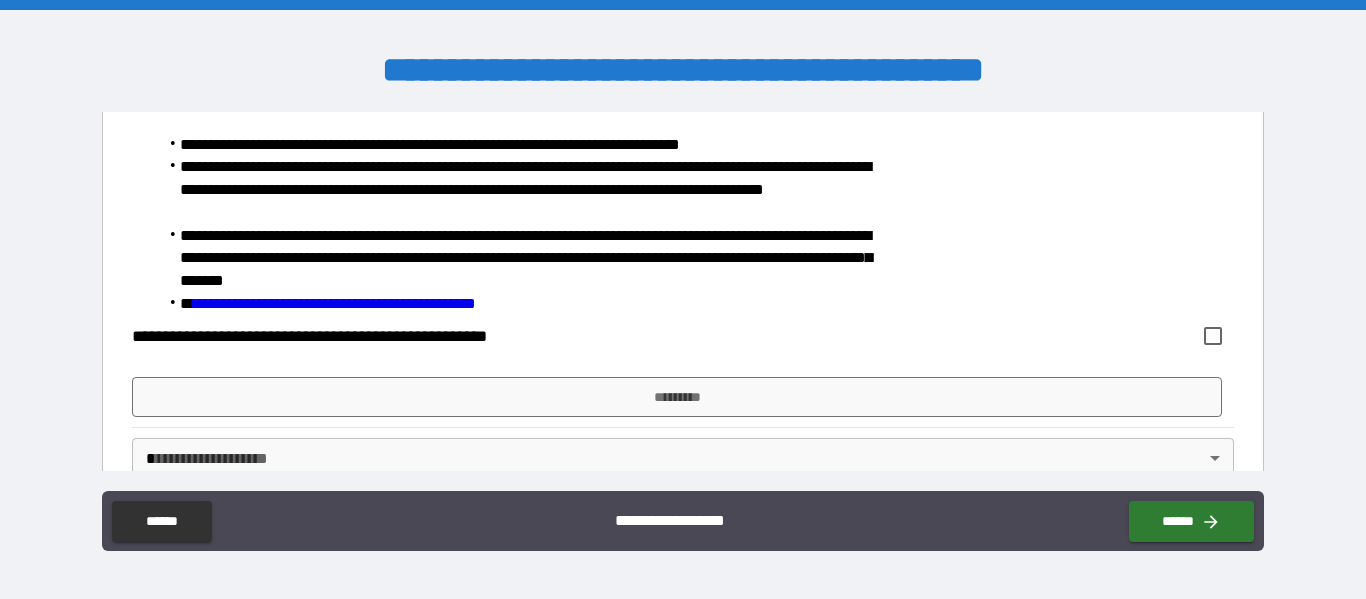 scroll, scrollTop: 3037, scrollLeft: 0, axis: vertical 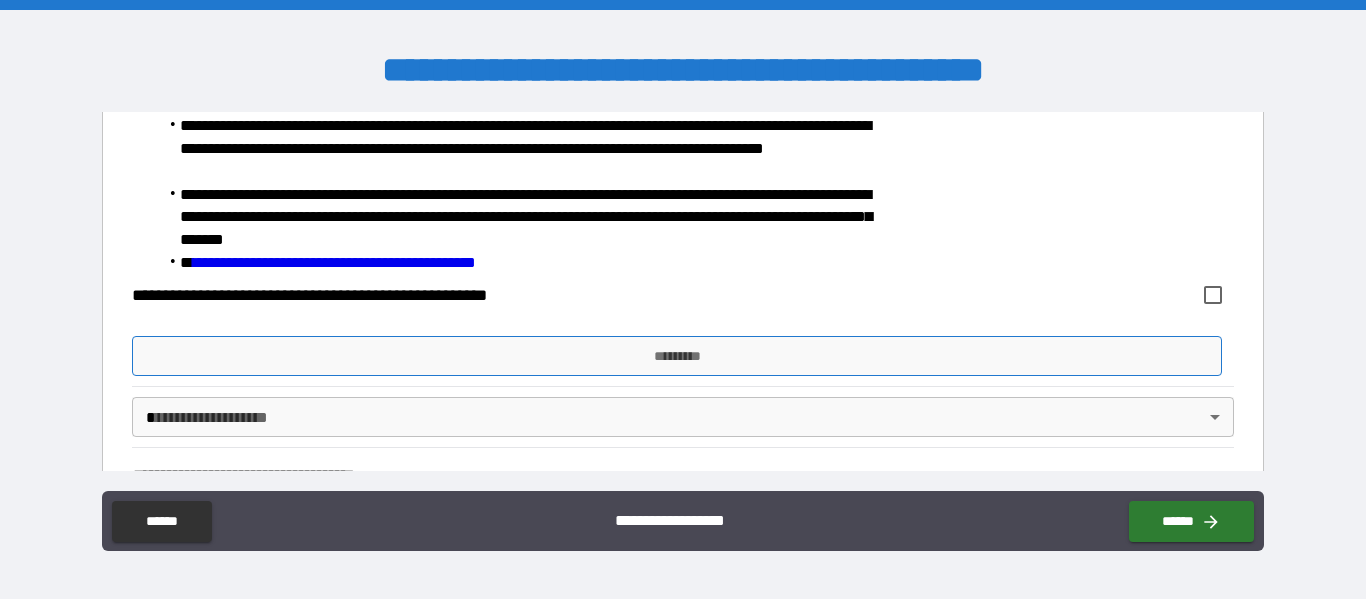 click on "*********" at bounding box center [677, 356] 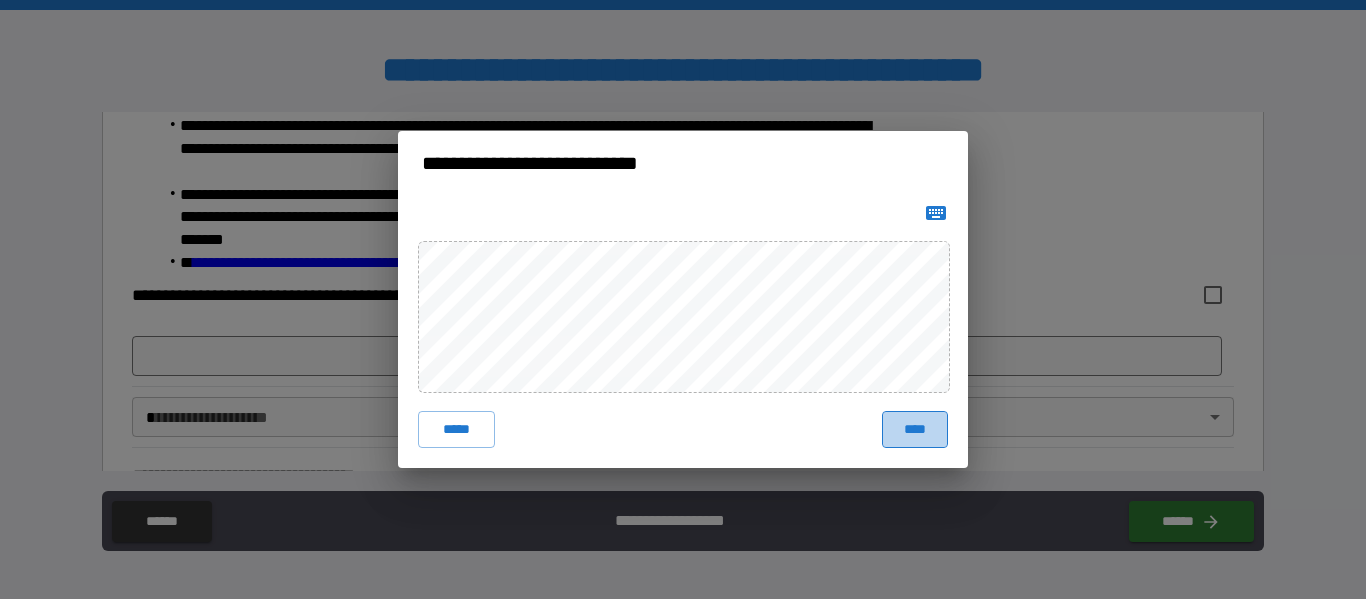 click on "****" at bounding box center [915, 429] 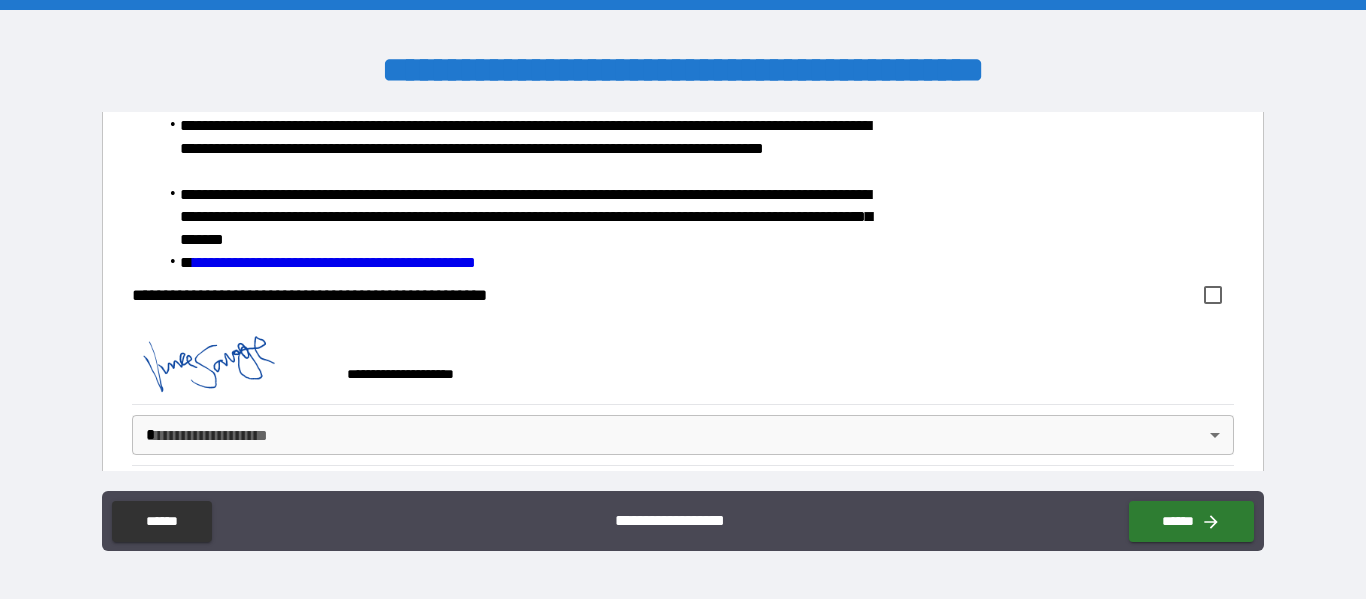 scroll, scrollTop: 3227, scrollLeft: 0, axis: vertical 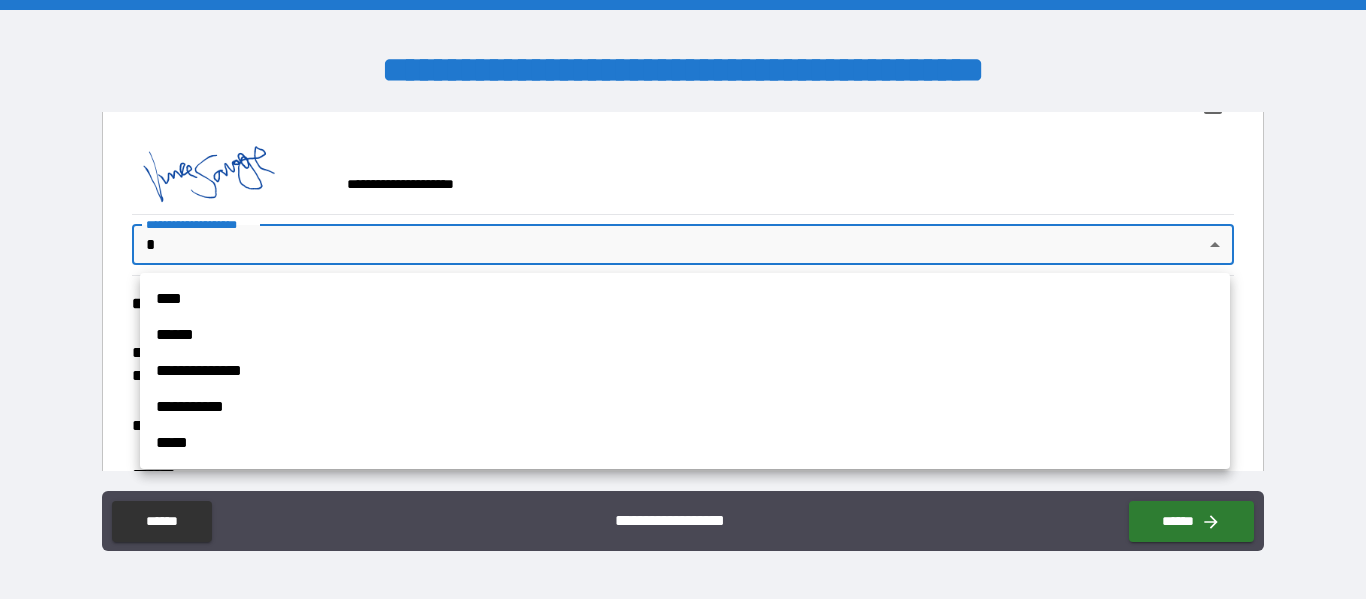 click on "**********" at bounding box center (683, 299) 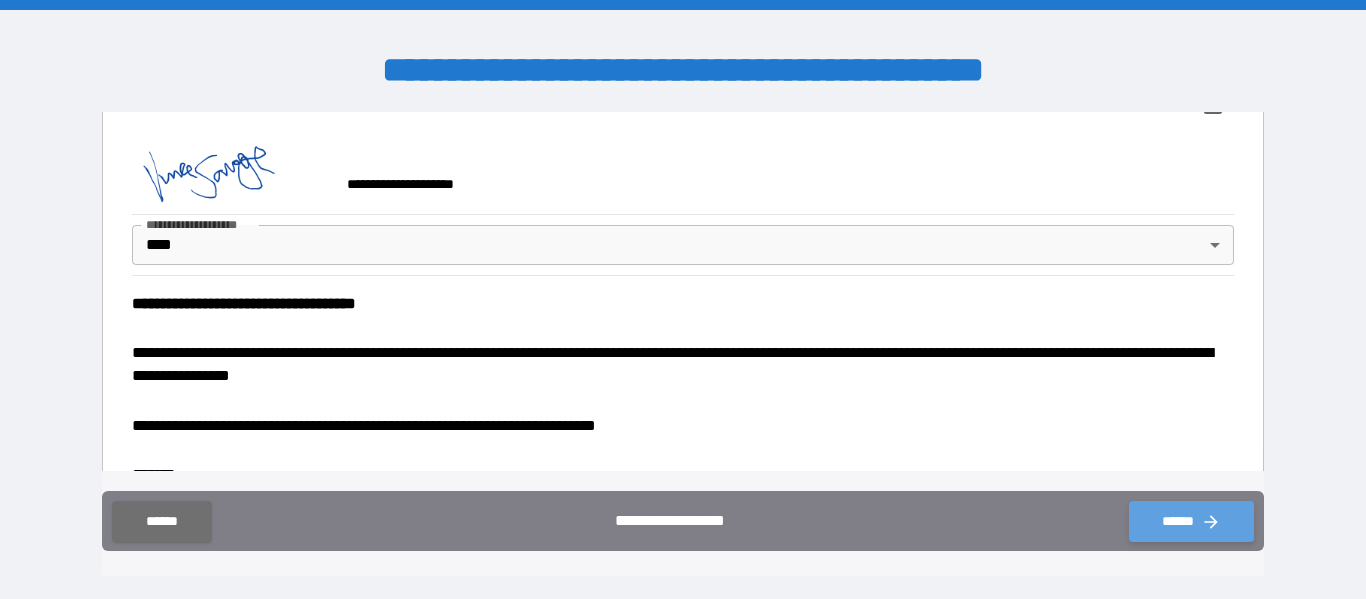 click on "******" at bounding box center (1191, 521) 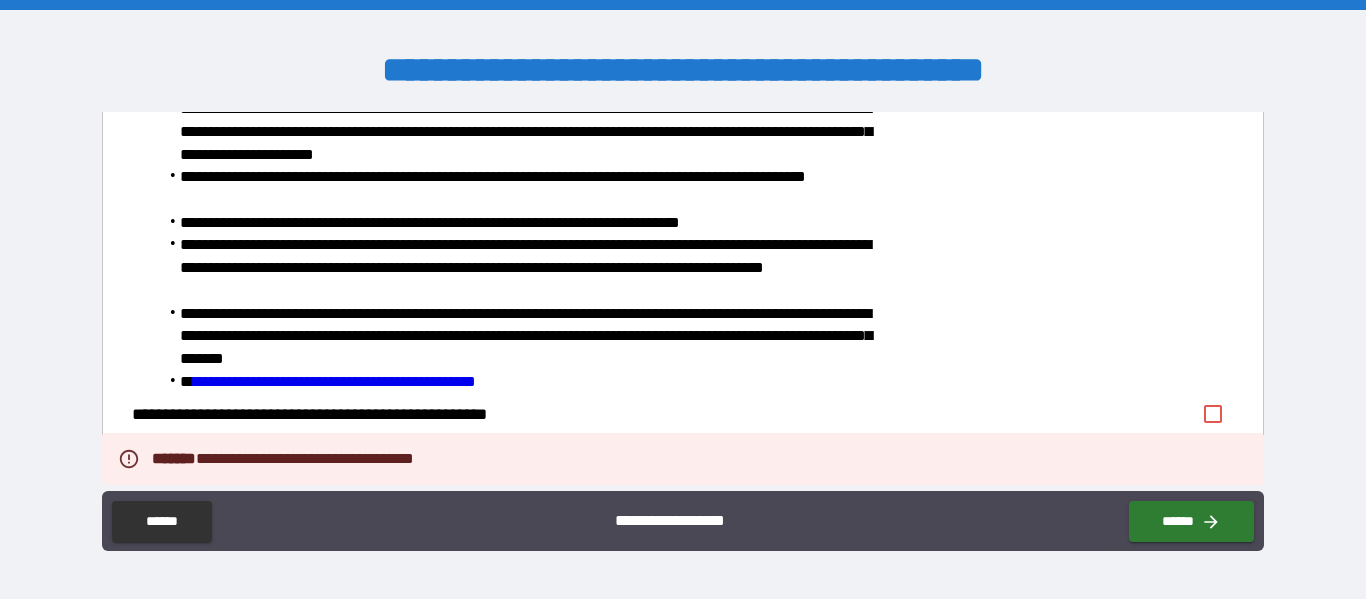 scroll, scrollTop: 2913, scrollLeft: 0, axis: vertical 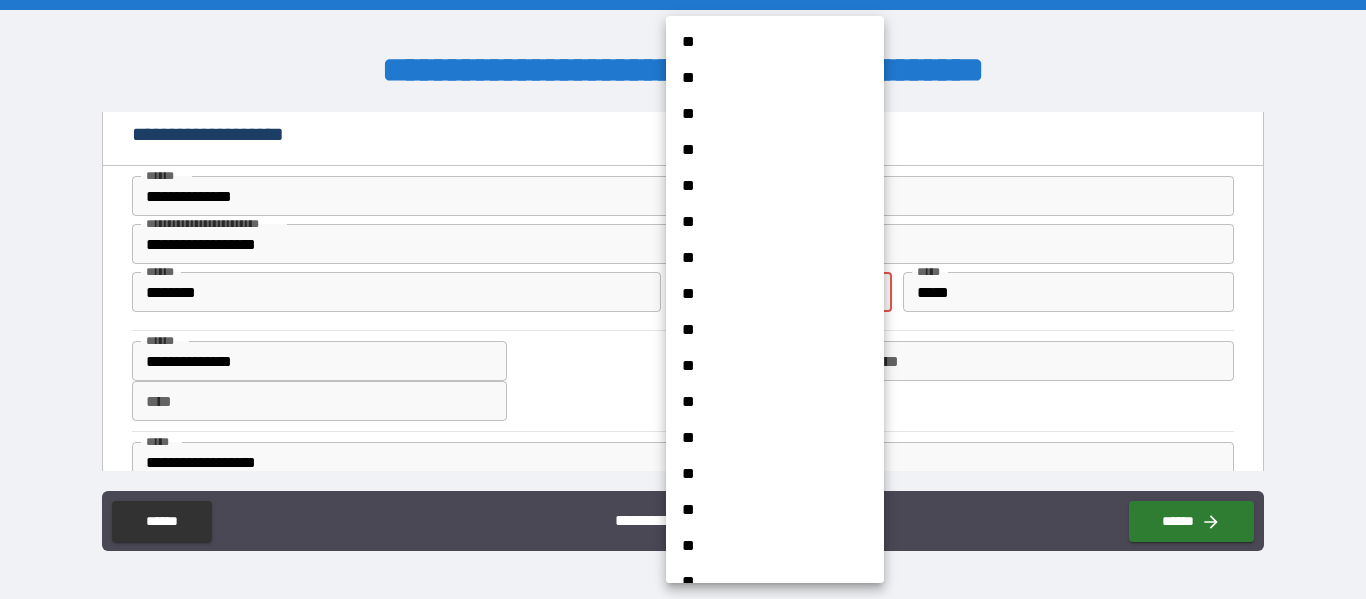 click on "**********" at bounding box center [683, 299] 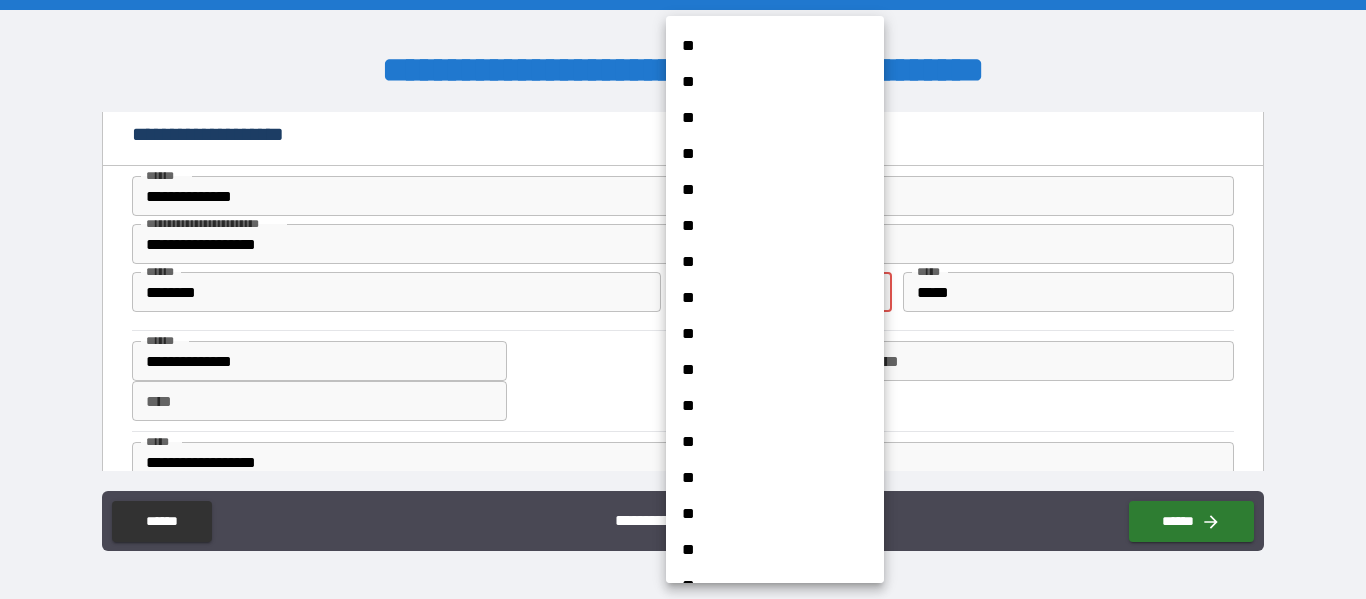 scroll, scrollTop: 988, scrollLeft: 0, axis: vertical 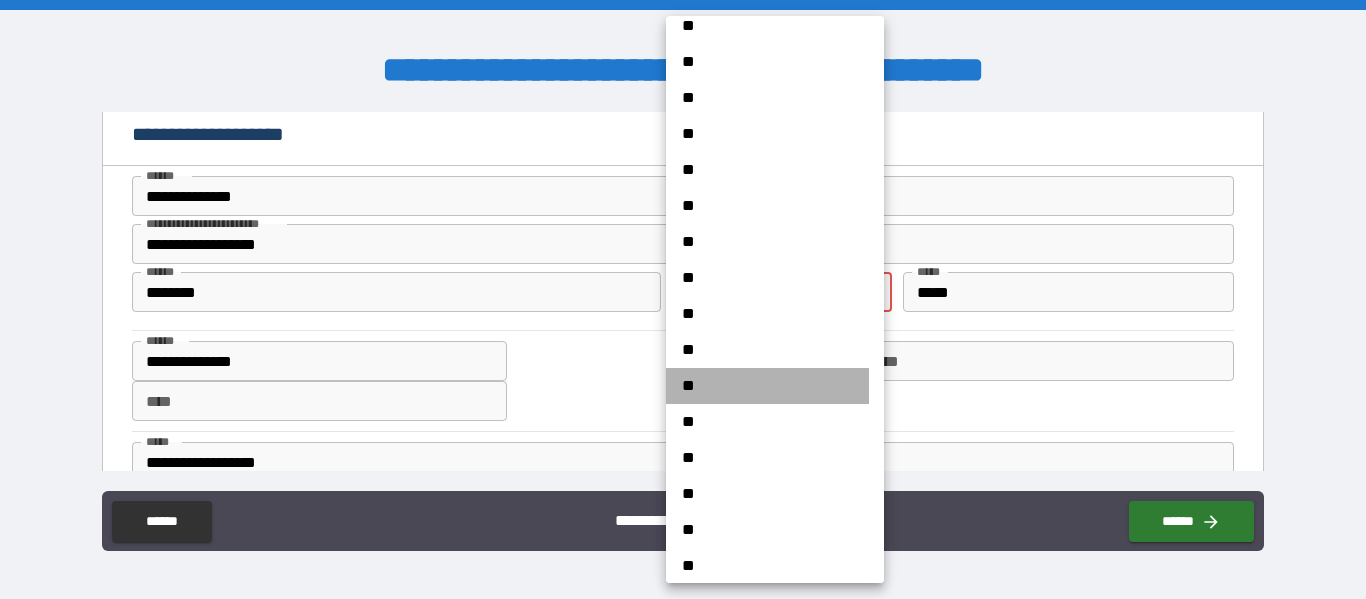 click on "**" at bounding box center (767, 386) 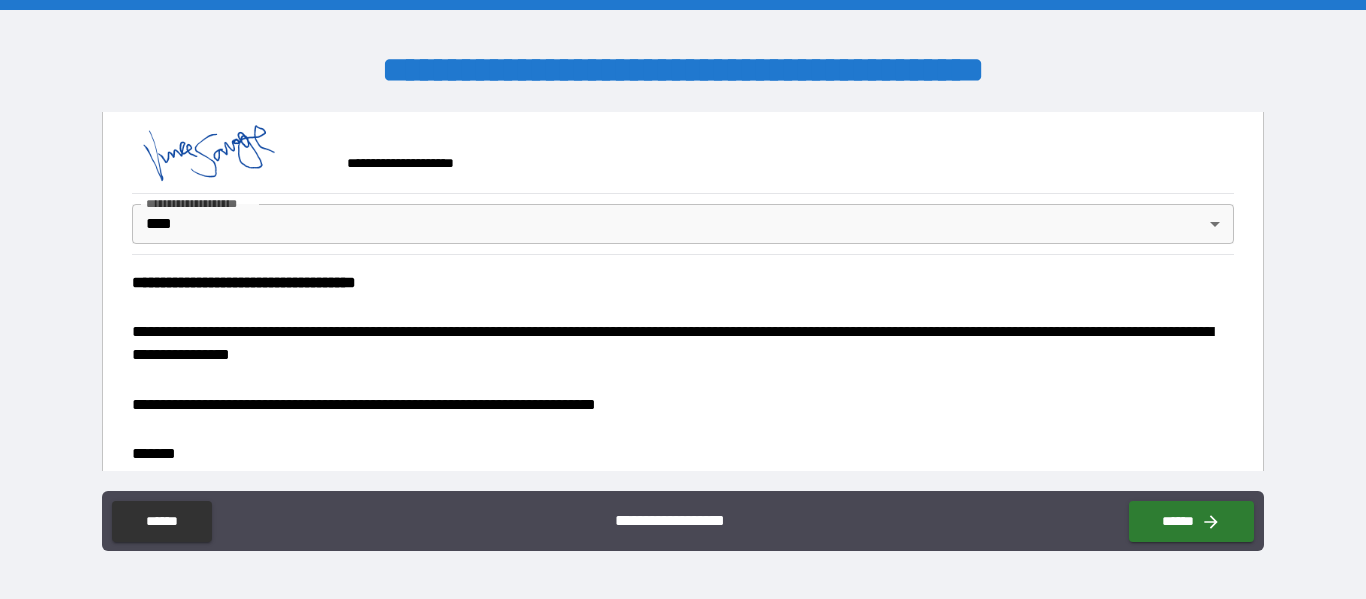scroll, scrollTop: 3320, scrollLeft: 0, axis: vertical 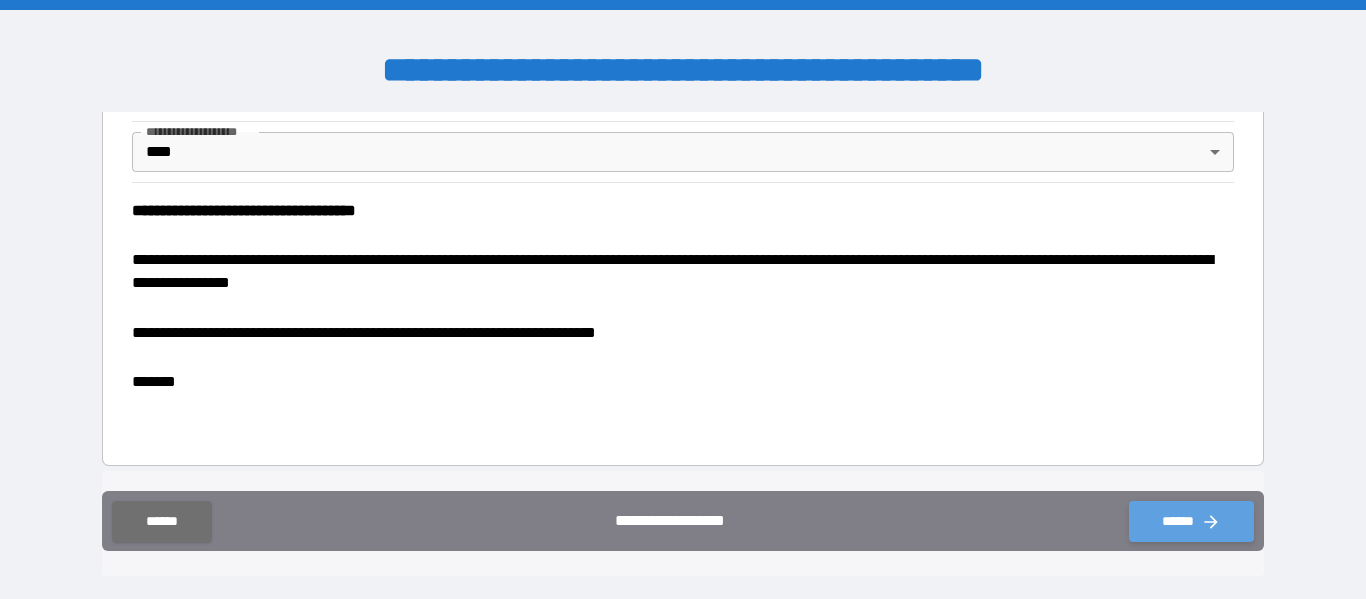 click on "******" at bounding box center [1191, 521] 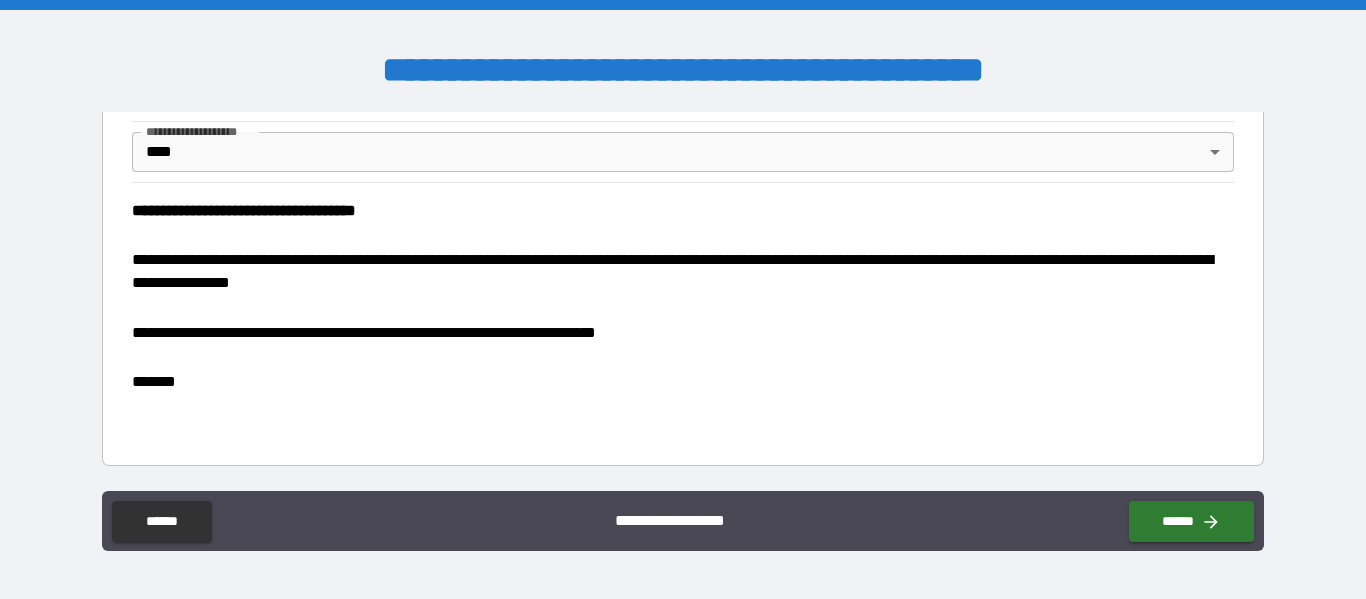 click on "******" at bounding box center (677, 382) 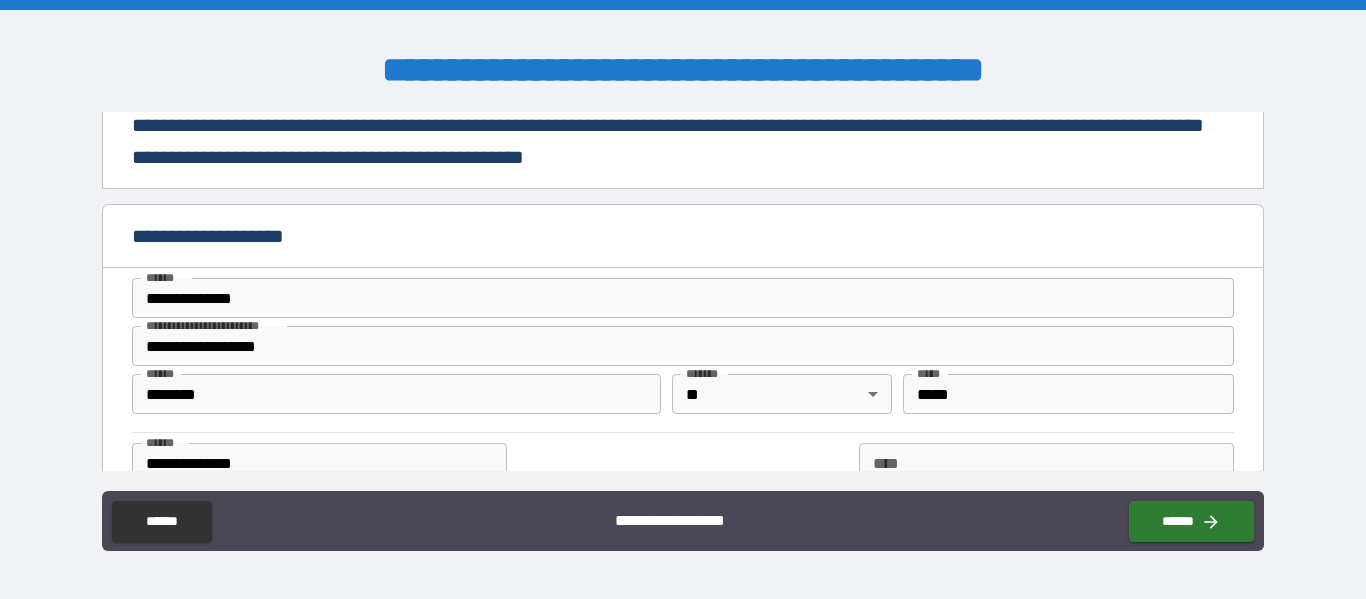 scroll, scrollTop: 0, scrollLeft: 0, axis: both 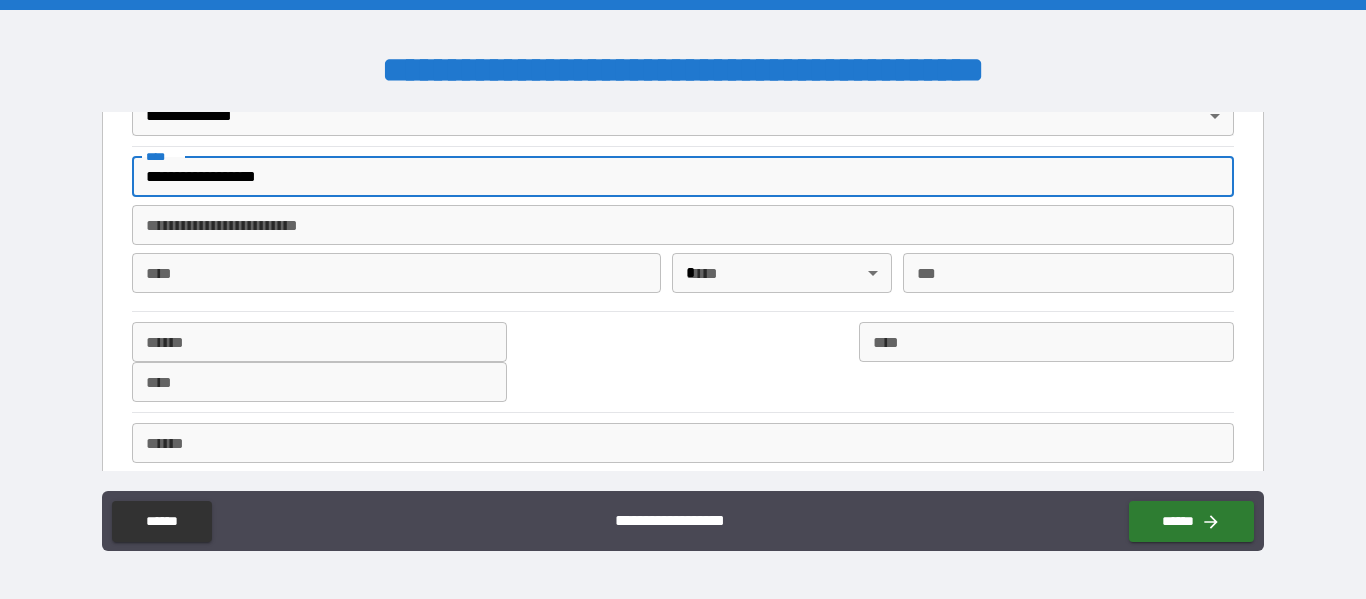 click on "**********" at bounding box center [682, 177] 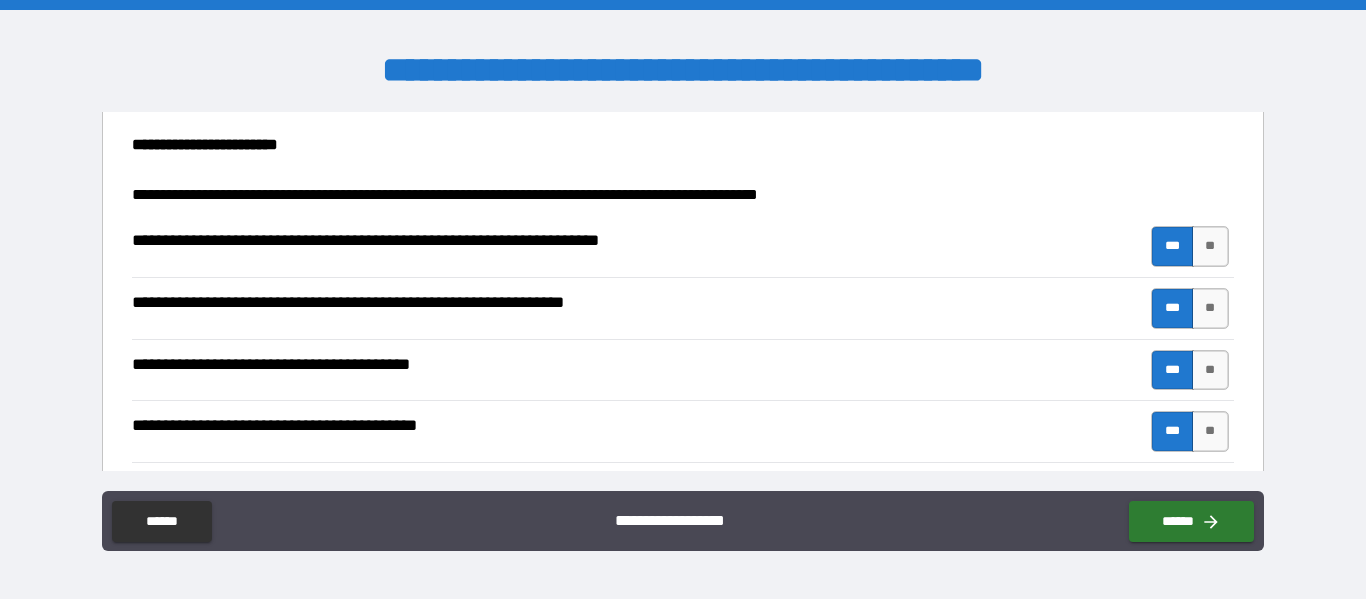 scroll, scrollTop: 2439, scrollLeft: 0, axis: vertical 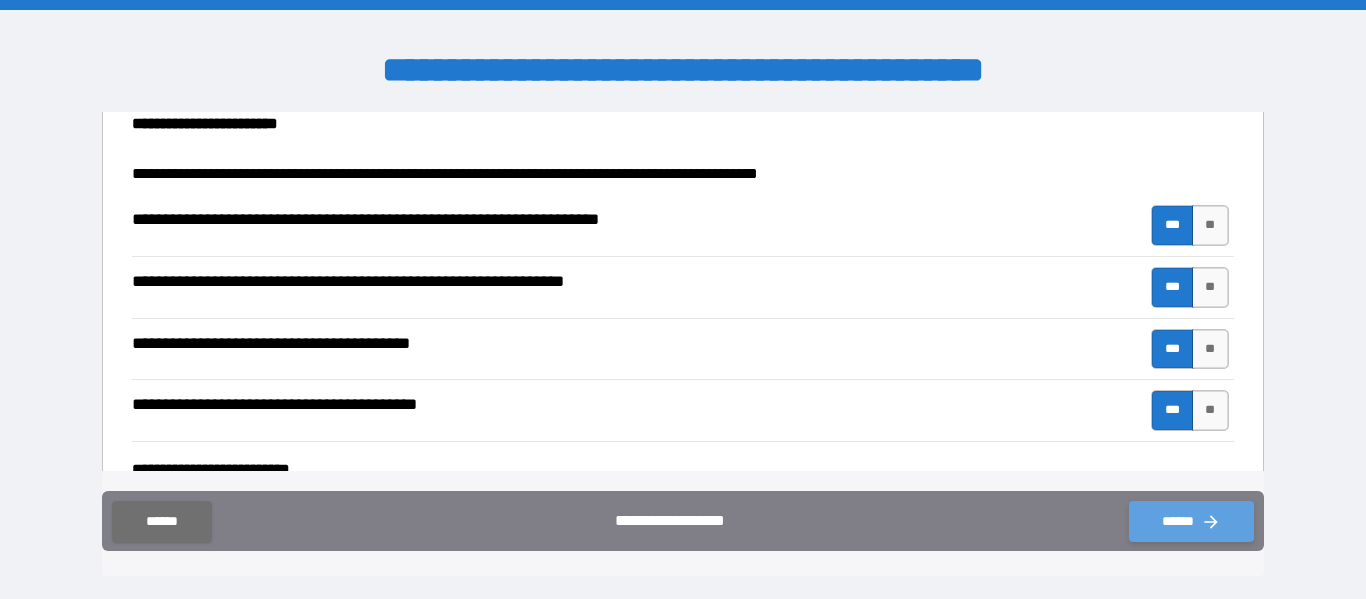 click on "******" at bounding box center (1191, 521) 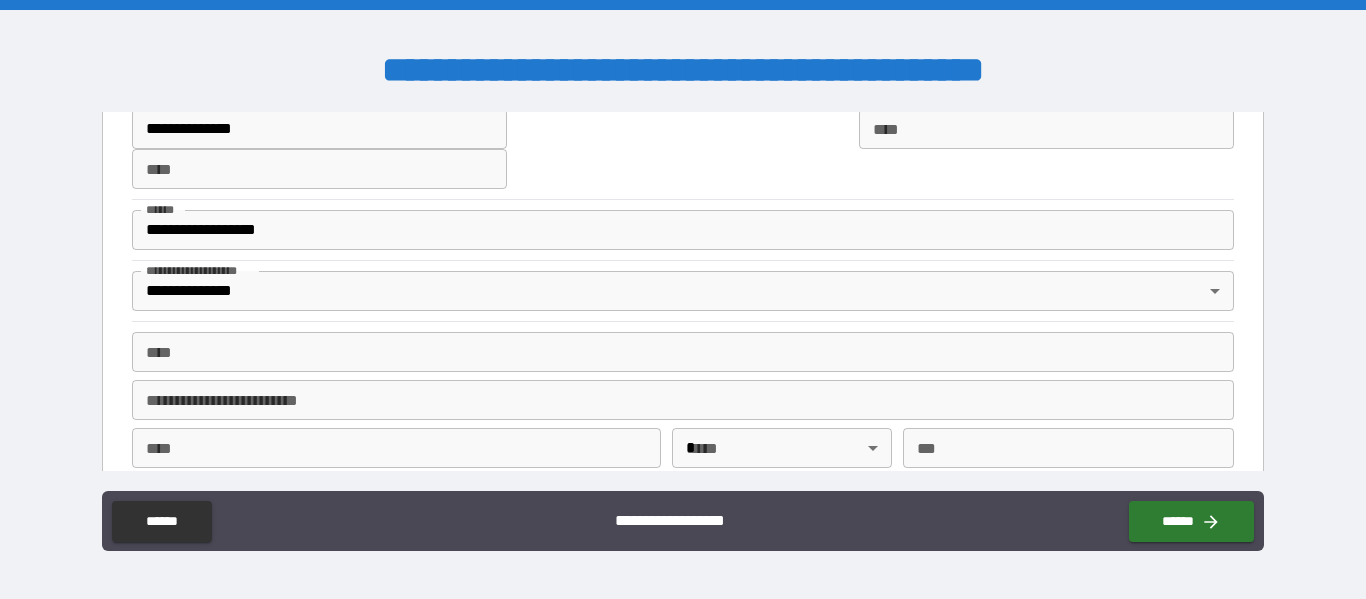 scroll, scrollTop: 2439, scrollLeft: 0, axis: vertical 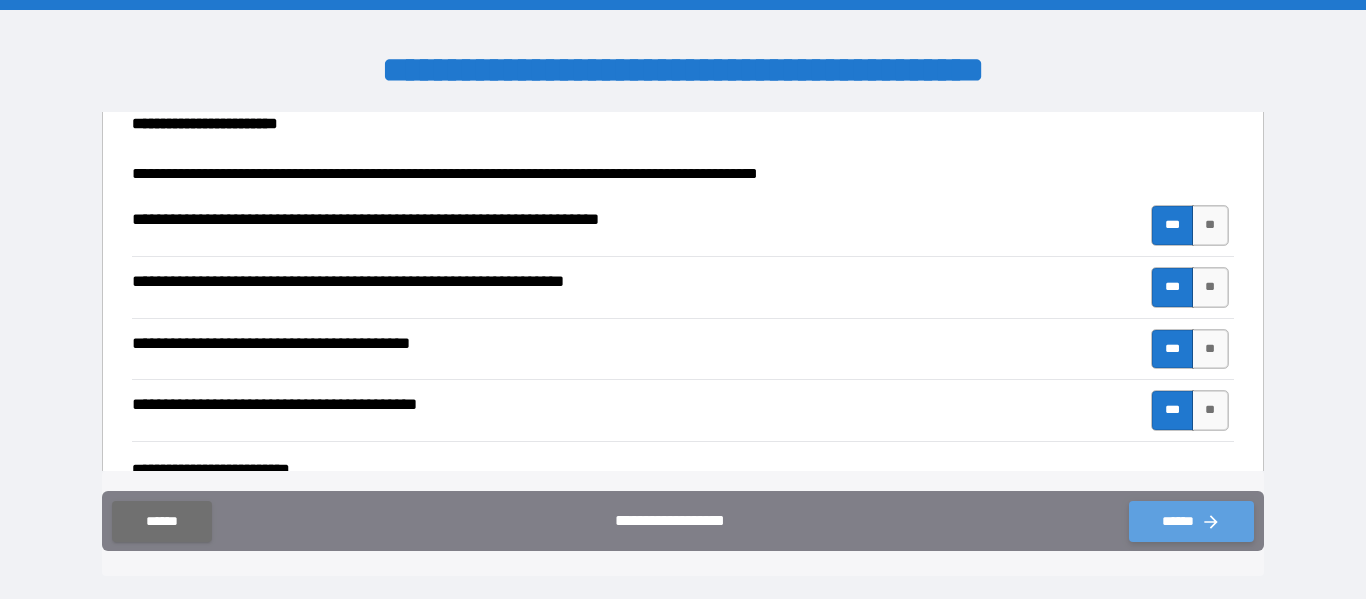 click on "******" at bounding box center (1191, 521) 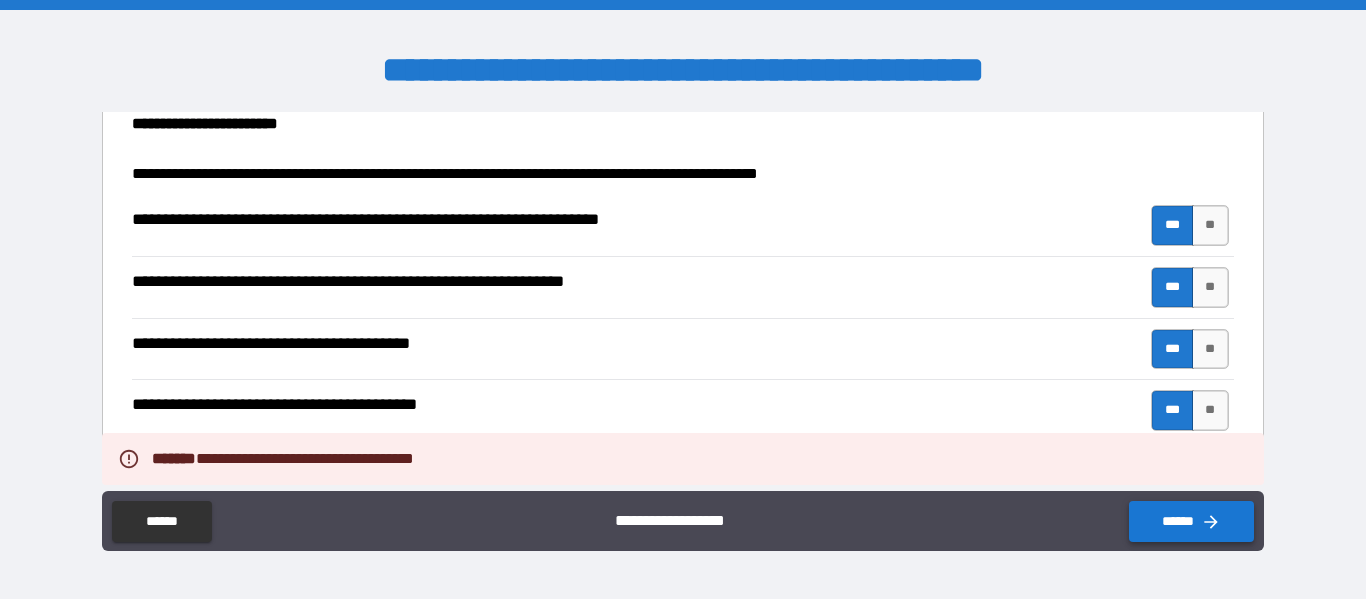 click on "******" at bounding box center (1191, 521) 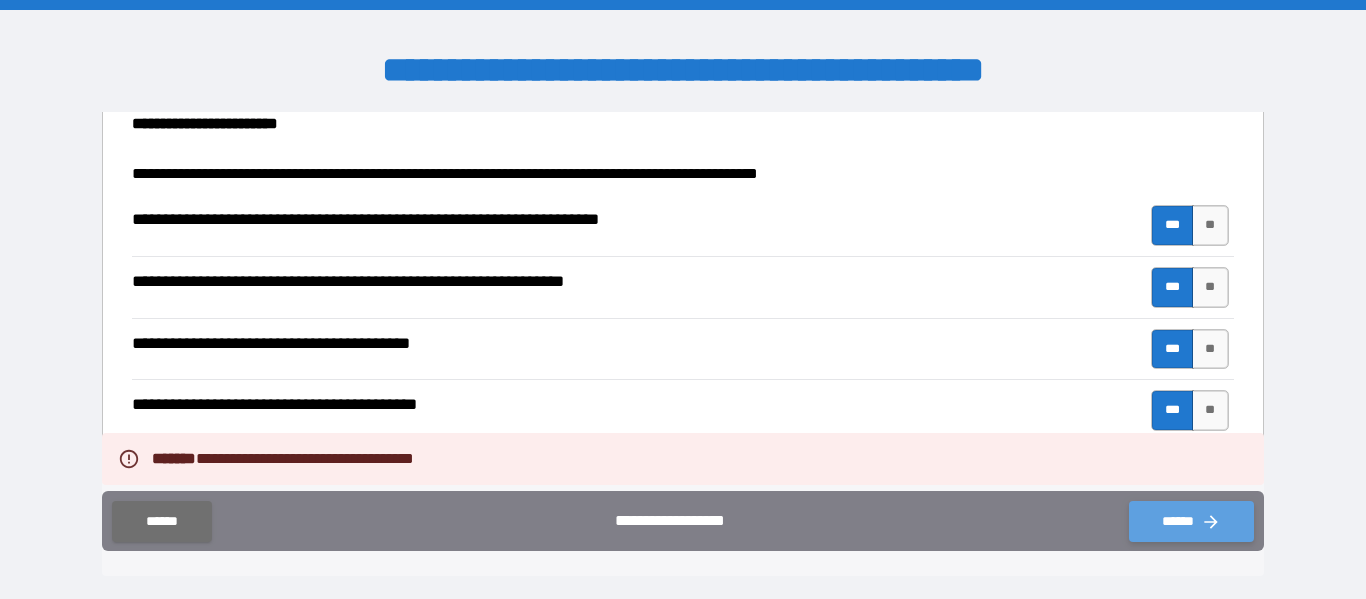 click on "******" at bounding box center (1191, 521) 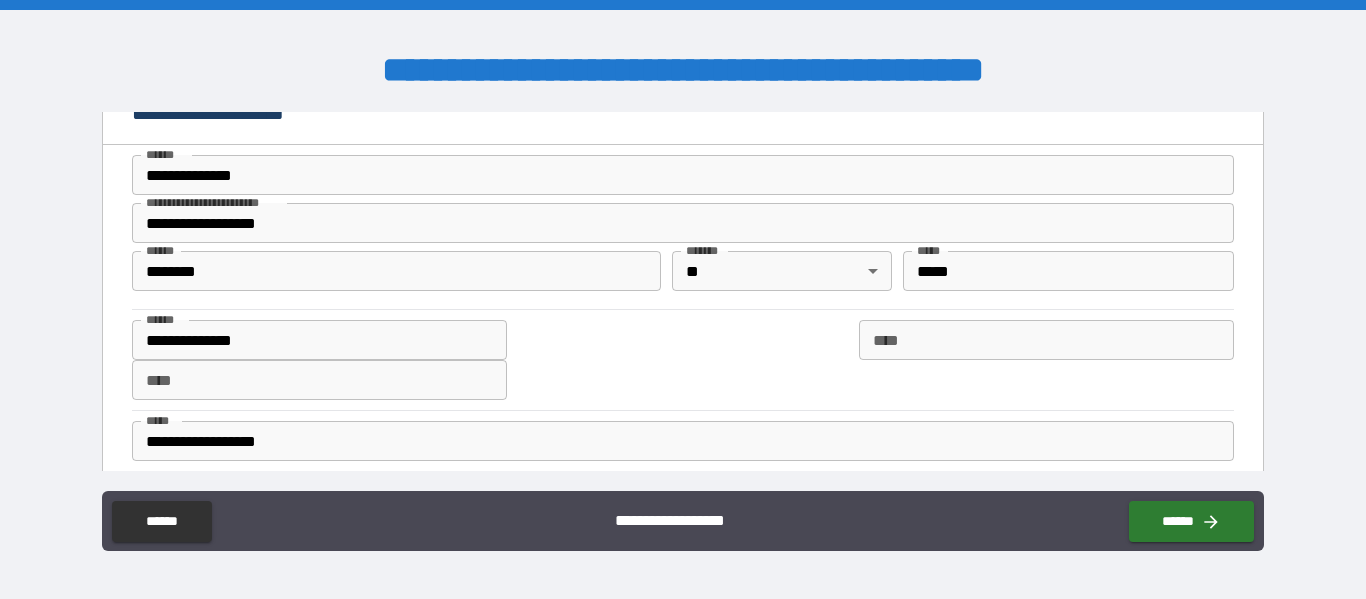 scroll, scrollTop: 0, scrollLeft: 0, axis: both 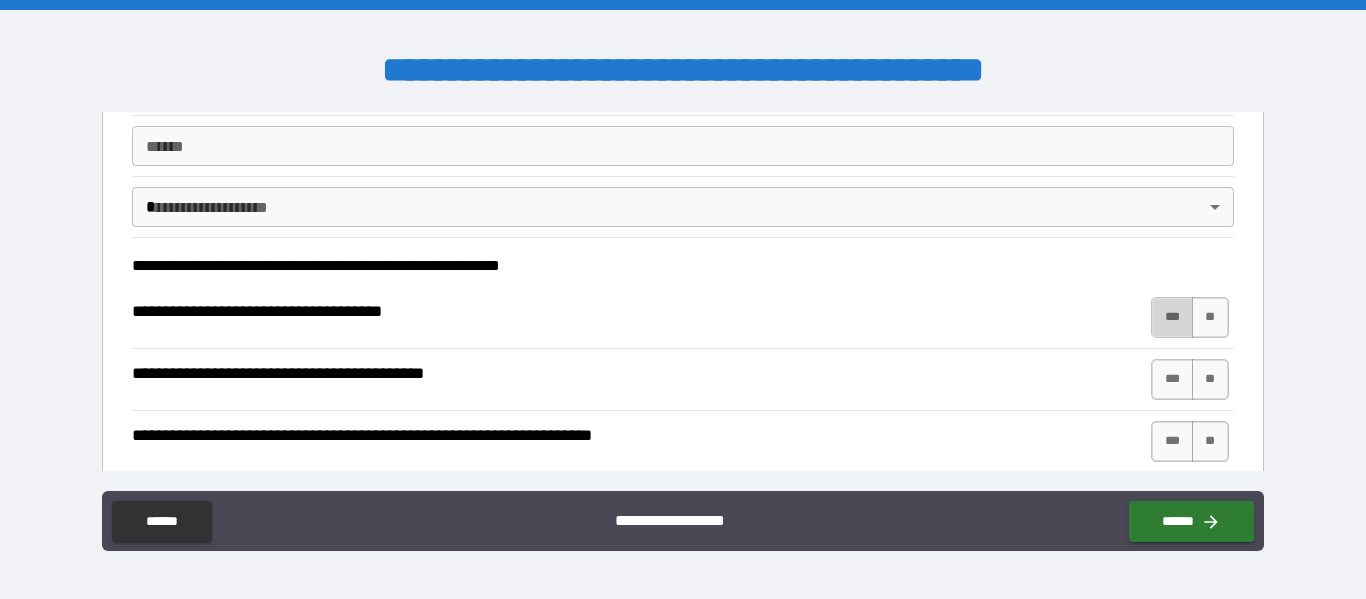 click on "***" at bounding box center [1172, 317] 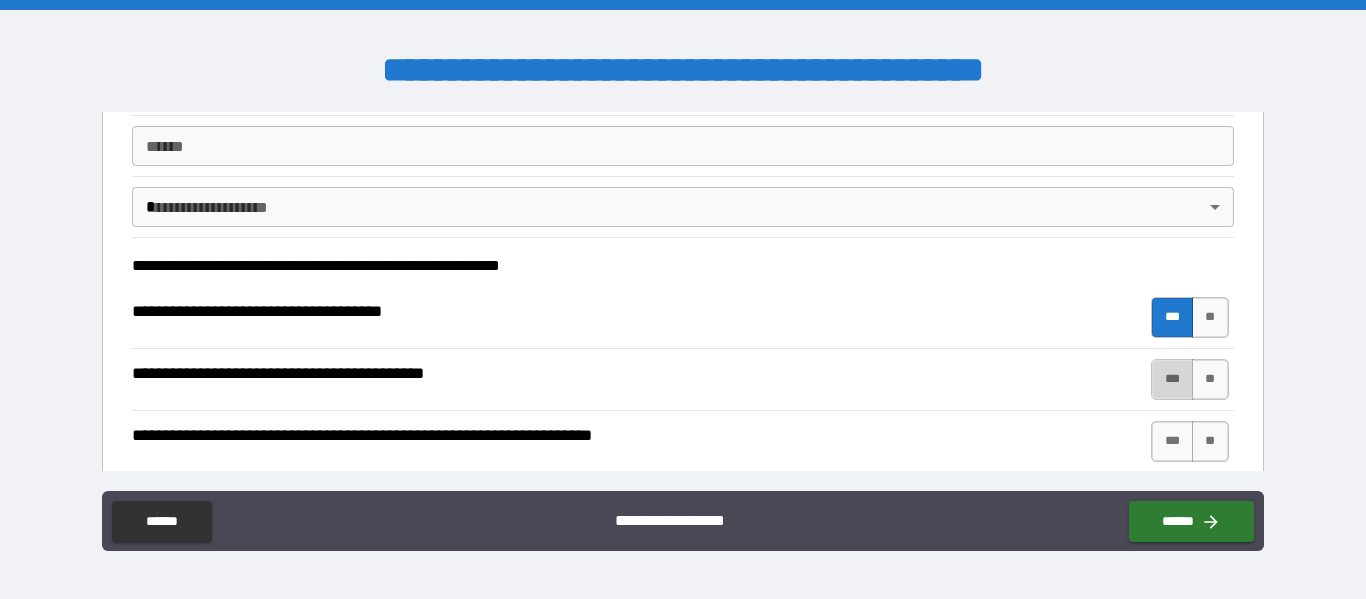 click on "***" at bounding box center (1172, 379) 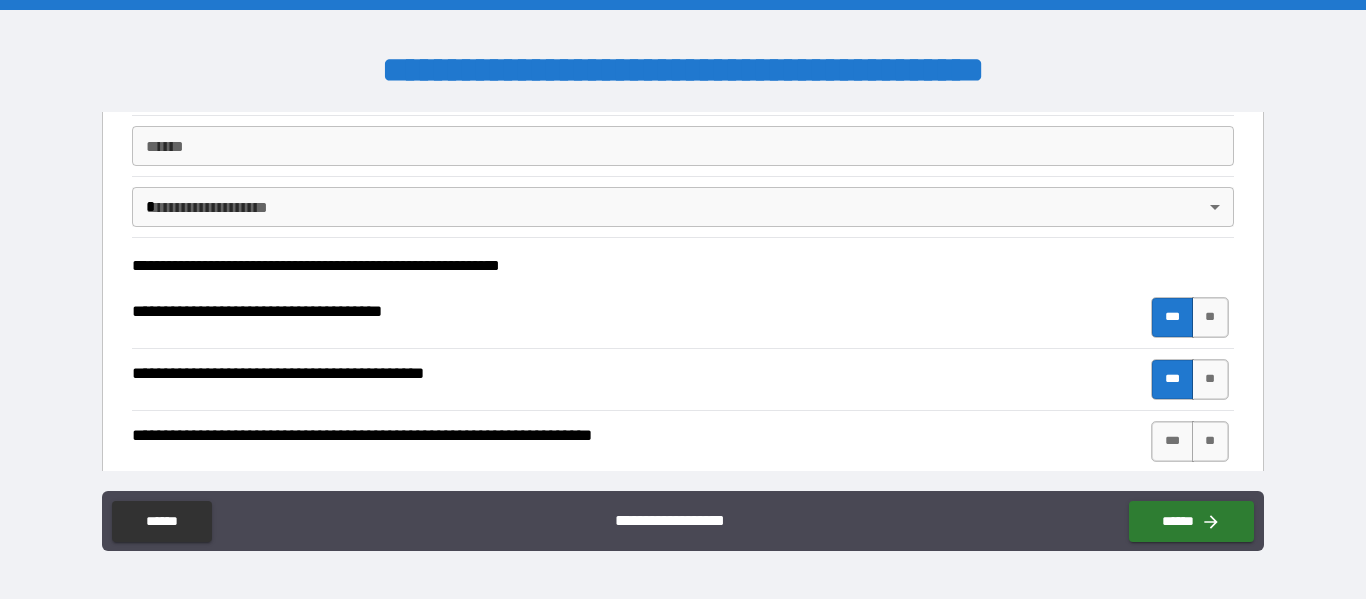 drag, startPoint x: 1251, startPoint y: 310, endPoint x: 1251, endPoint y: 340, distance: 30 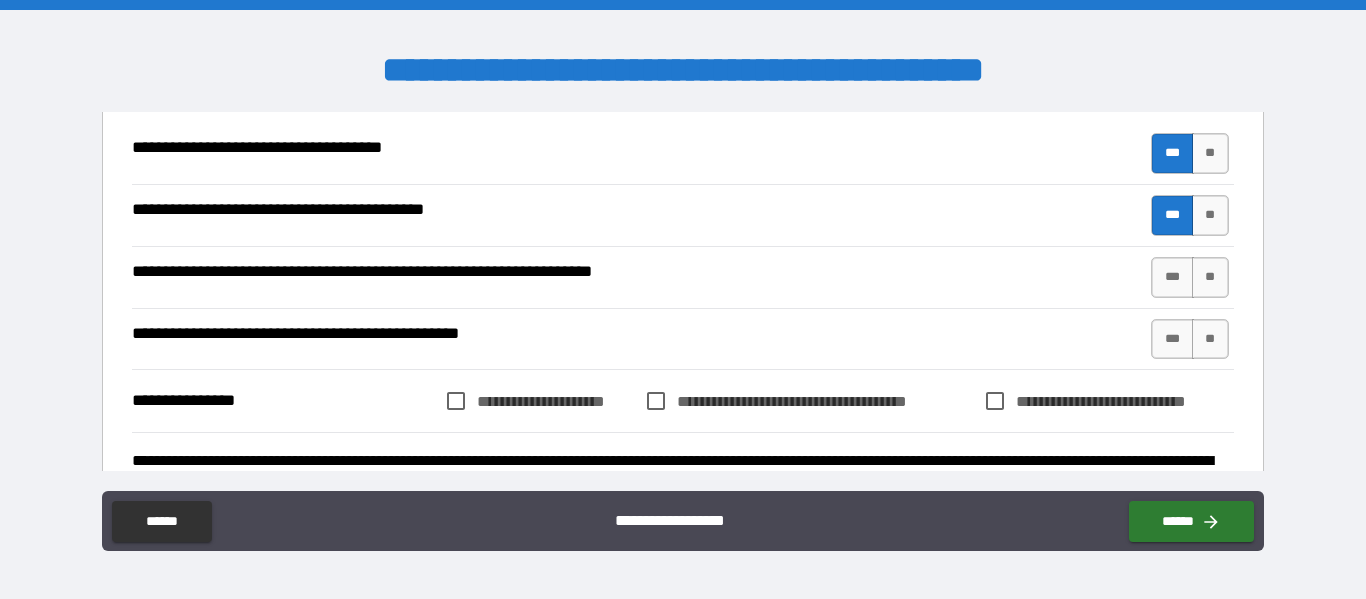 scroll, scrollTop: 2050, scrollLeft: 0, axis: vertical 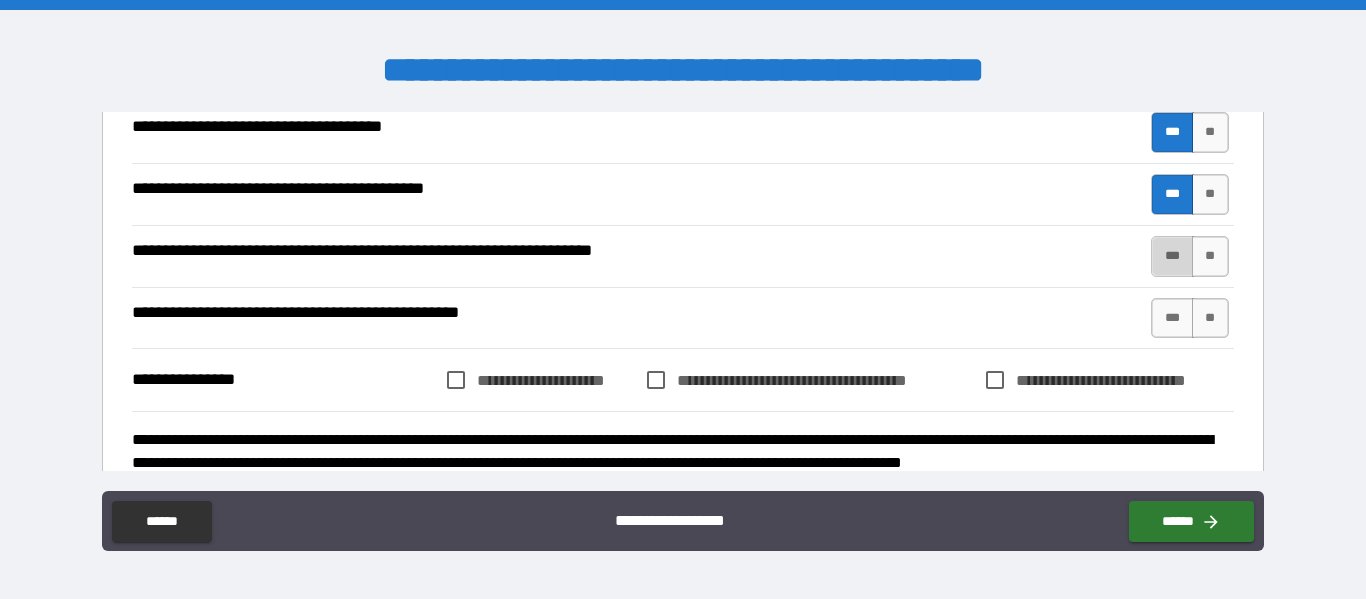 click on "***" at bounding box center (1172, 256) 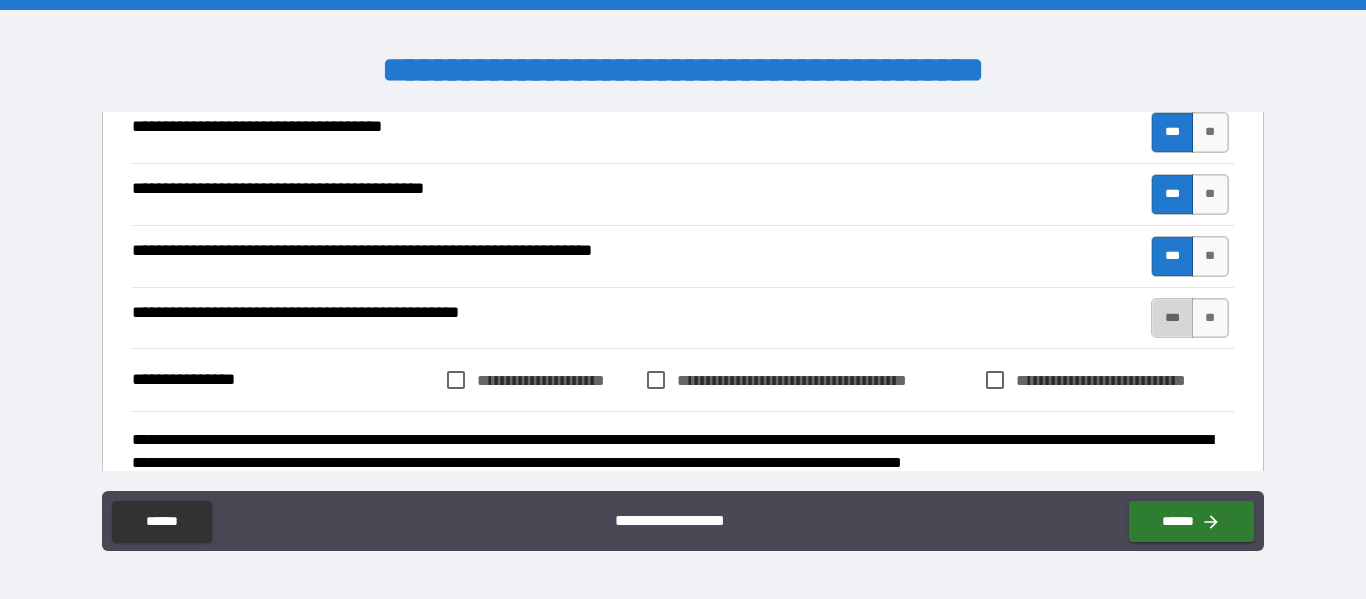 click on "***" at bounding box center (1172, 318) 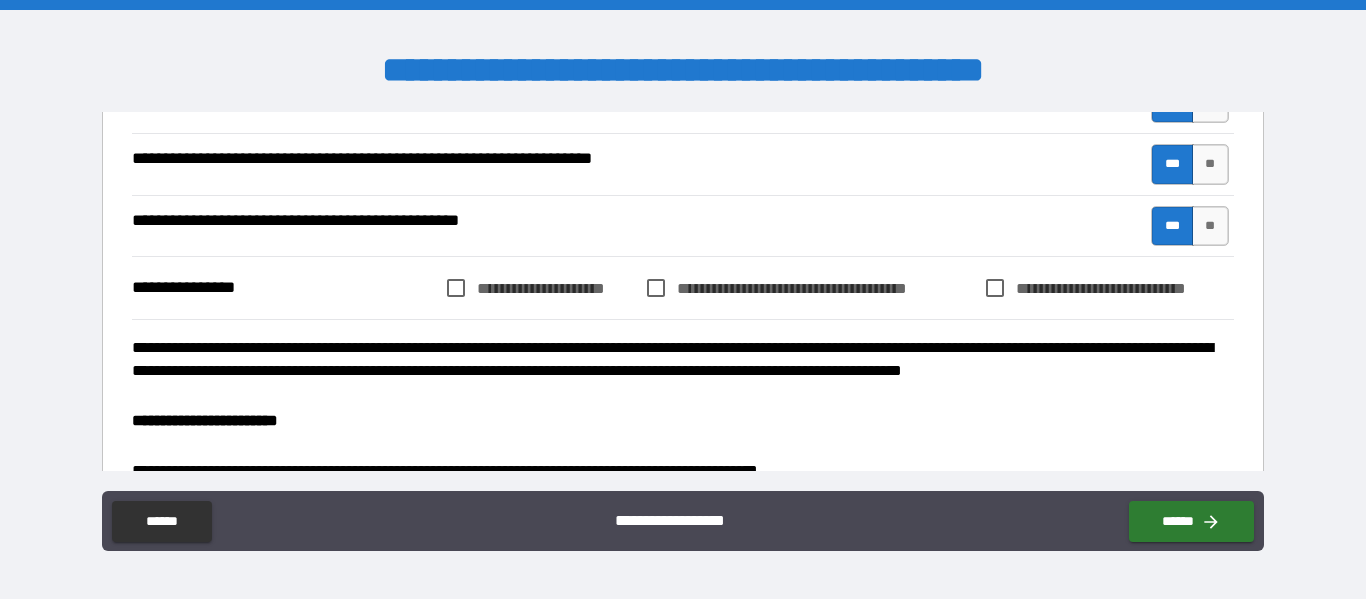 scroll, scrollTop: 2183, scrollLeft: 0, axis: vertical 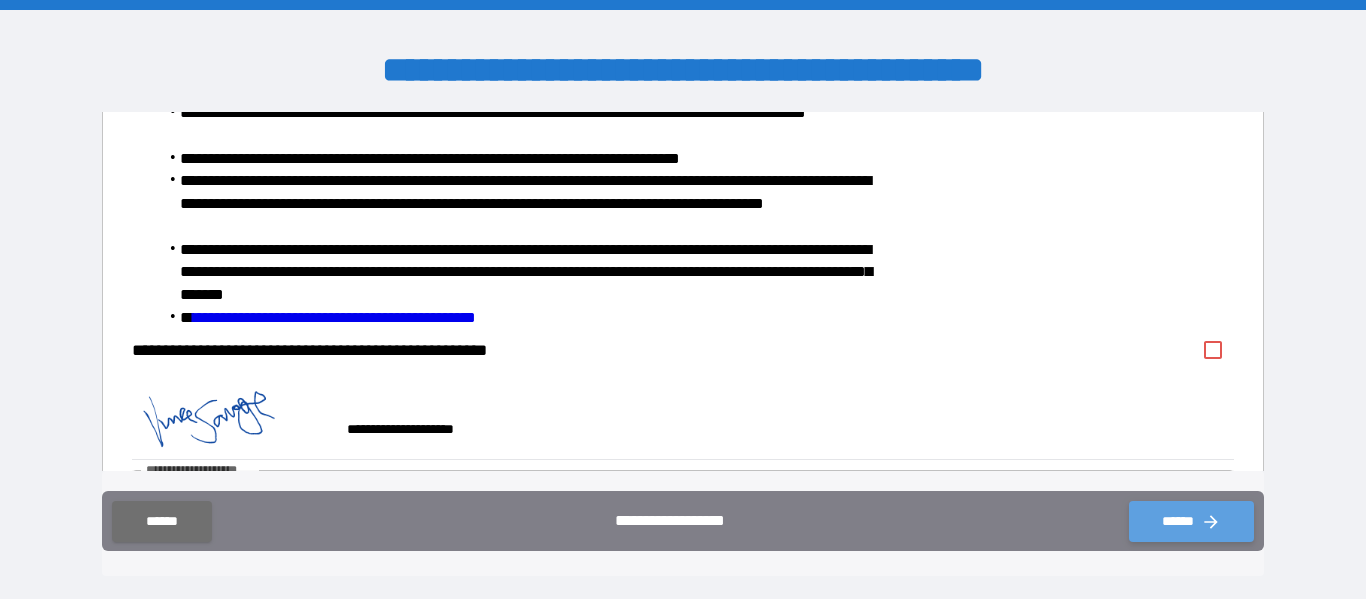 click on "******" at bounding box center (1191, 521) 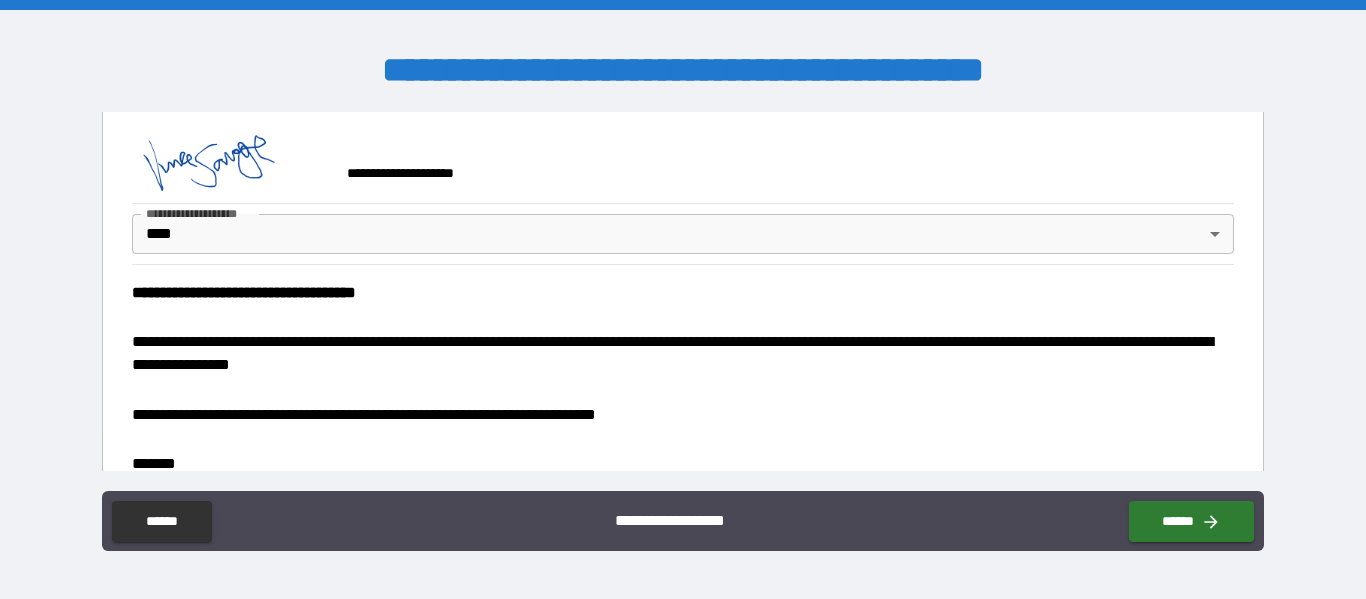 scroll, scrollTop: 3320, scrollLeft: 0, axis: vertical 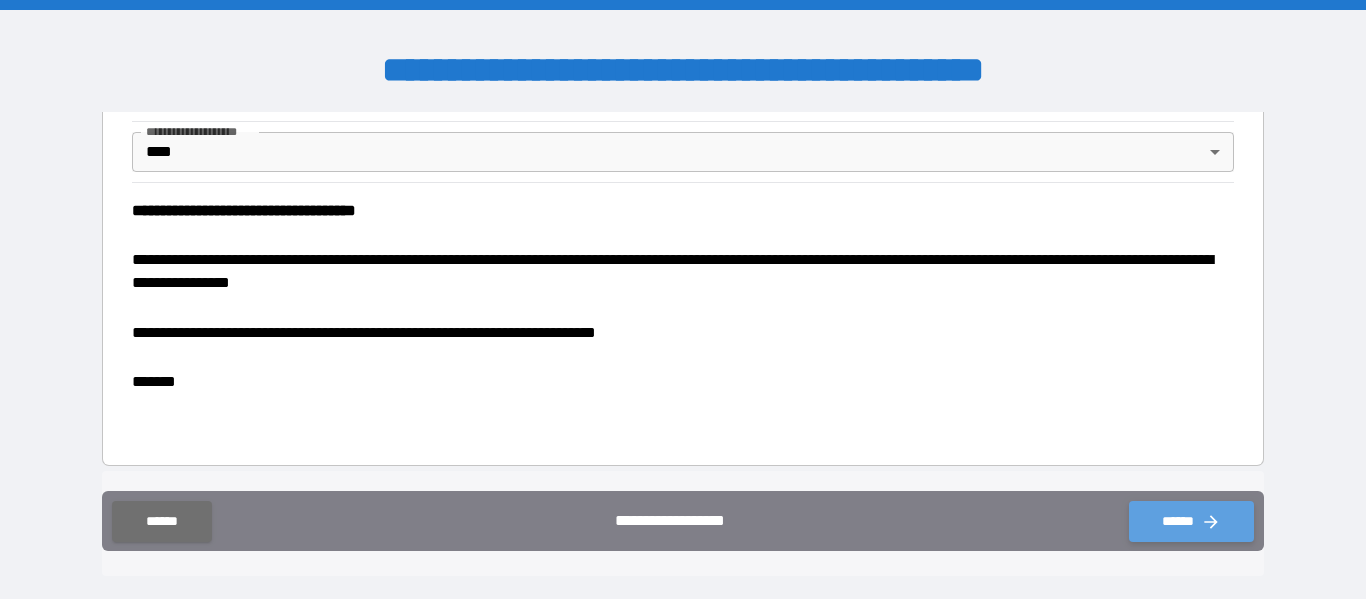 click on "******" at bounding box center [1191, 521] 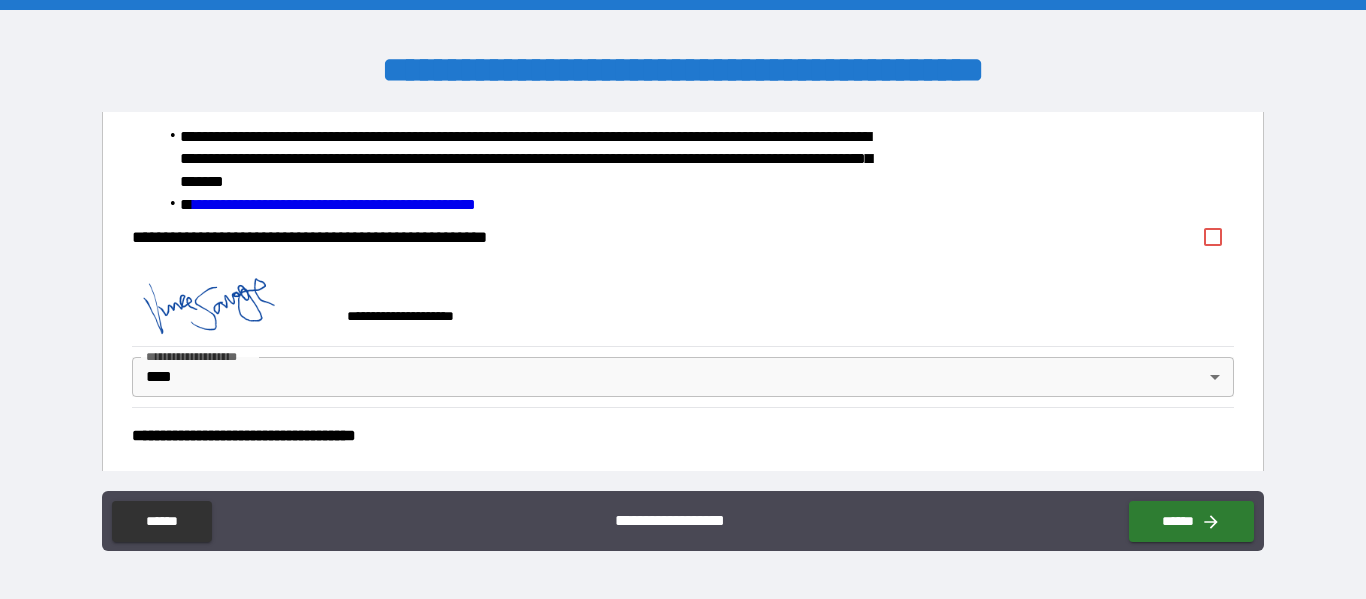 scroll, scrollTop: 3074, scrollLeft: 0, axis: vertical 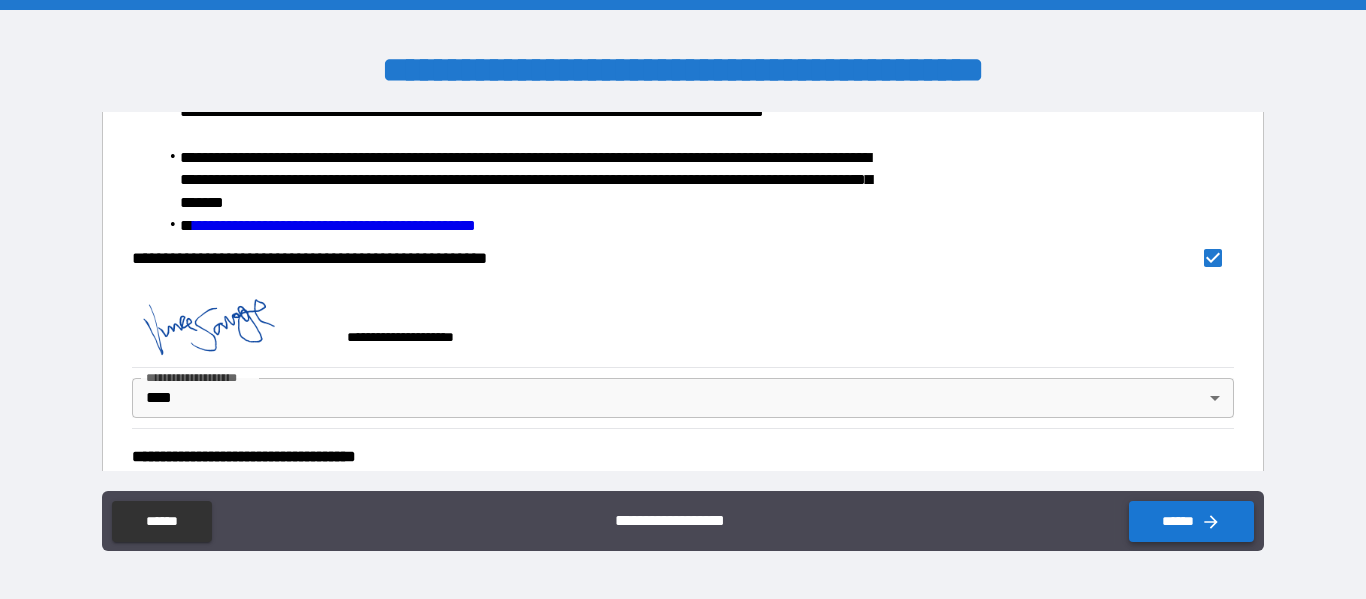 click 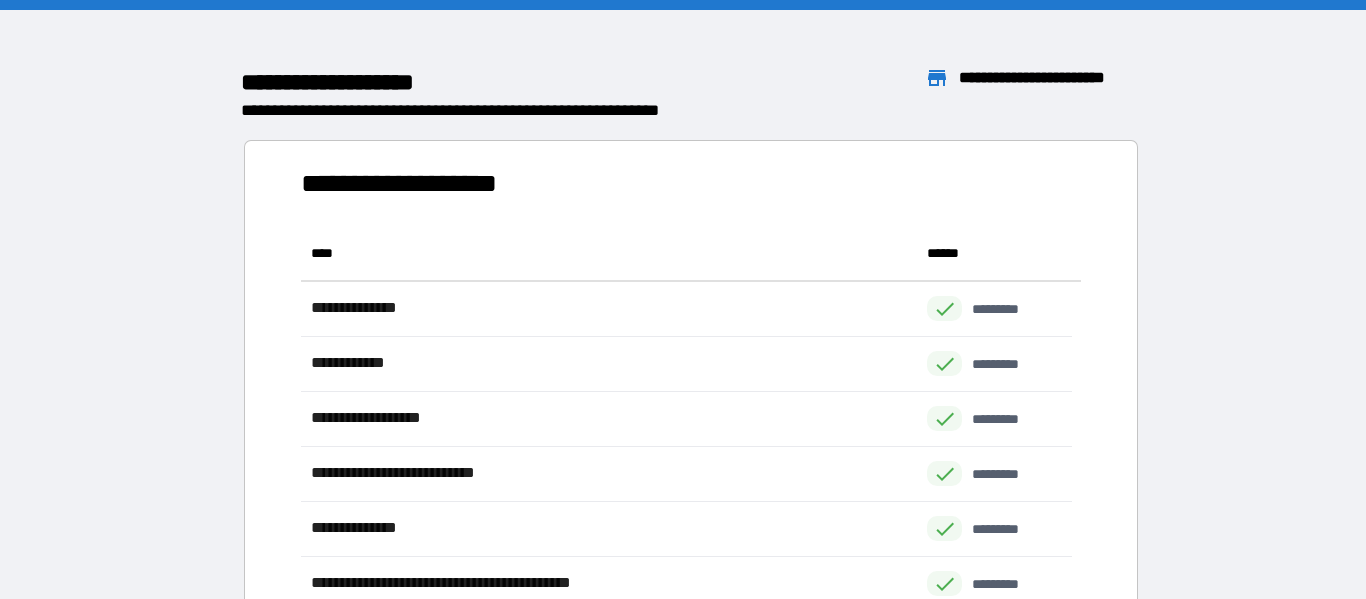 scroll, scrollTop: 16, scrollLeft: 16, axis: both 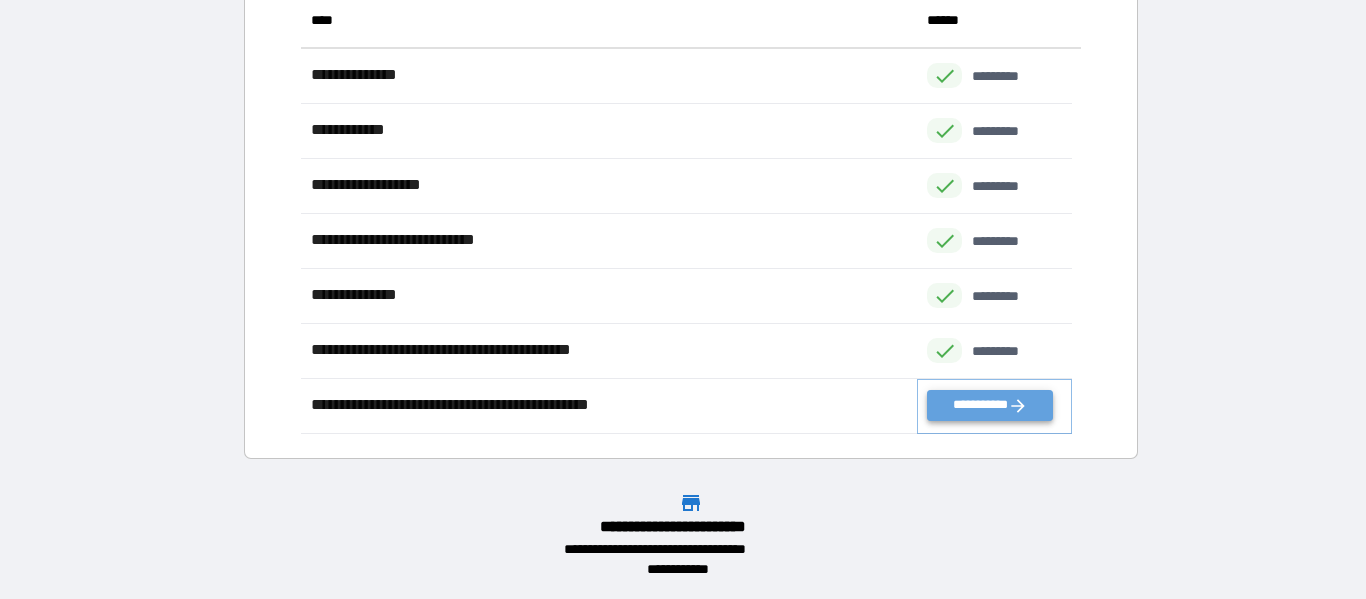 click on "**********" at bounding box center [989, 405] 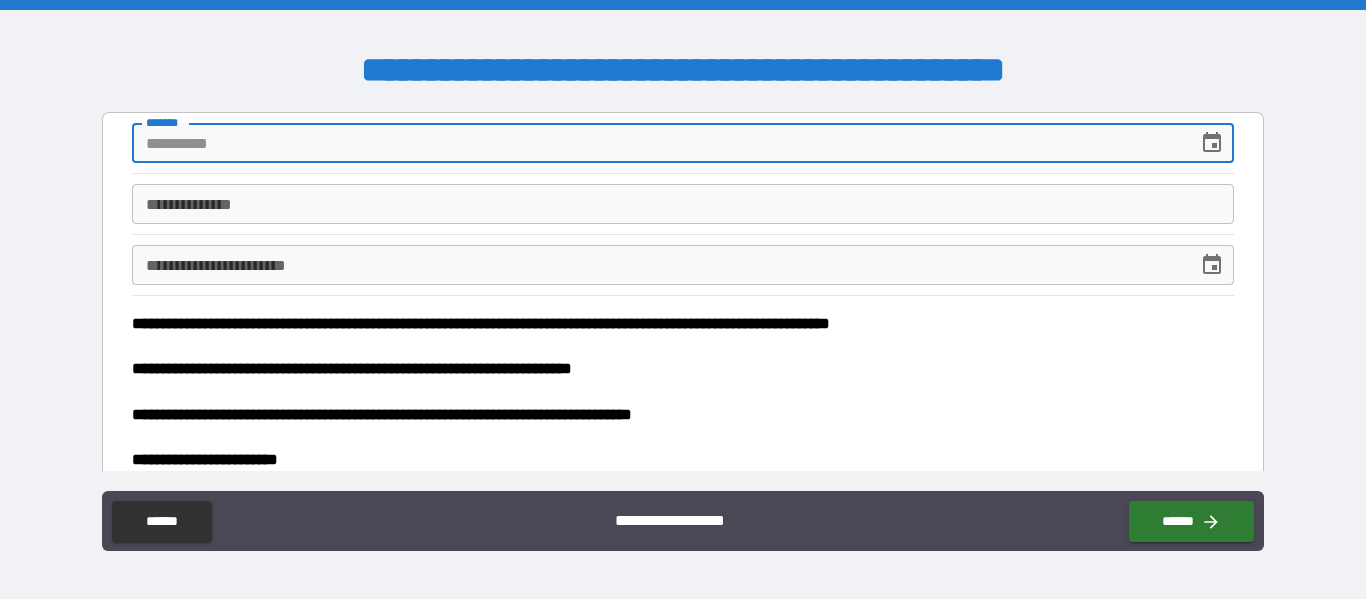 click on "****   *" at bounding box center [657, 143] 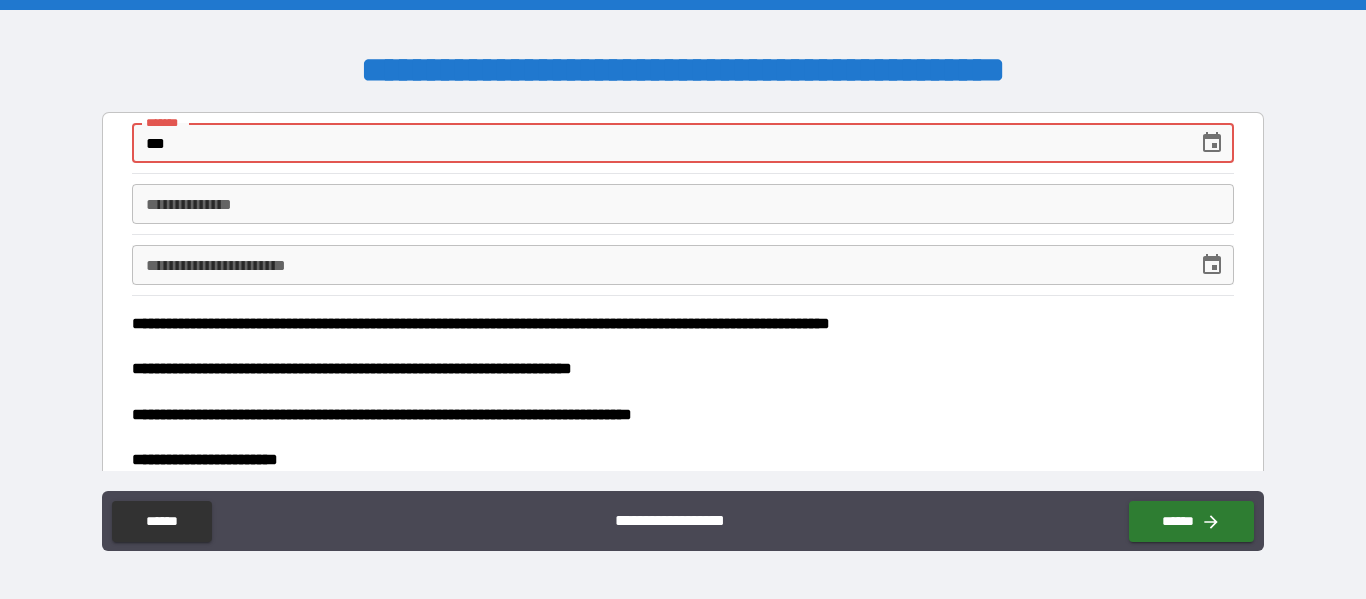 click on "***" at bounding box center [657, 143] 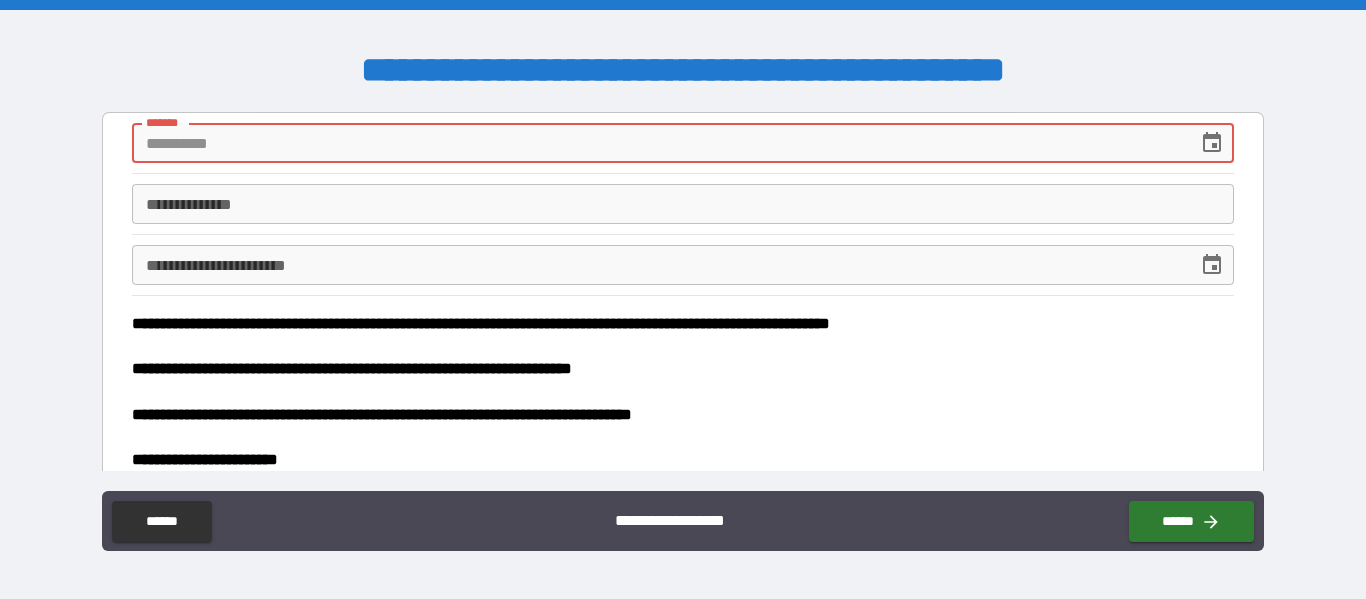 click 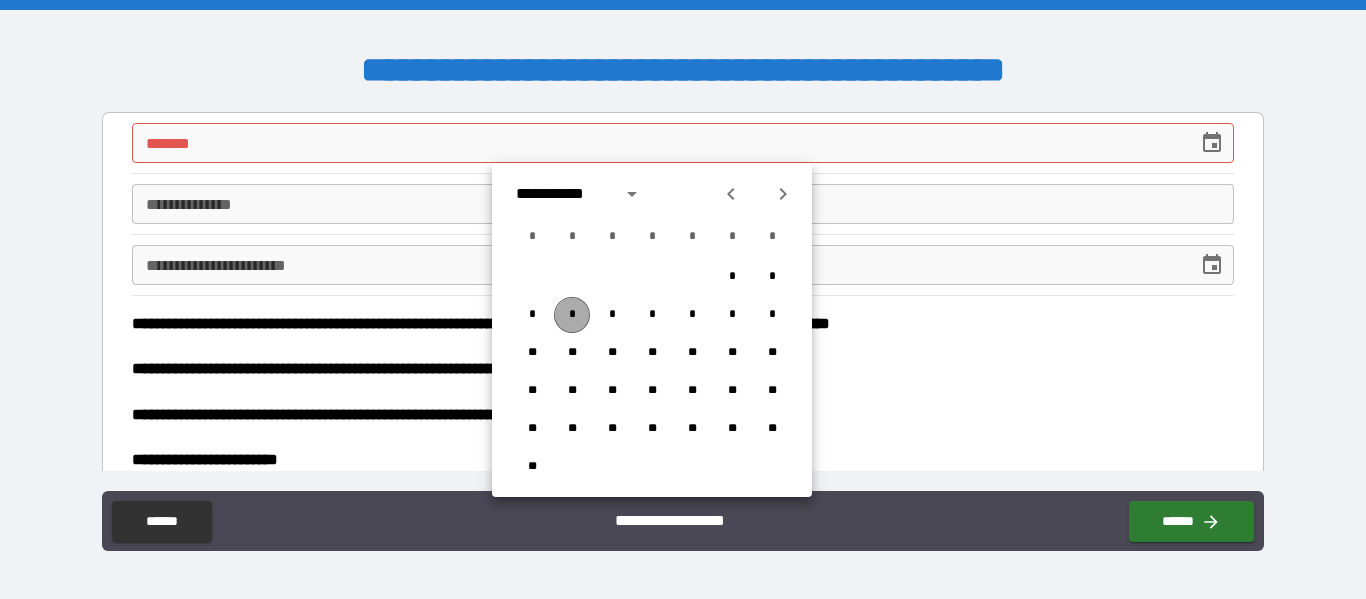 click on "*" at bounding box center [572, 315] 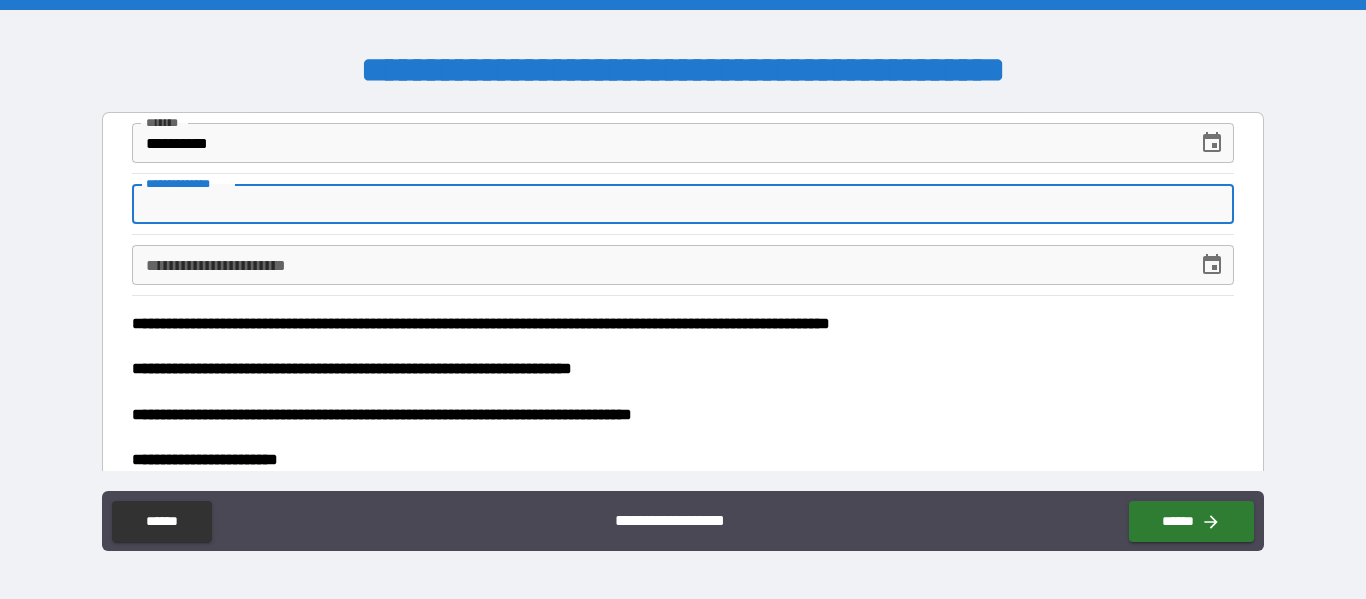 click on "**********" at bounding box center (682, 204) 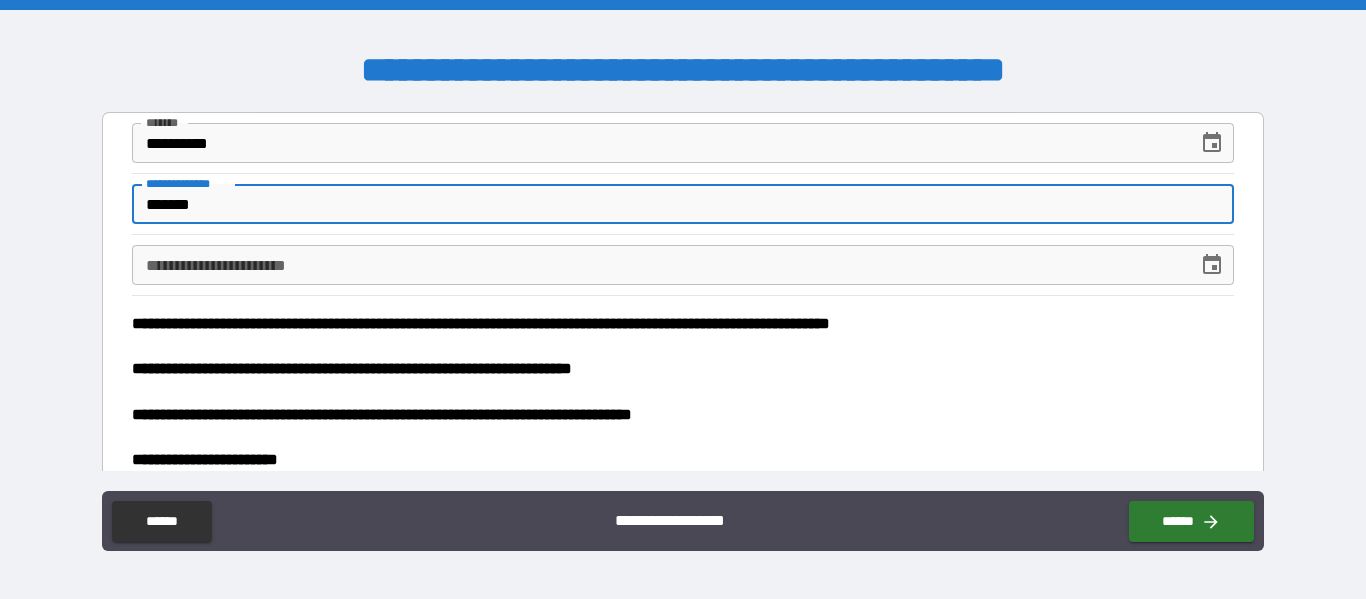 click on "**********" at bounding box center [657, 265] 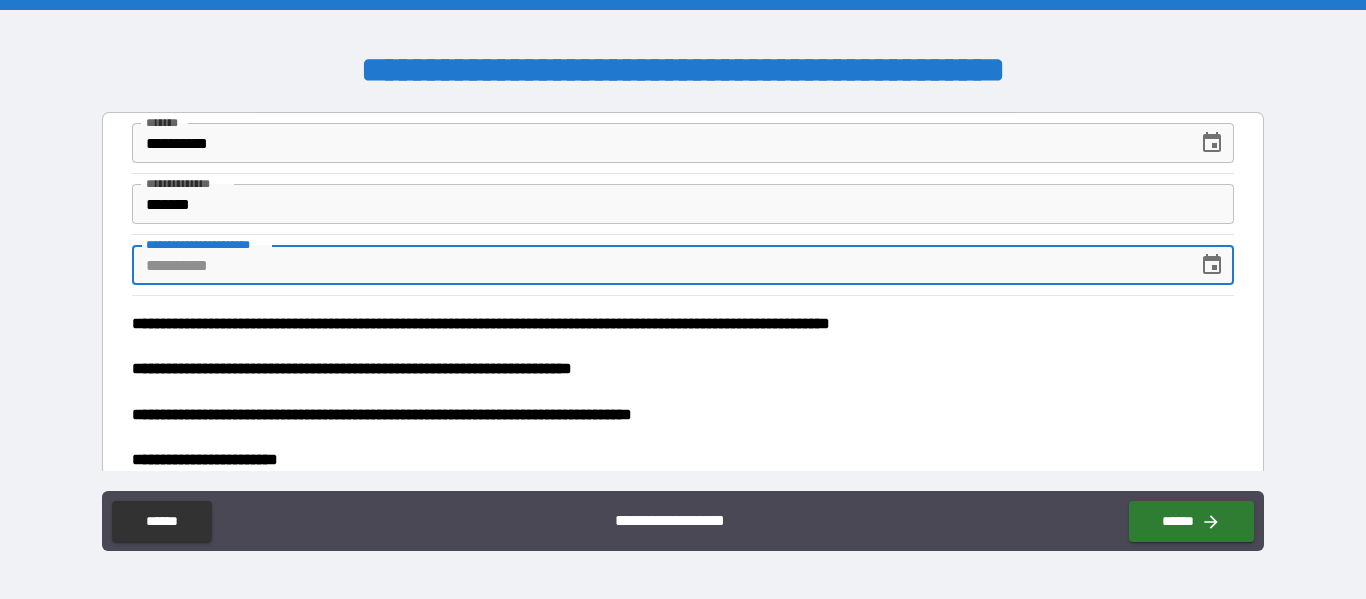 click 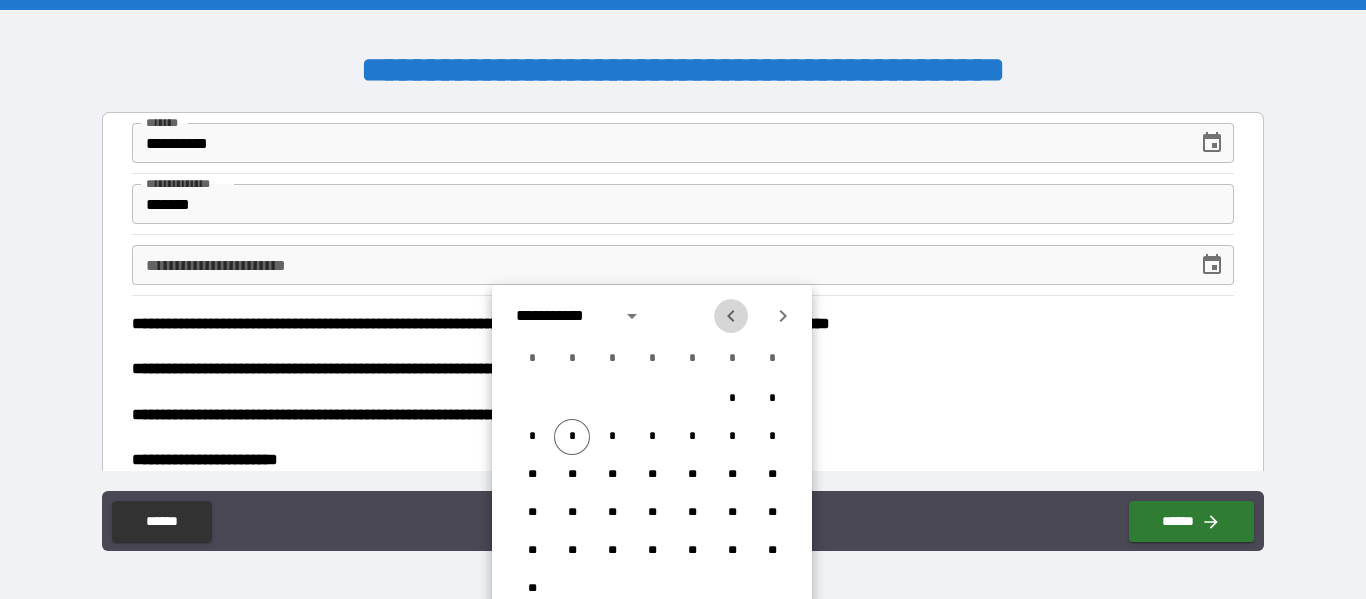 click 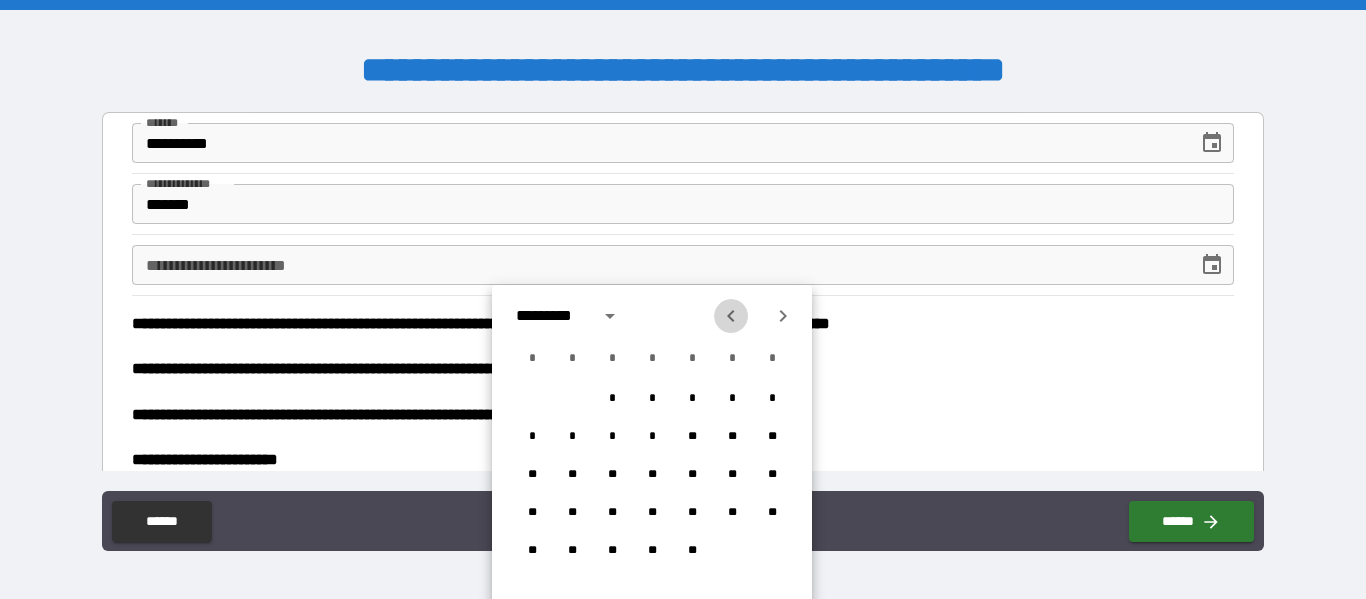 click 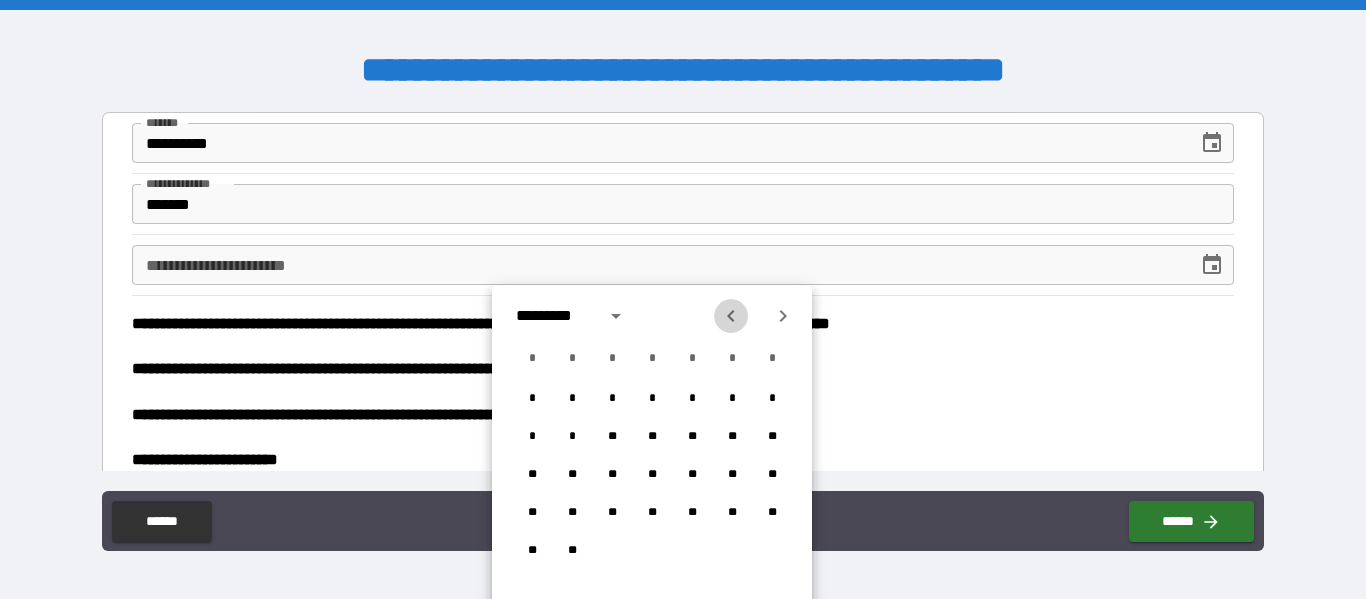 click 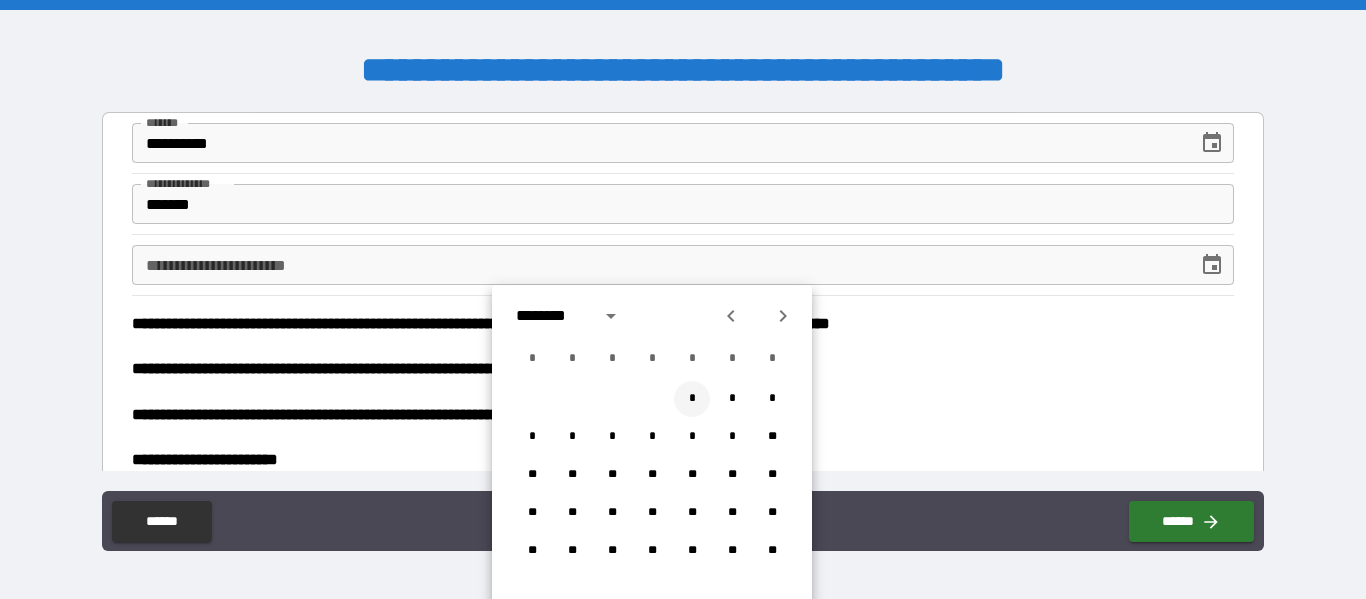 click on "*" at bounding box center [692, 399] 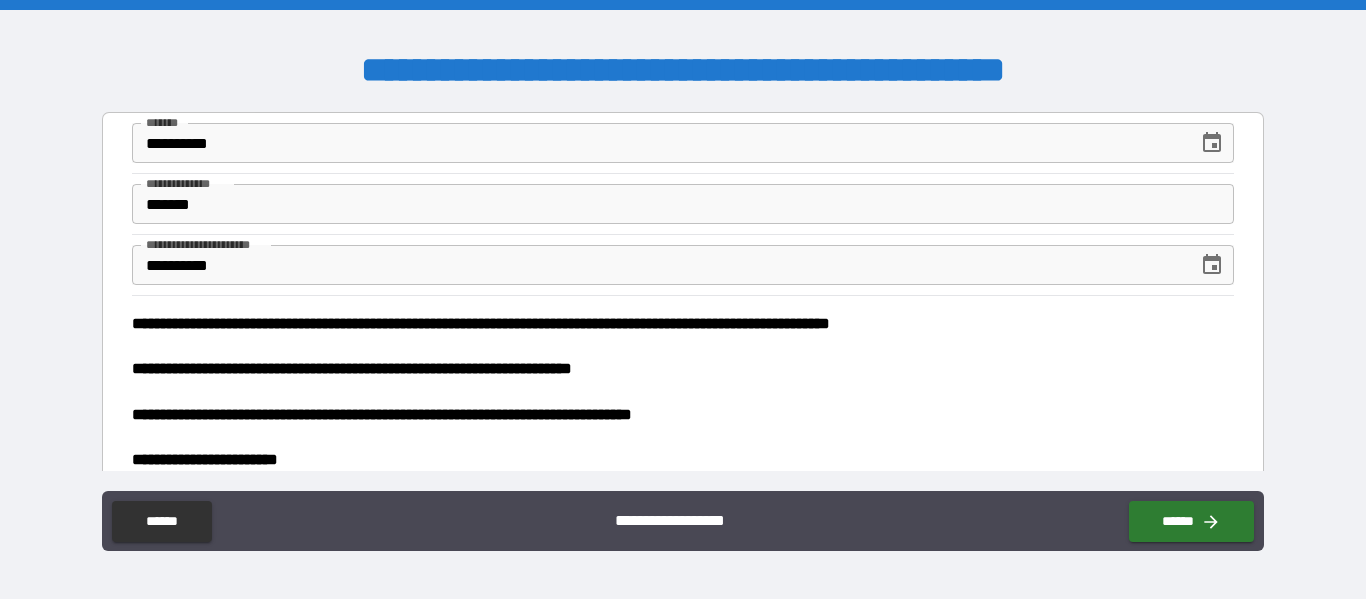 click on "**********" at bounding box center [657, 265] 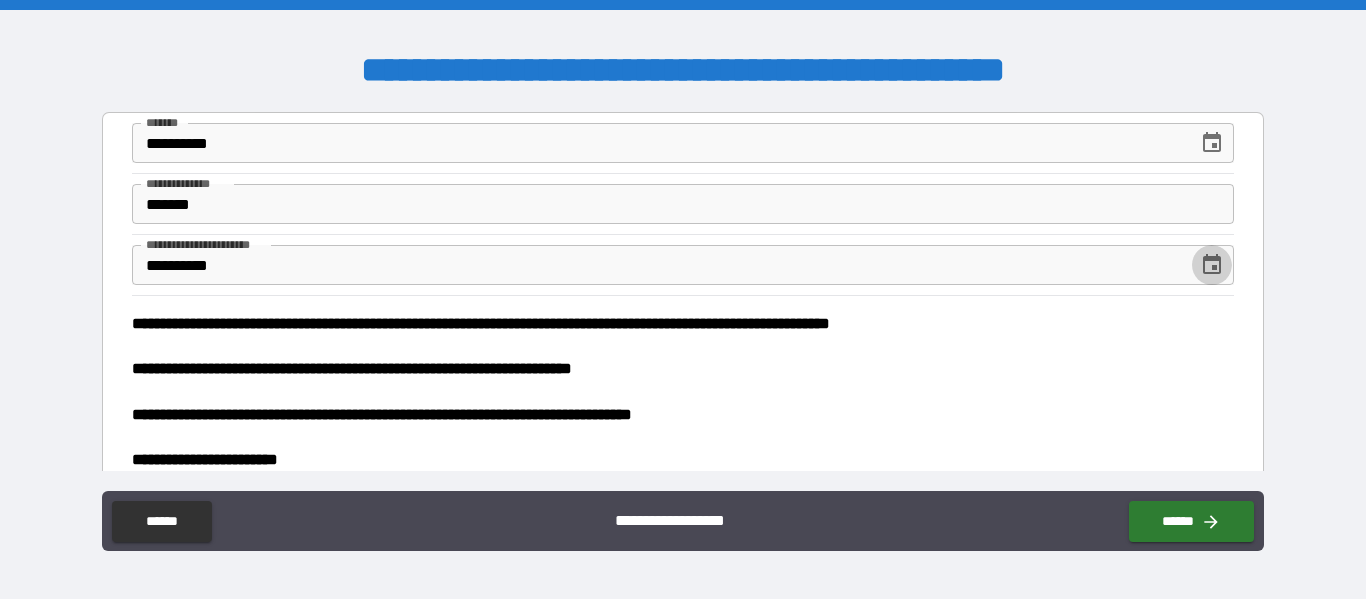 click 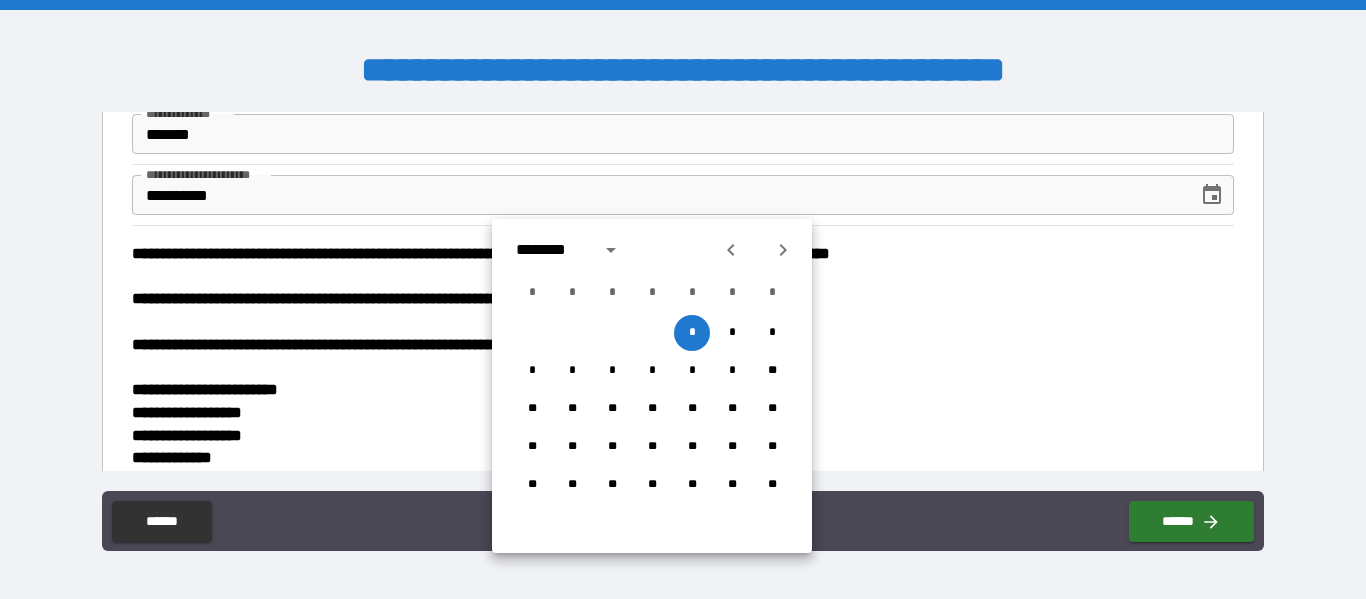 scroll, scrollTop: 66, scrollLeft: 0, axis: vertical 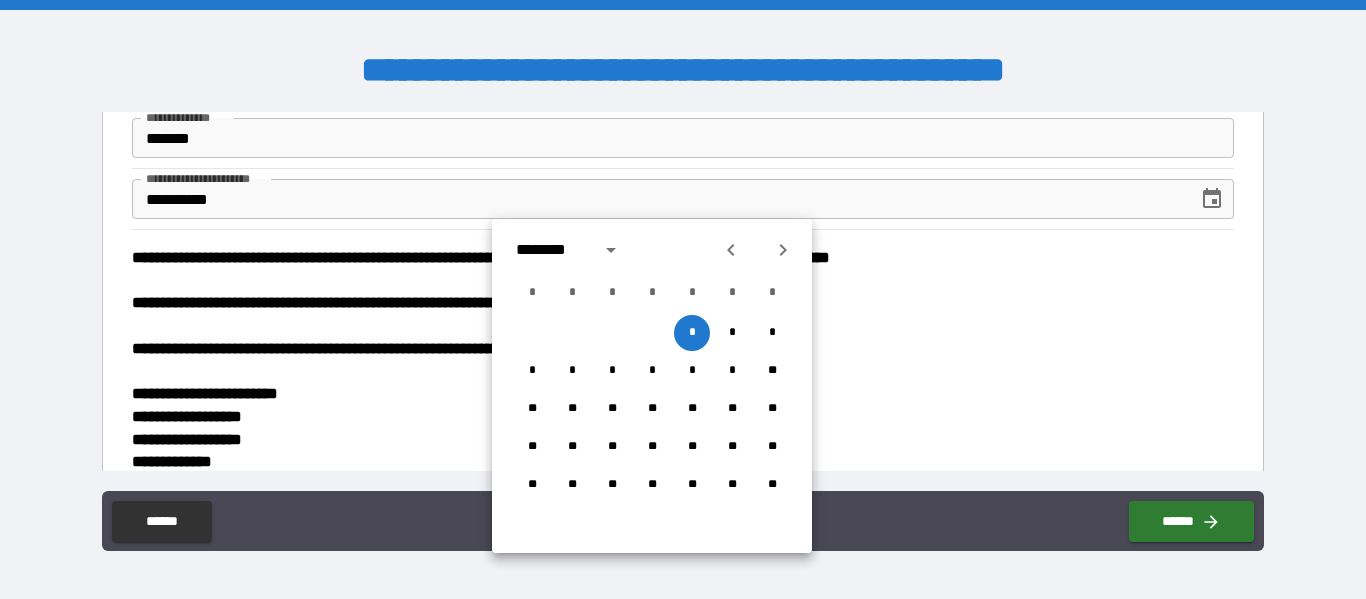 click on "**********" at bounding box center (657, 199) 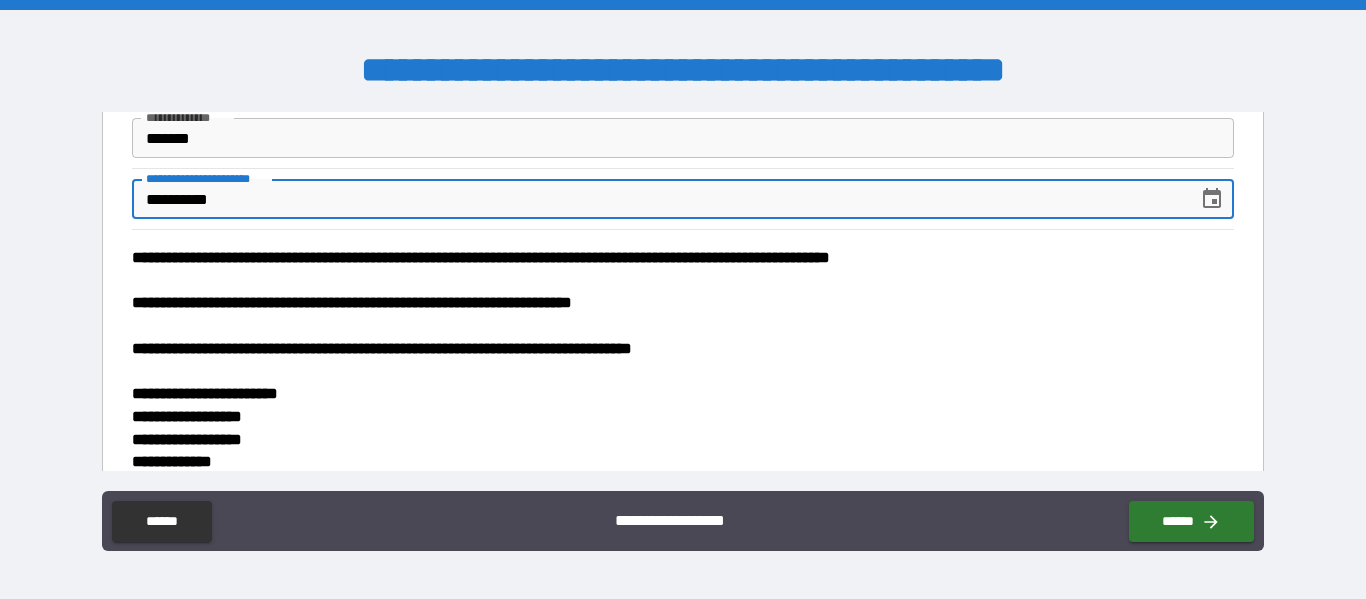 click on "**********" at bounding box center [657, 199] 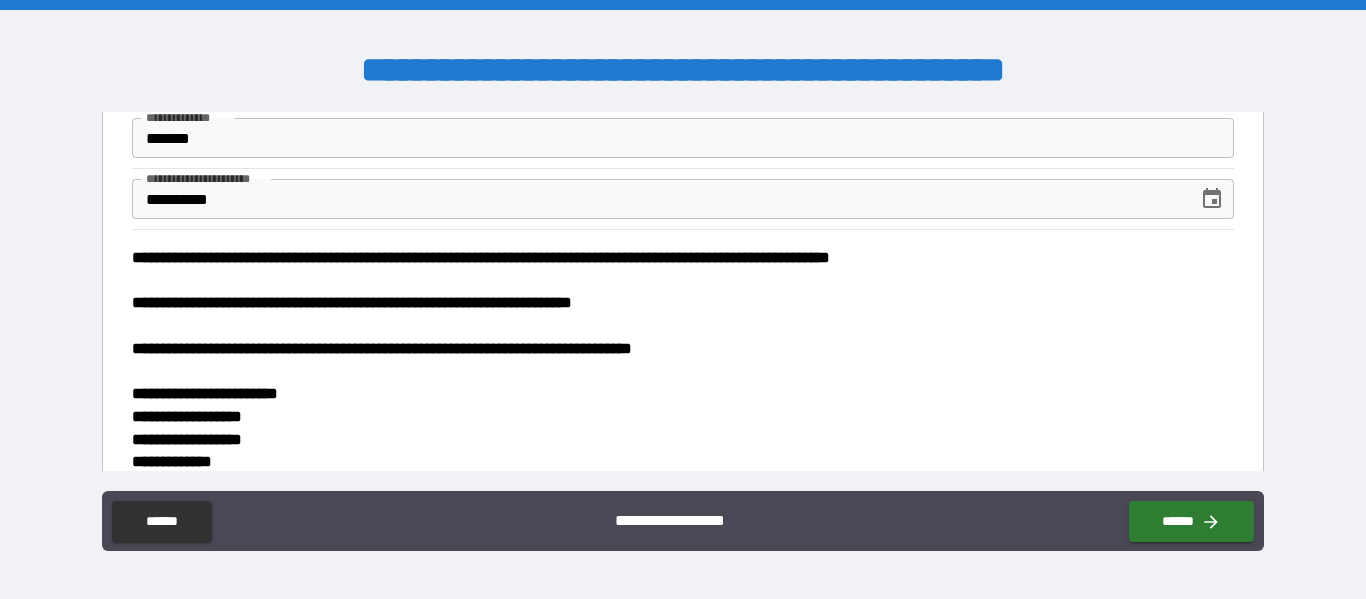click on "**********" at bounding box center (682, 394) 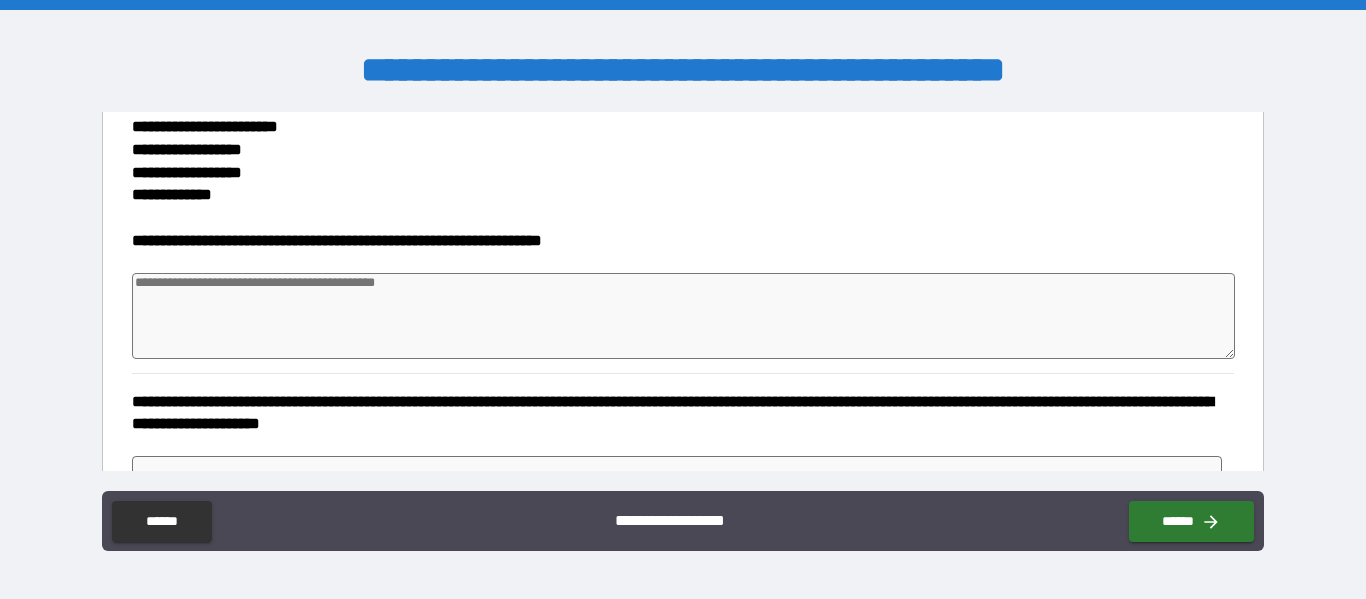 scroll, scrollTop: 339, scrollLeft: 0, axis: vertical 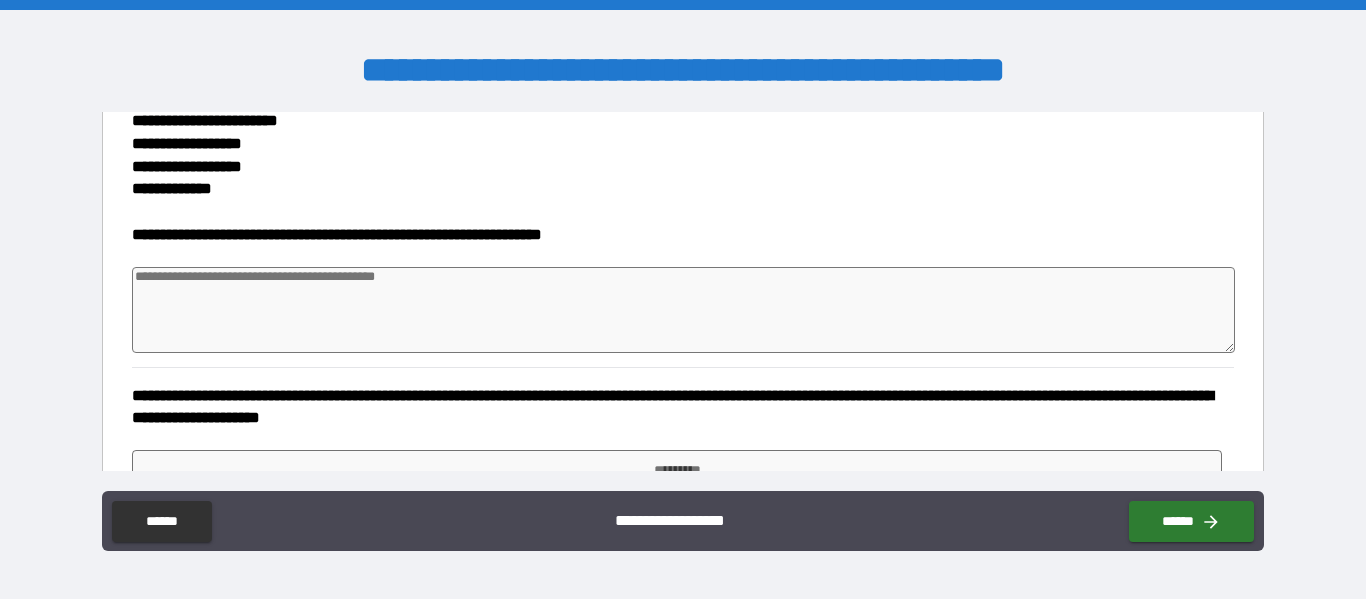 click at bounding box center (683, 310) 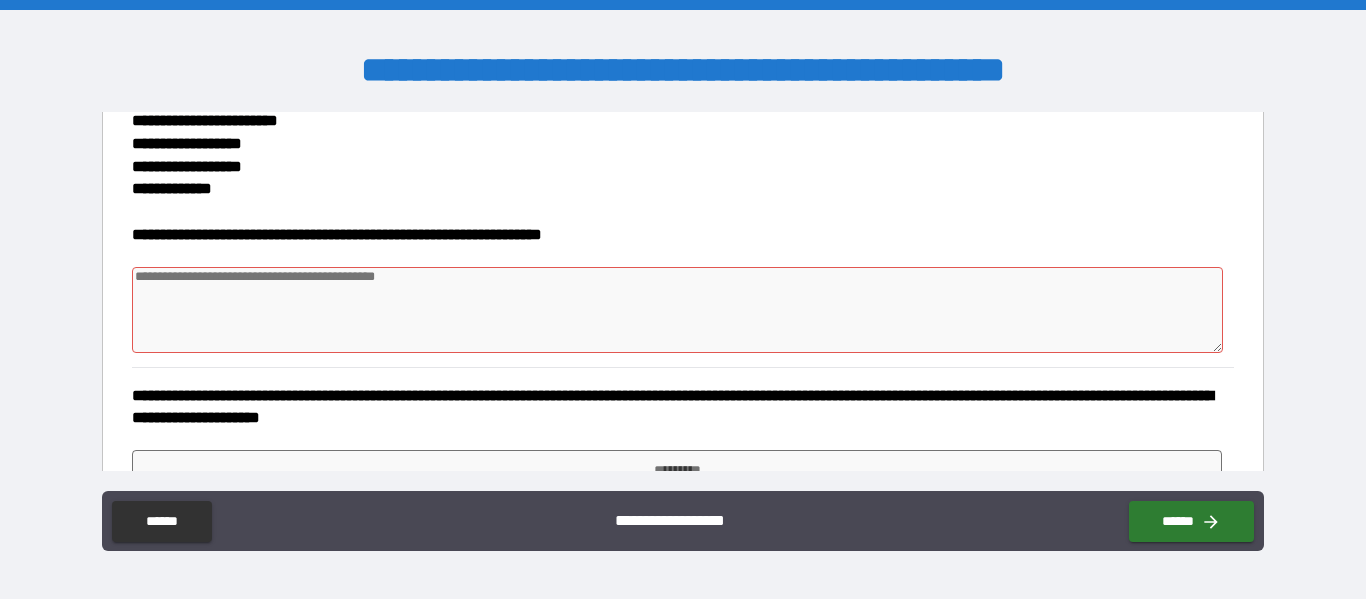 click at bounding box center [677, 310] 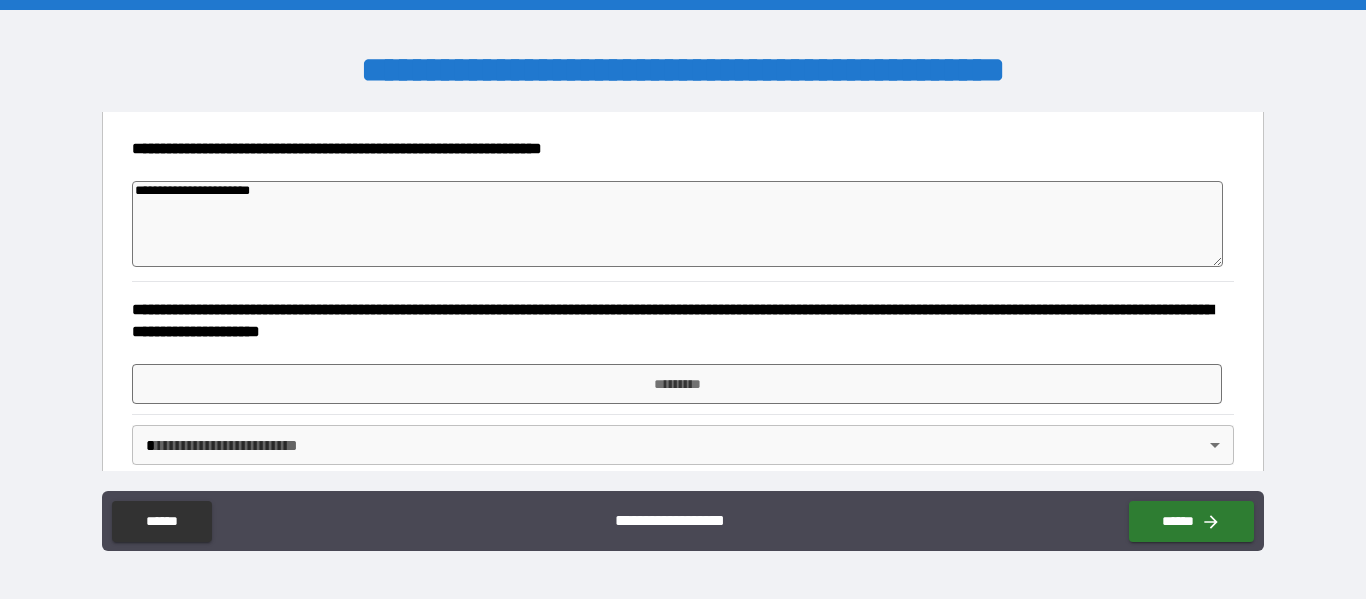 scroll, scrollTop: 450, scrollLeft: 0, axis: vertical 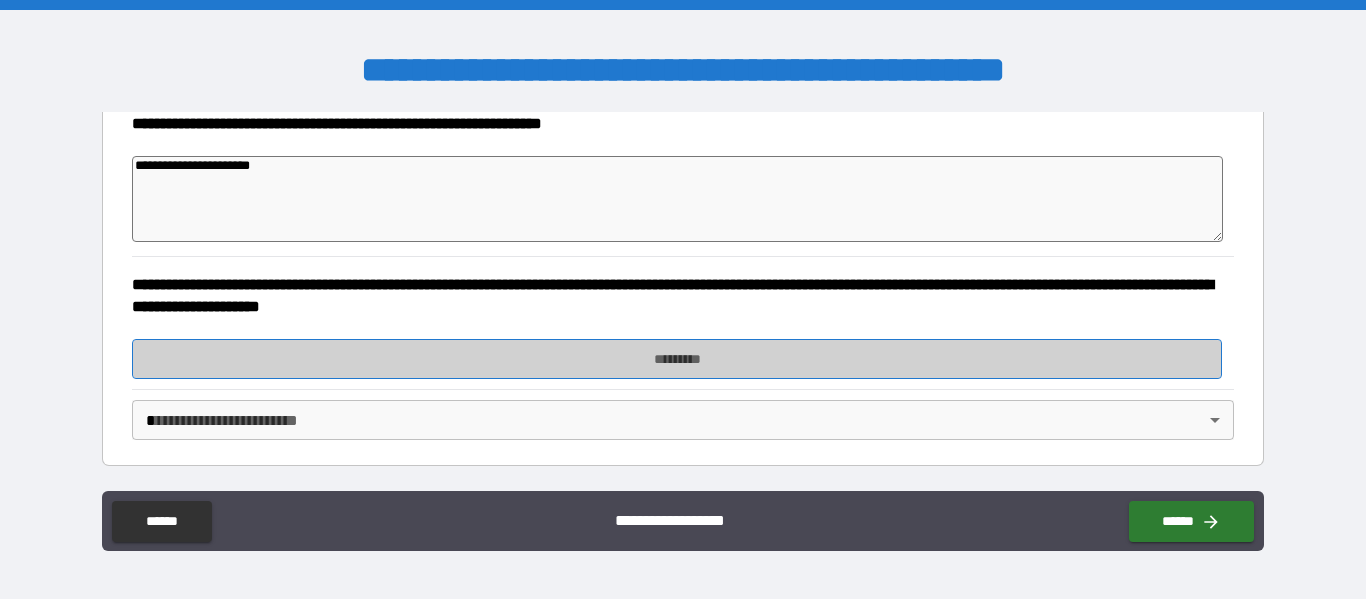 click on "*********" at bounding box center [677, 359] 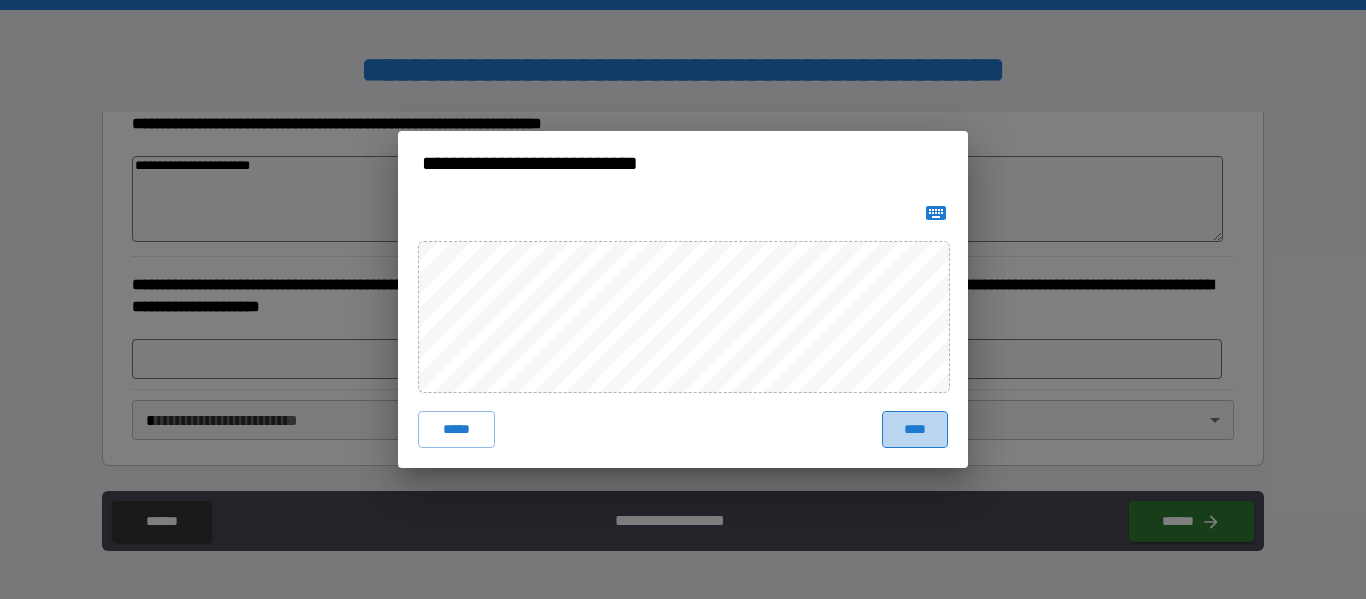 click on "****" at bounding box center [915, 429] 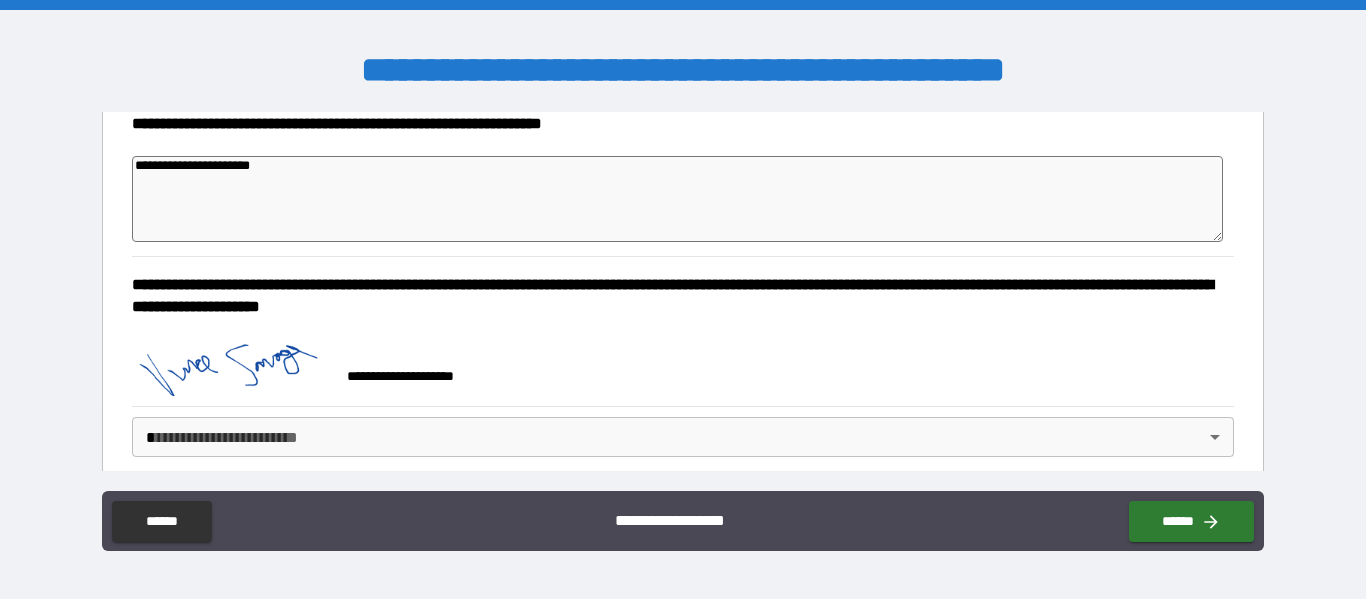 scroll, scrollTop: 467, scrollLeft: 0, axis: vertical 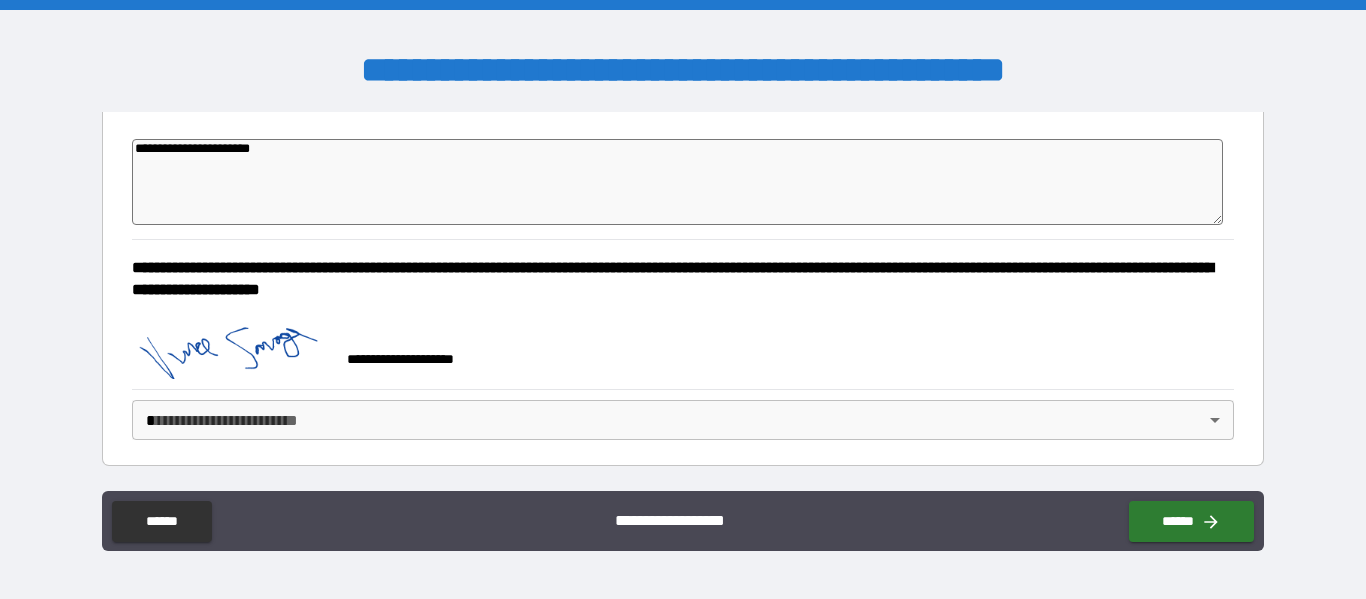 click on "**********" at bounding box center [683, 299] 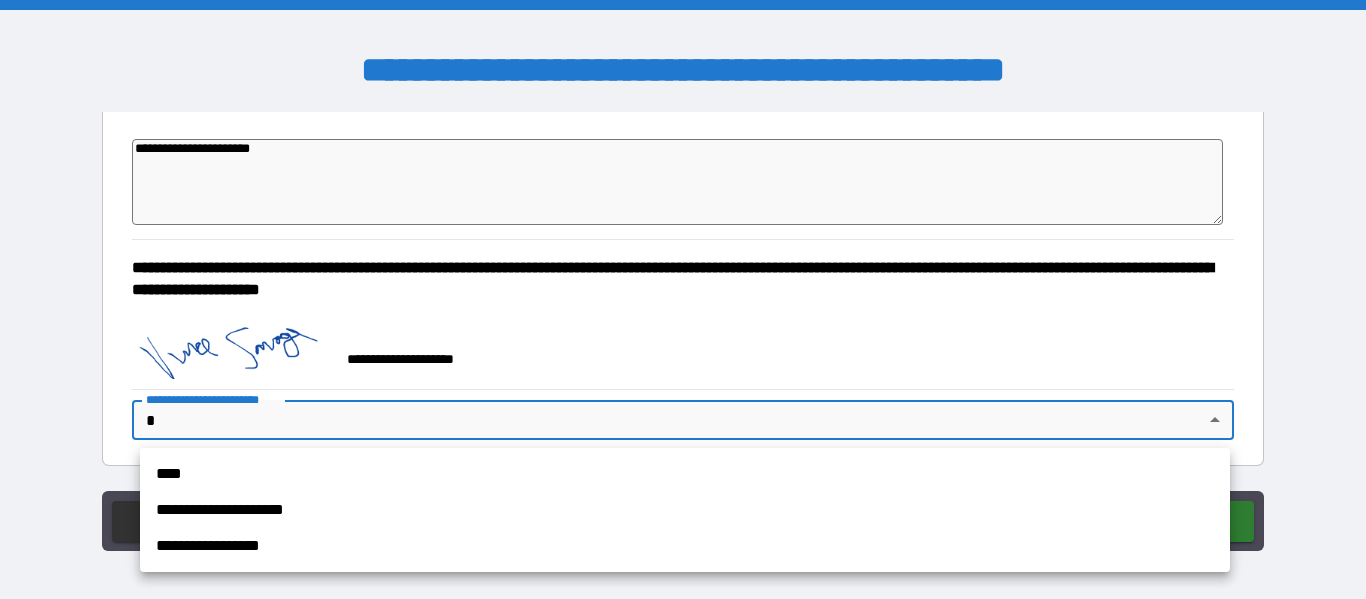 click on "****" at bounding box center [685, 474] 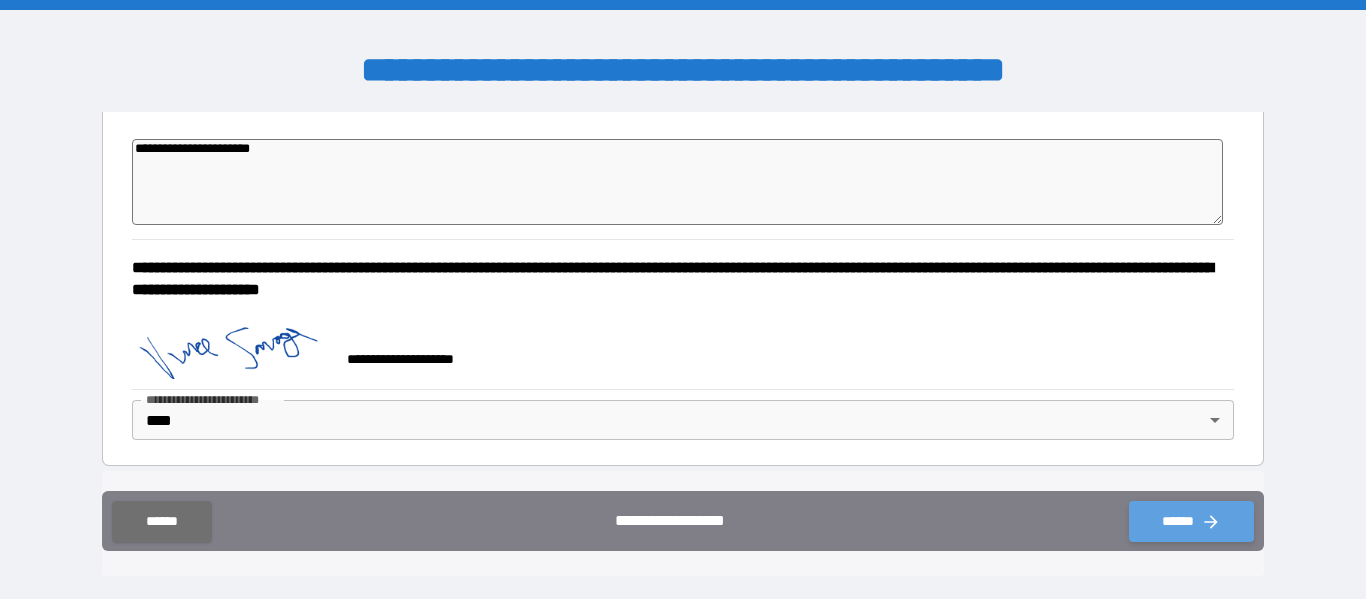 click on "******" at bounding box center (1191, 521) 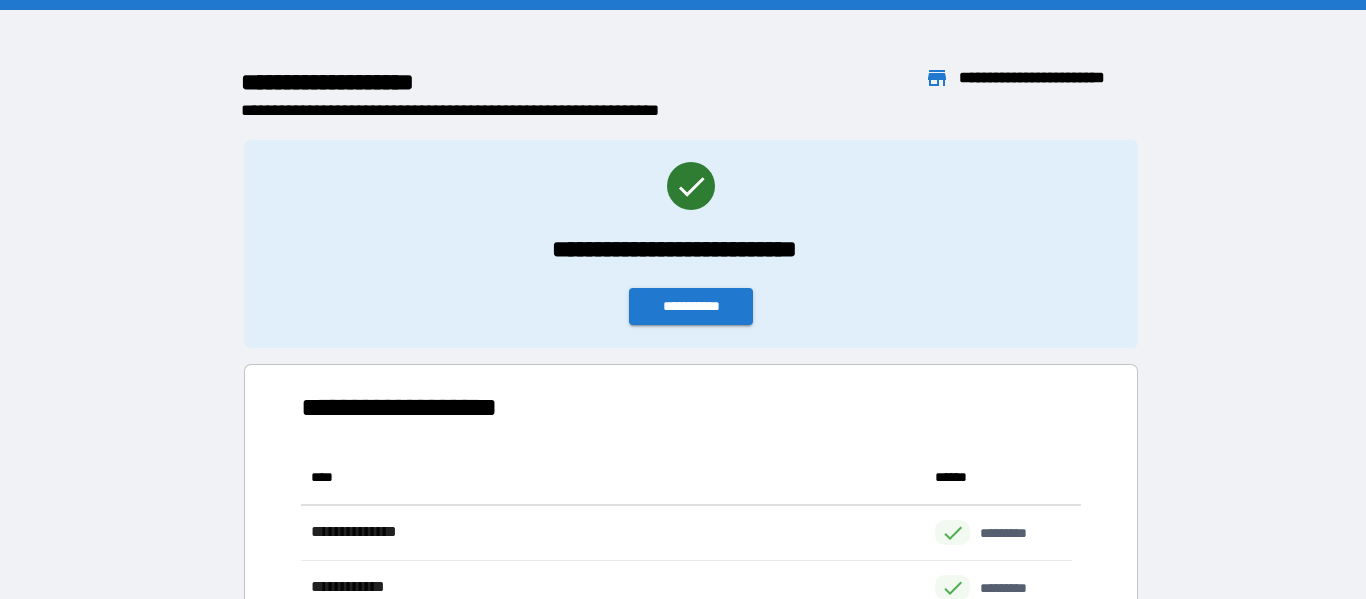 scroll, scrollTop: 426, scrollLeft: 755, axis: both 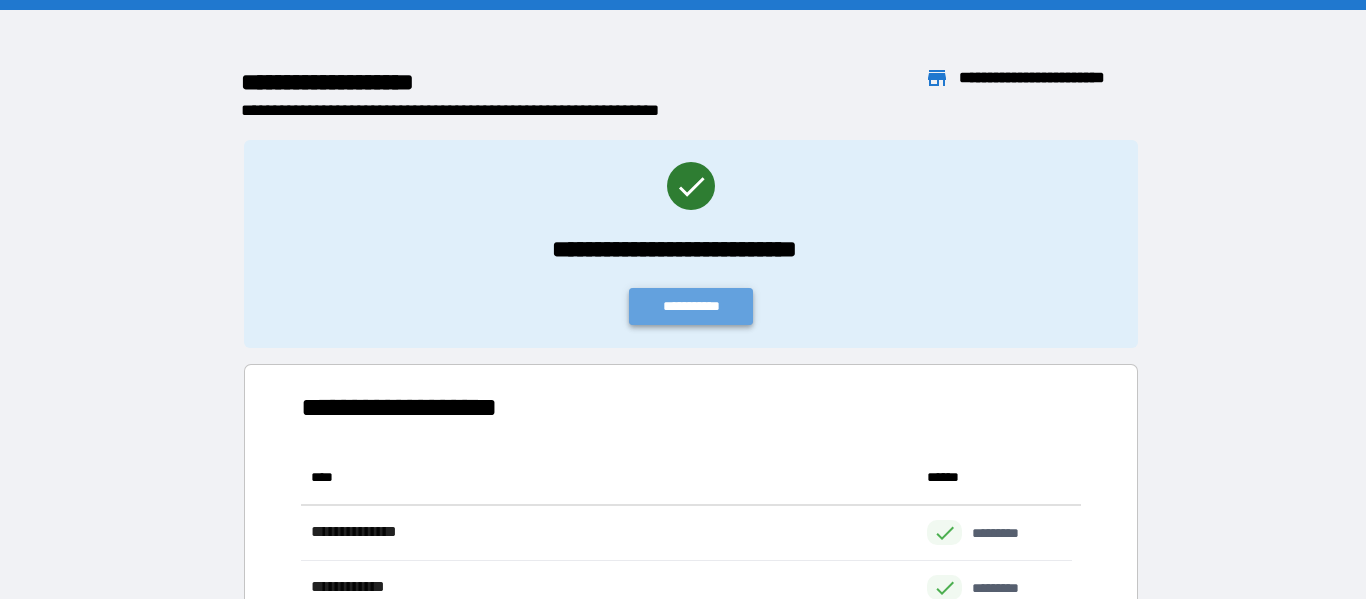 click on "**********" at bounding box center (691, 306) 